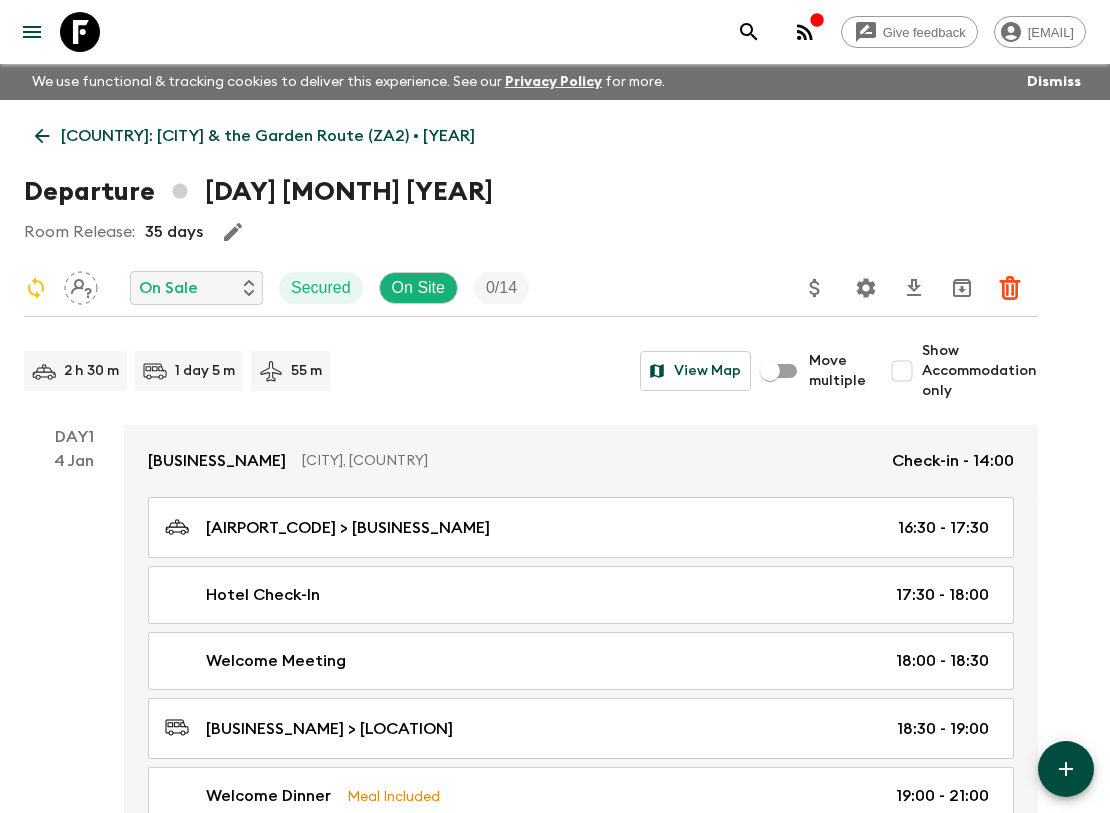 scroll, scrollTop: 0, scrollLeft: 0, axis: both 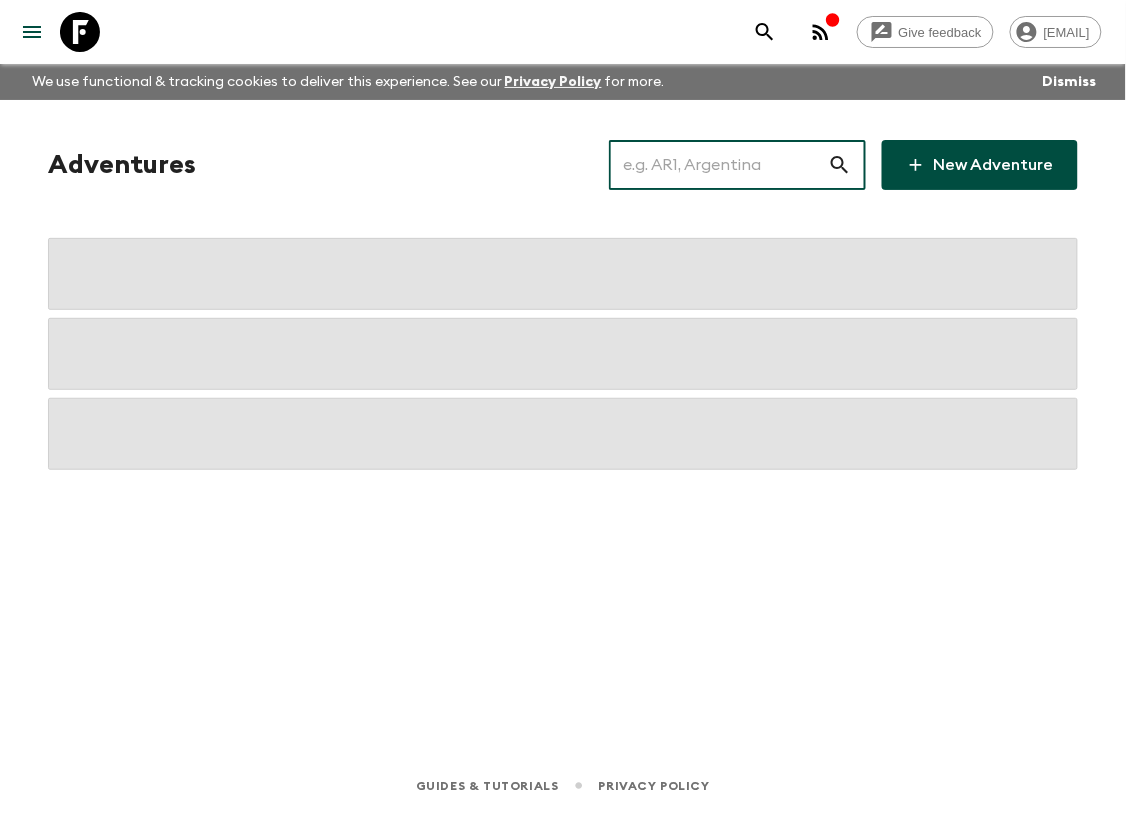 click at bounding box center [718, 165] 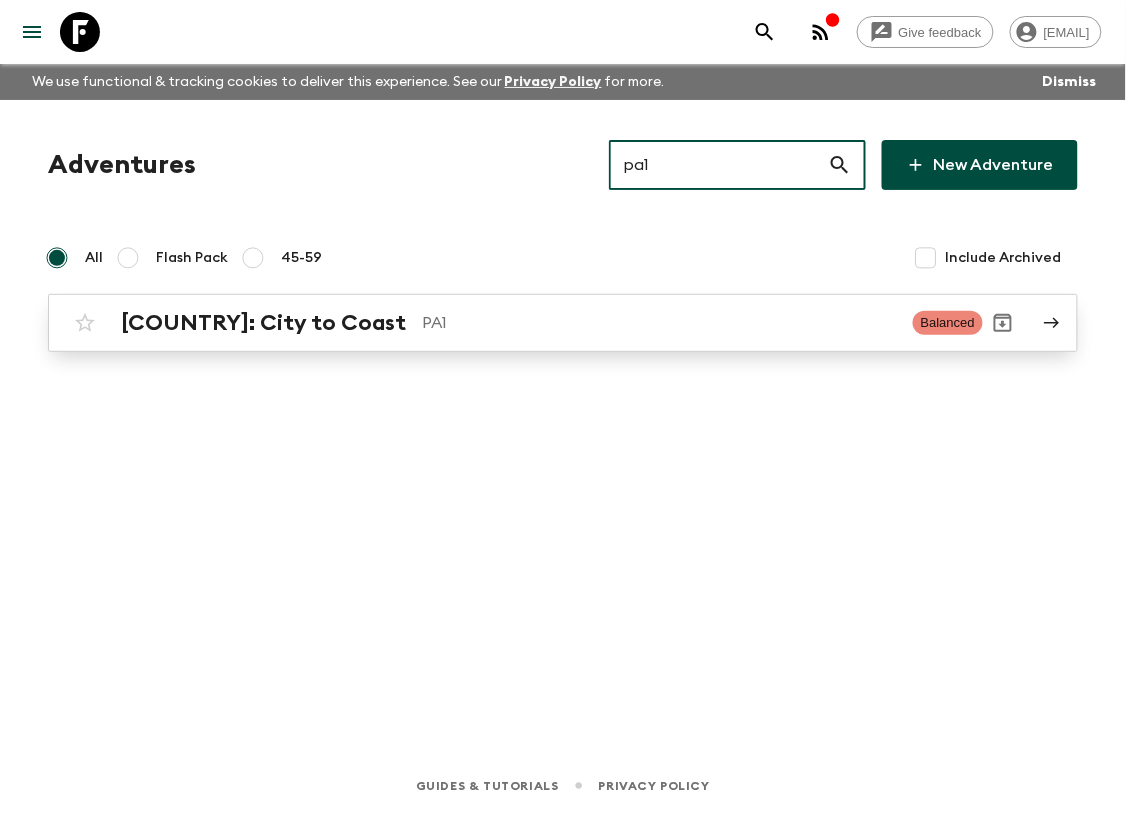 type on "pa1" 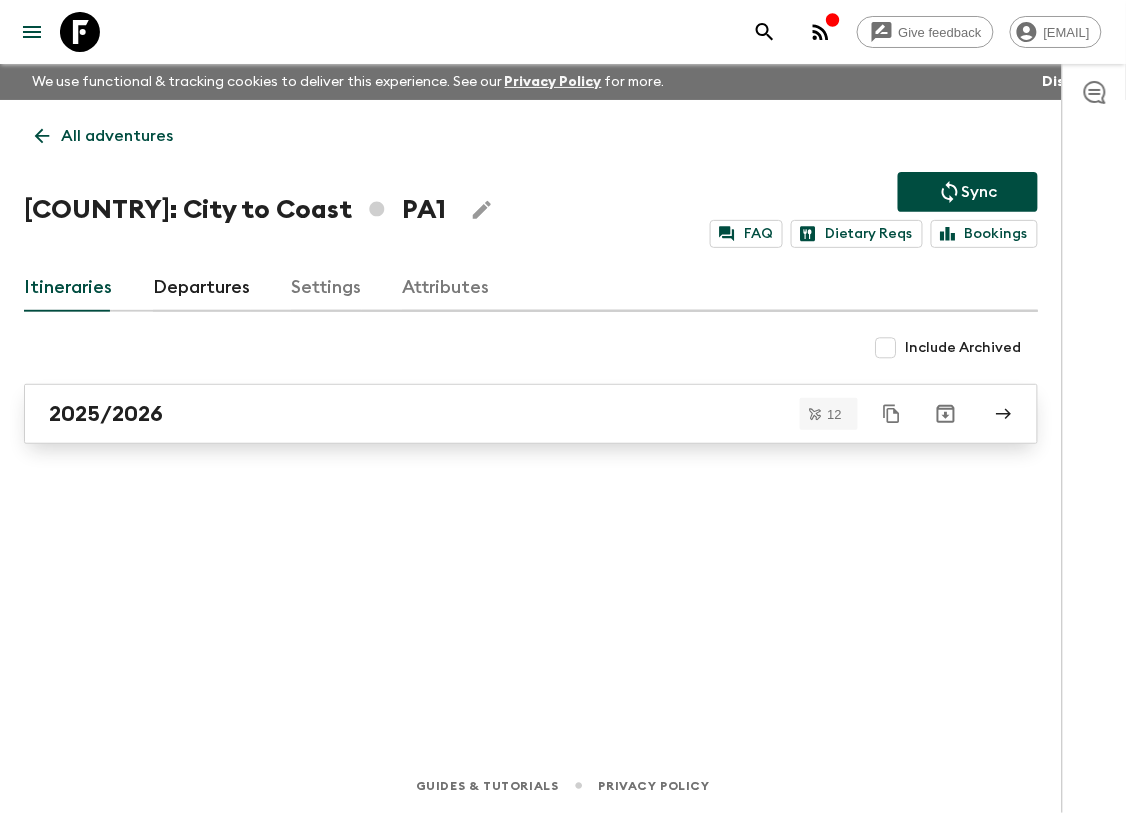click on "2025/2026" at bounding box center (106, 414) 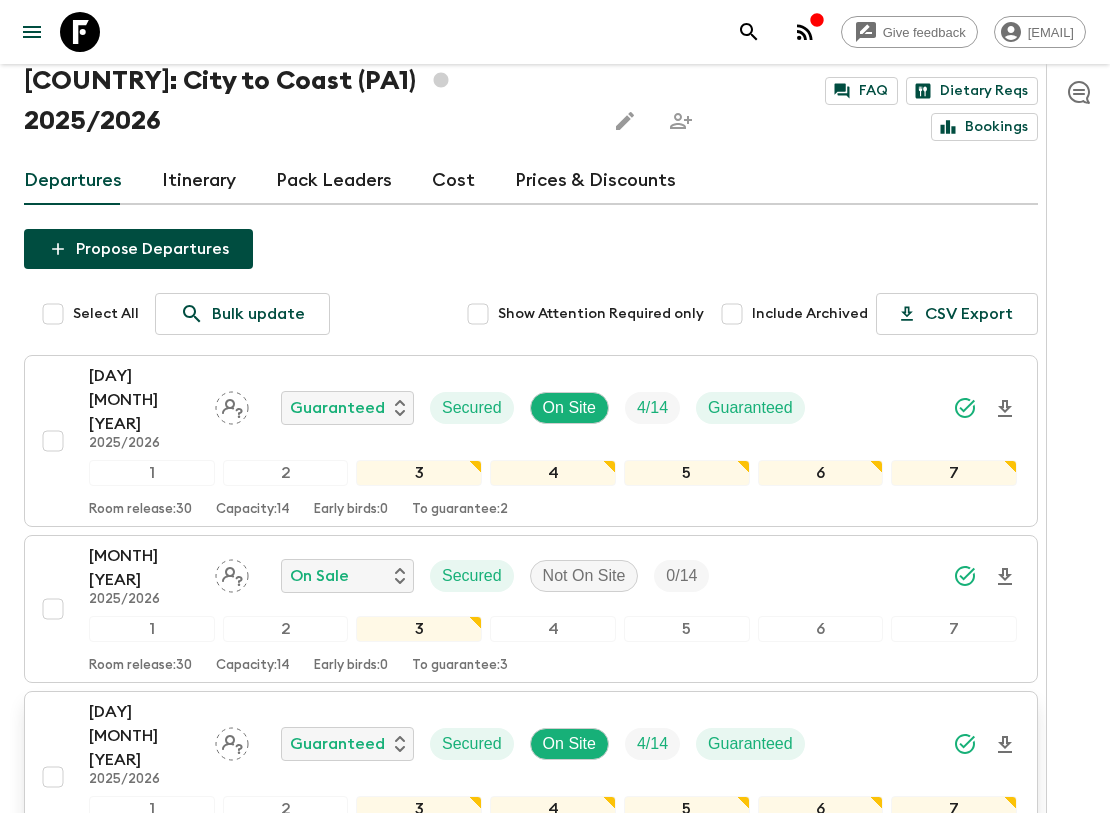 scroll, scrollTop: 0, scrollLeft: 0, axis: both 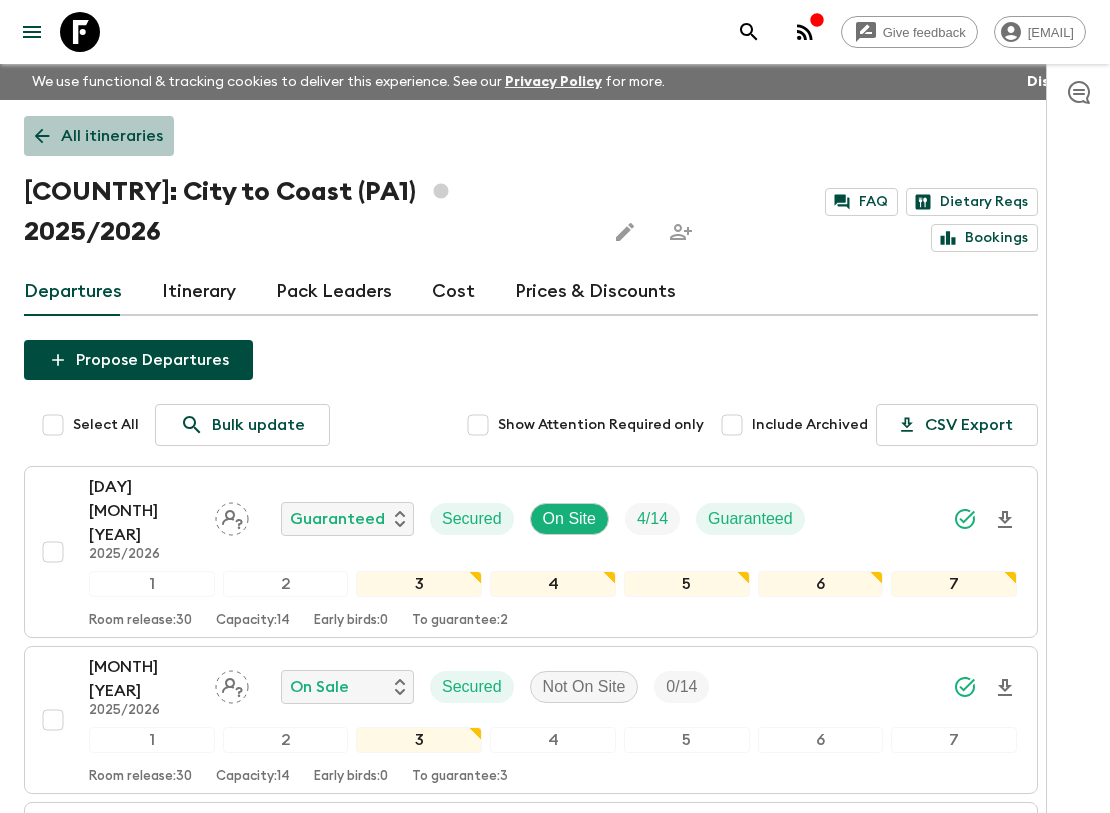 click 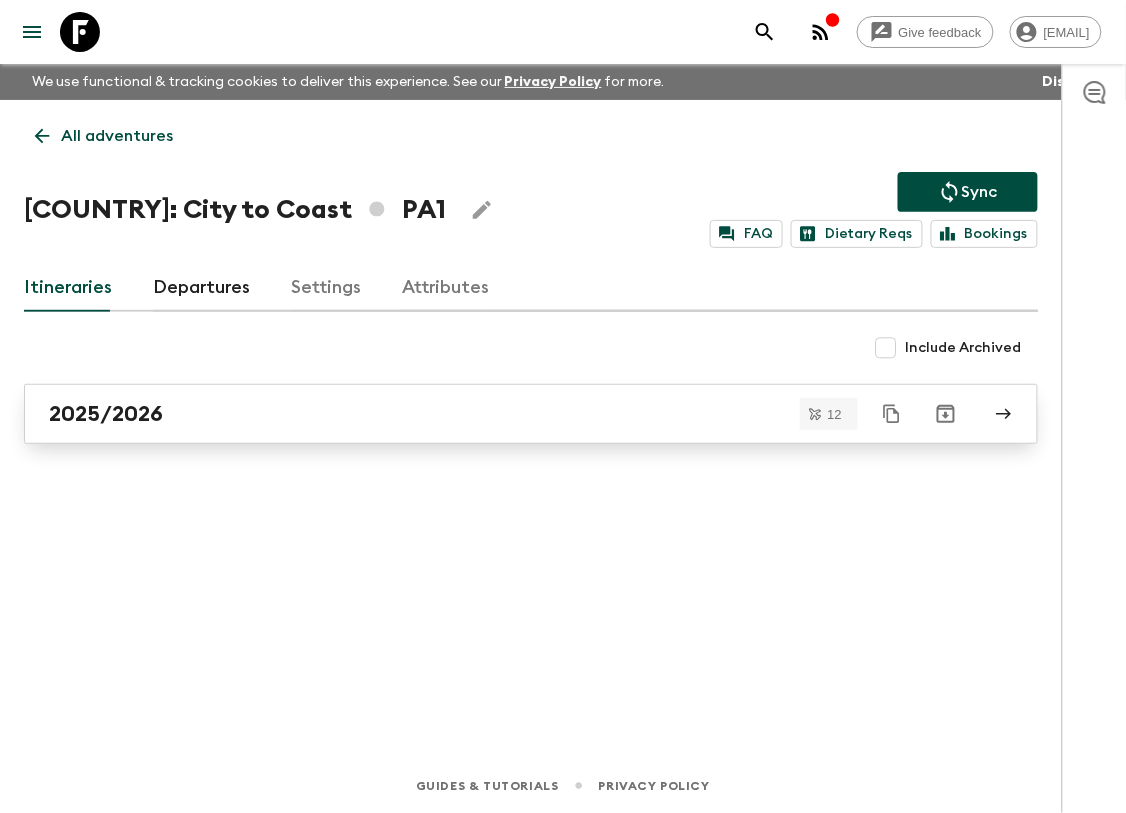 click on "2025/2026" at bounding box center [512, 414] 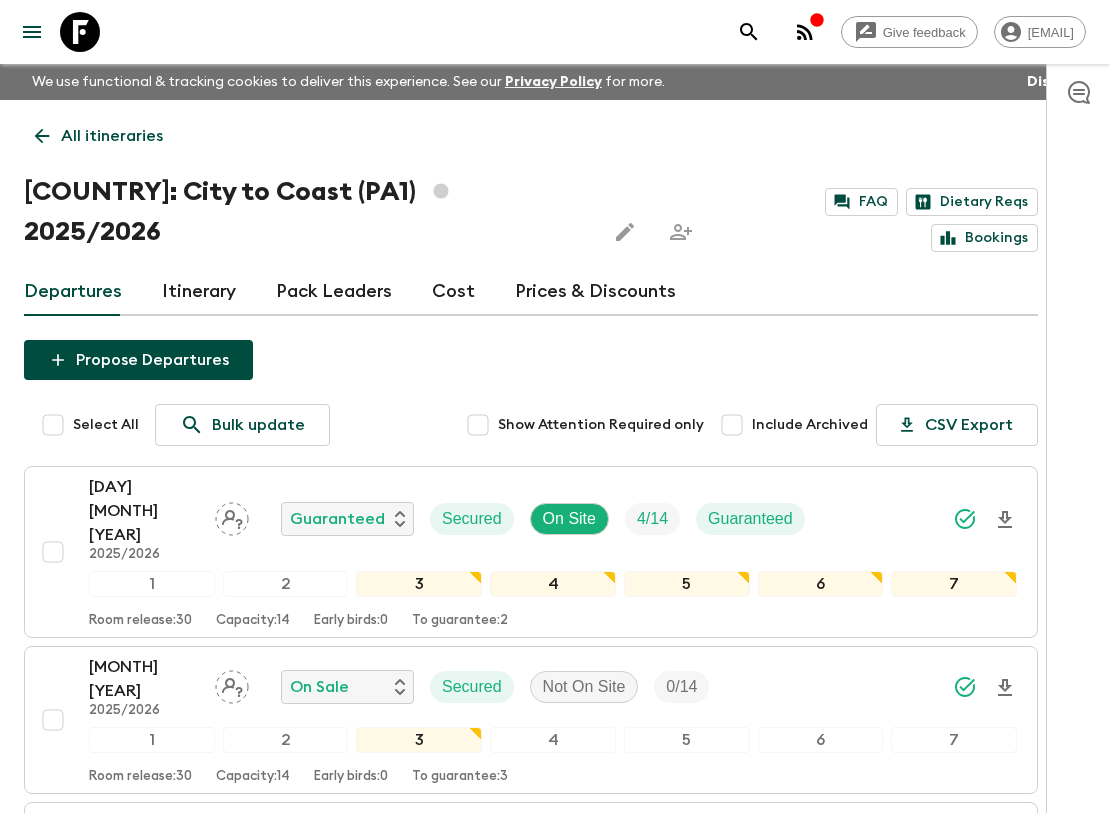 click on "Itinerary" at bounding box center (199, 292) 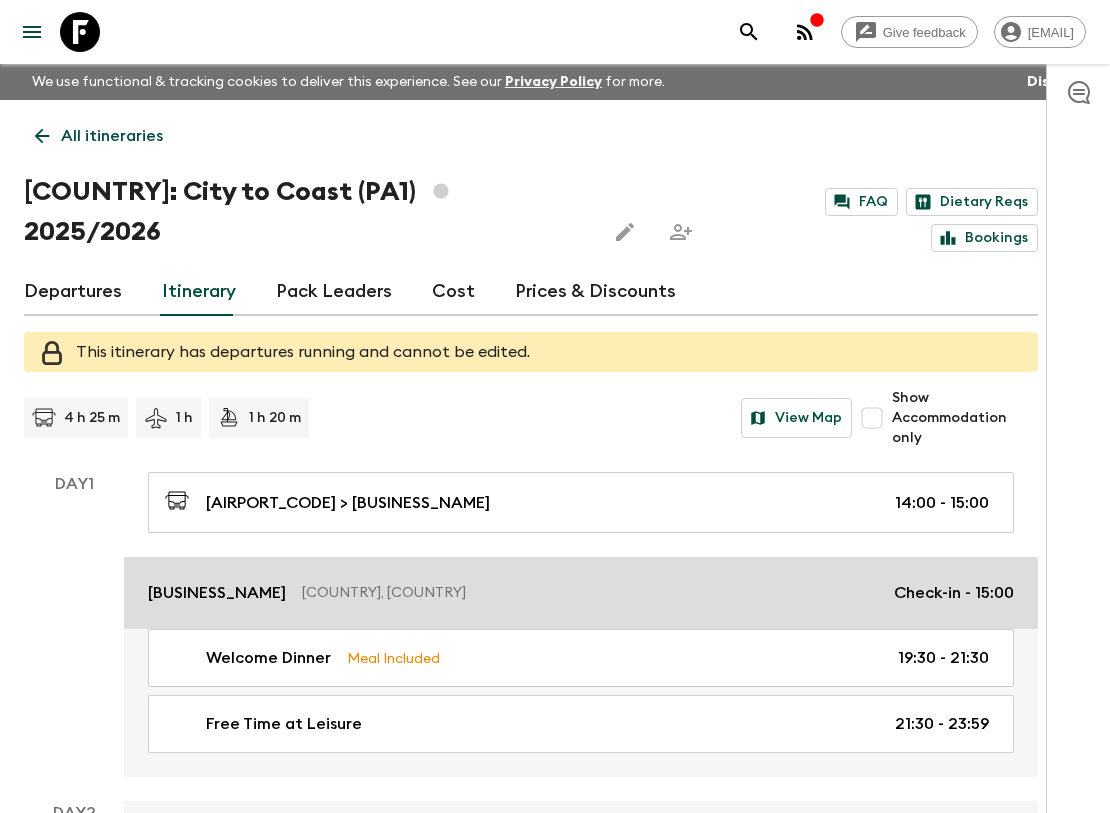 click on "Central Hotel [COUNTRY]" at bounding box center [217, 593] 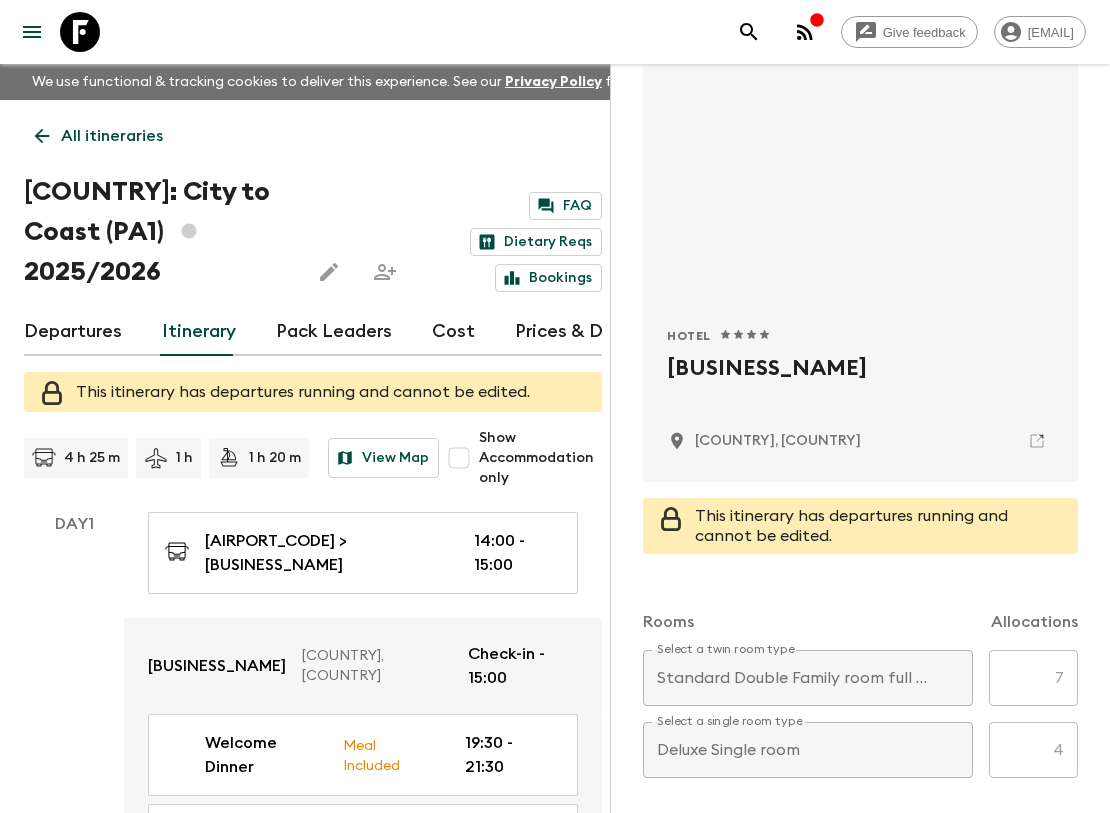 scroll, scrollTop: 0, scrollLeft: 0, axis: both 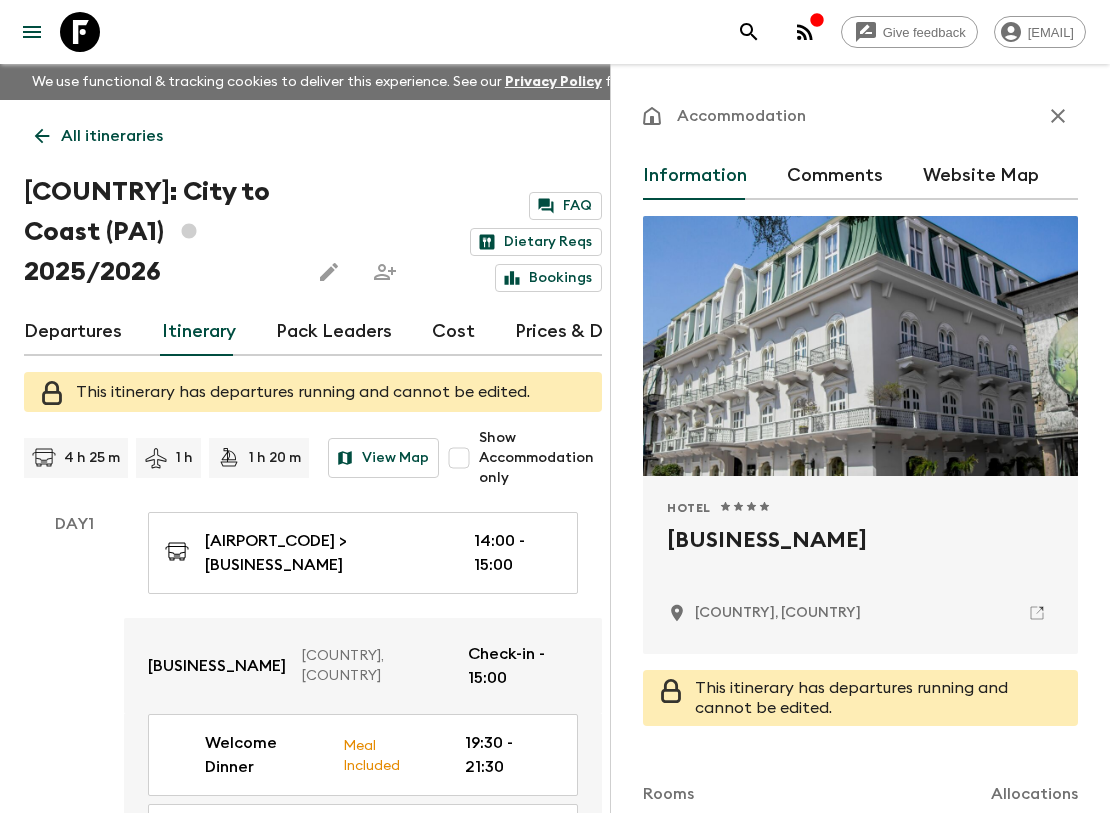 click 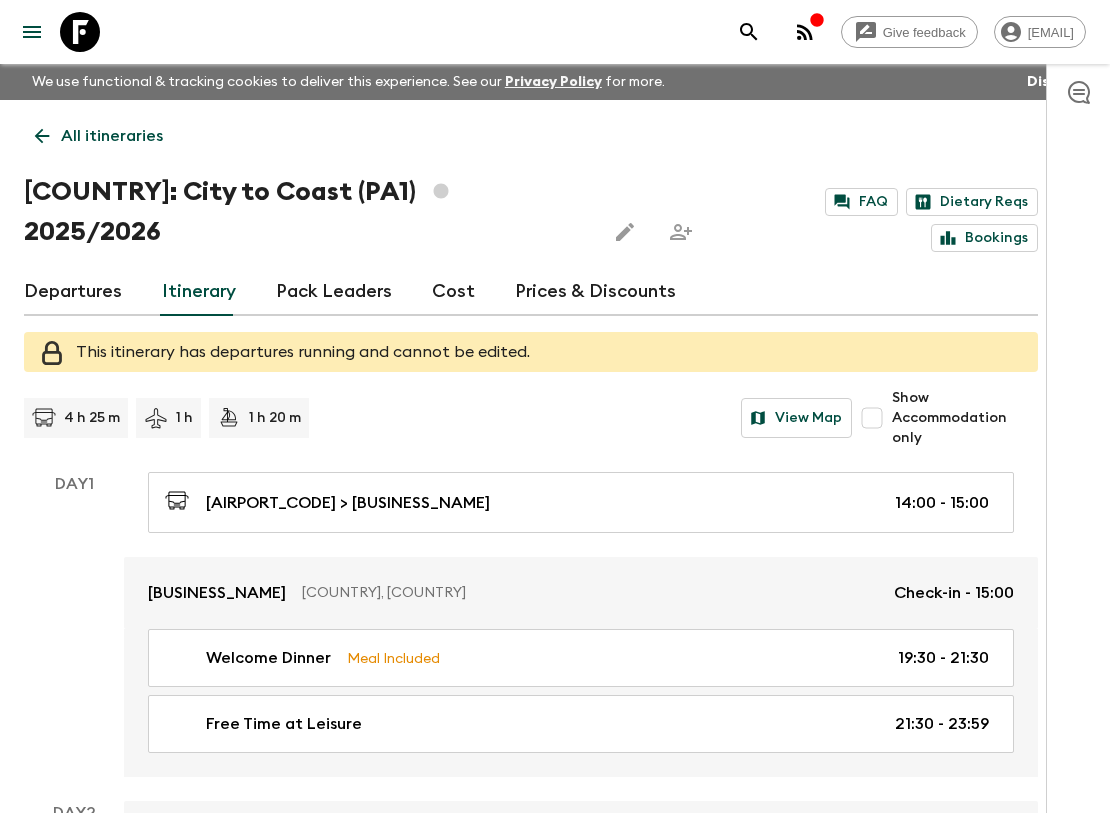click 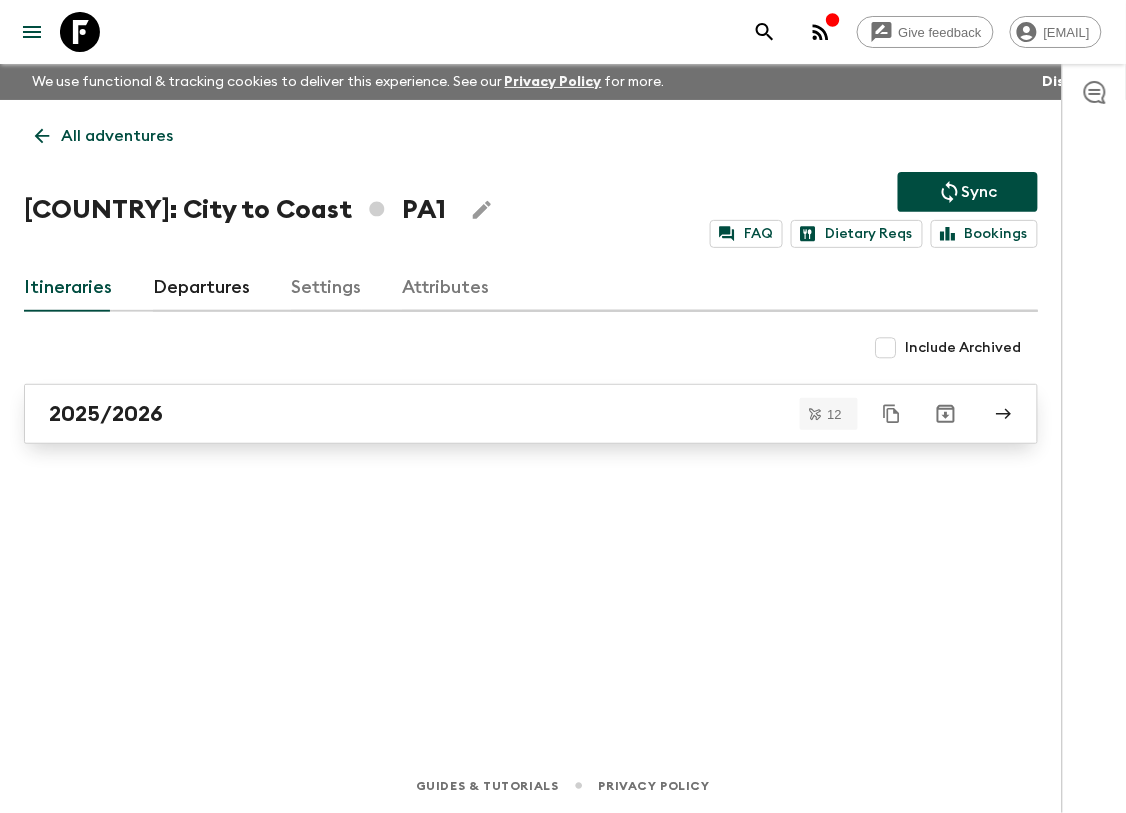click on "2025/2026" at bounding box center [512, 414] 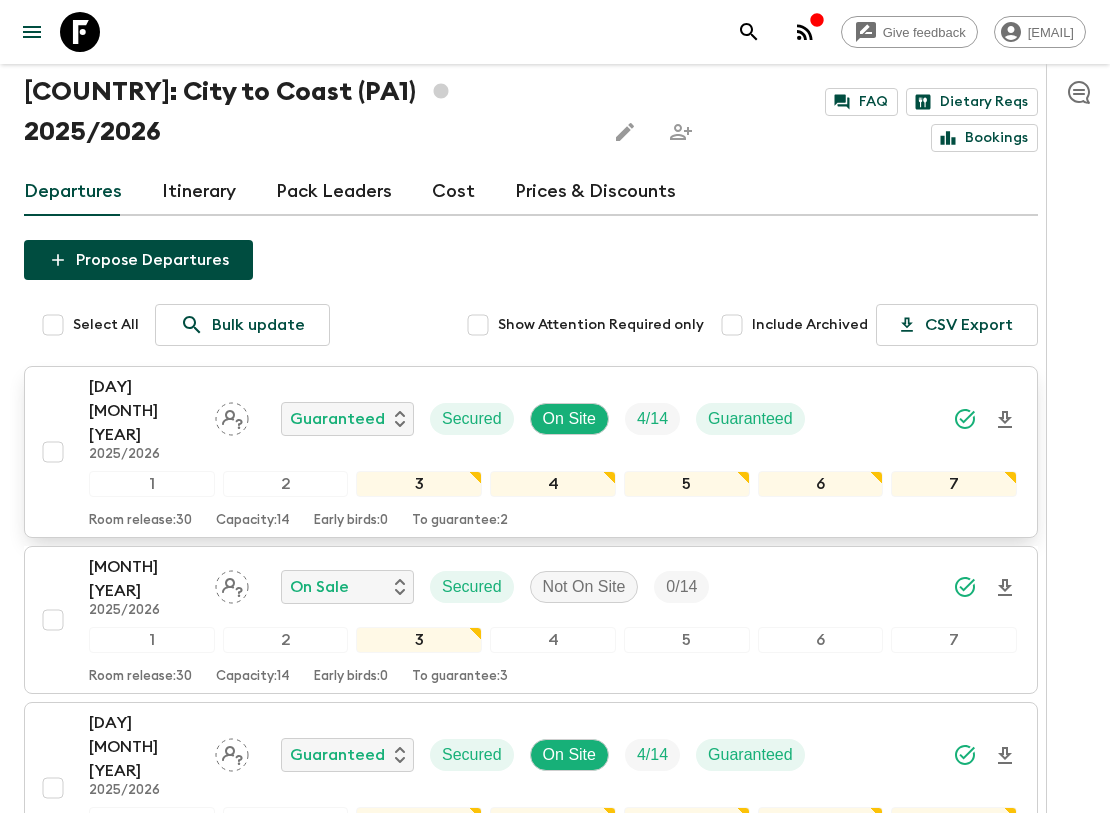scroll, scrollTop: 0, scrollLeft: 0, axis: both 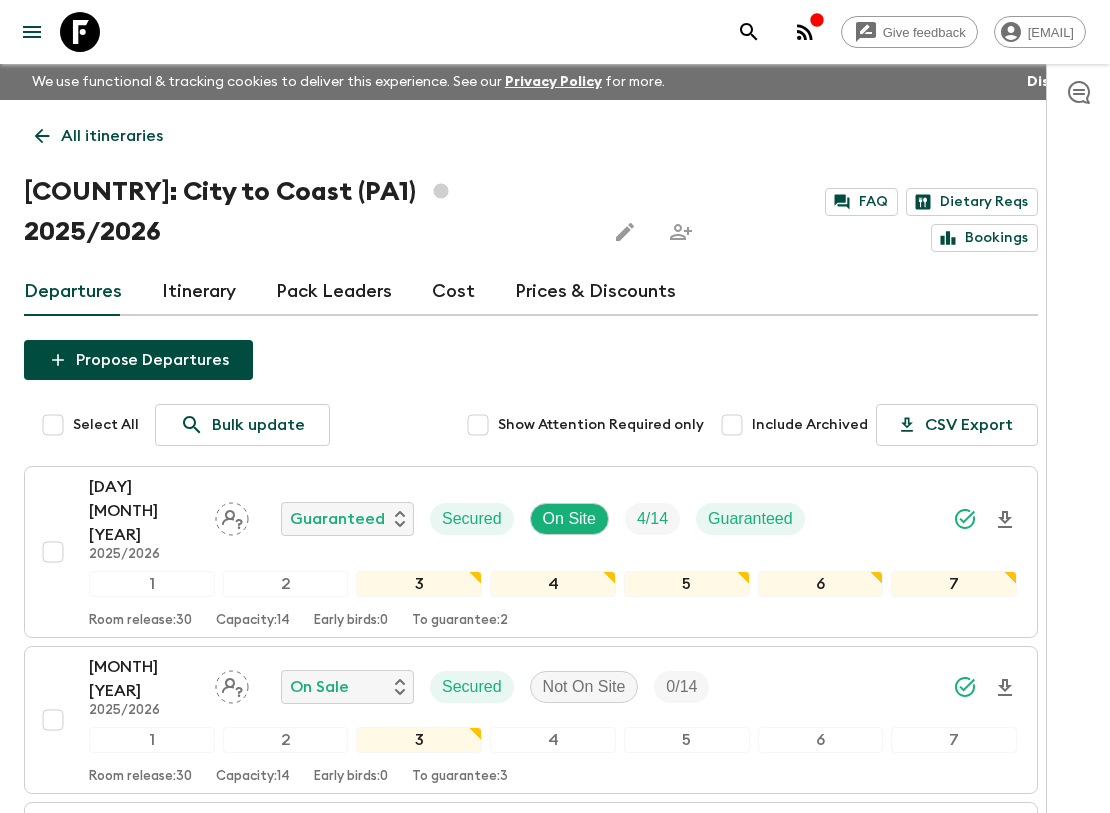 click 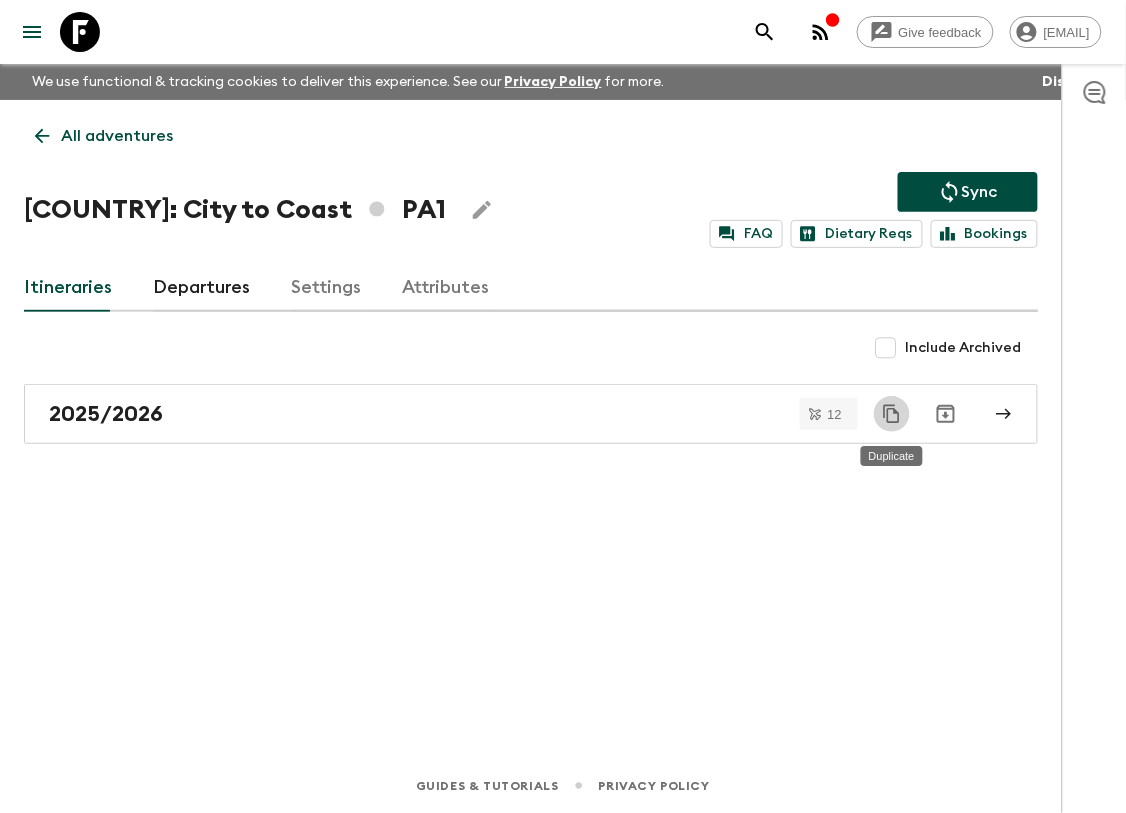 click 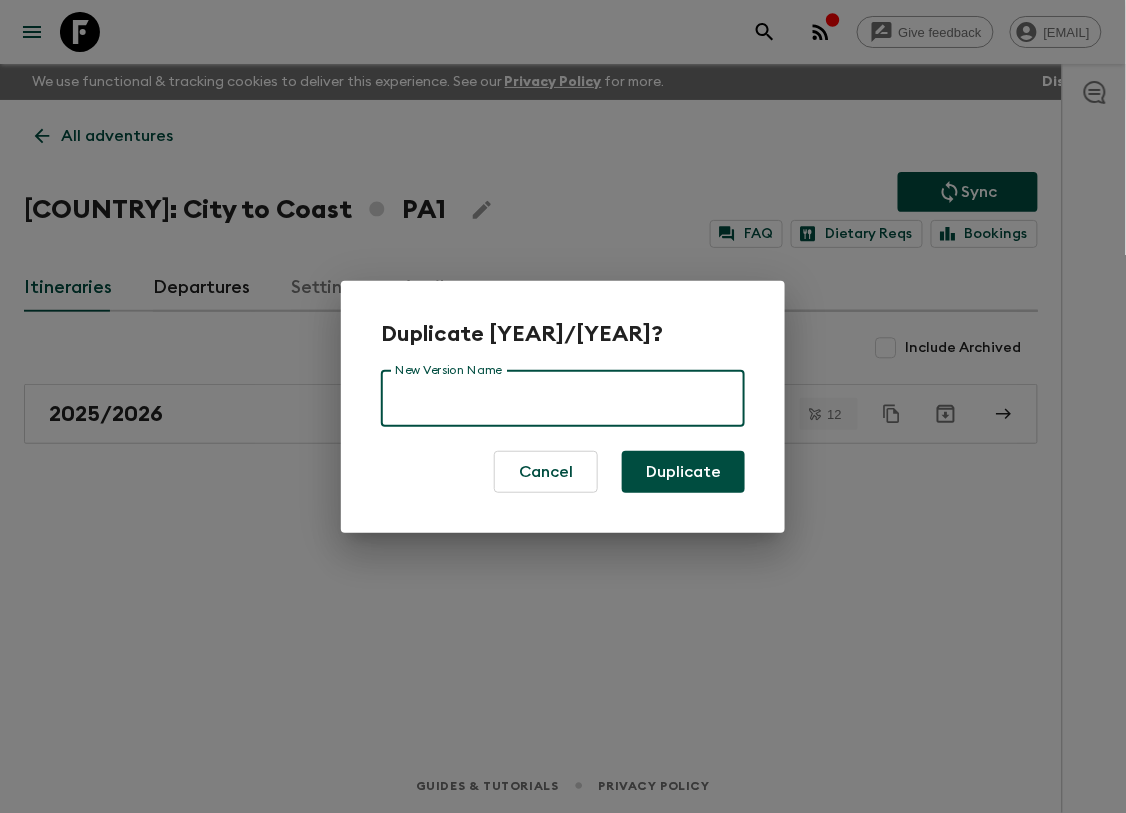 click on "New Version Name" at bounding box center (563, 399) 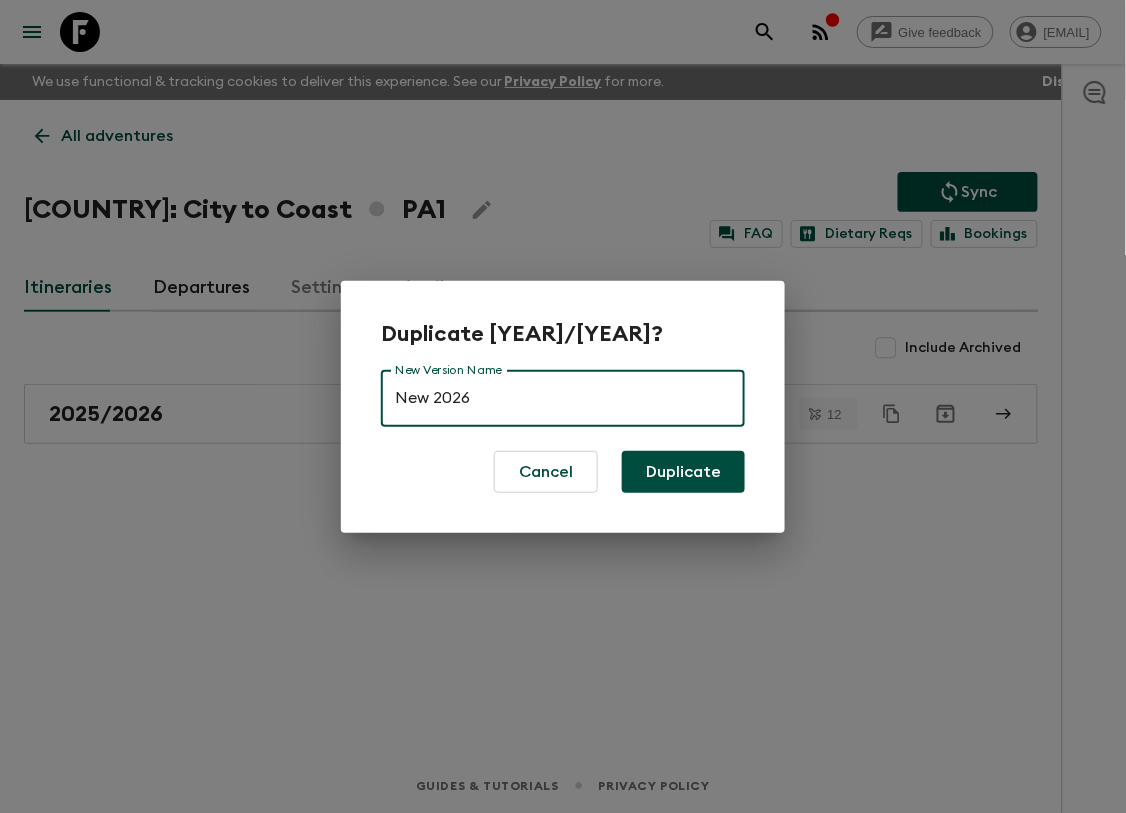 type on "New 2026" 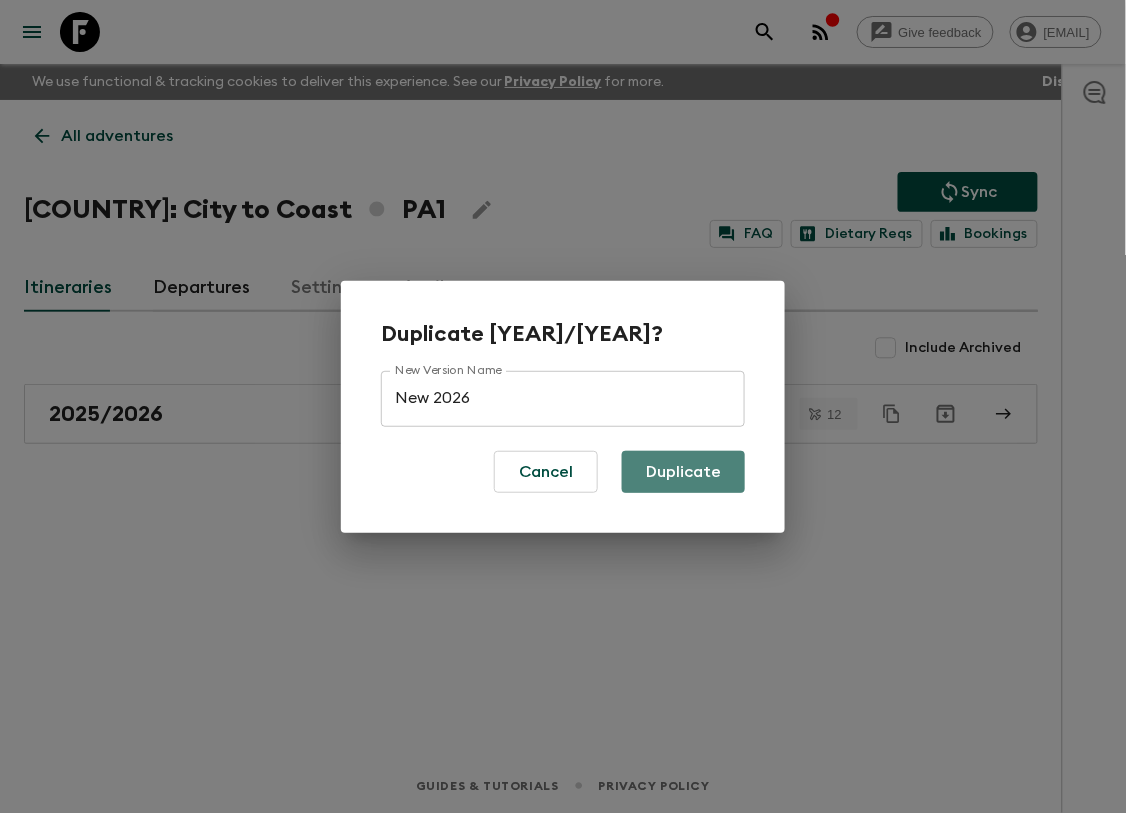 click on "Duplicate" at bounding box center (683, 472) 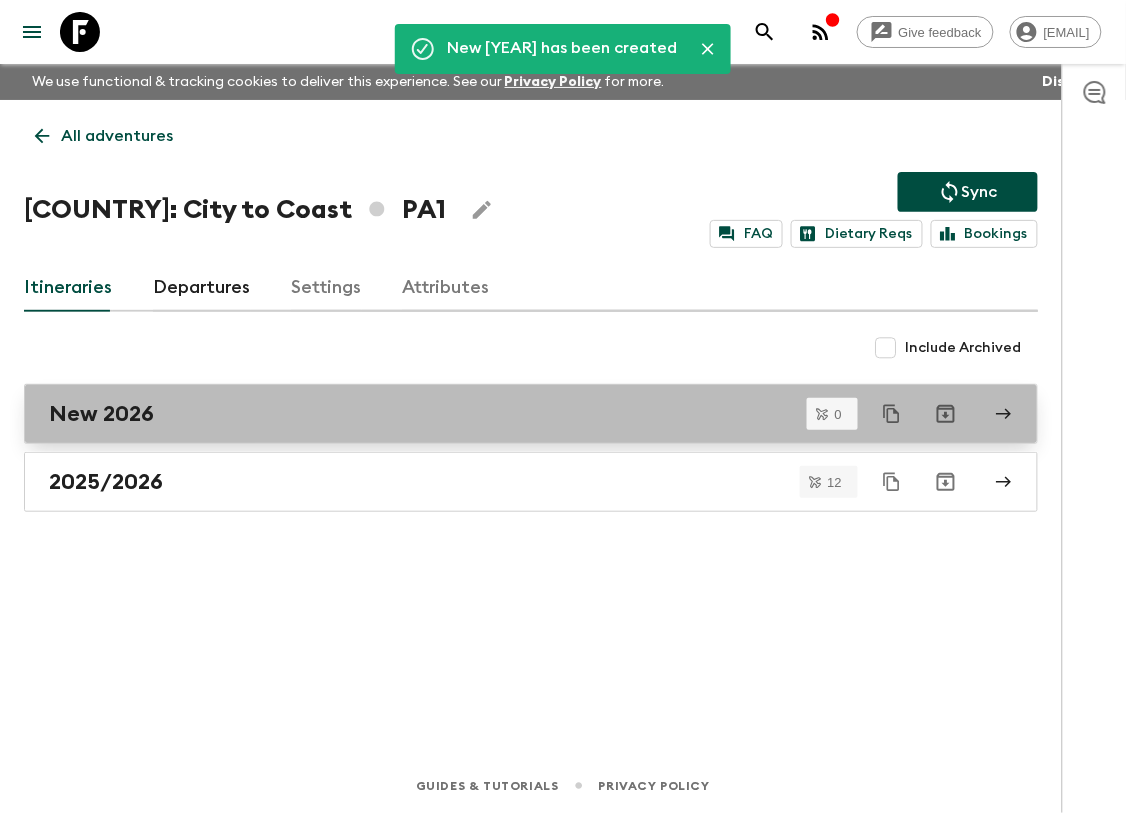 click on "New 2026" at bounding box center (512, 414) 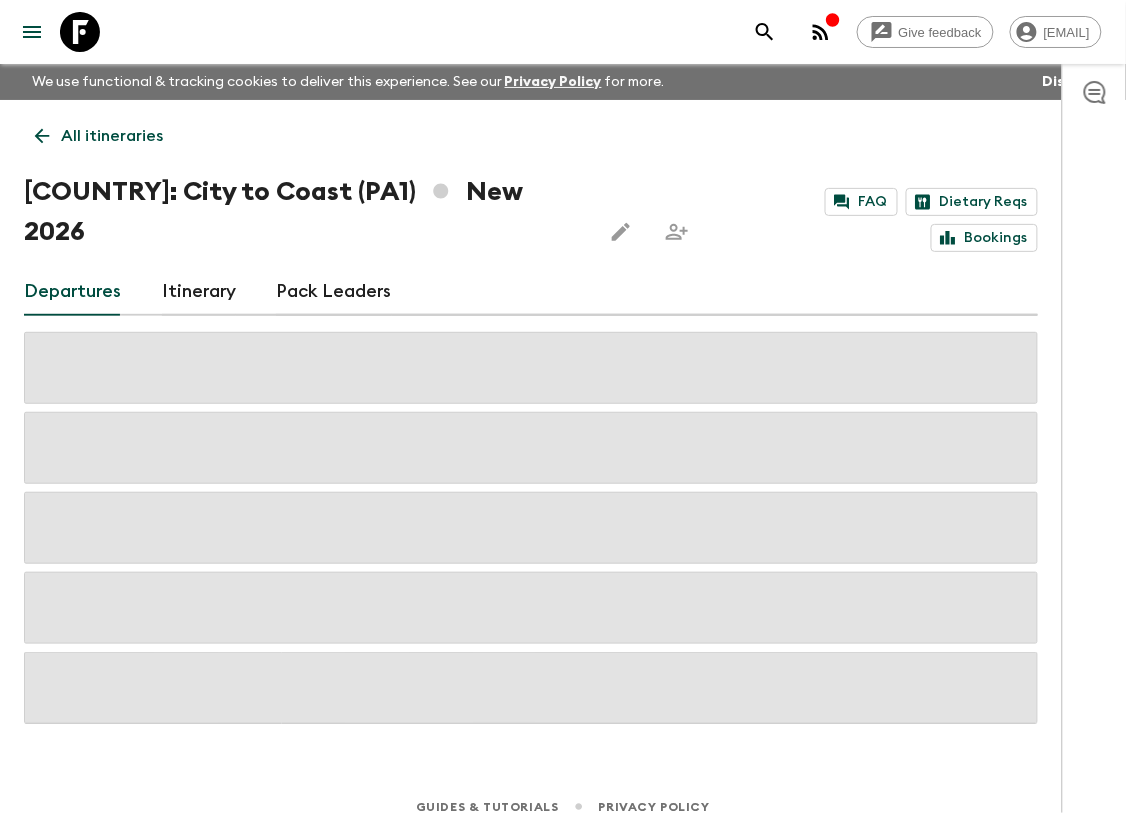 click on "Itinerary" at bounding box center (199, 292) 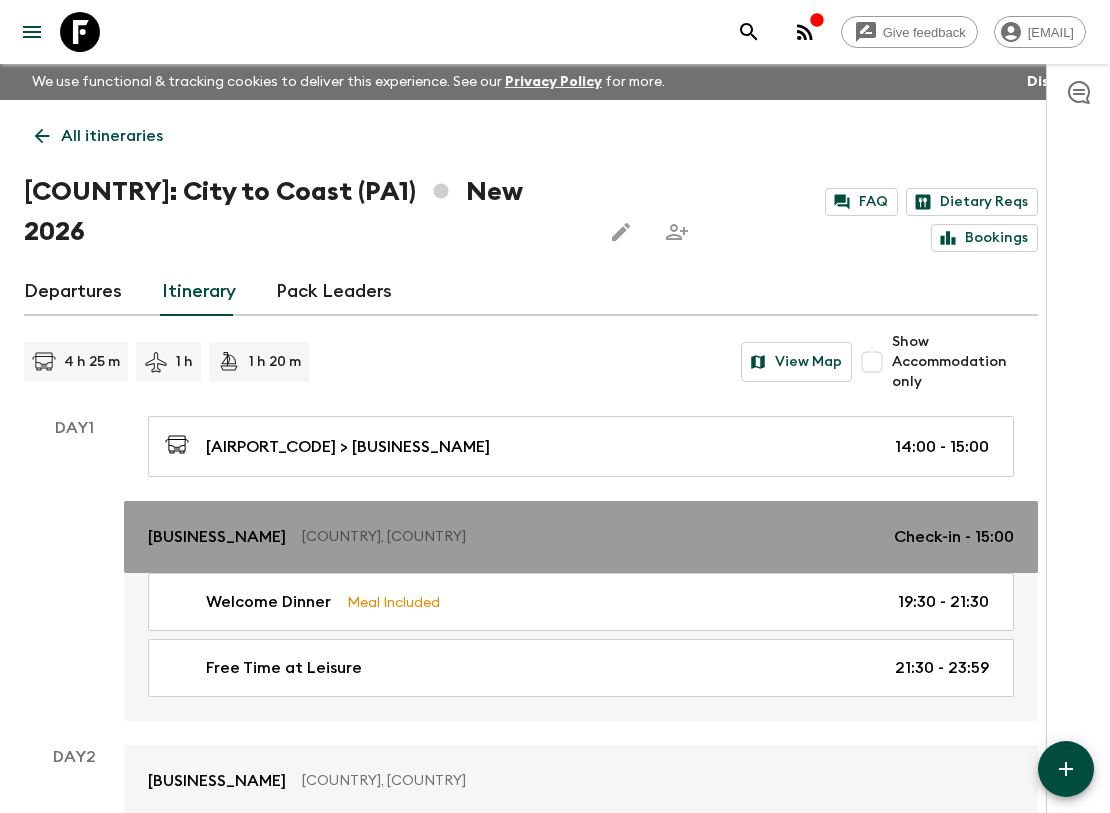 click on "Central Hotel [COUNTRY]" at bounding box center [217, 537] 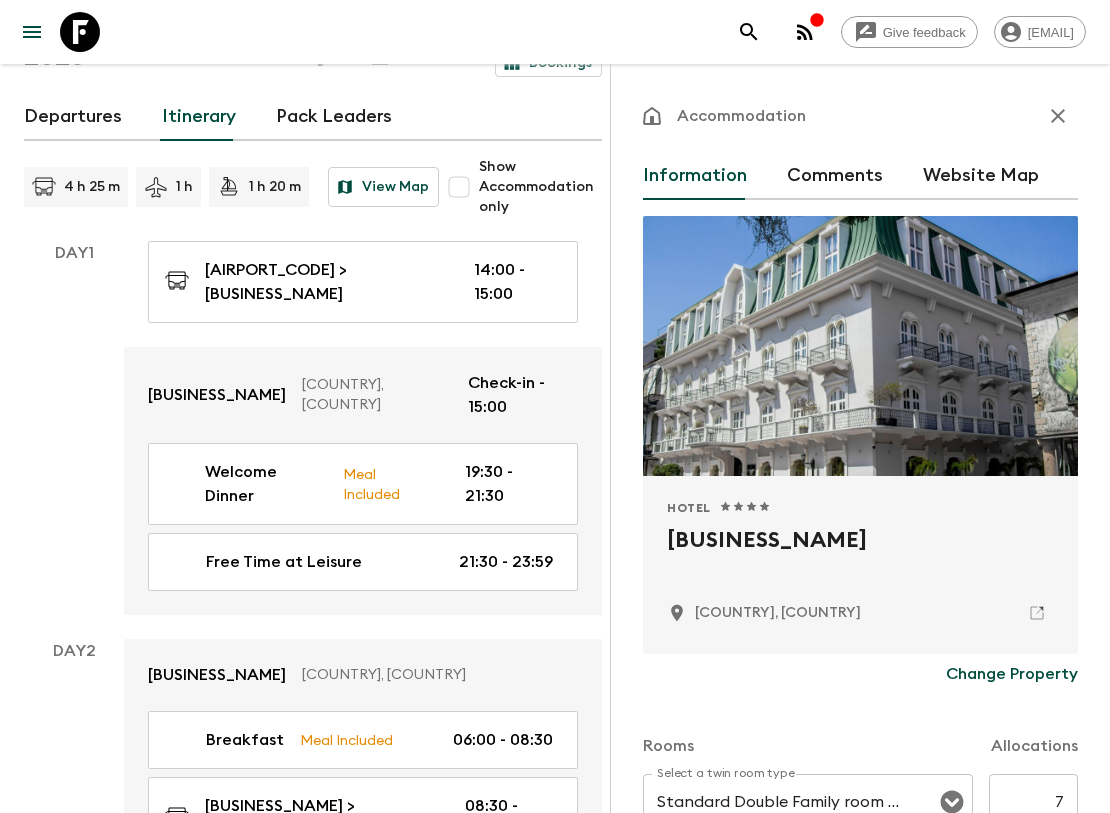 scroll, scrollTop: 555, scrollLeft: 0, axis: vertical 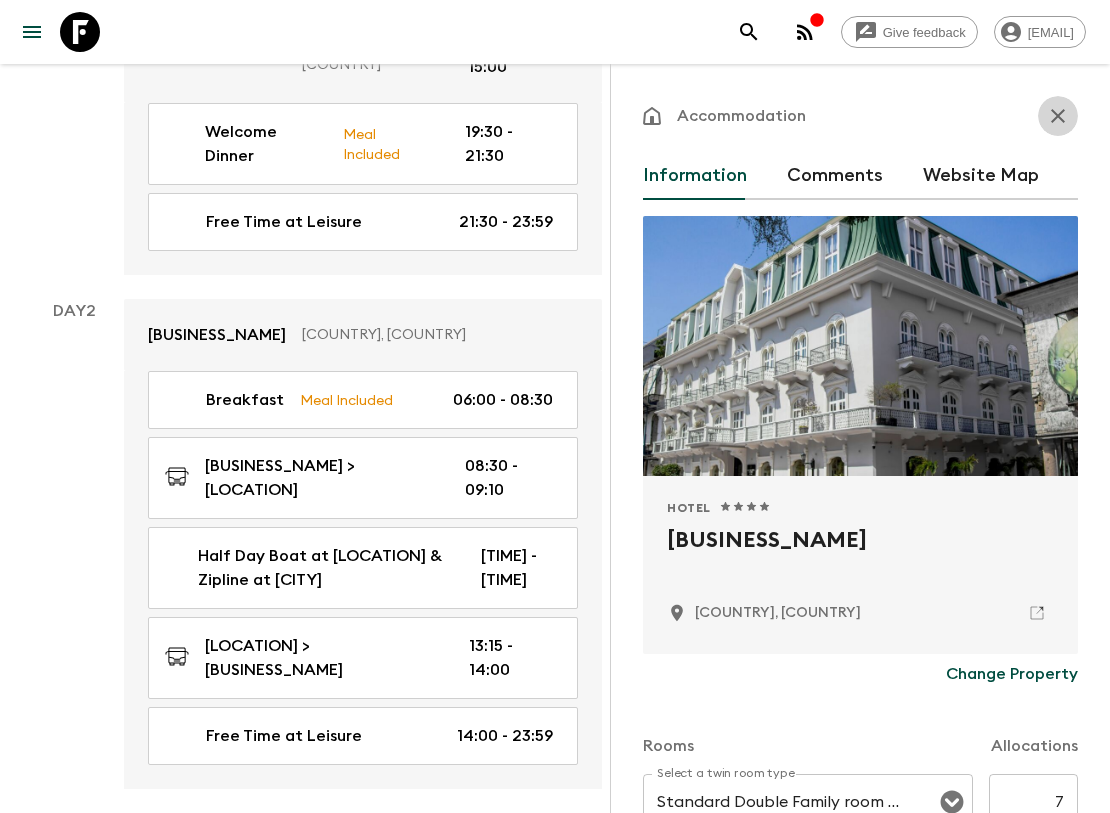 drag, startPoint x: 1040, startPoint y: 113, endPoint x: 1002, endPoint y: 142, distance: 47.801674 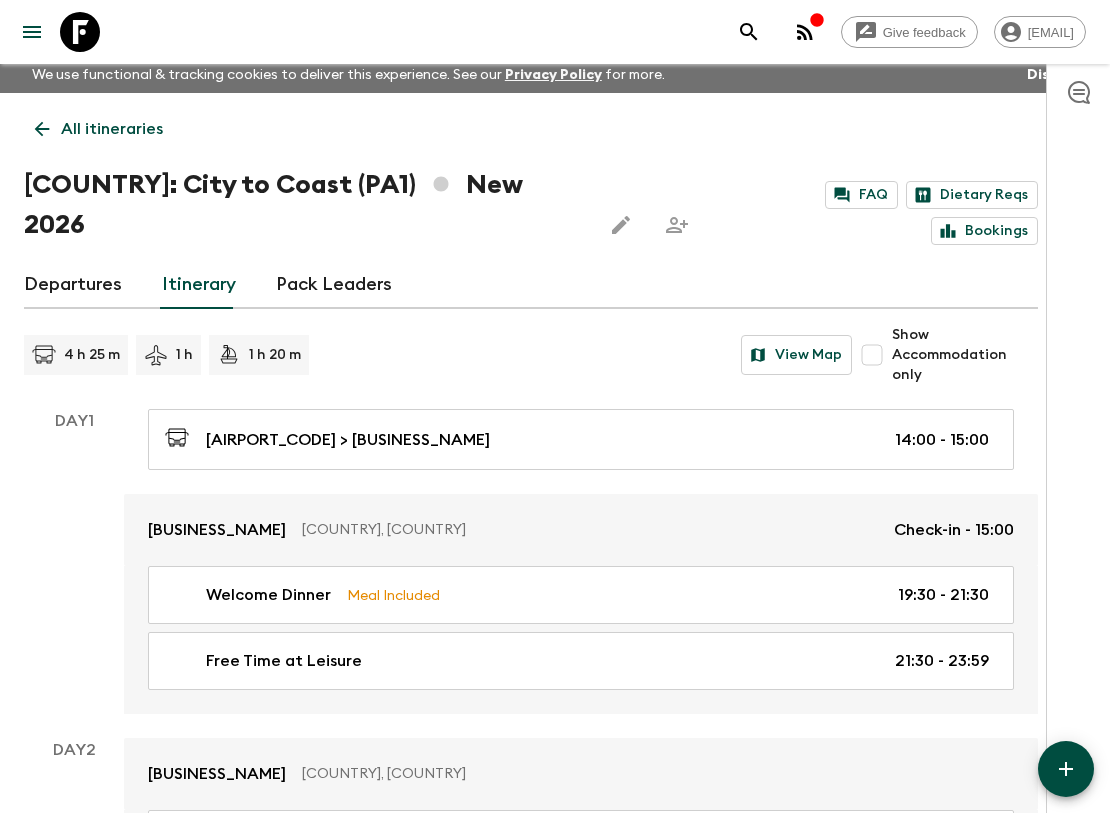 scroll, scrollTop: 0, scrollLeft: 0, axis: both 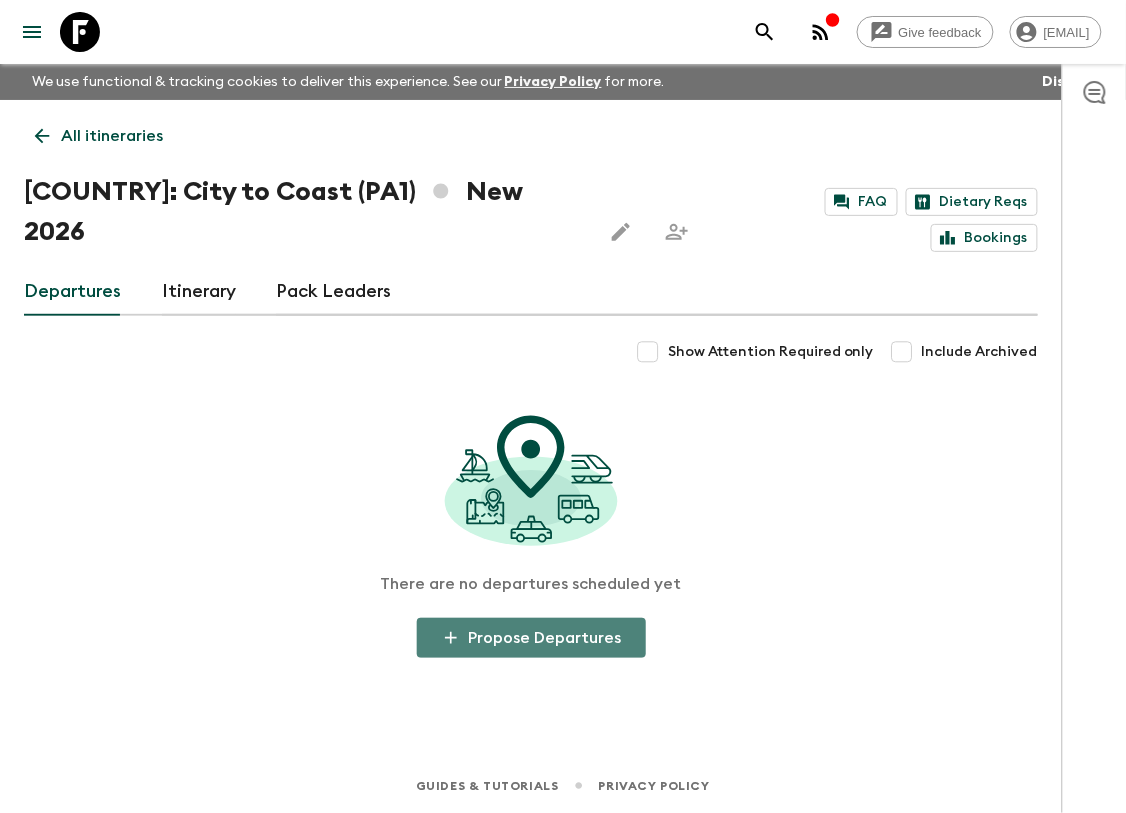 click on "Propose Departures" at bounding box center [531, 638] 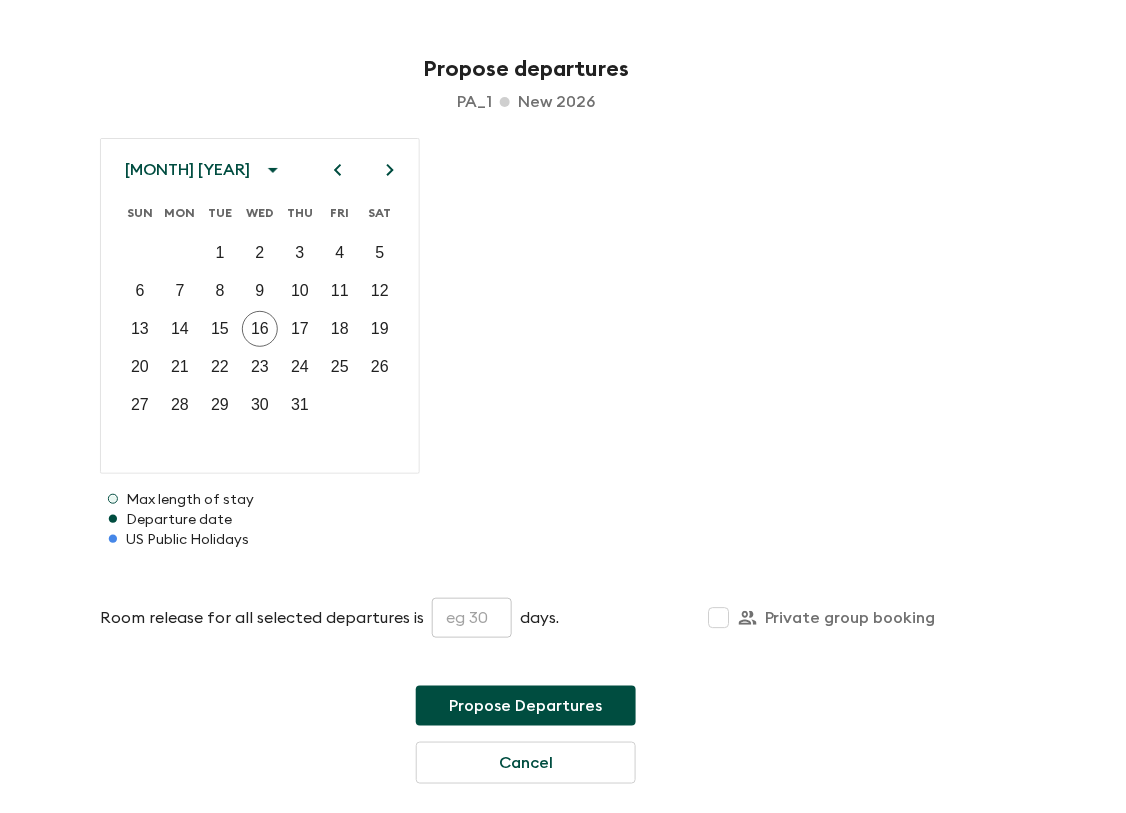 click at bounding box center [472, 618] 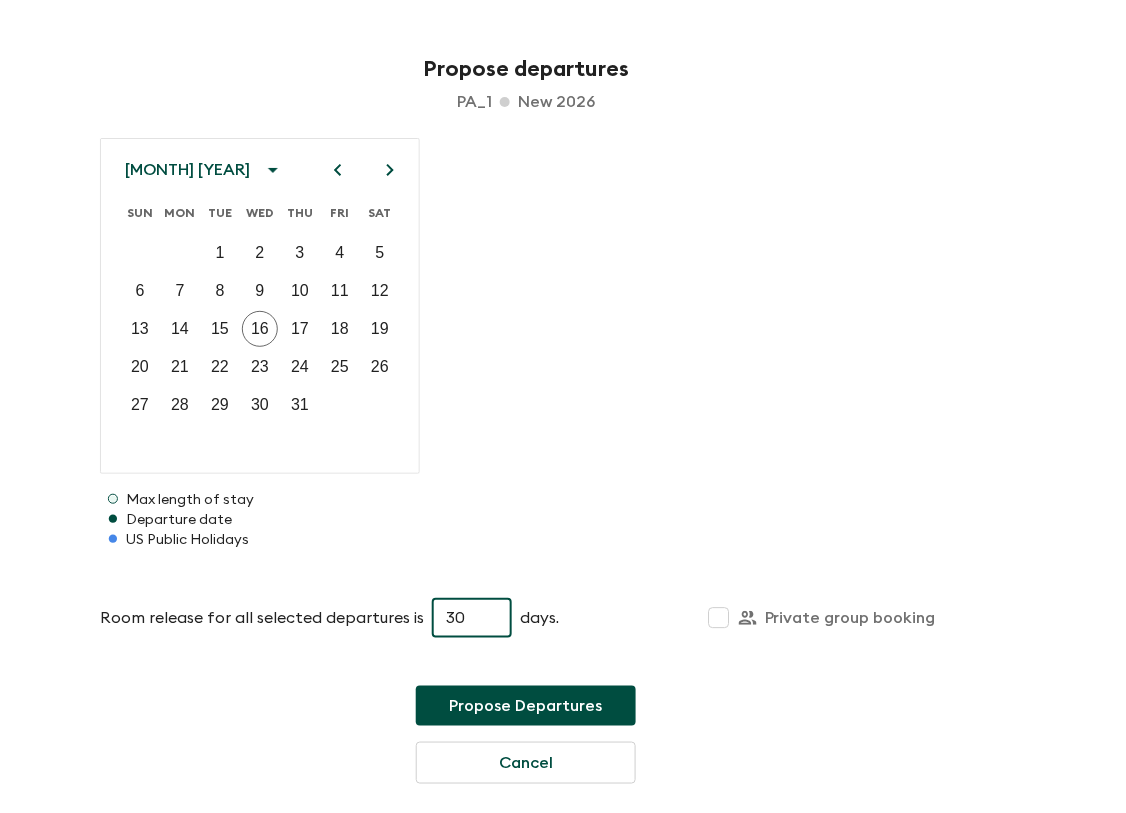 type on "30" 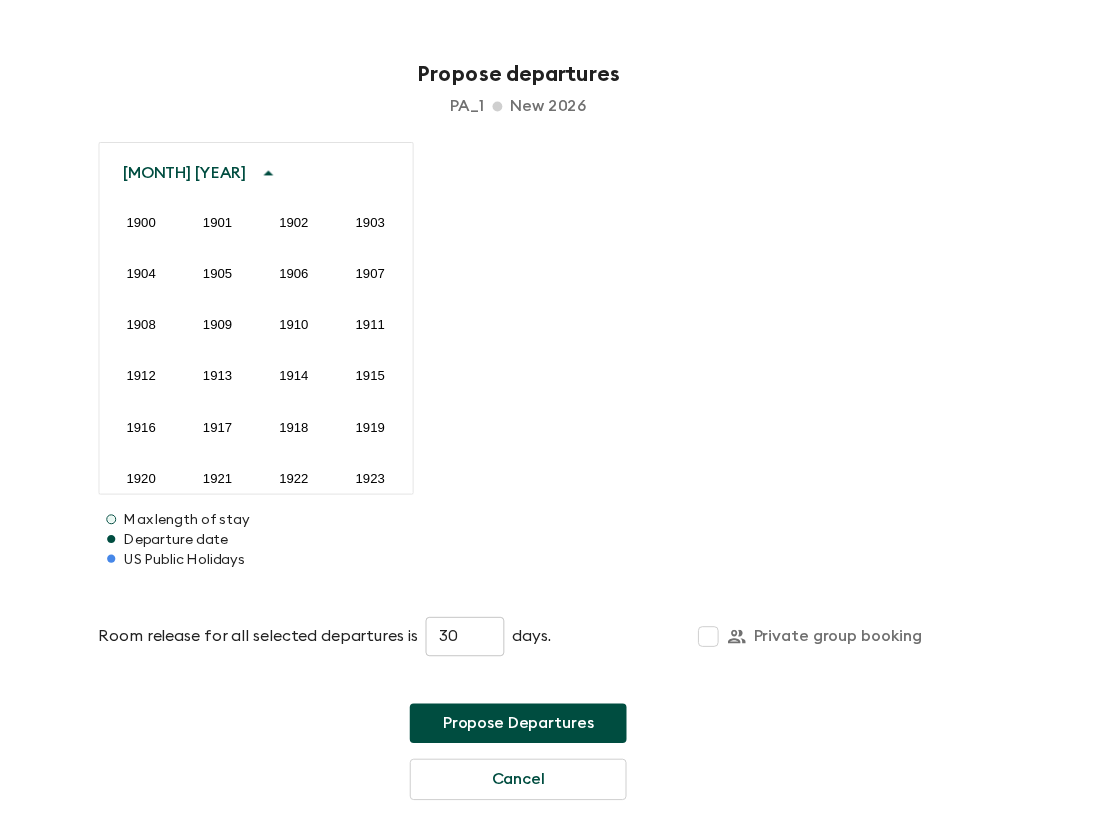 scroll, scrollTop: 2004, scrollLeft: 0, axis: vertical 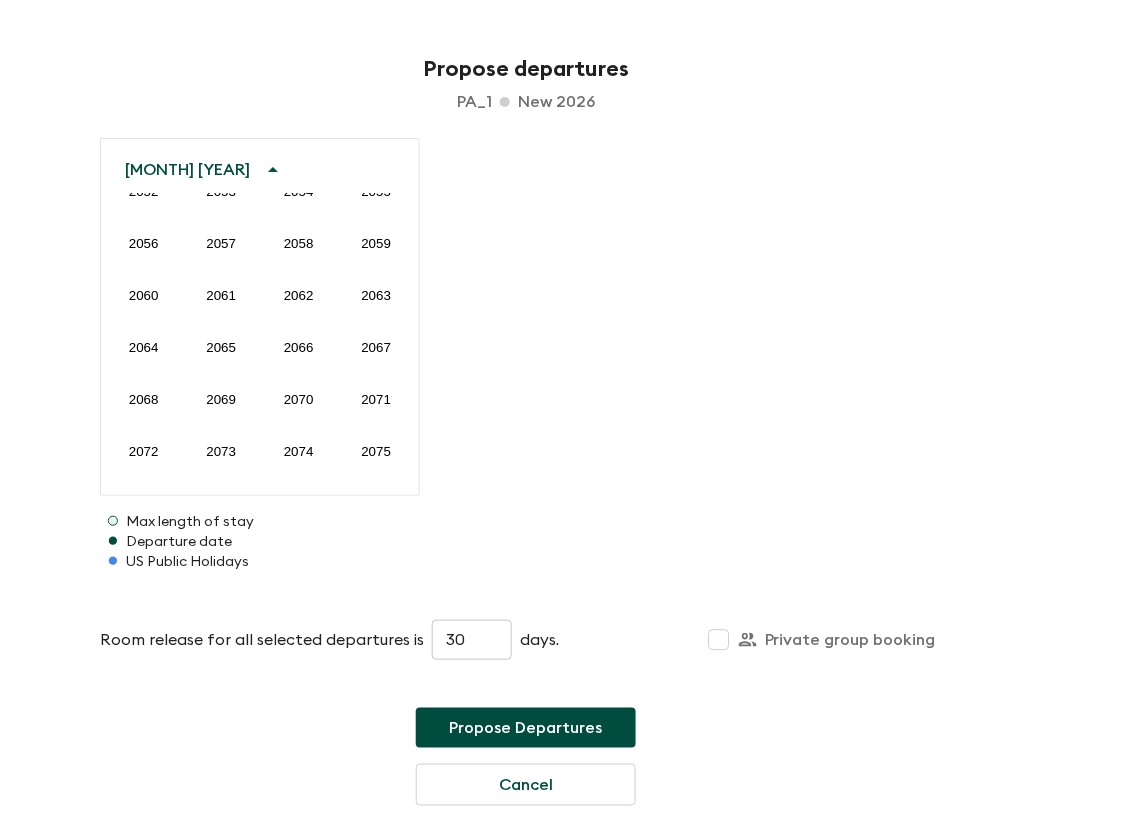 click on "2026" at bounding box center (299, -173) 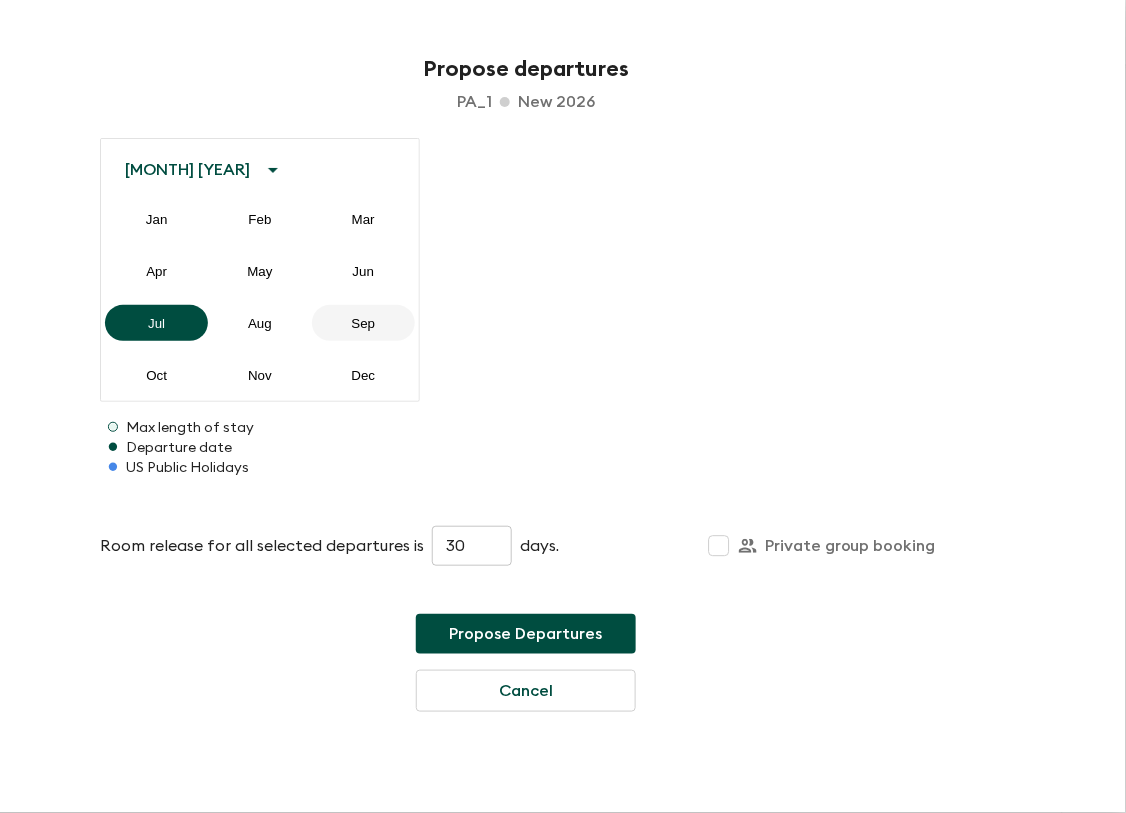 click on "Sep" at bounding box center (363, 323) 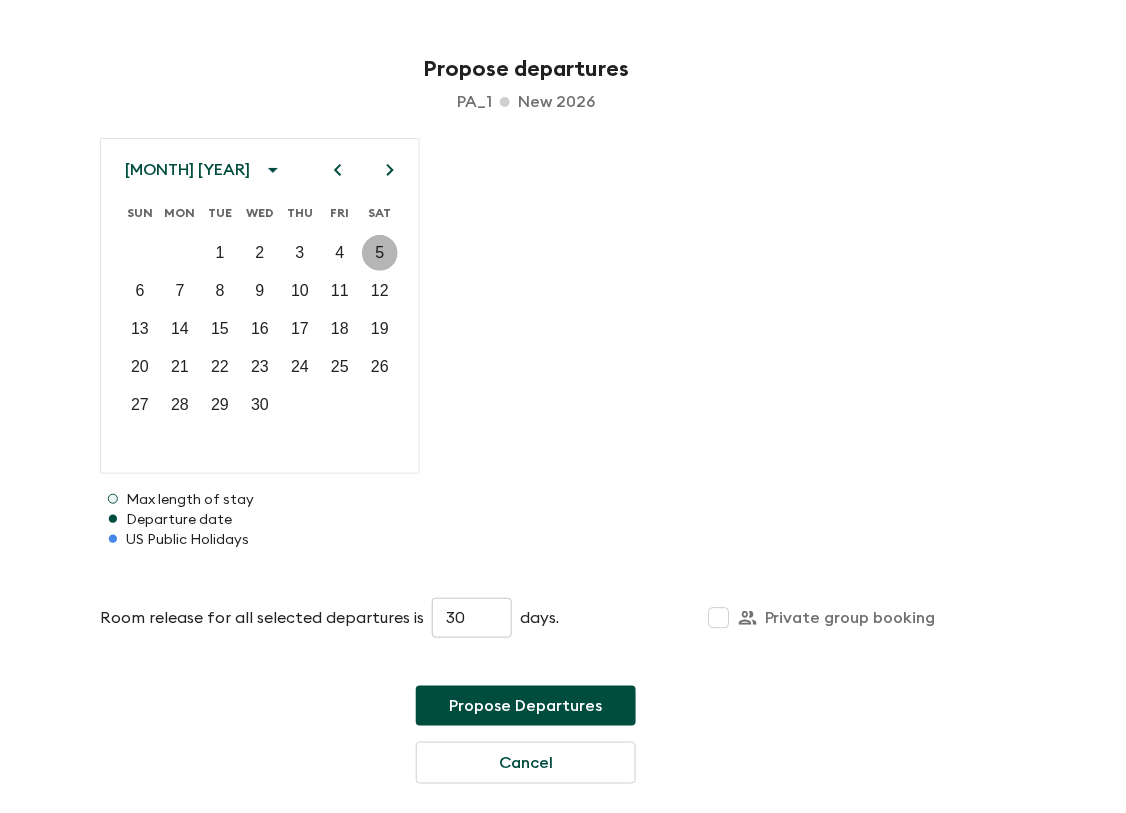 click on "5" at bounding box center [380, 253] 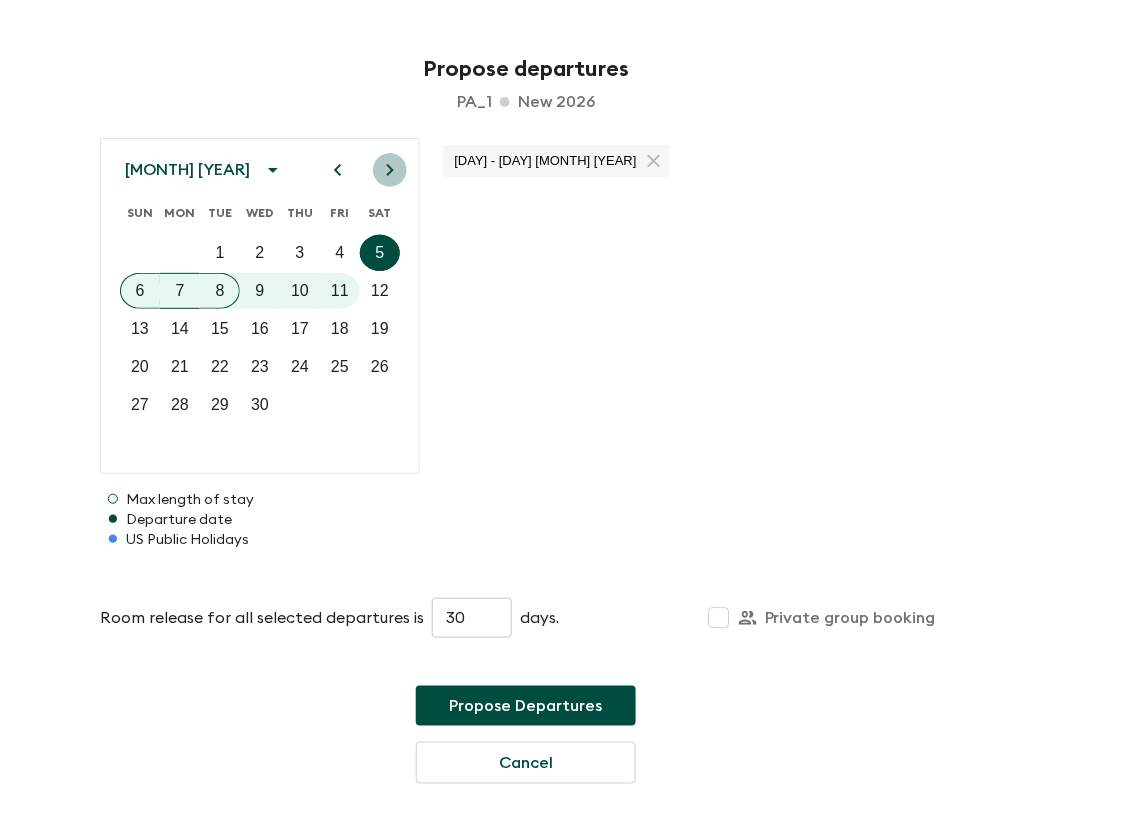 click 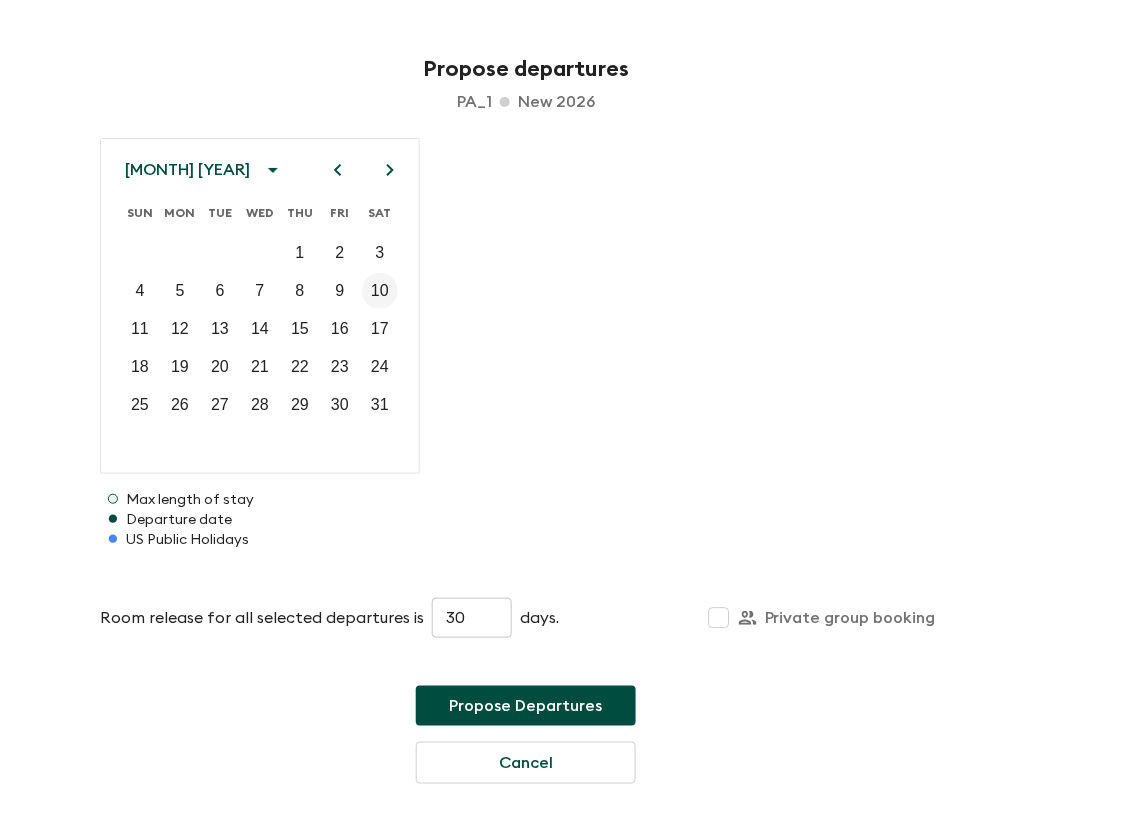 click on "10" at bounding box center (380, 291) 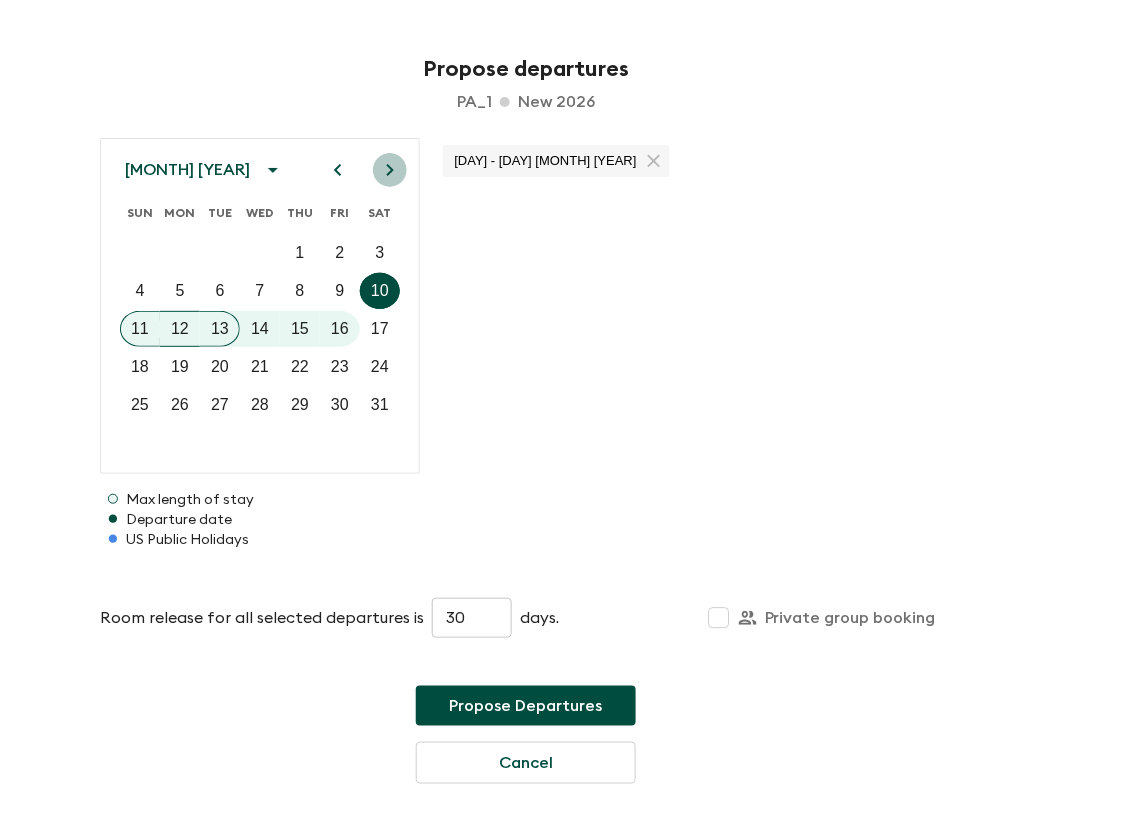 click 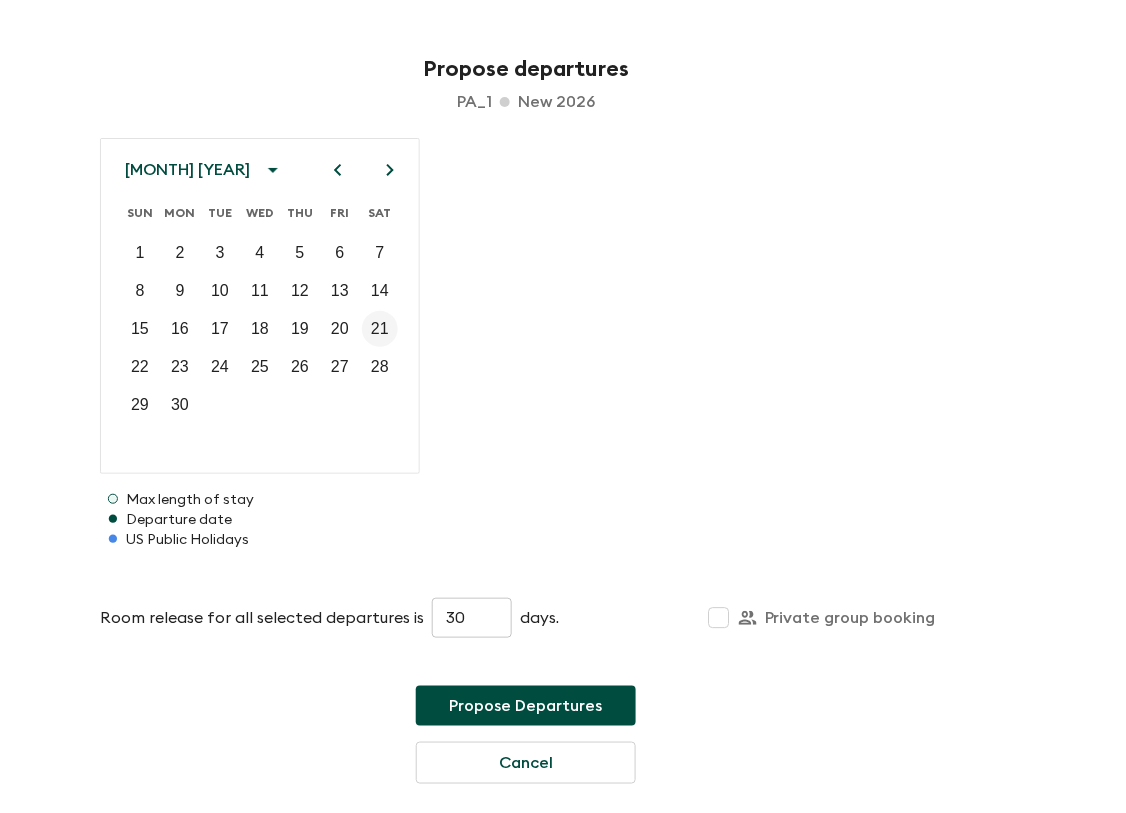 click on "21" at bounding box center [380, 329] 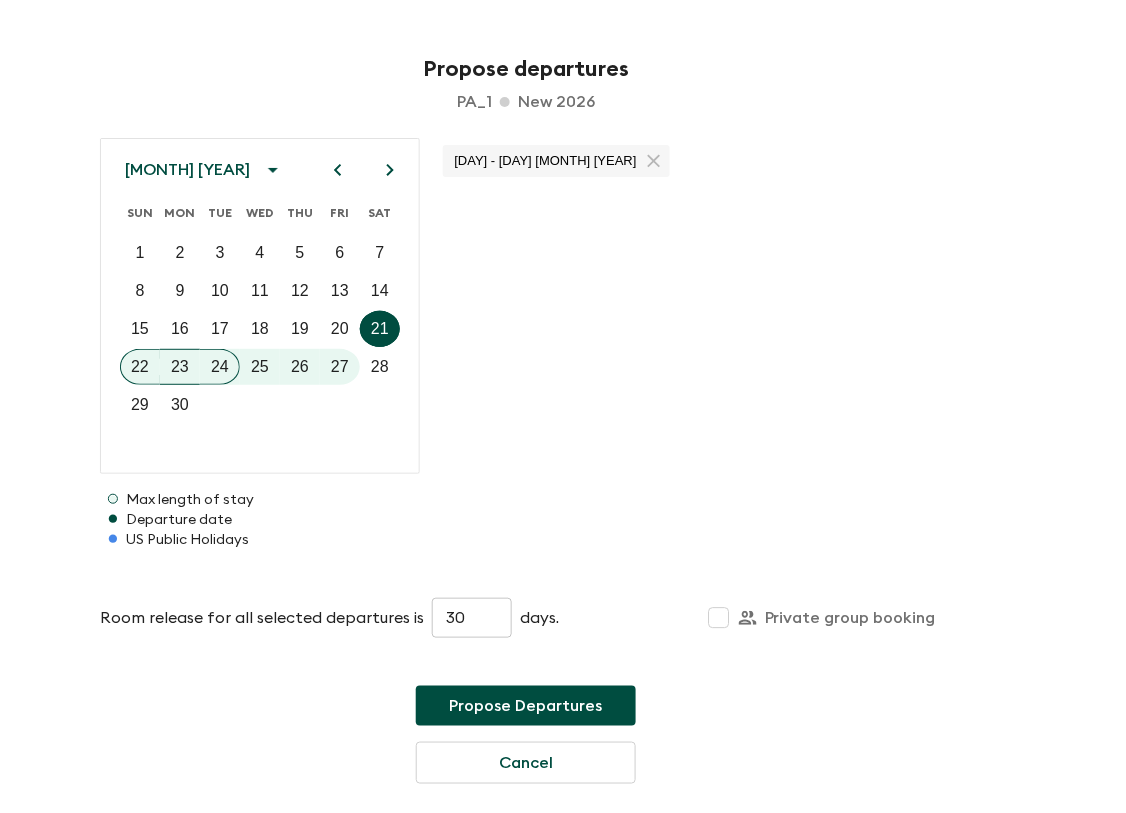 click 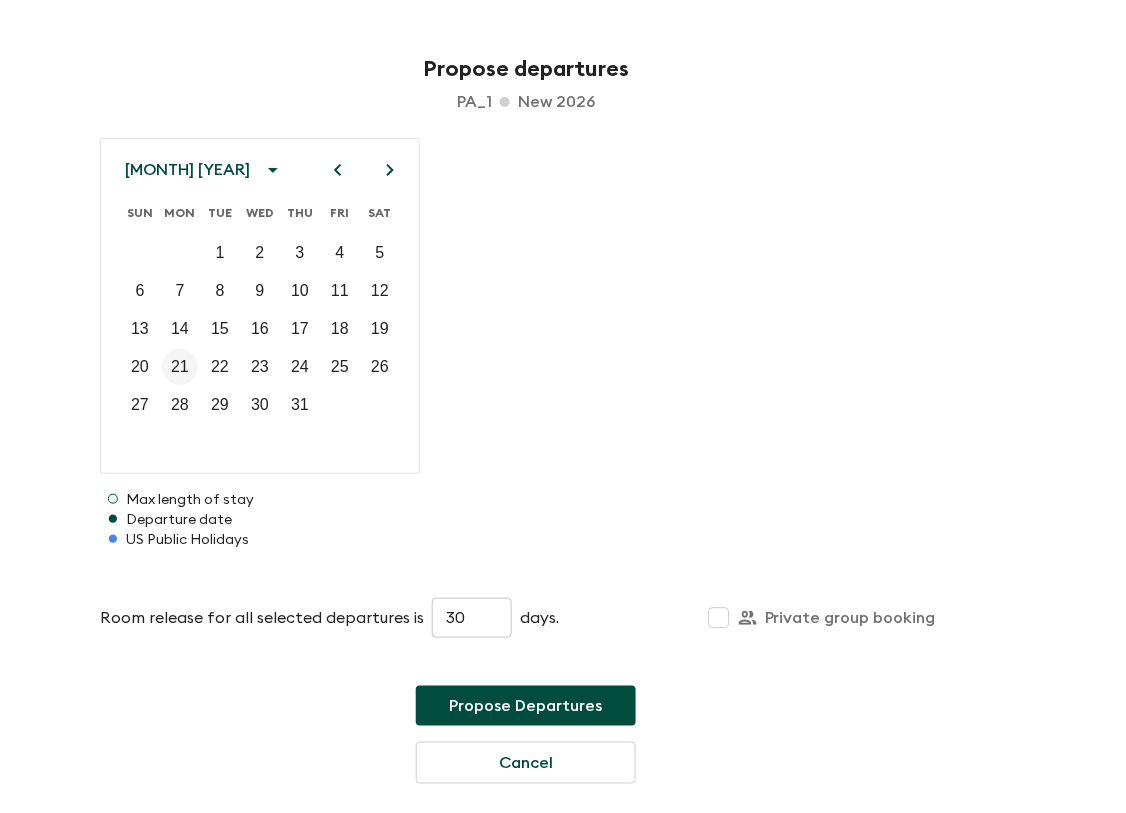 click on "21" at bounding box center [180, 367] 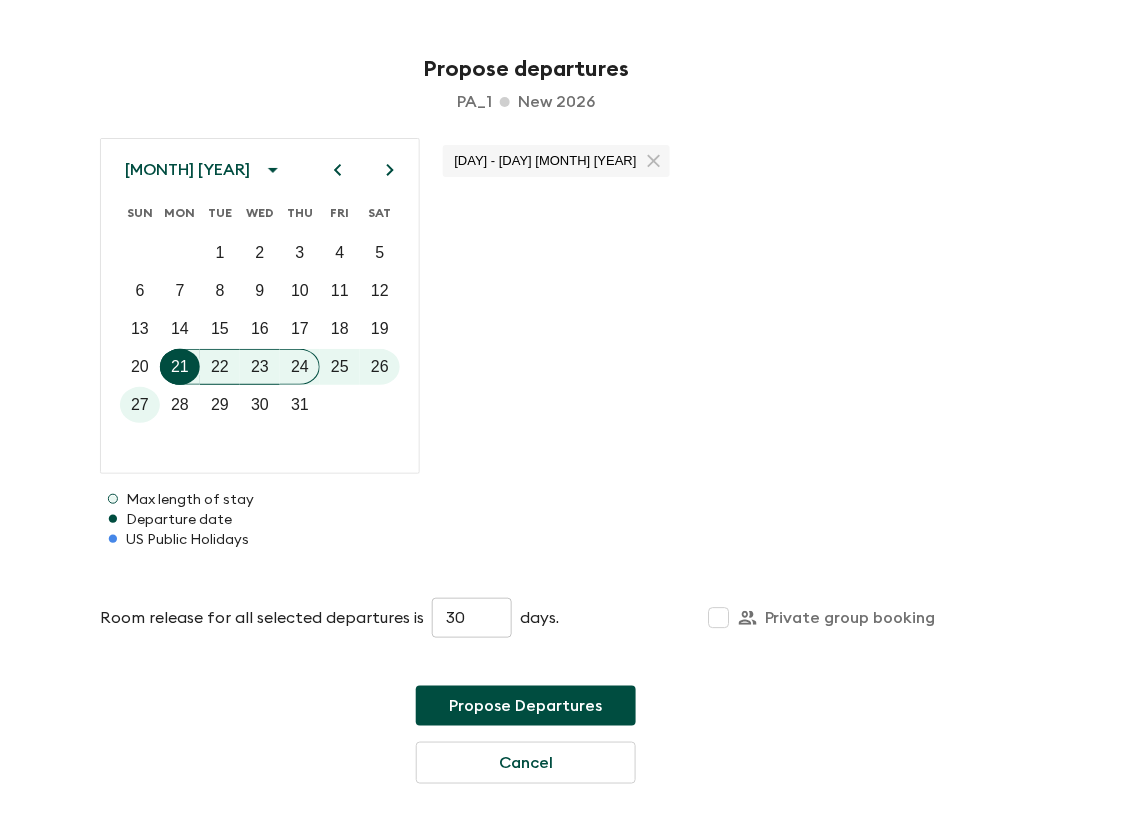 click on "Propose Departures" at bounding box center (526, 706) 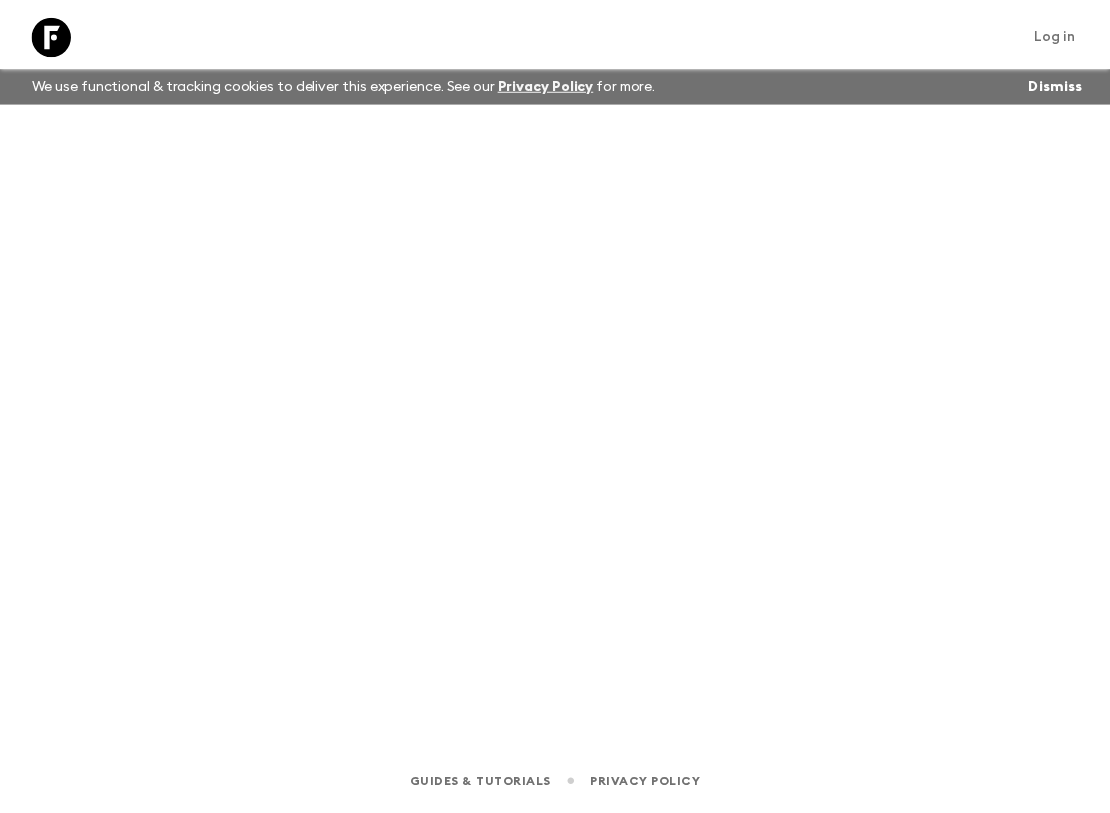 scroll, scrollTop: 0, scrollLeft: 0, axis: both 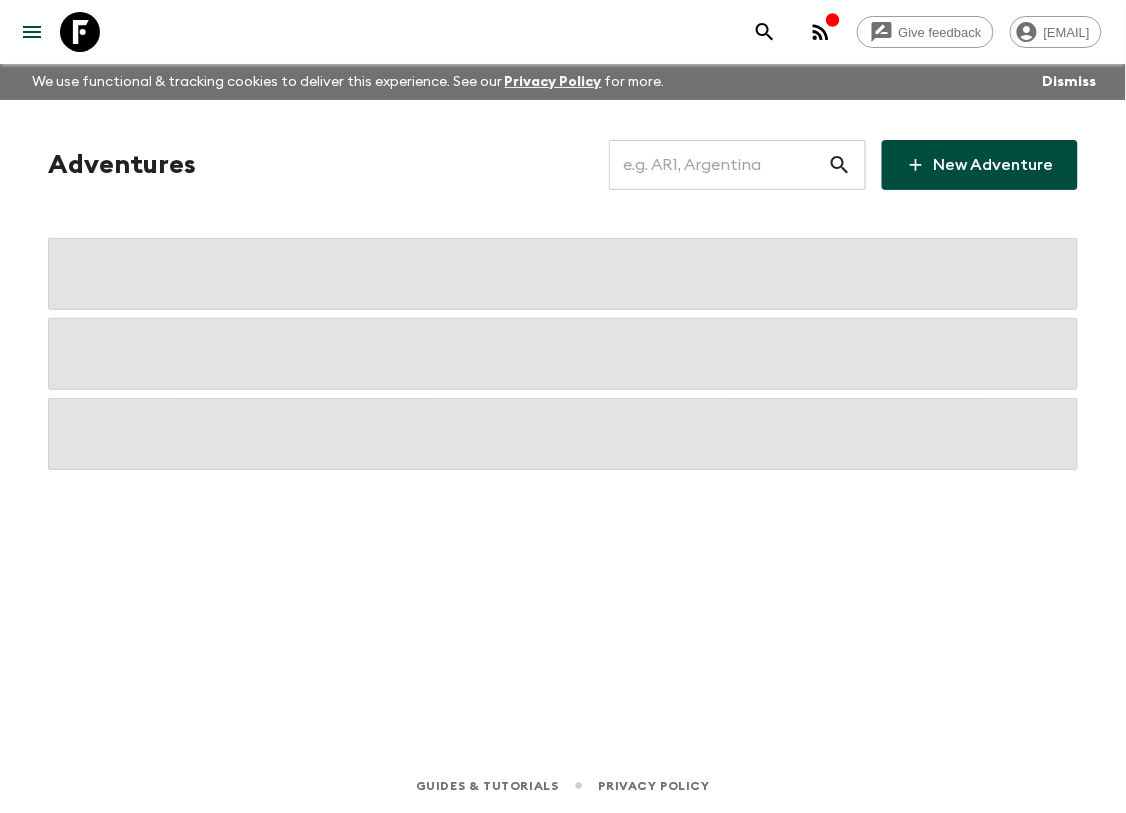 click at bounding box center [718, 165] 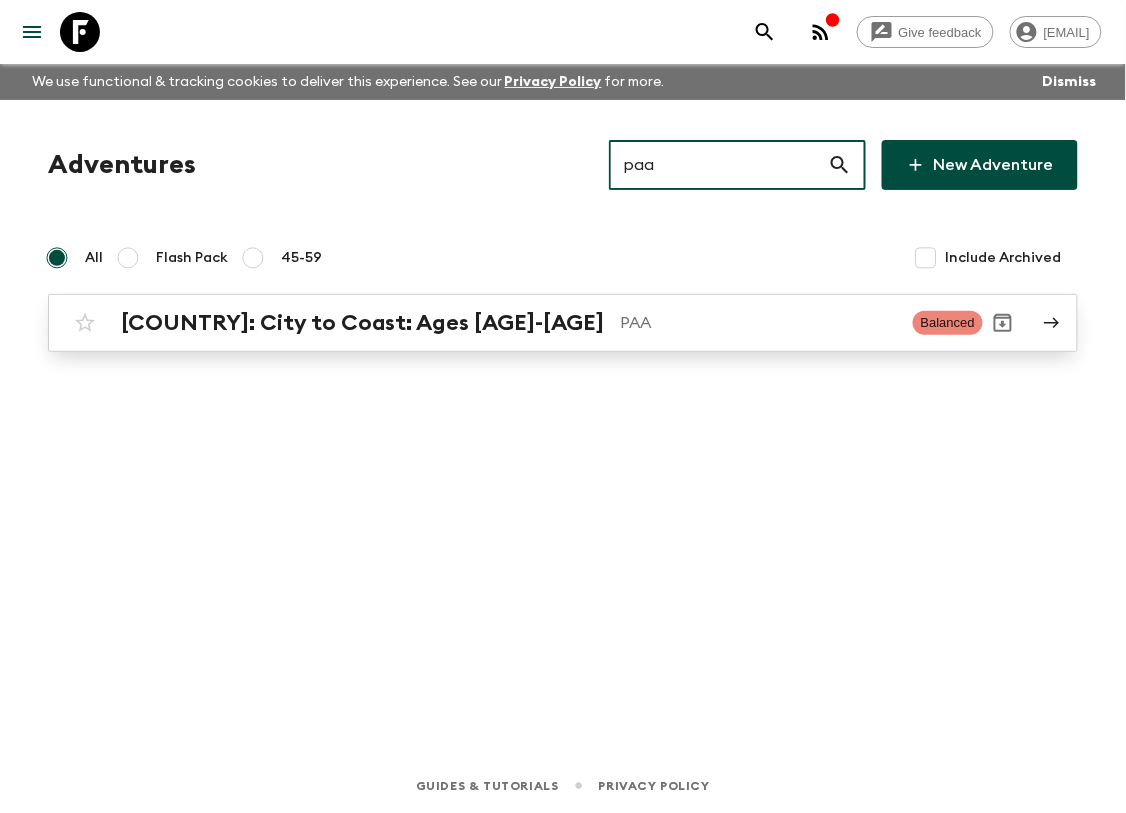 type on "paa" 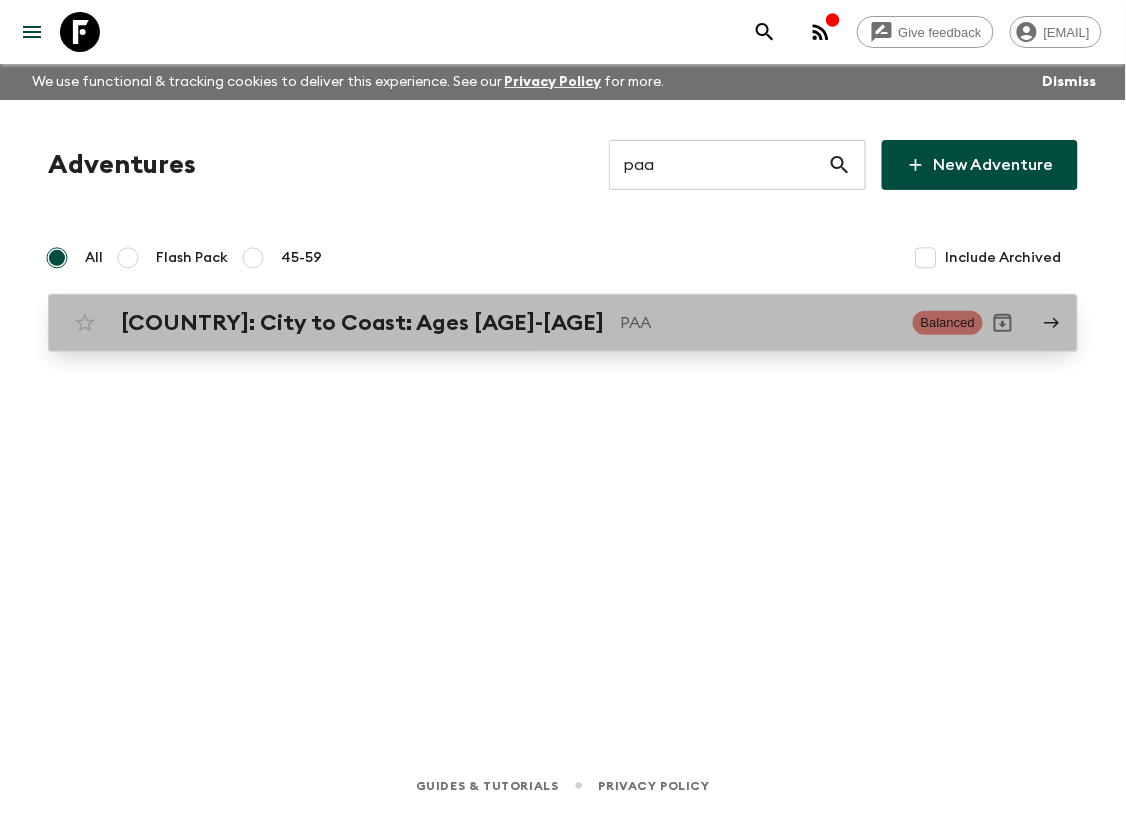 click on "[COUNTRY]: City to Coast: Ages [AGE]-[AGE]" at bounding box center [362, 323] 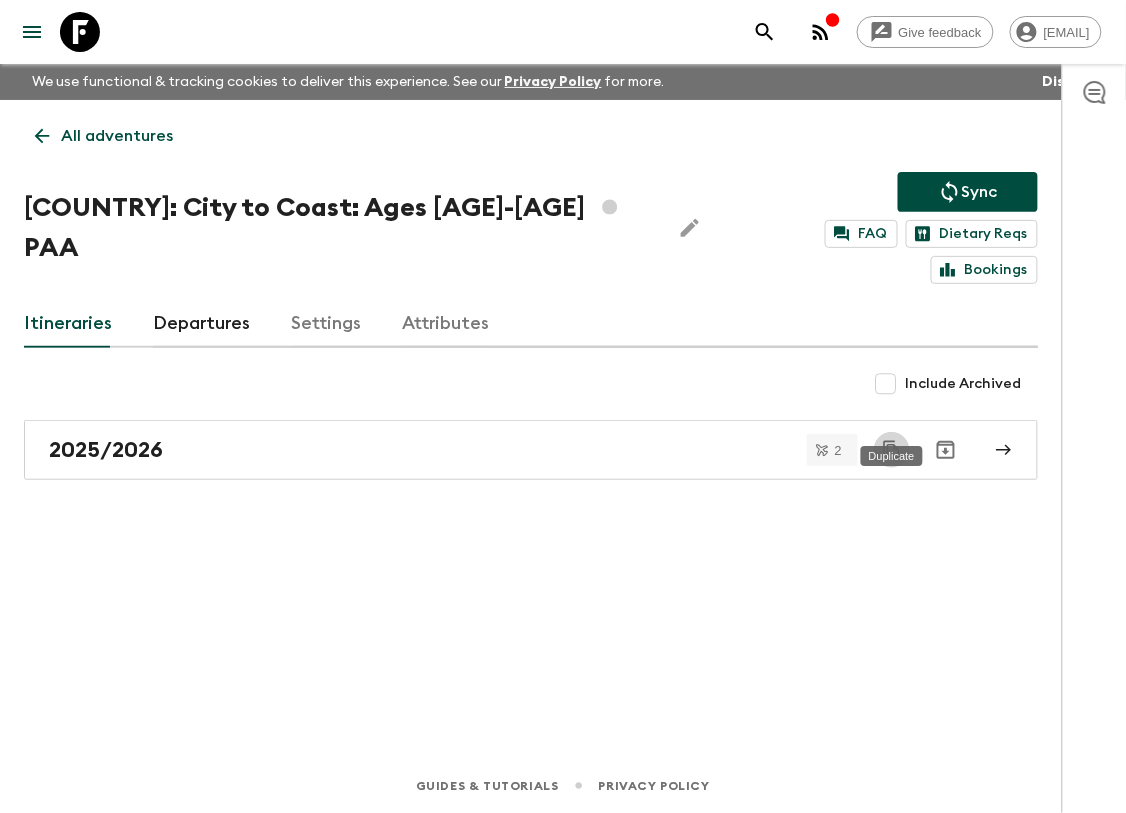 click 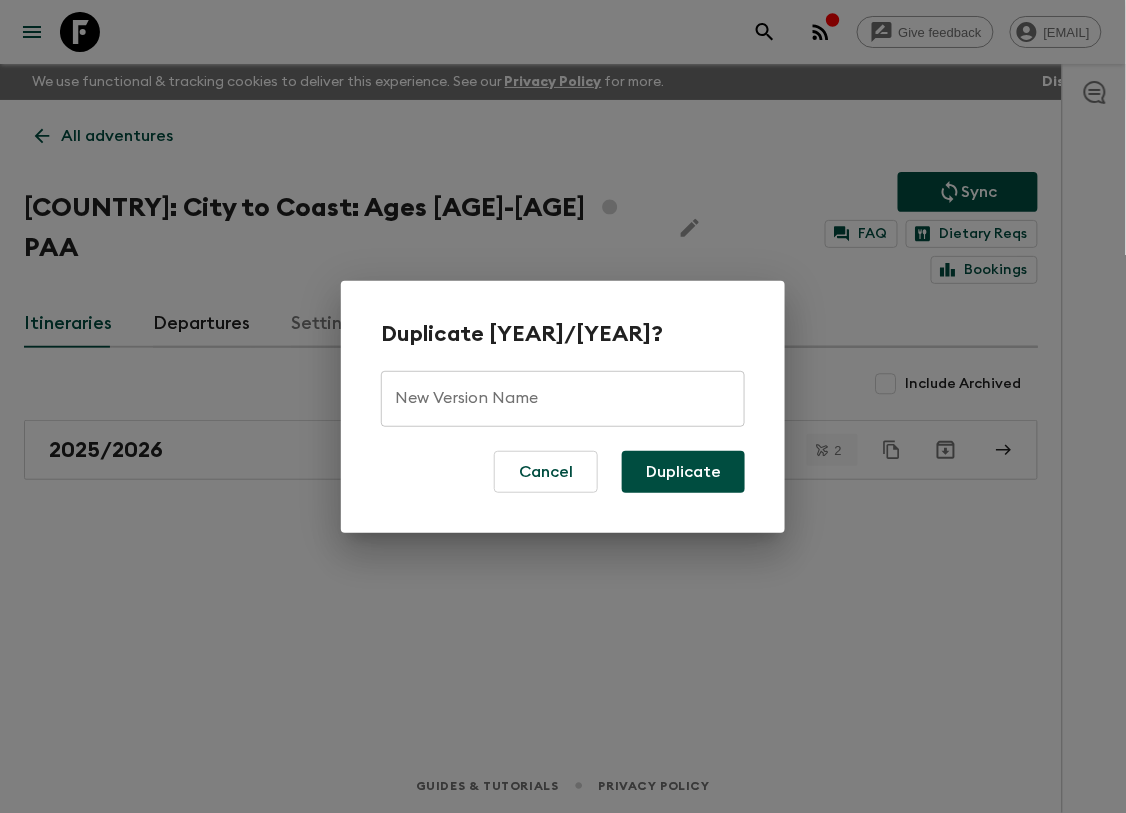 click on "New Version Name" at bounding box center (563, 399) 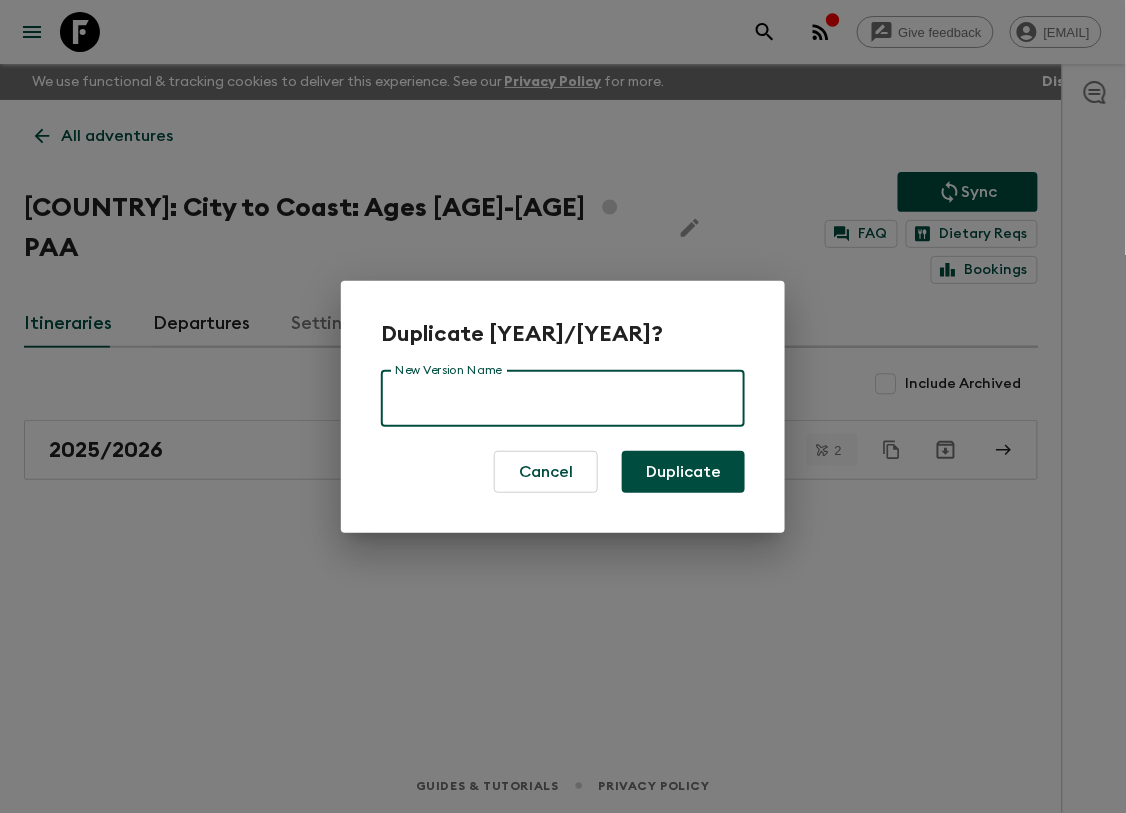 type on "New 2026" 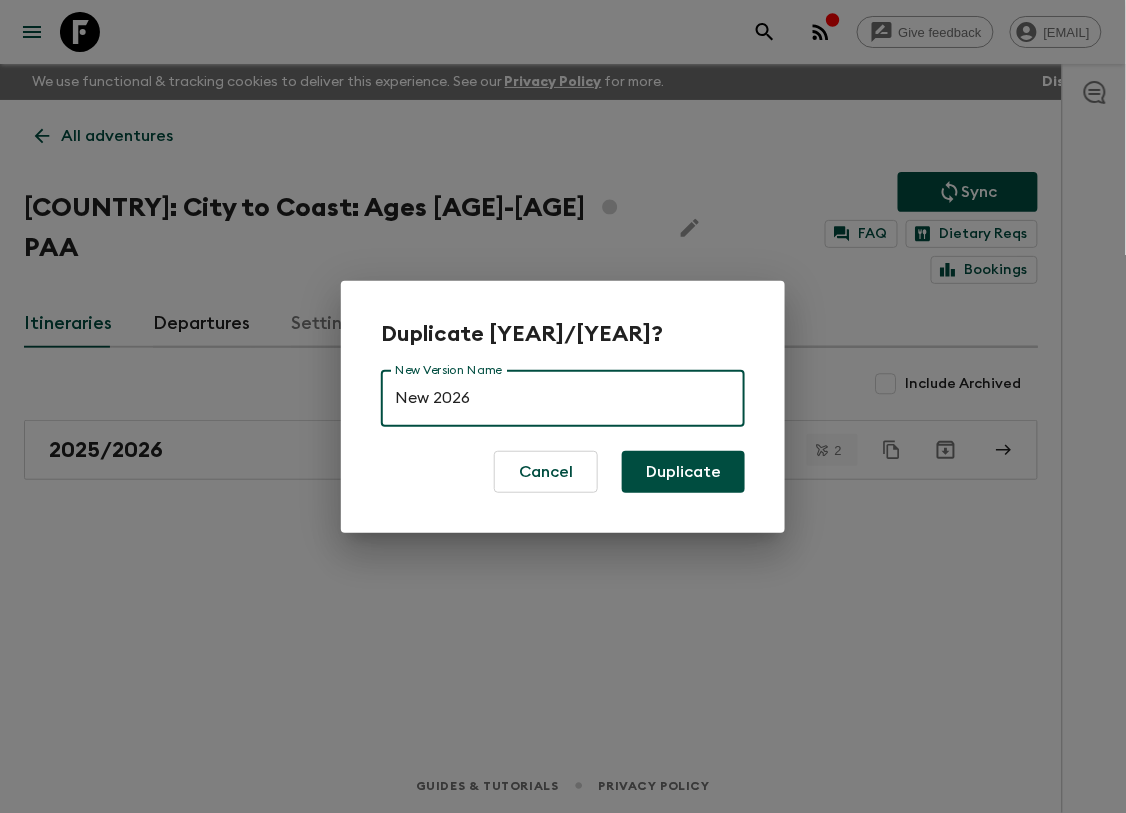 click on "Duplicate" at bounding box center (683, 472) 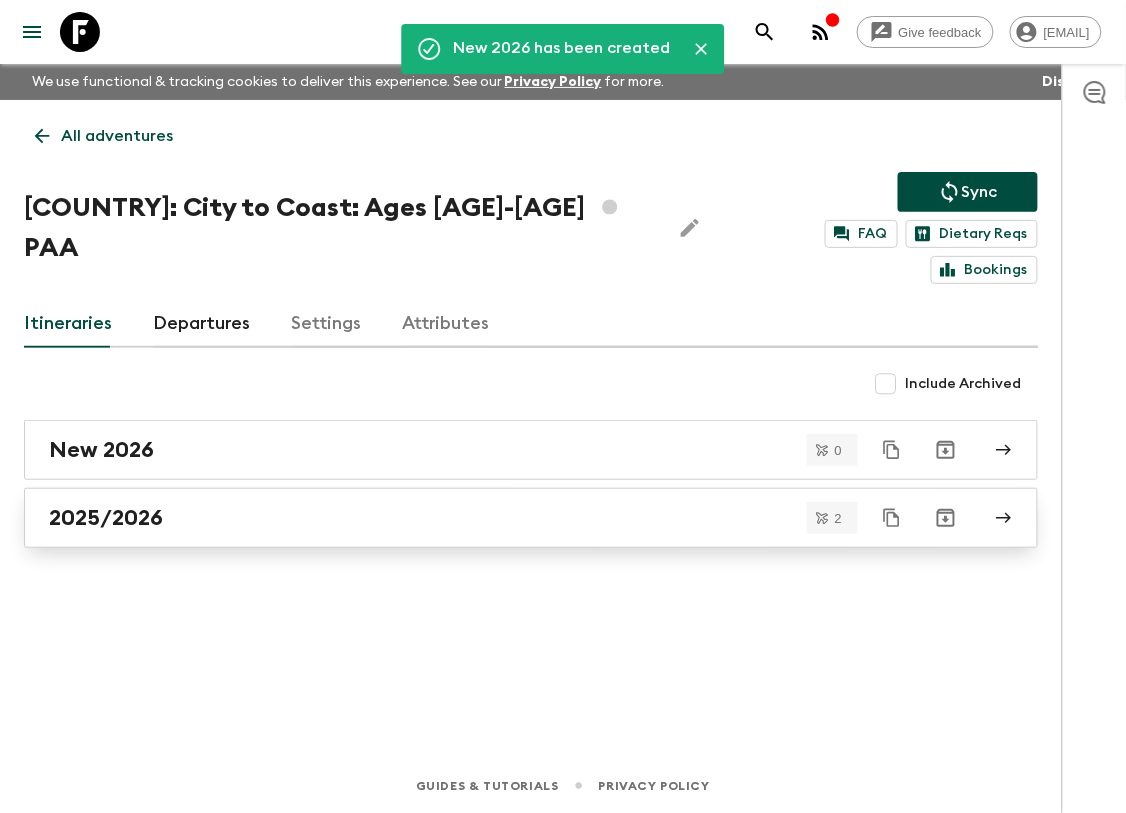 click on "2025/2026" at bounding box center [106, 518] 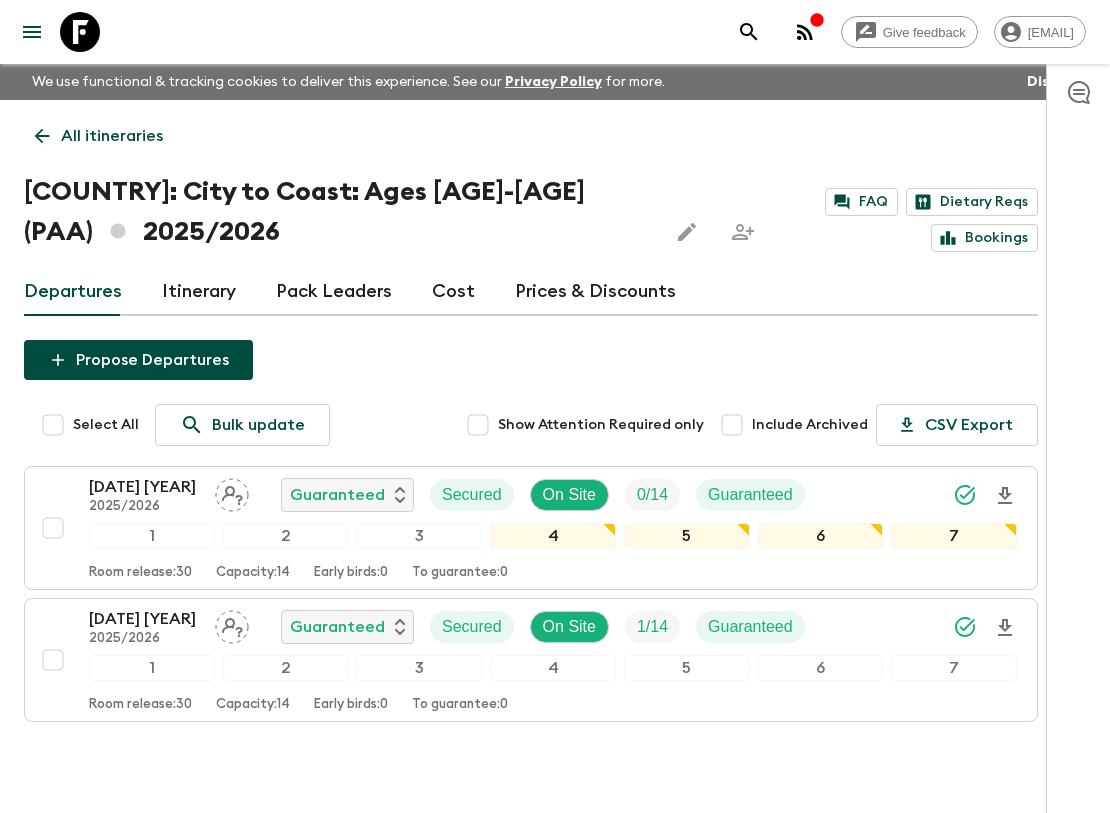 click on "Itinerary" at bounding box center [199, 292] 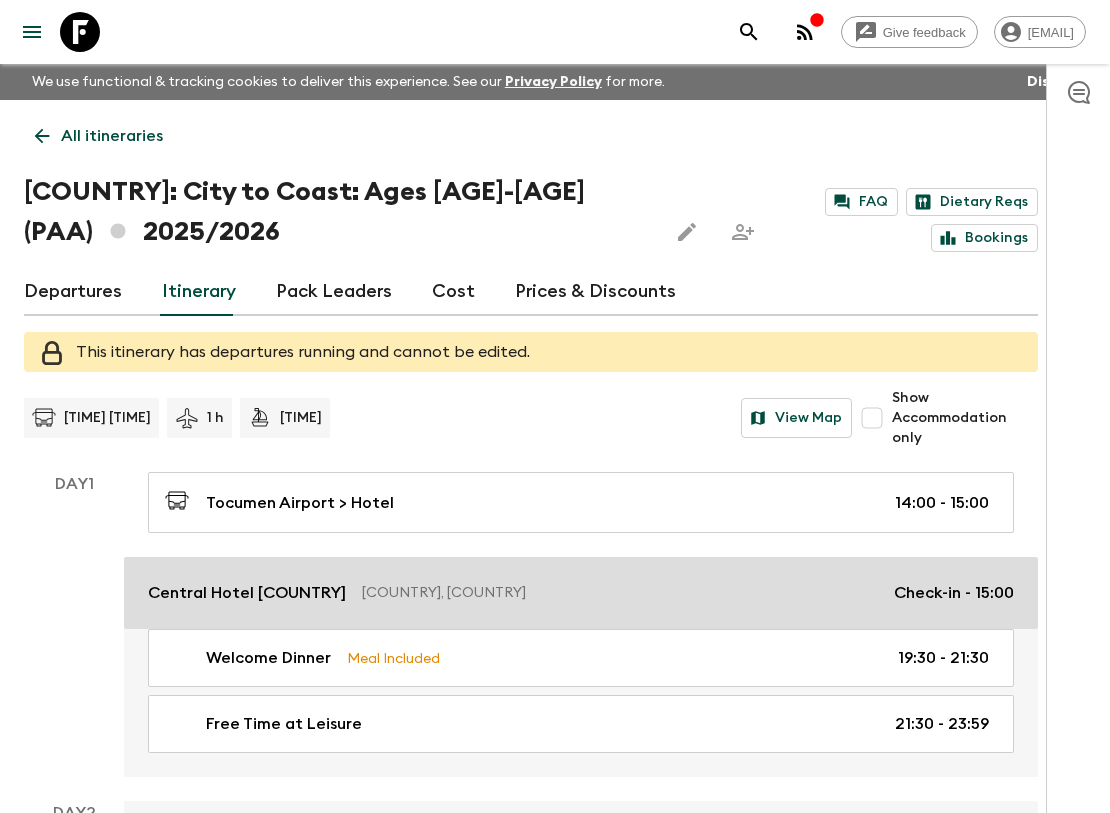 click on "Central Hotel [COUNTRY] [COUNTRY], [COUNTRY] Check-in - [TIME]" at bounding box center [581, 593] 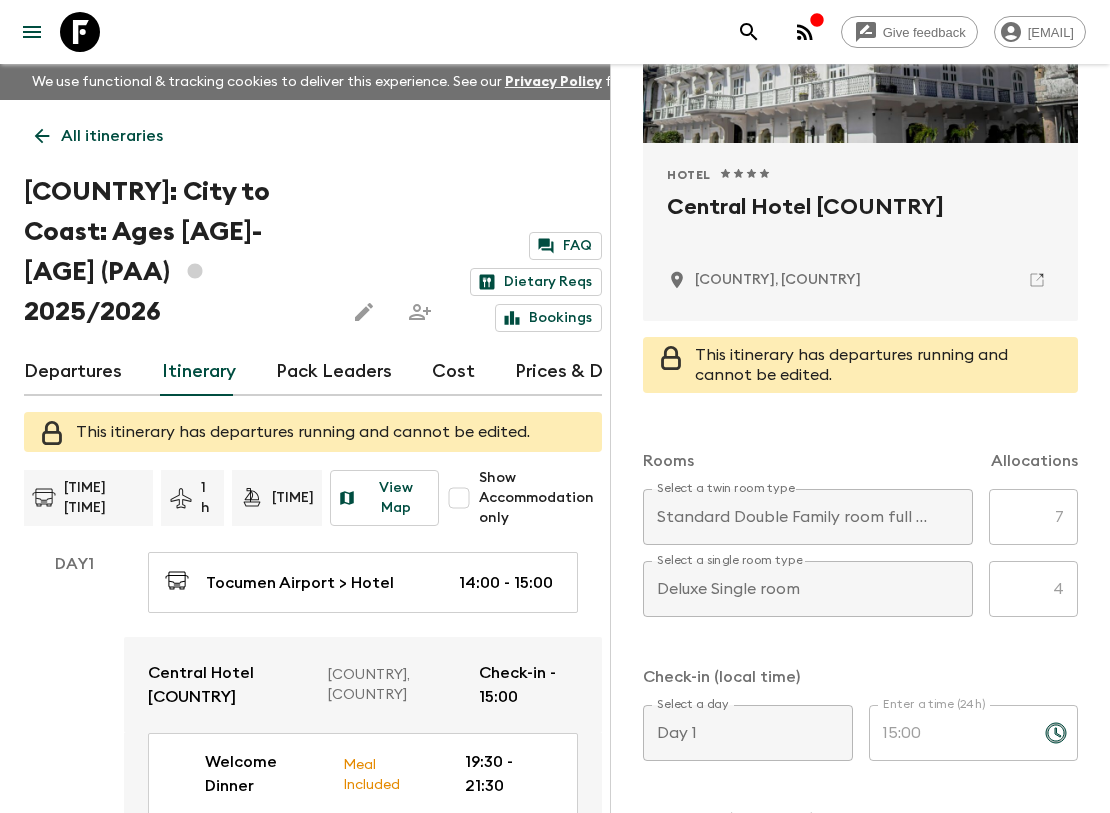 scroll, scrollTop: 0, scrollLeft: 0, axis: both 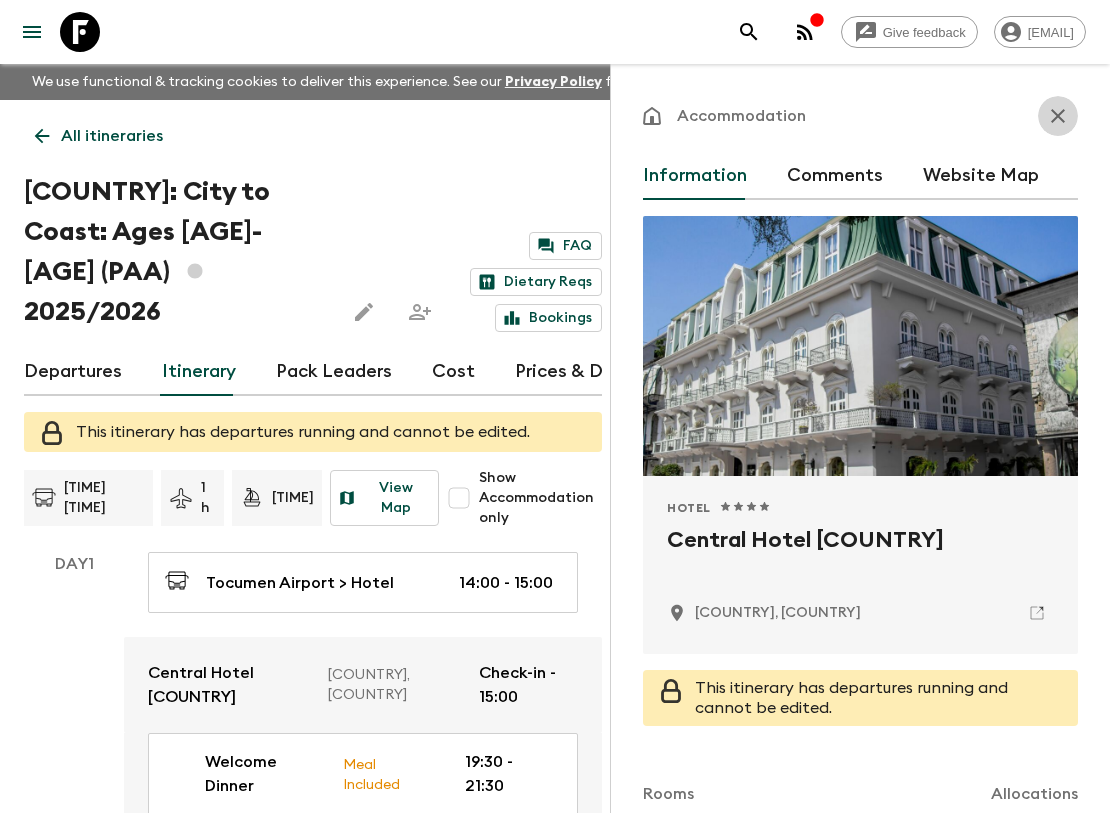click 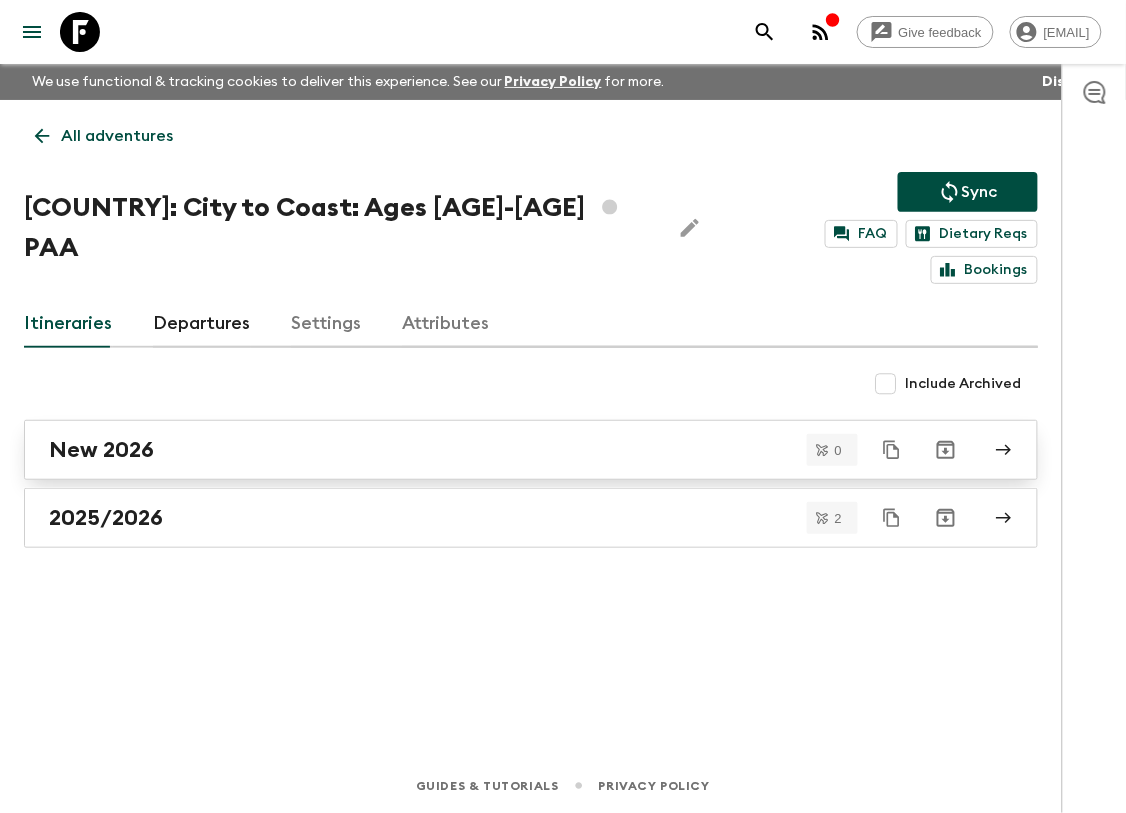 click on "New 2026" at bounding box center [512, 450] 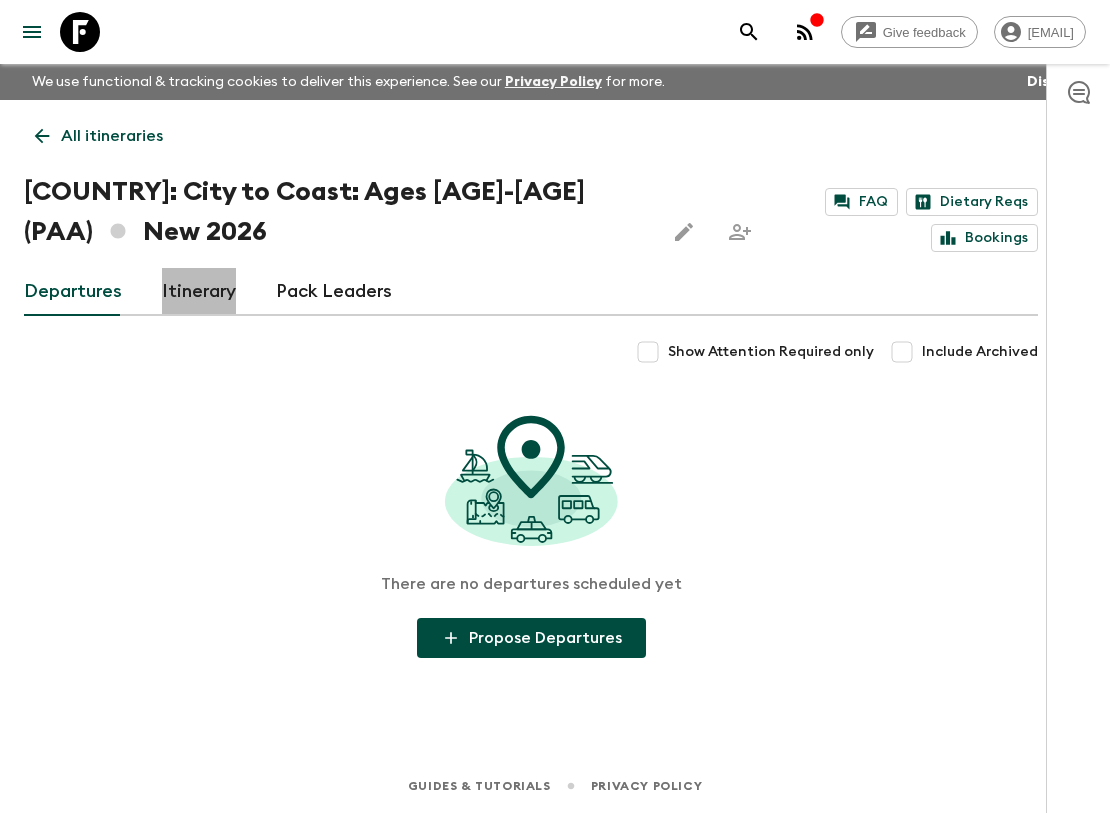 click on "Itinerary" at bounding box center (199, 292) 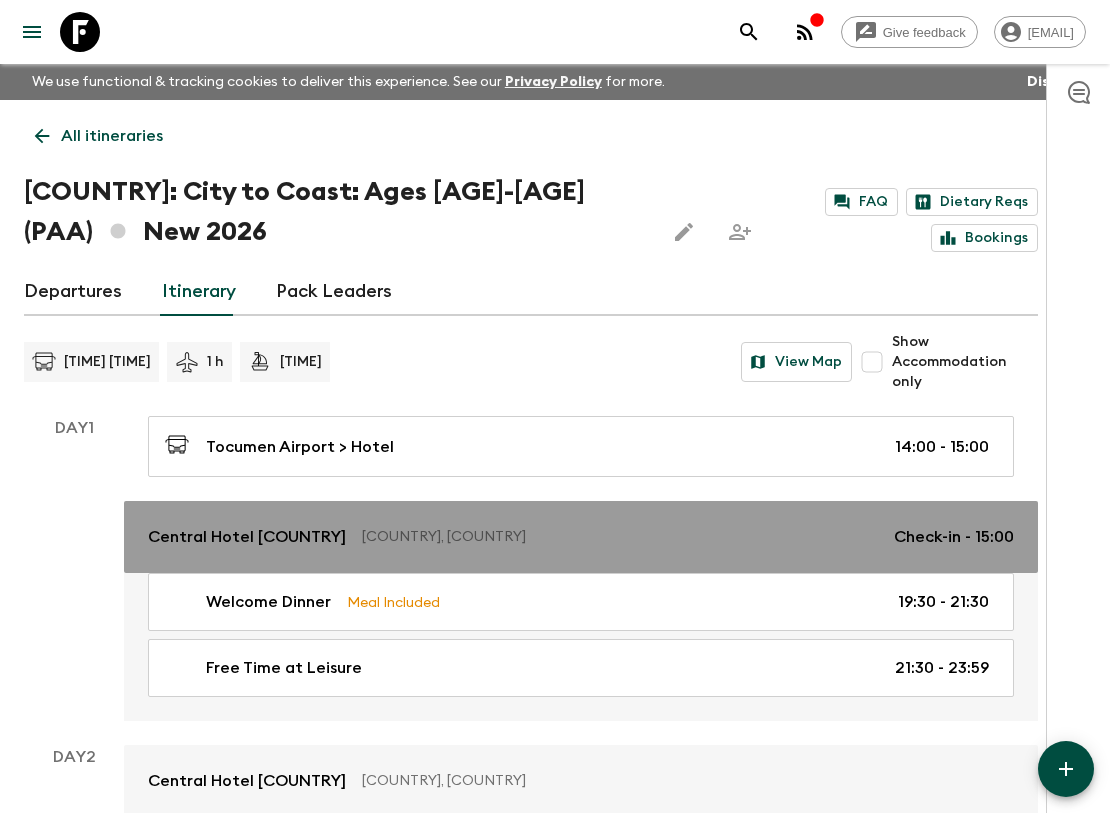 click on "Central Hotel [COUNTRY]" at bounding box center (247, 537) 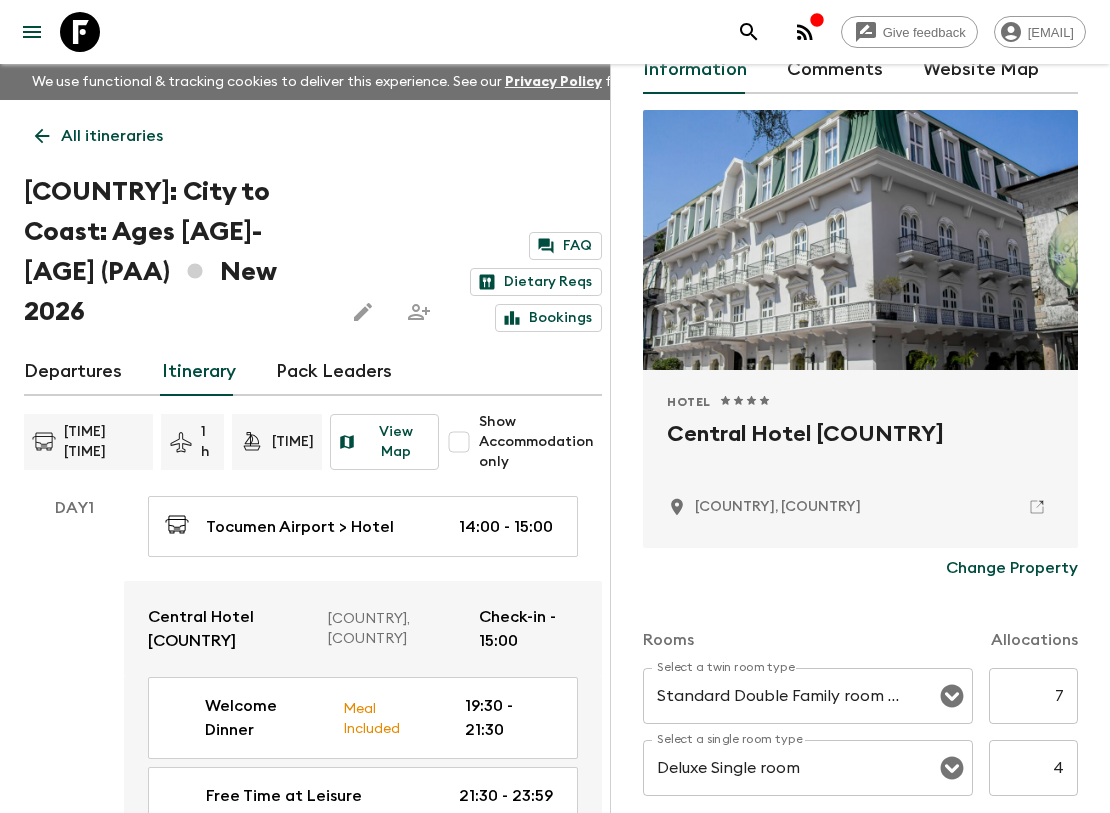scroll, scrollTop: 222, scrollLeft: 0, axis: vertical 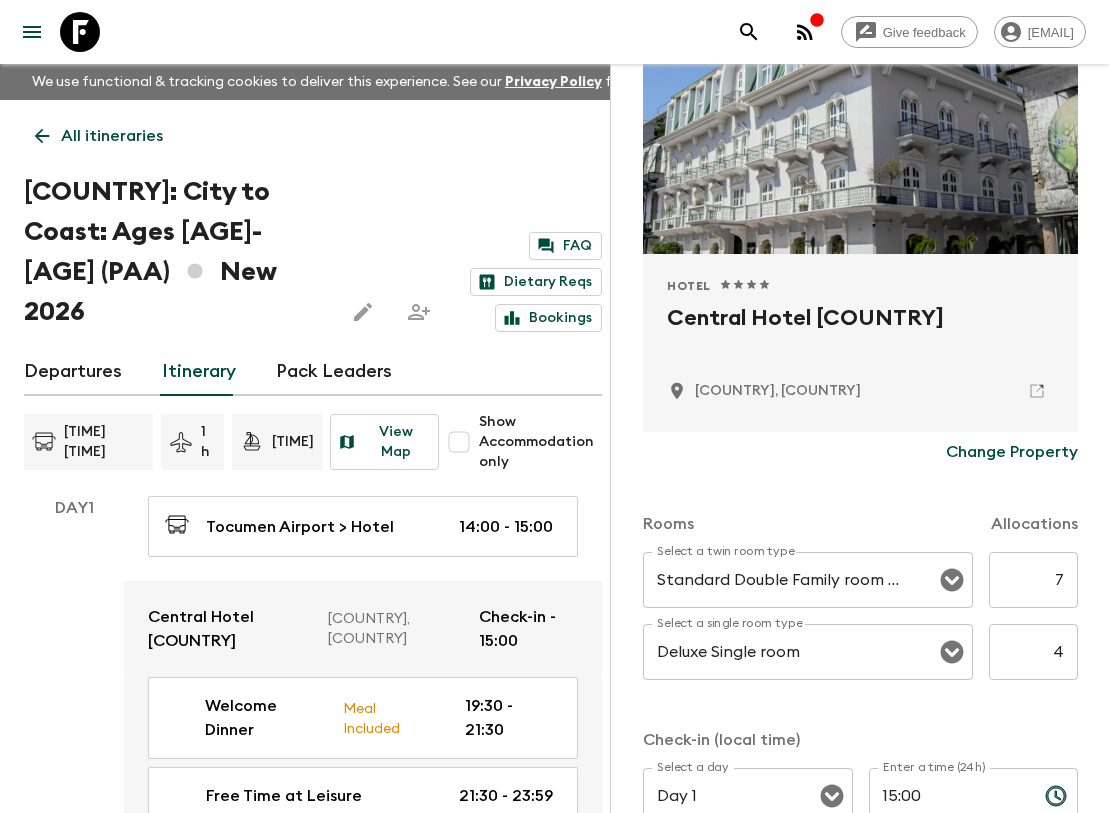 click on "7" at bounding box center [1033, 580] 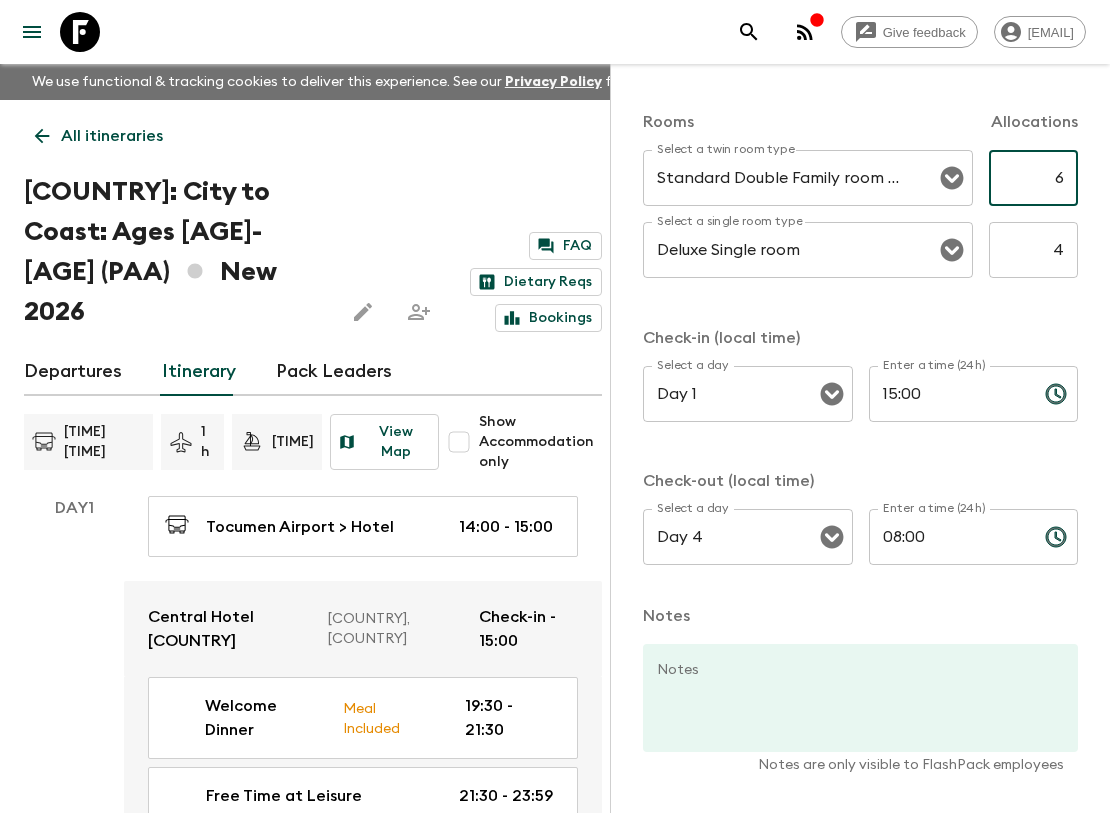 scroll, scrollTop: 691, scrollLeft: 0, axis: vertical 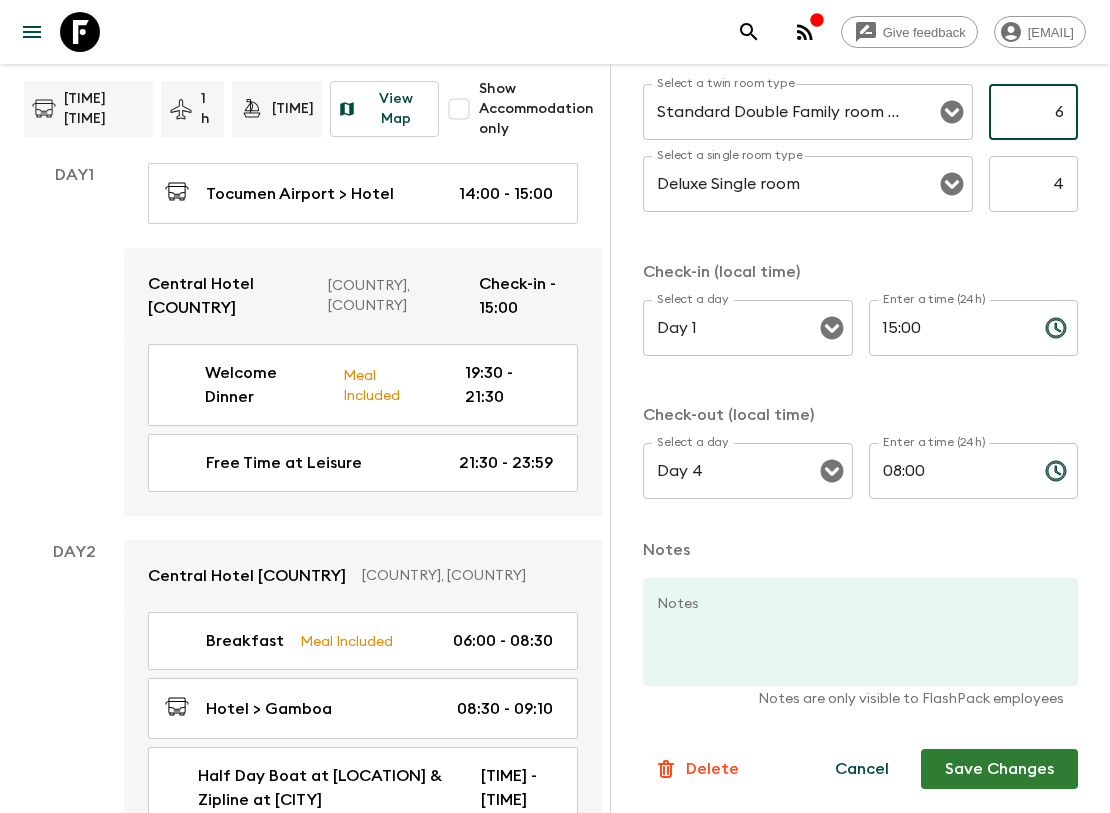 type on "6" 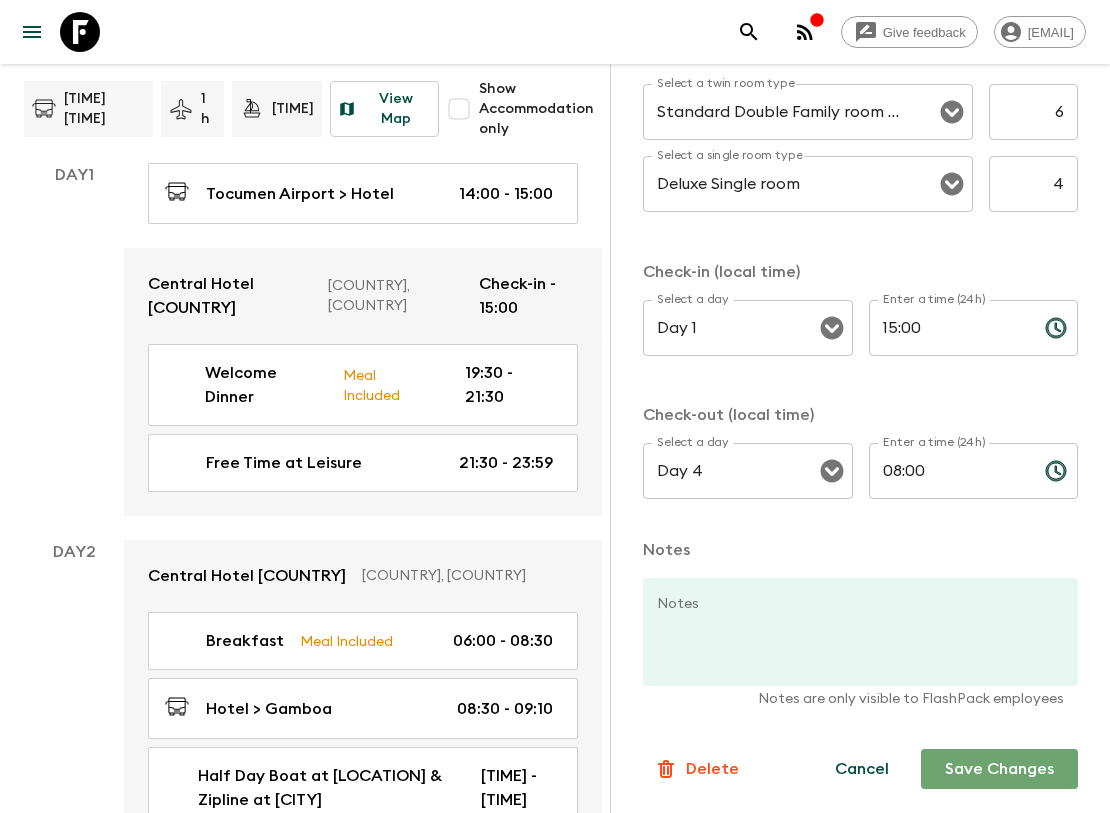 click on "Save Changes" at bounding box center (999, 769) 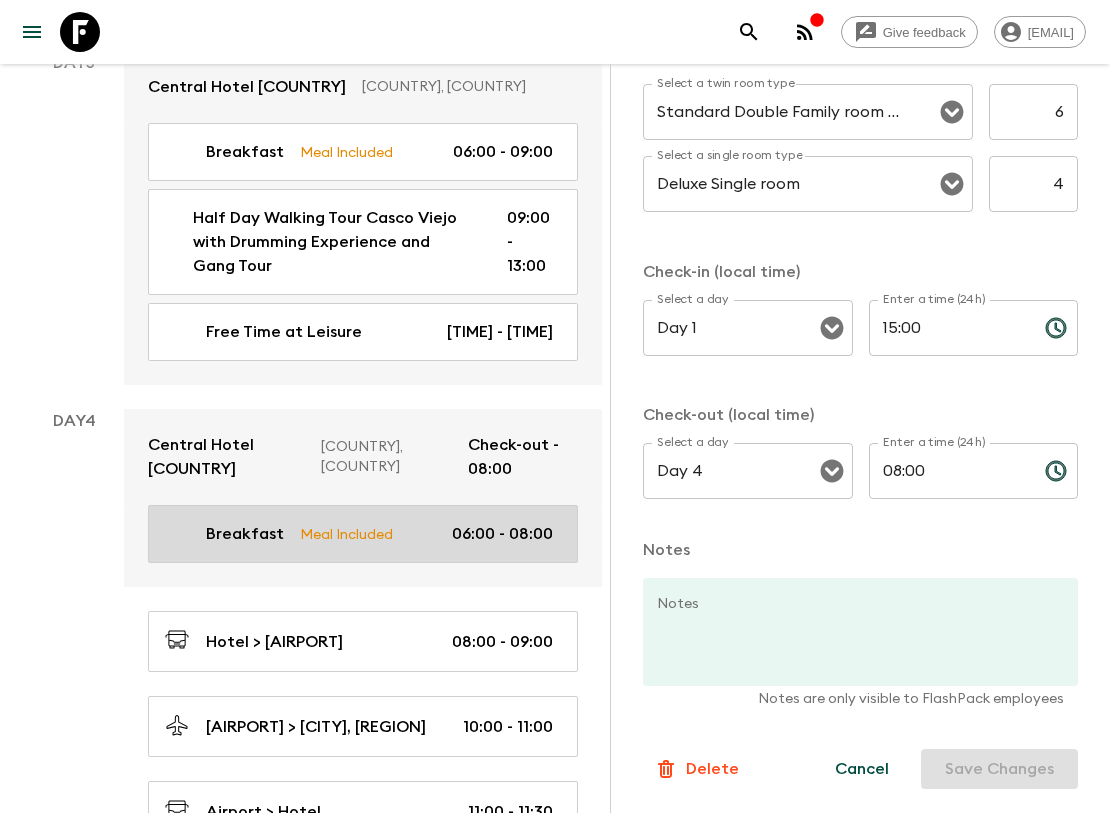 scroll, scrollTop: 1333, scrollLeft: 0, axis: vertical 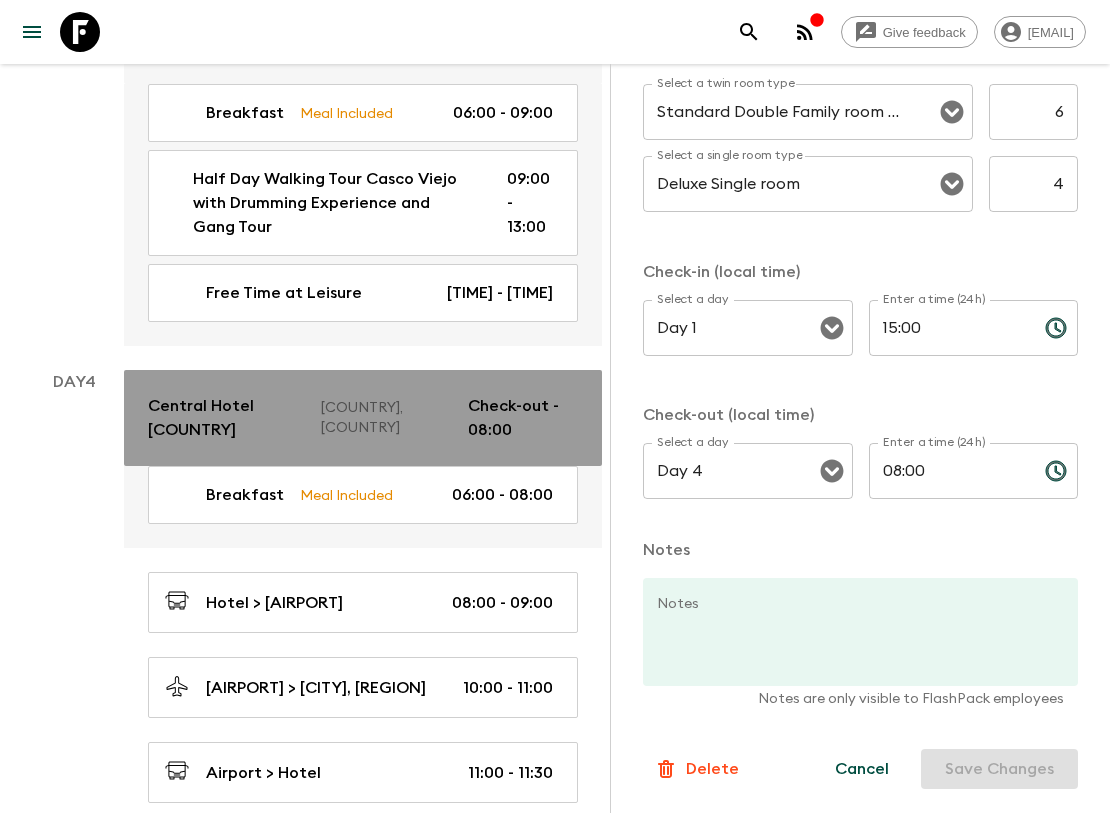 click on "Central Hotel [COUNTRY]" at bounding box center [226, 418] 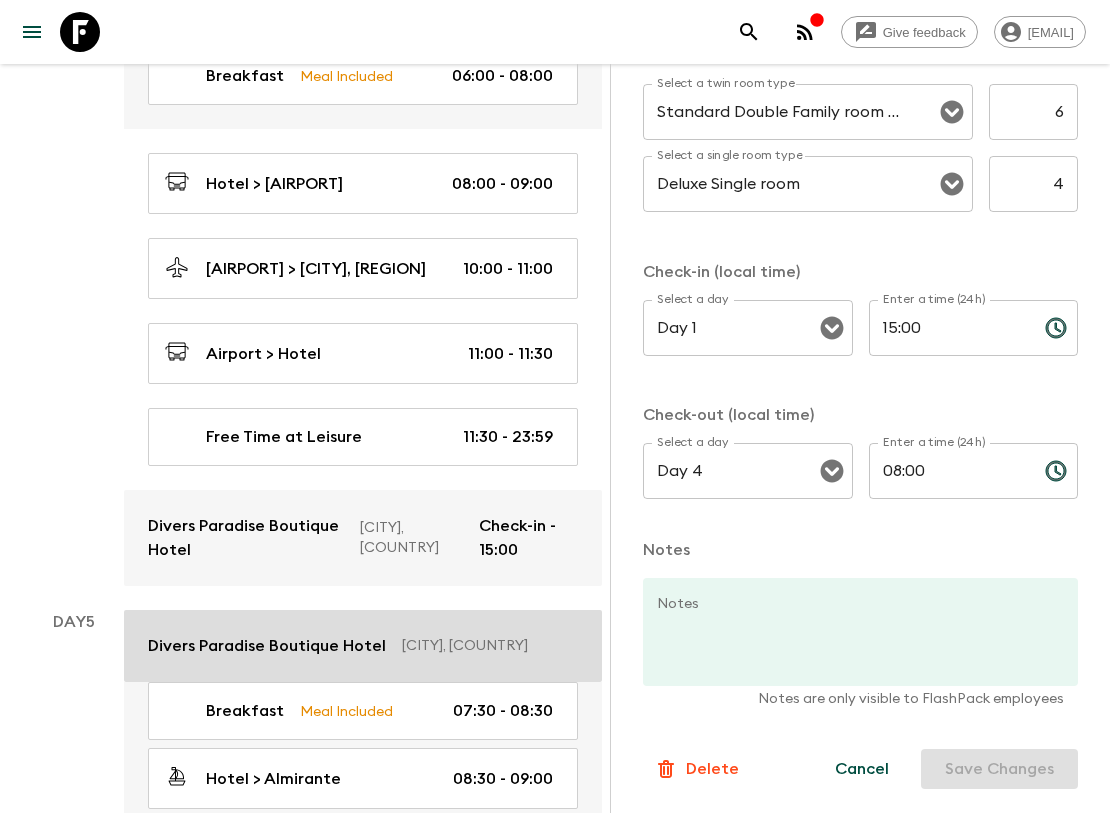 scroll, scrollTop: 1777, scrollLeft: 0, axis: vertical 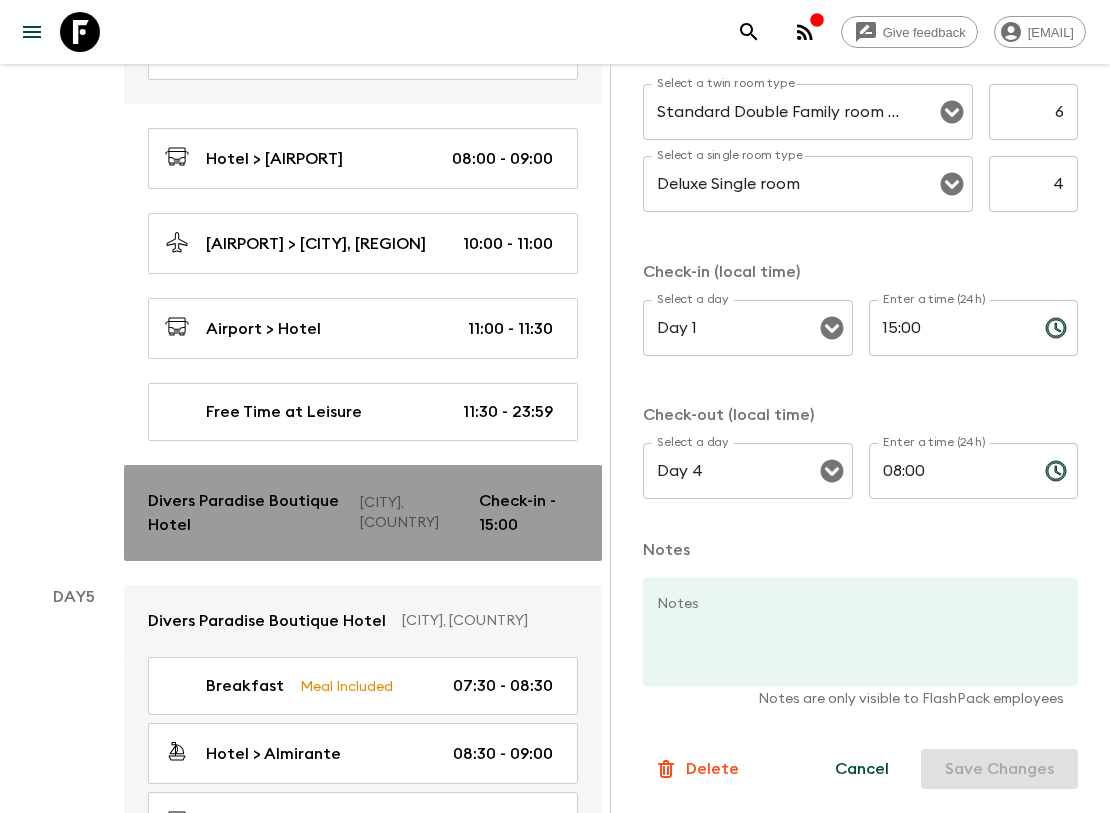 click on "Divers Paradise Boutique Hotel" at bounding box center [246, 513] 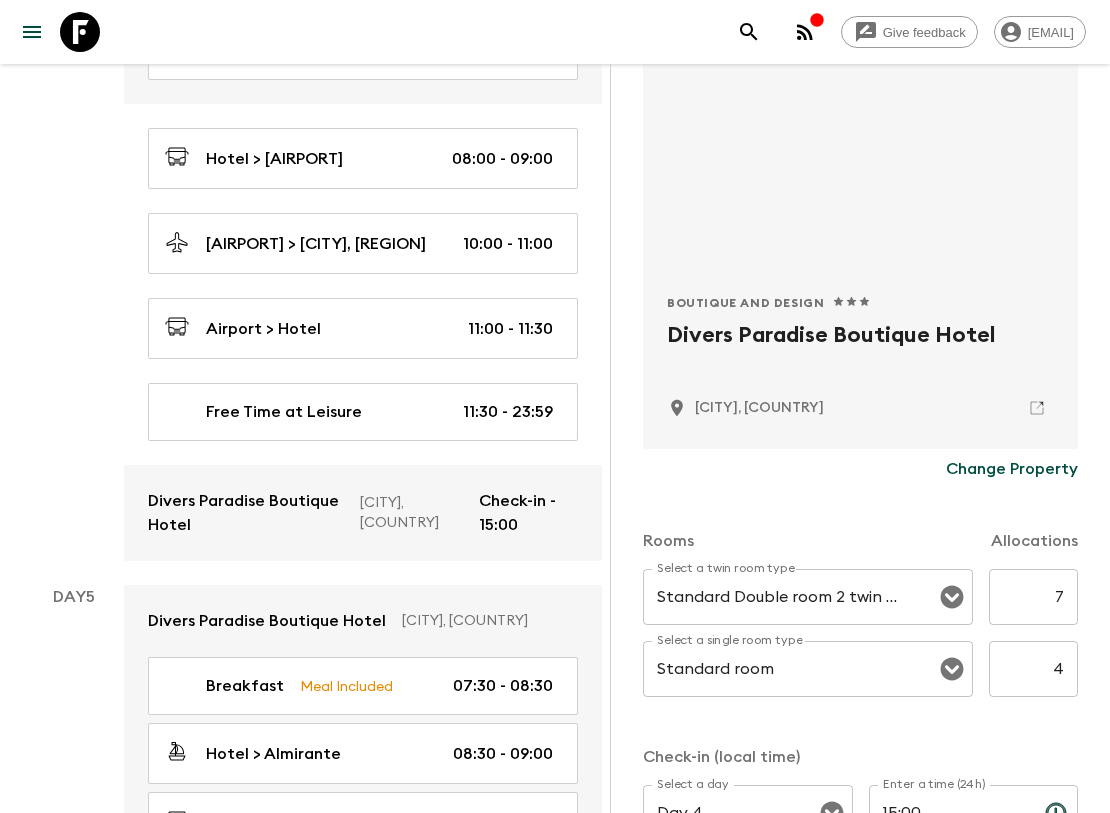 scroll, scrollTop: 222, scrollLeft: 0, axis: vertical 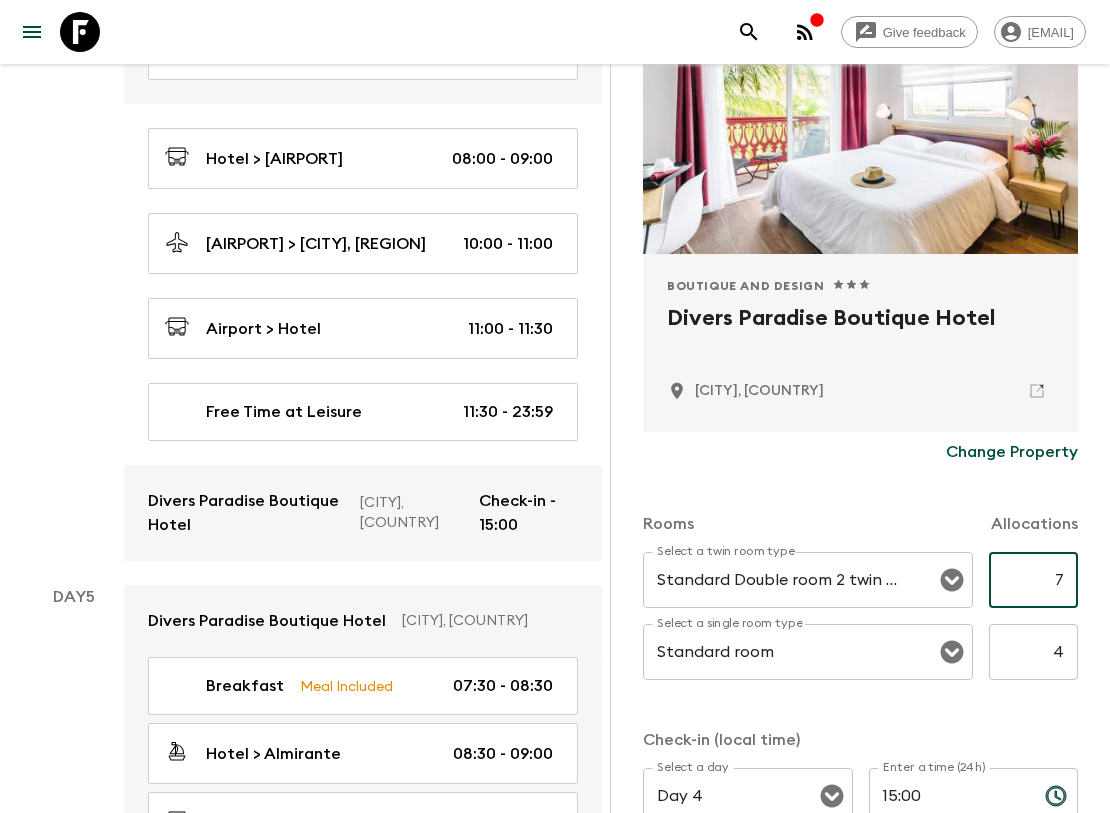 click on "7" at bounding box center [1033, 580] 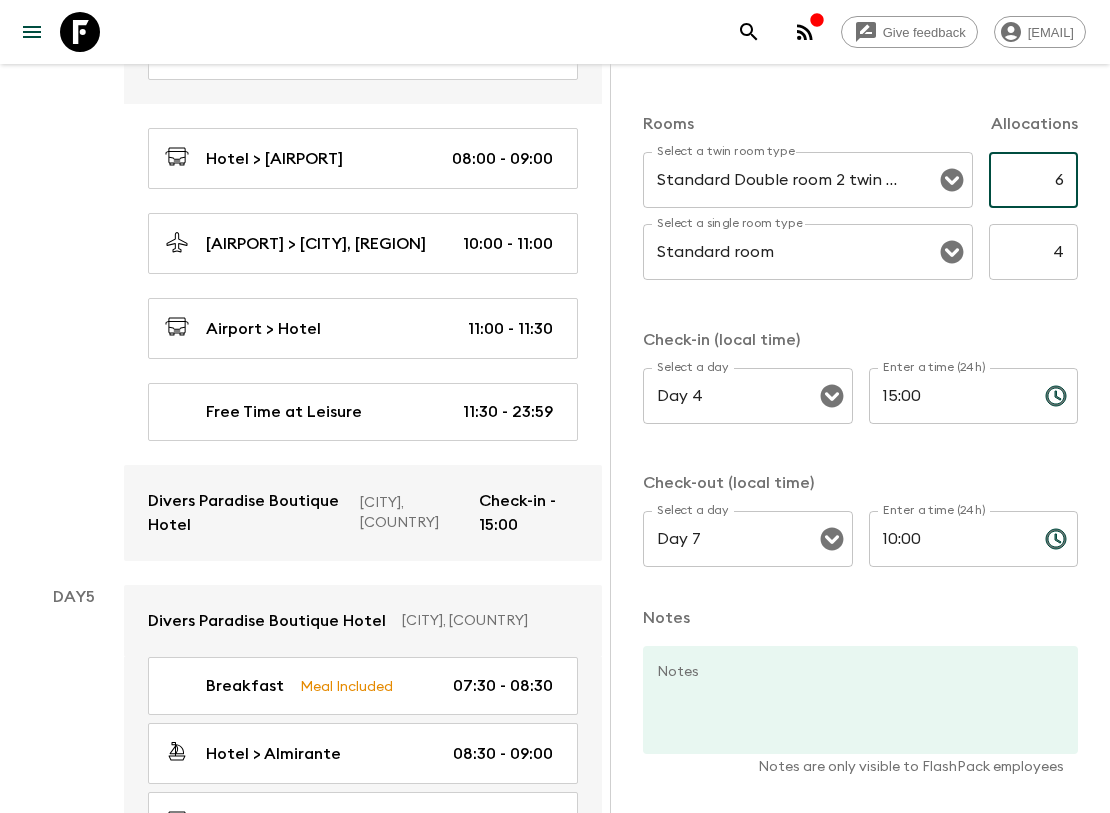 scroll, scrollTop: 691, scrollLeft: 0, axis: vertical 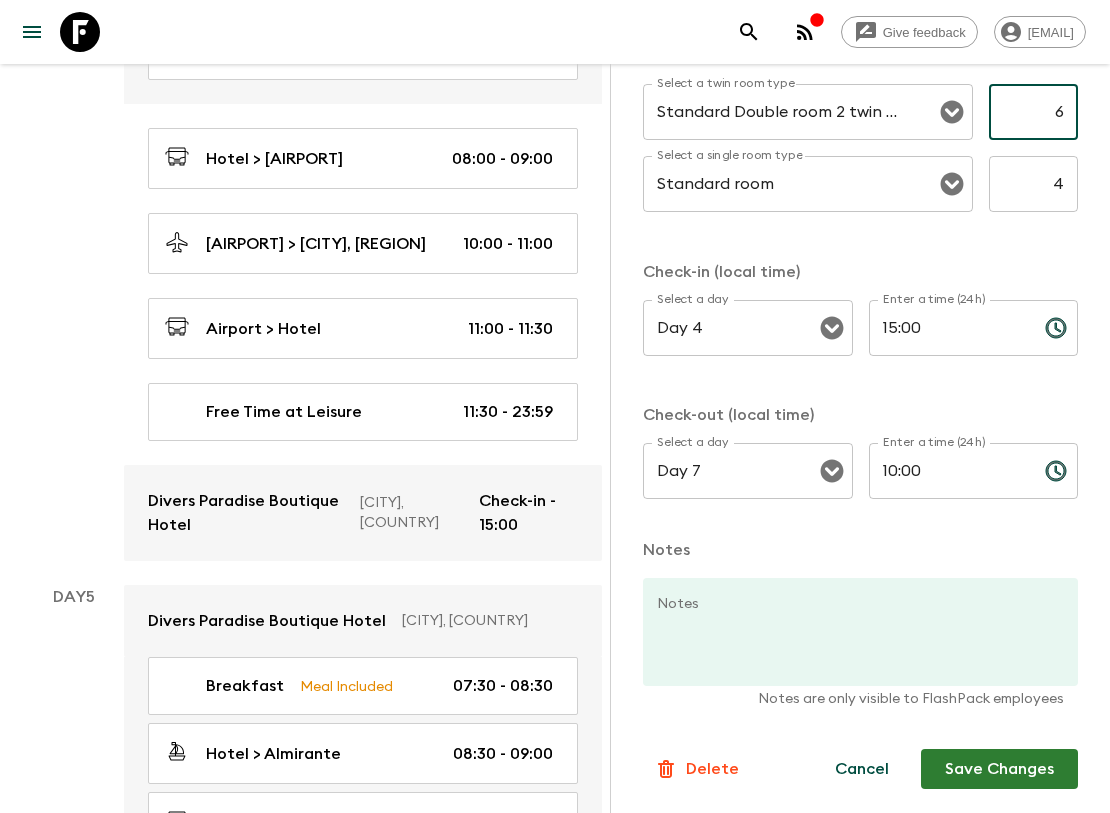 type on "6" 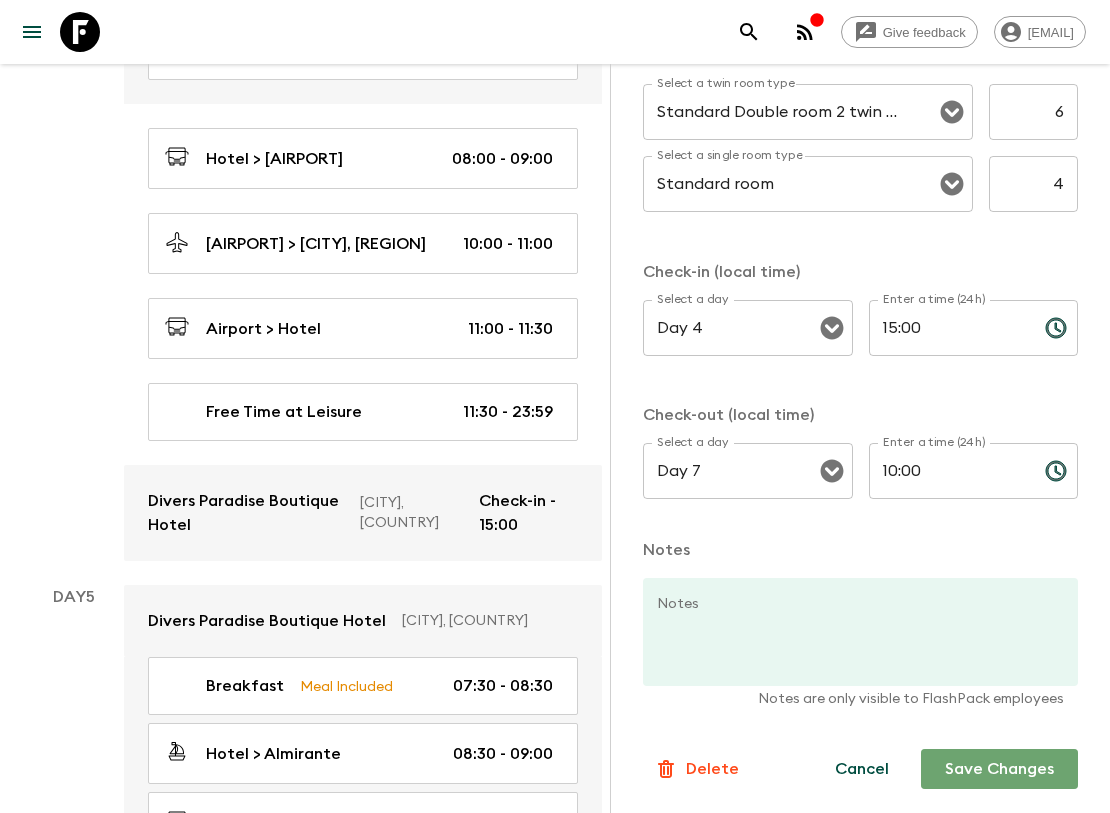 click on "Save Changes" at bounding box center [999, 769] 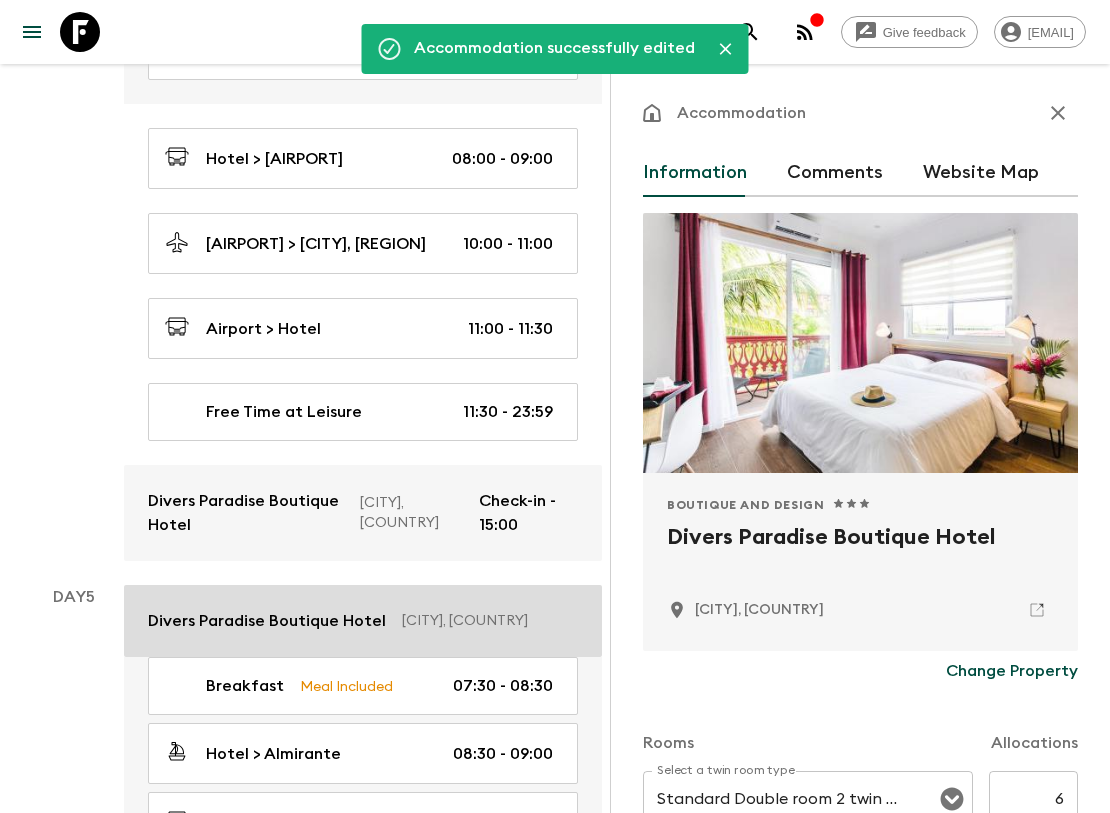 scroll, scrollTop: 0, scrollLeft: 0, axis: both 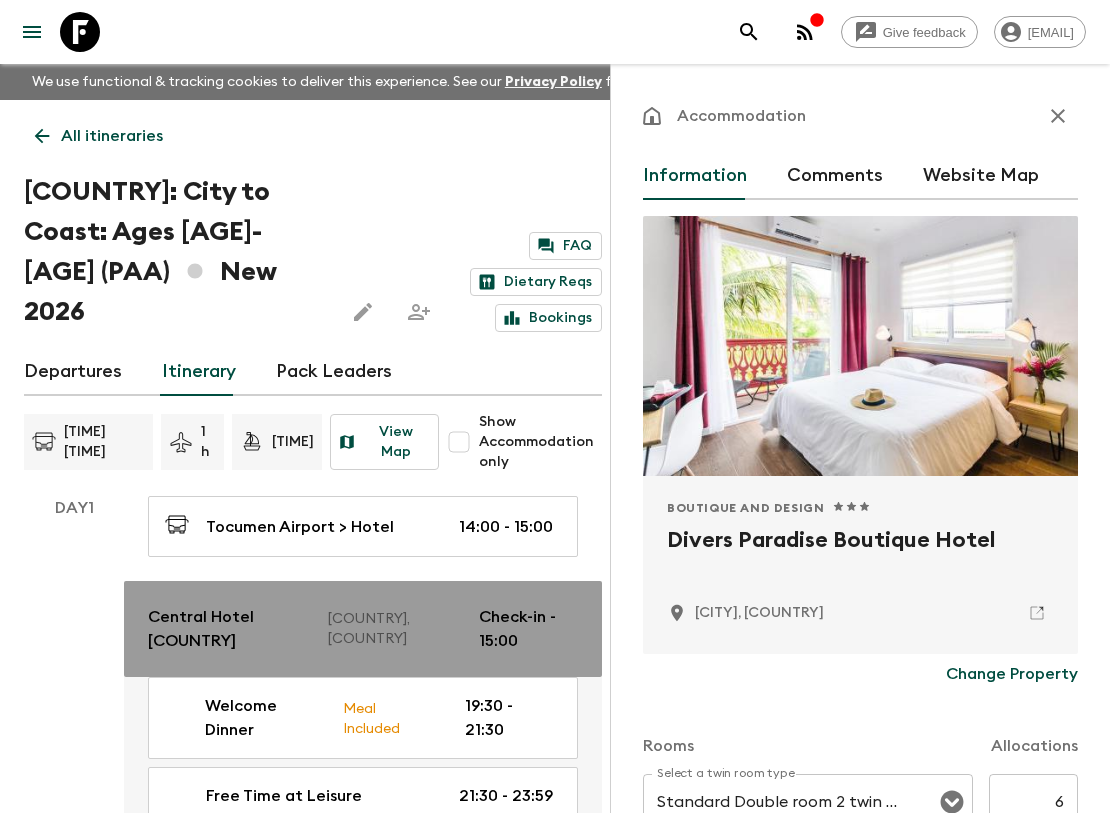 click on "Central Hotel [COUNTRY]" at bounding box center (230, 629) 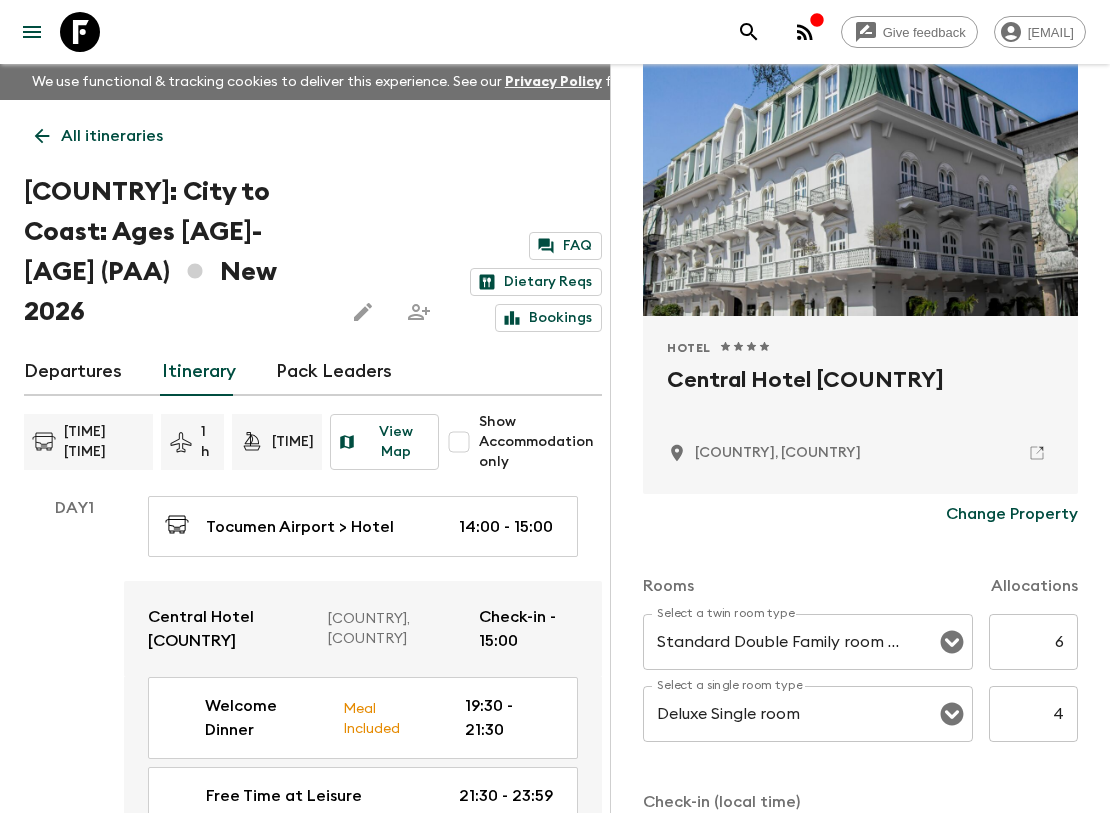 scroll, scrollTop: 333, scrollLeft: 0, axis: vertical 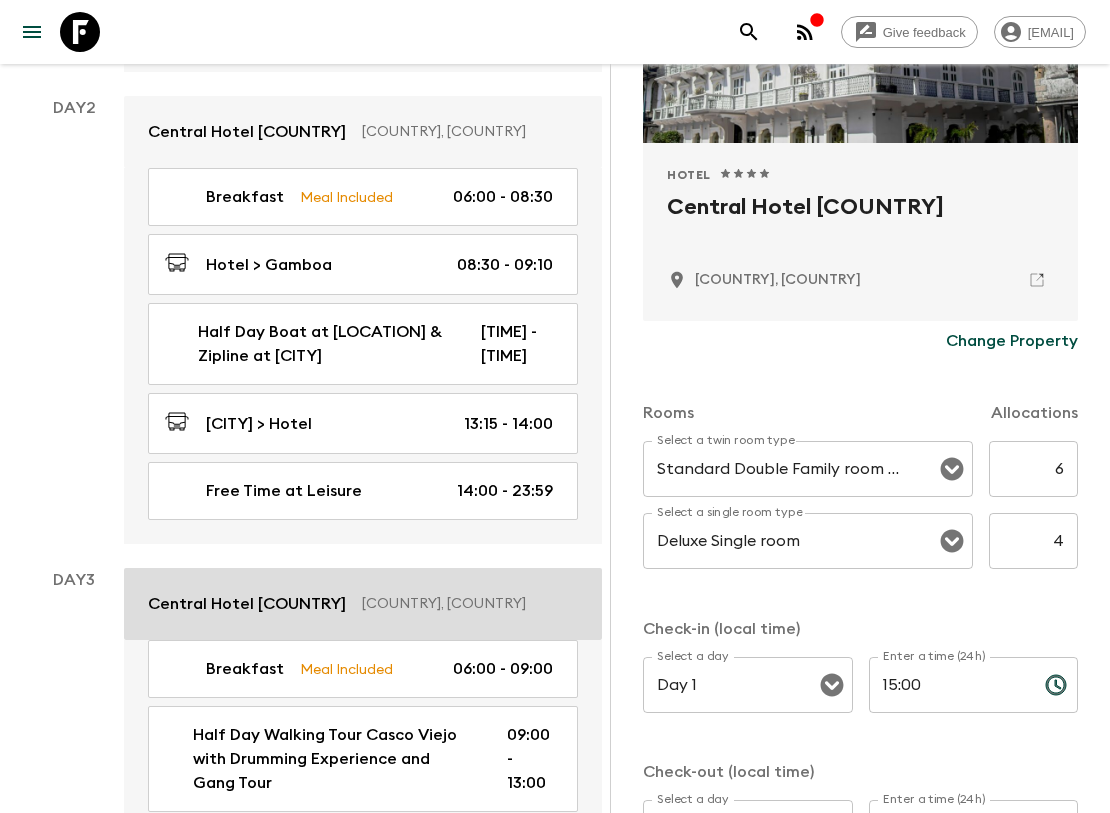 click on "Central Hotel [COUNTRY]" at bounding box center [247, 604] 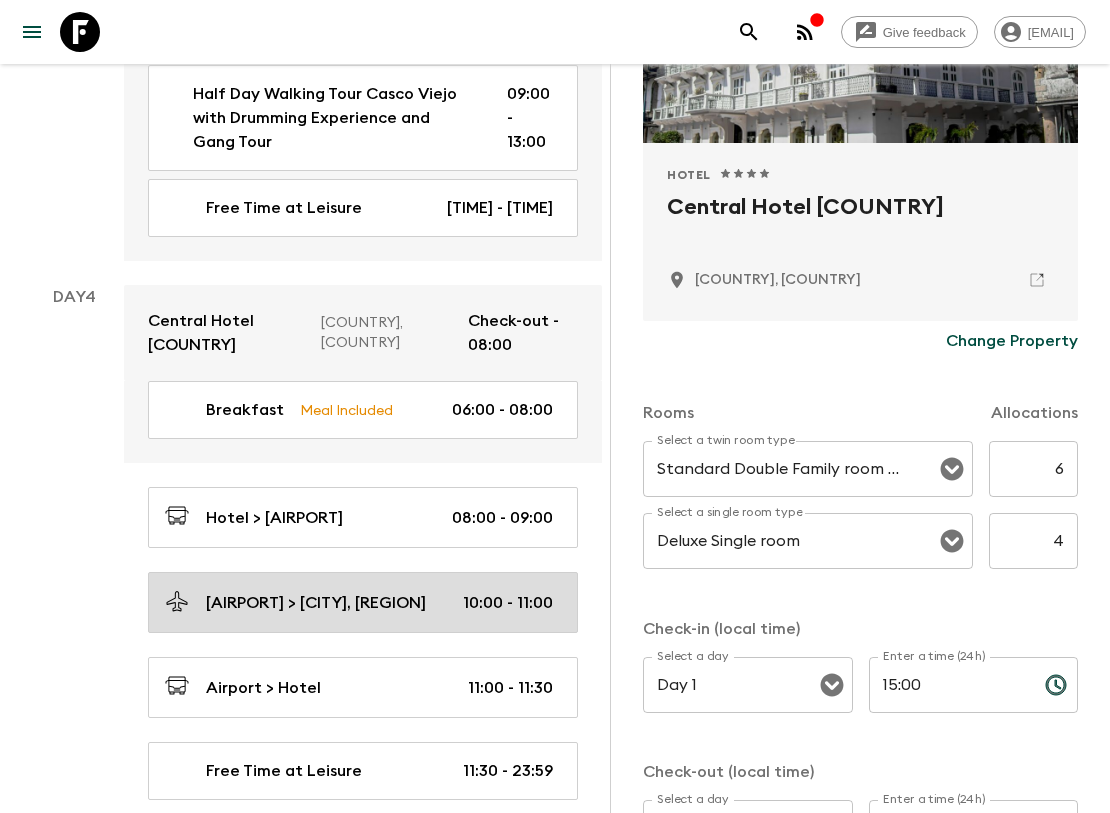 scroll, scrollTop: 1555, scrollLeft: 0, axis: vertical 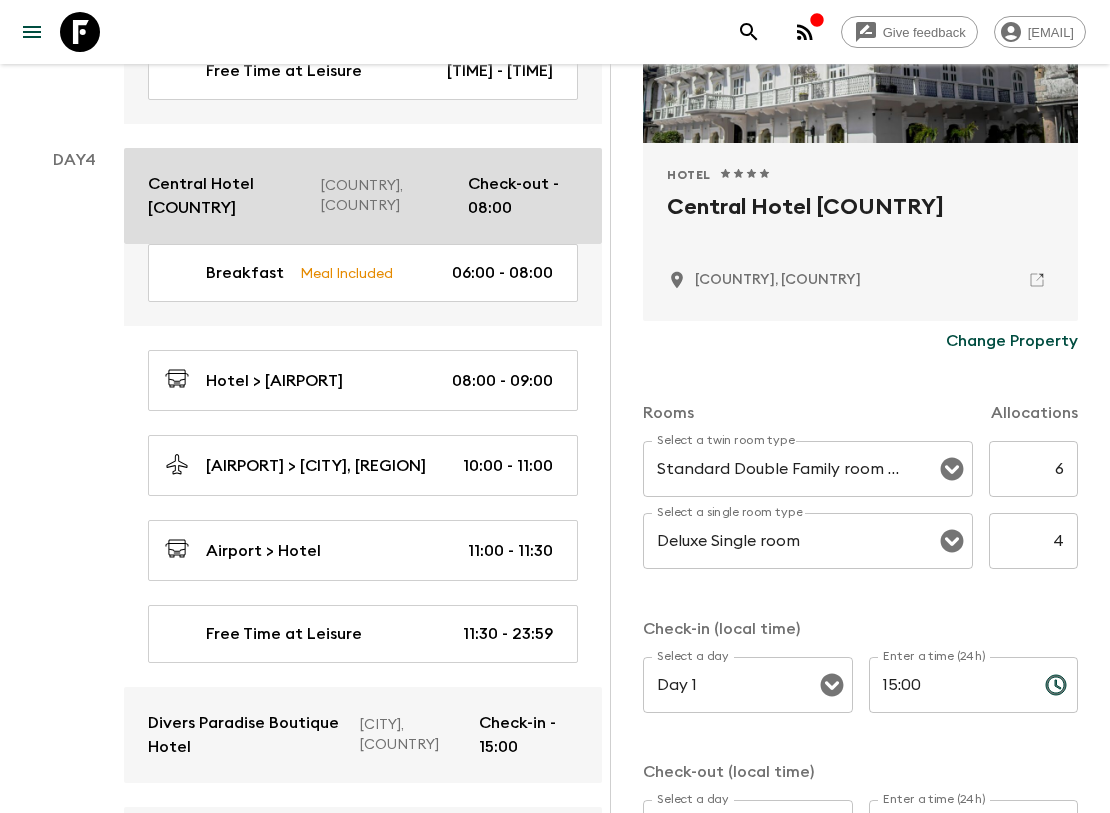 click on "Central Hotel [COUNTRY]" at bounding box center (226, 196) 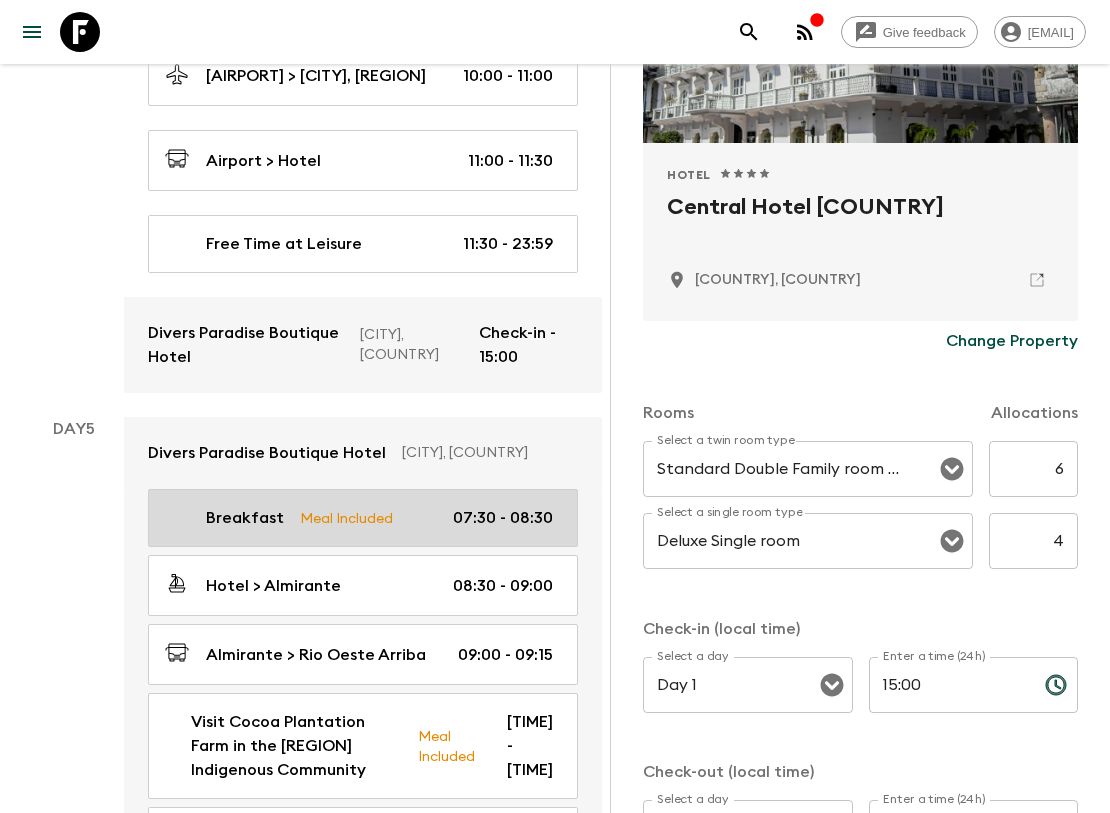scroll, scrollTop: 2000, scrollLeft: 0, axis: vertical 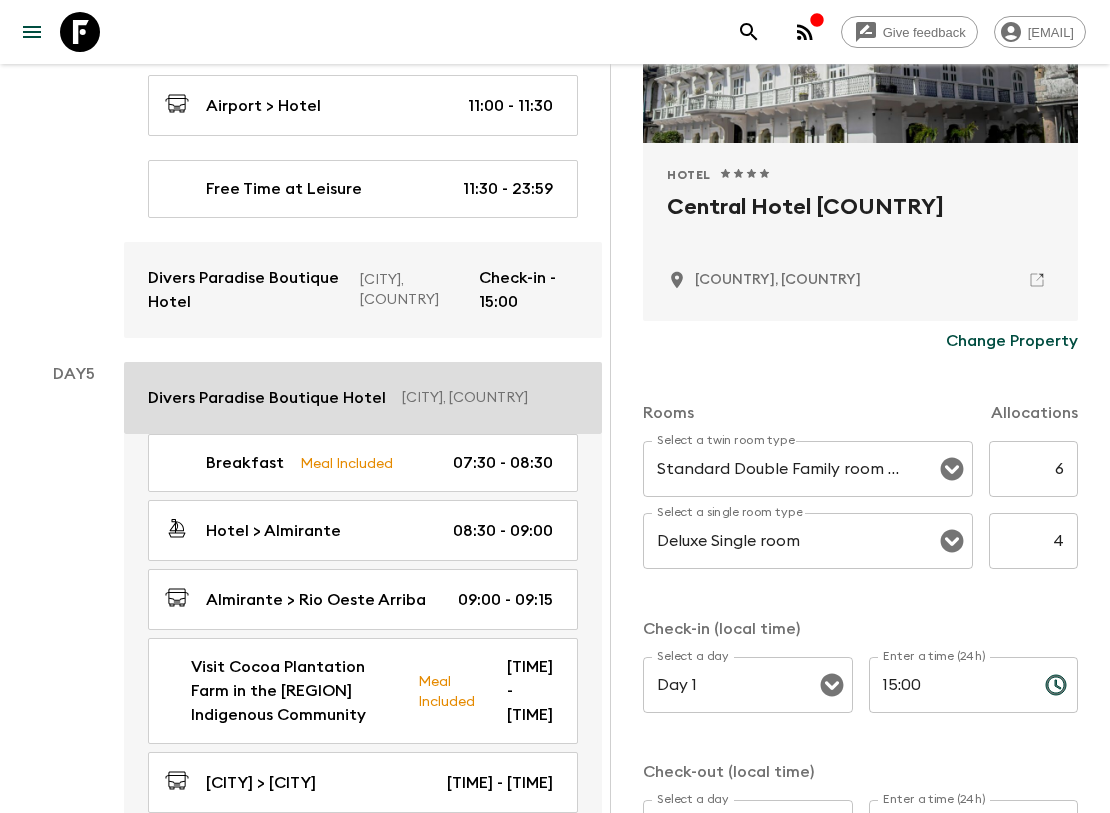 click on "Divers Paradise Boutique Hotel Carenero, [COUNTRY]" at bounding box center [363, 398] 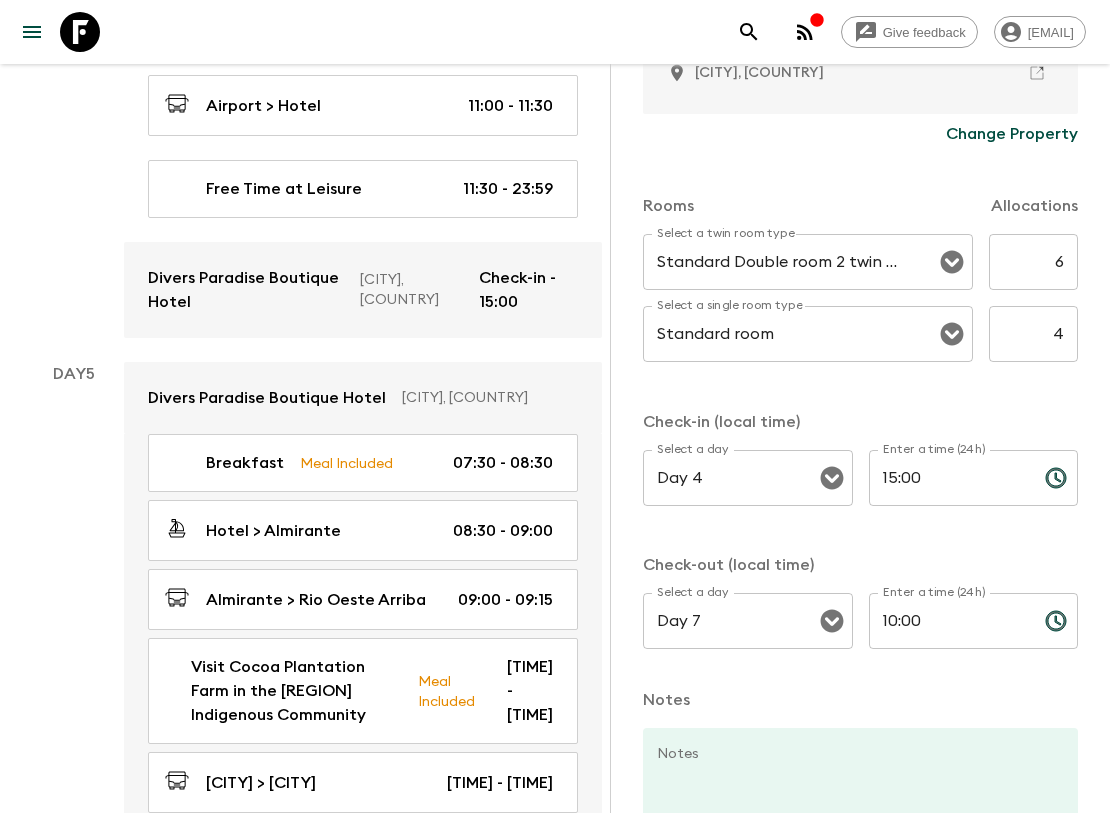 scroll, scrollTop: 691, scrollLeft: 0, axis: vertical 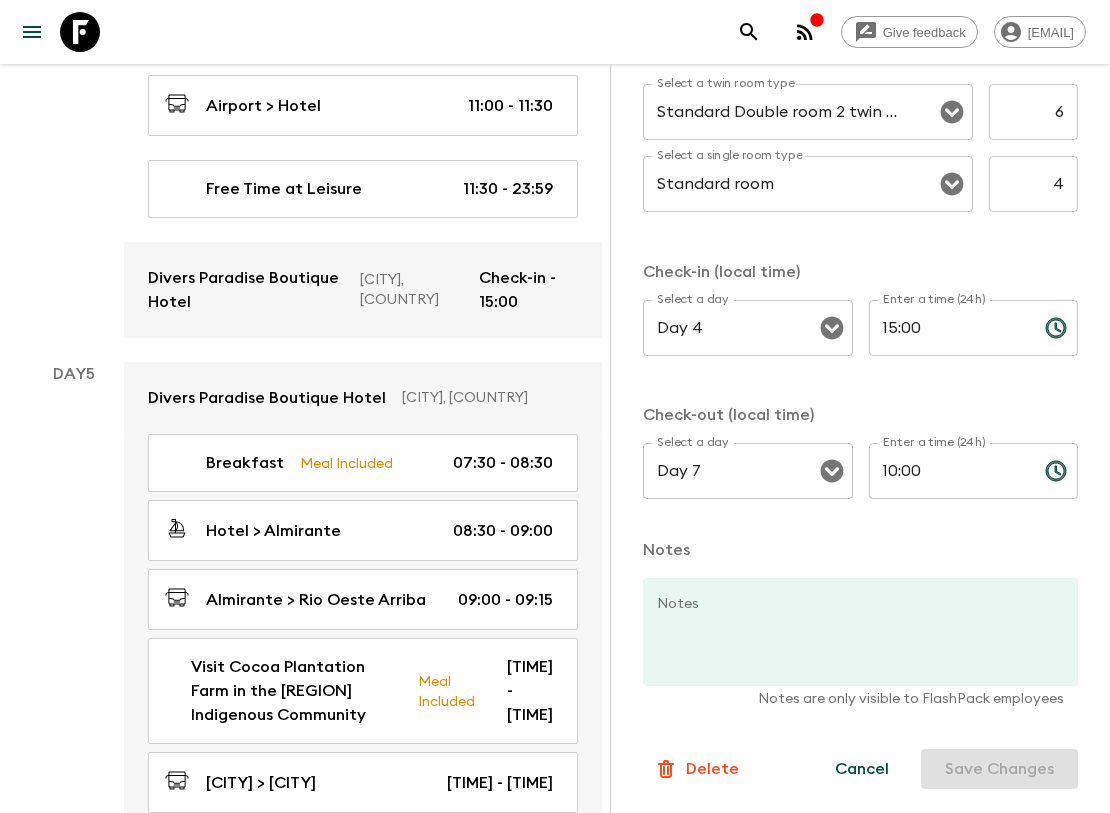 click on "Cancel" at bounding box center (862, 769) 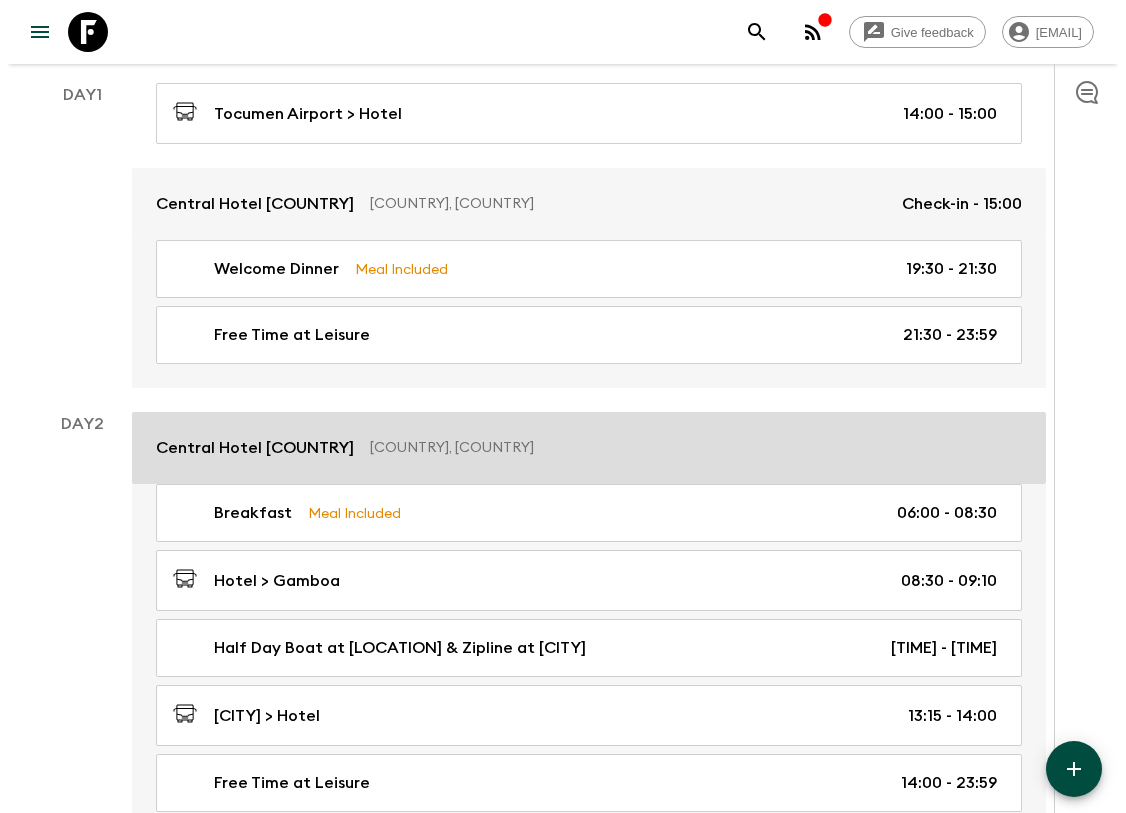 scroll, scrollTop: 0, scrollLeft: 0, axis: both 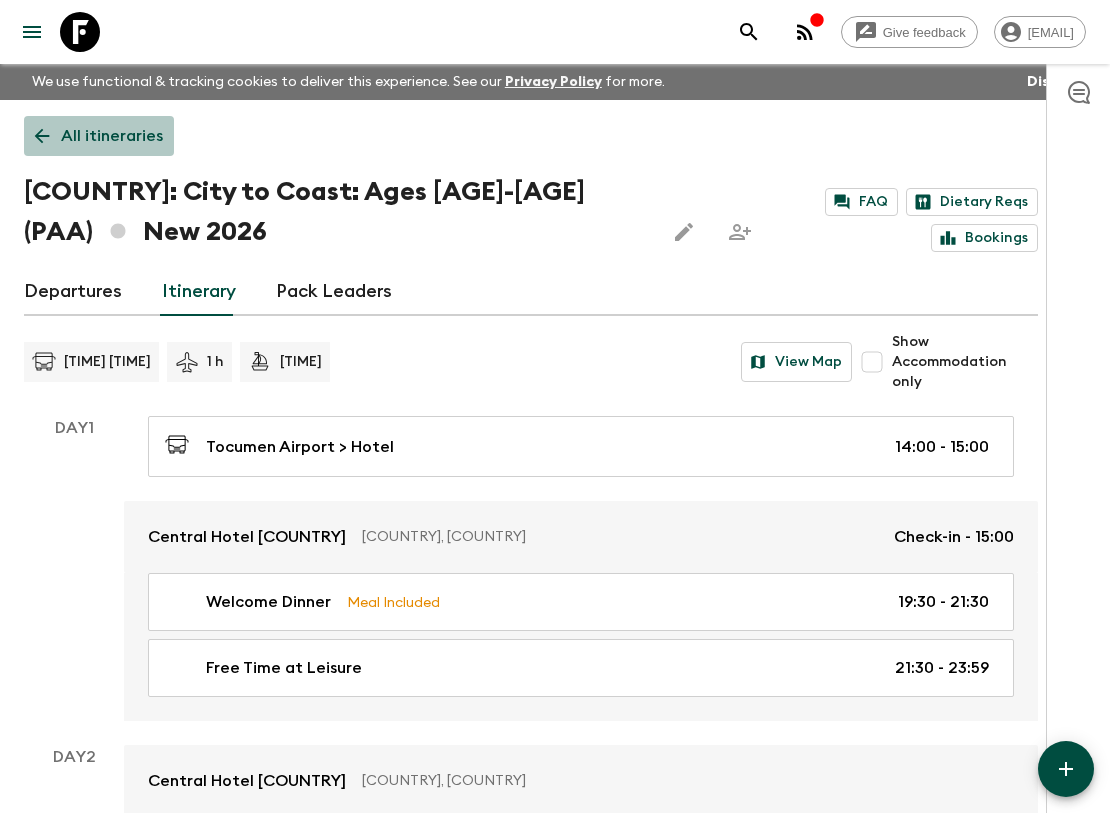click on "All itineraries" at bounding box center [112, 136] 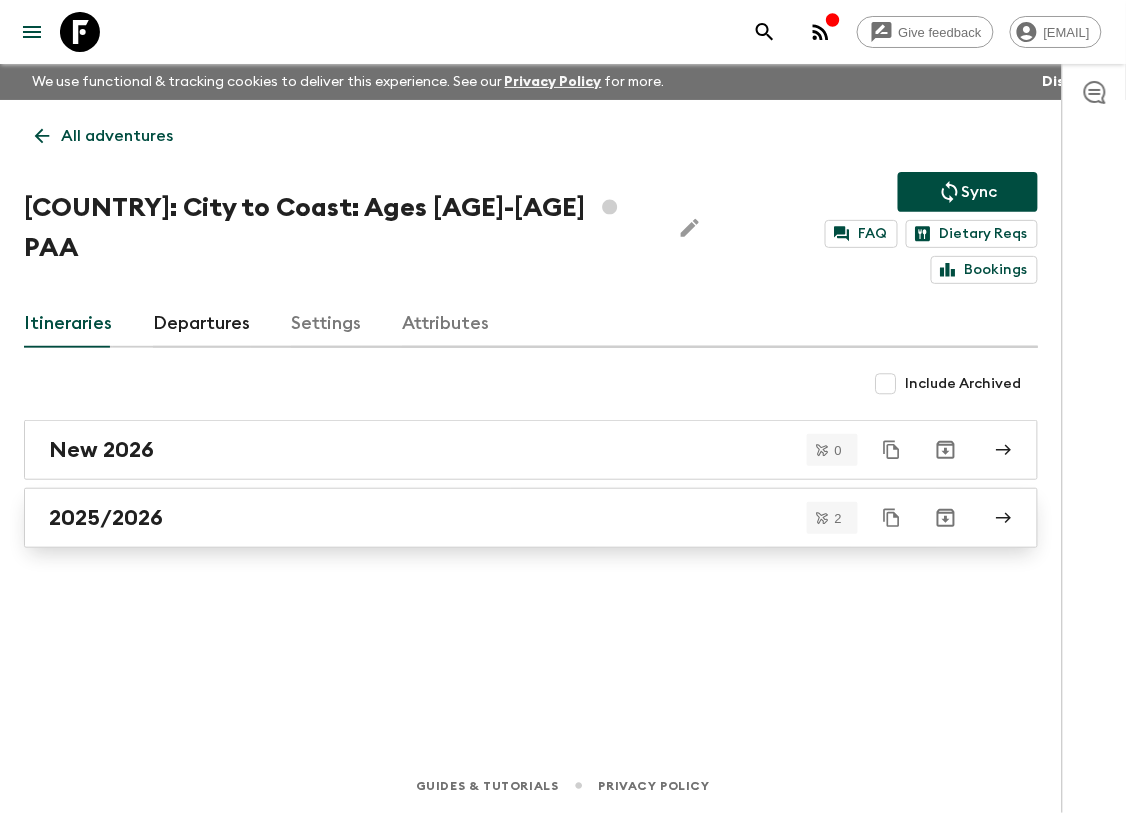 click on "2025/2026" at bounding box center [531, 518] 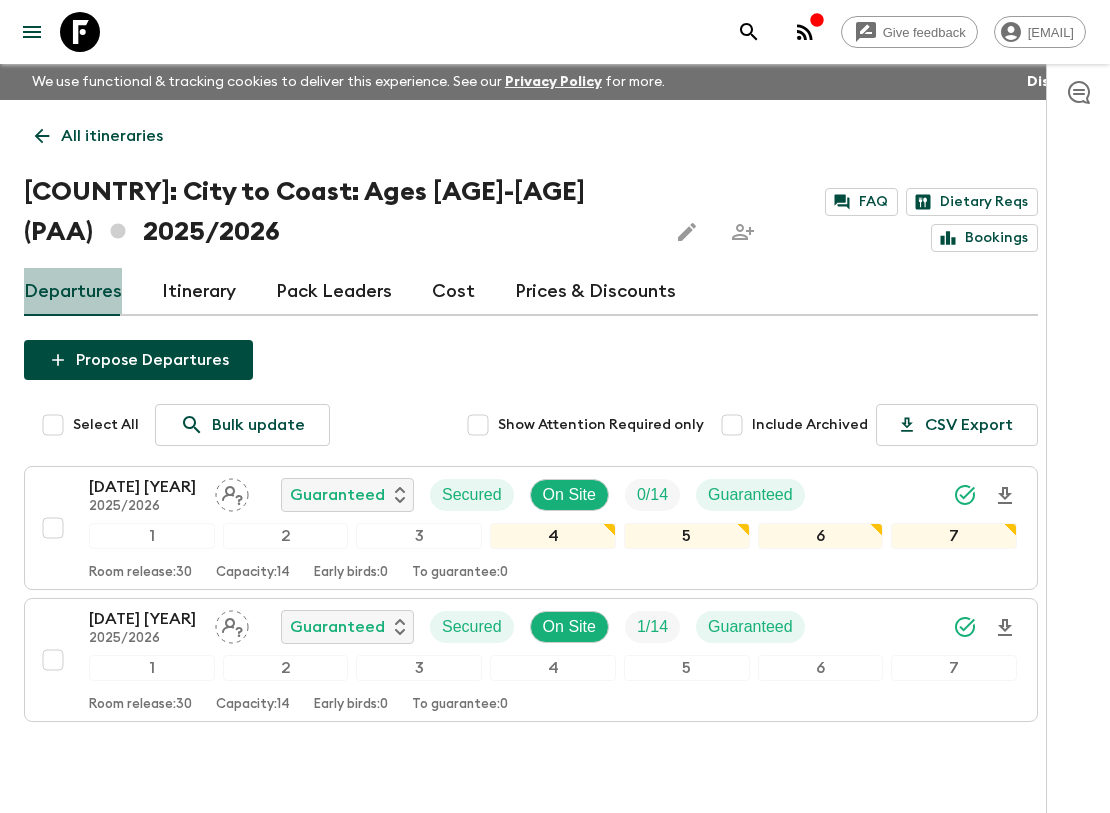 click on "Departures" at bounding box center (73, 292) 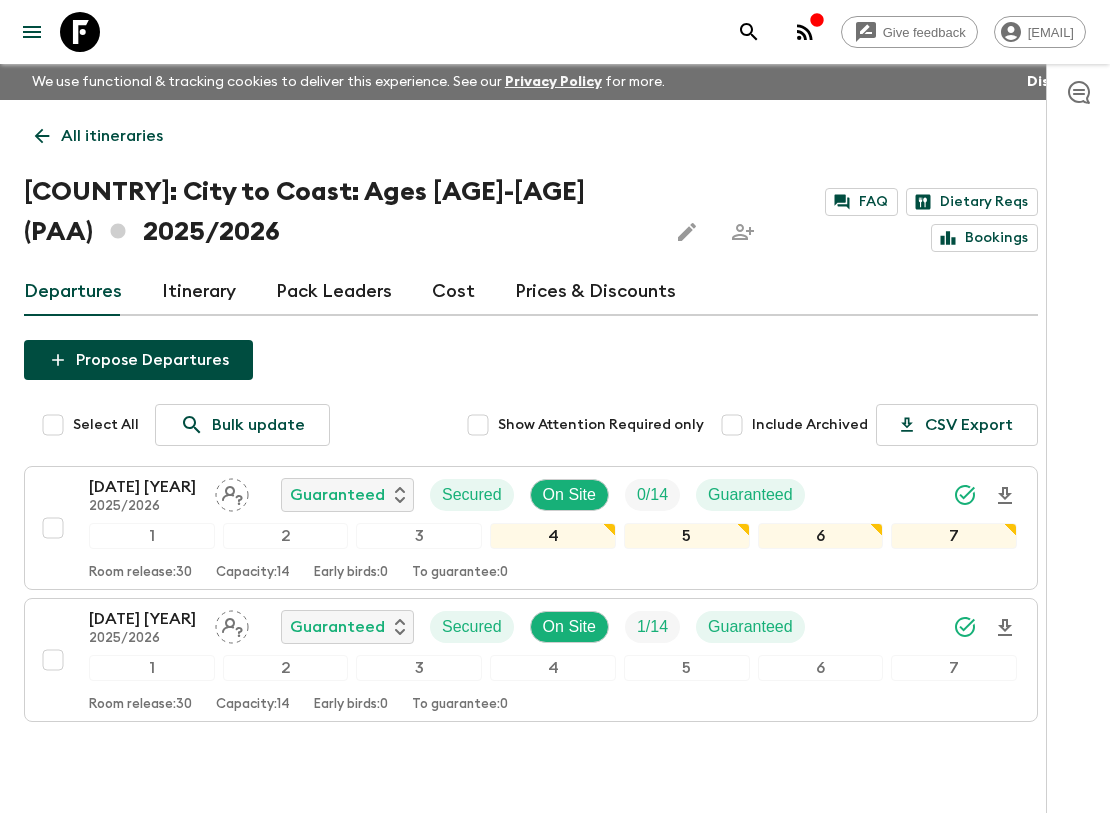 click on "All itineraries" at bounding box center (112, 136) 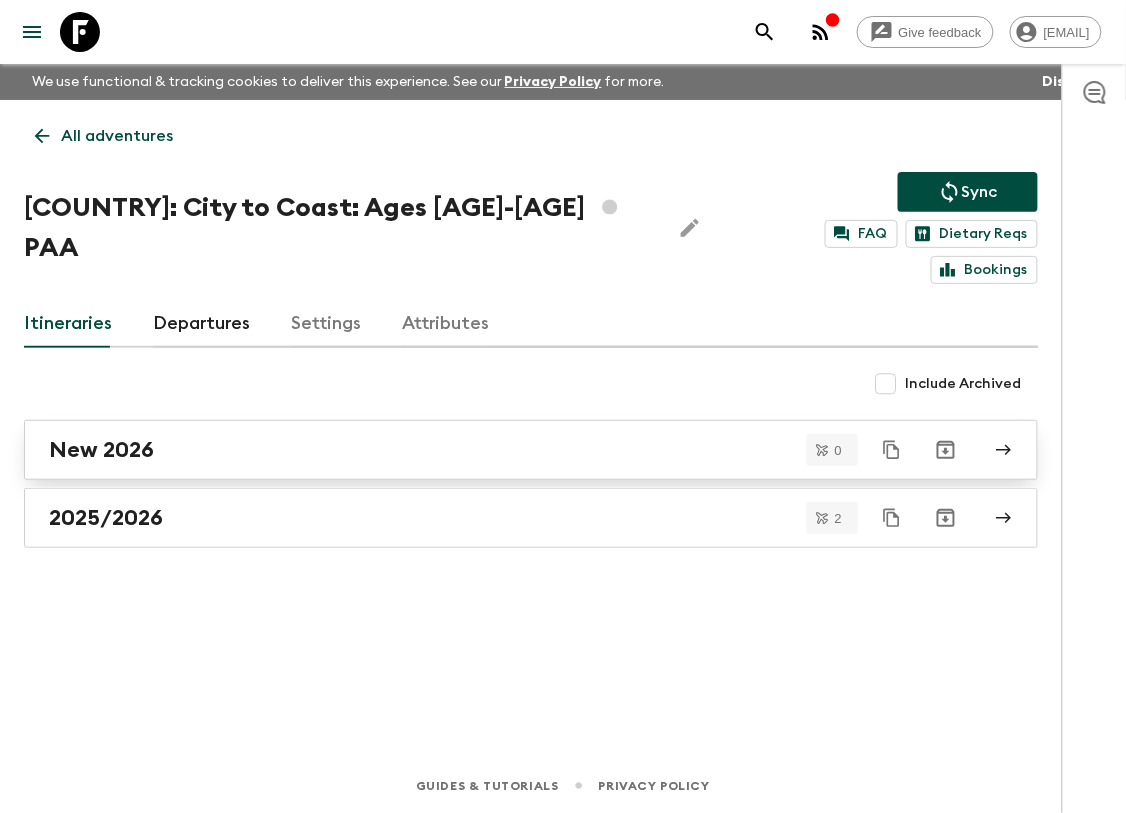 click on "New 2026" at bounding box center (512, 450) 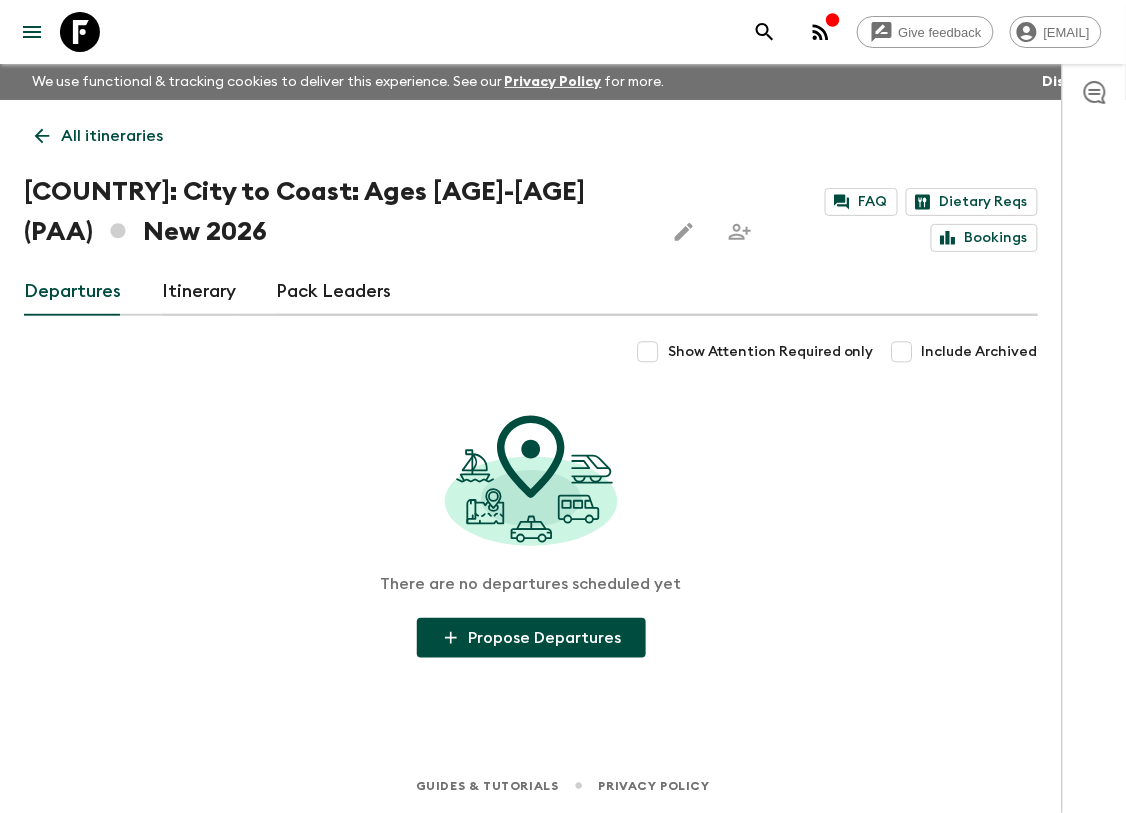 click on "Propose Departures" at bounding box center (531, 638) 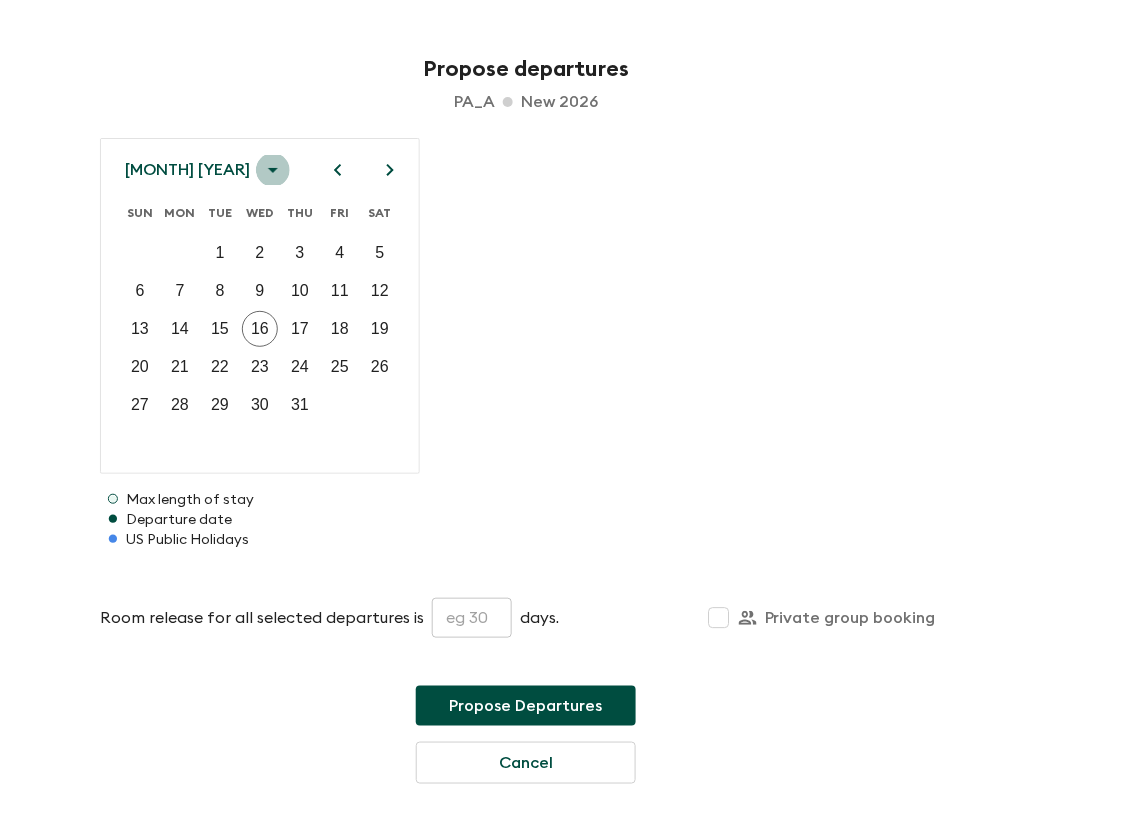 click 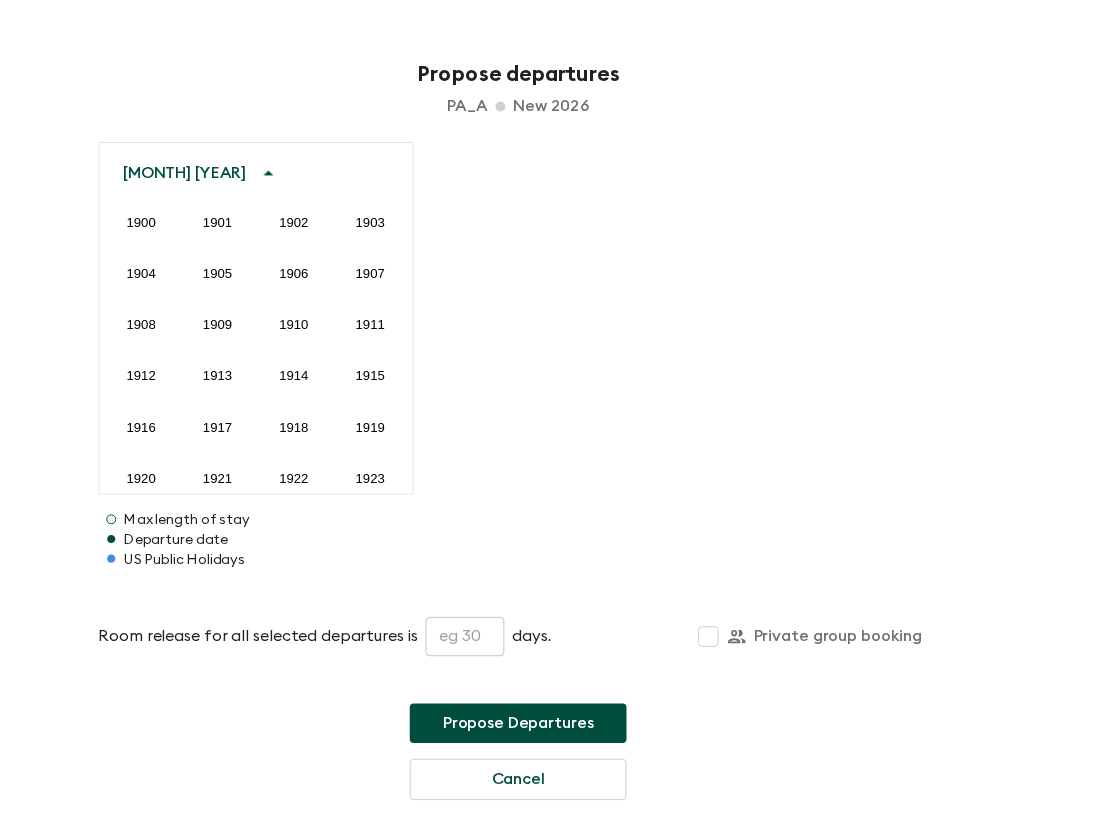 scroll, scrollTop: 2004, scrollLeft: 0, axis: vertical 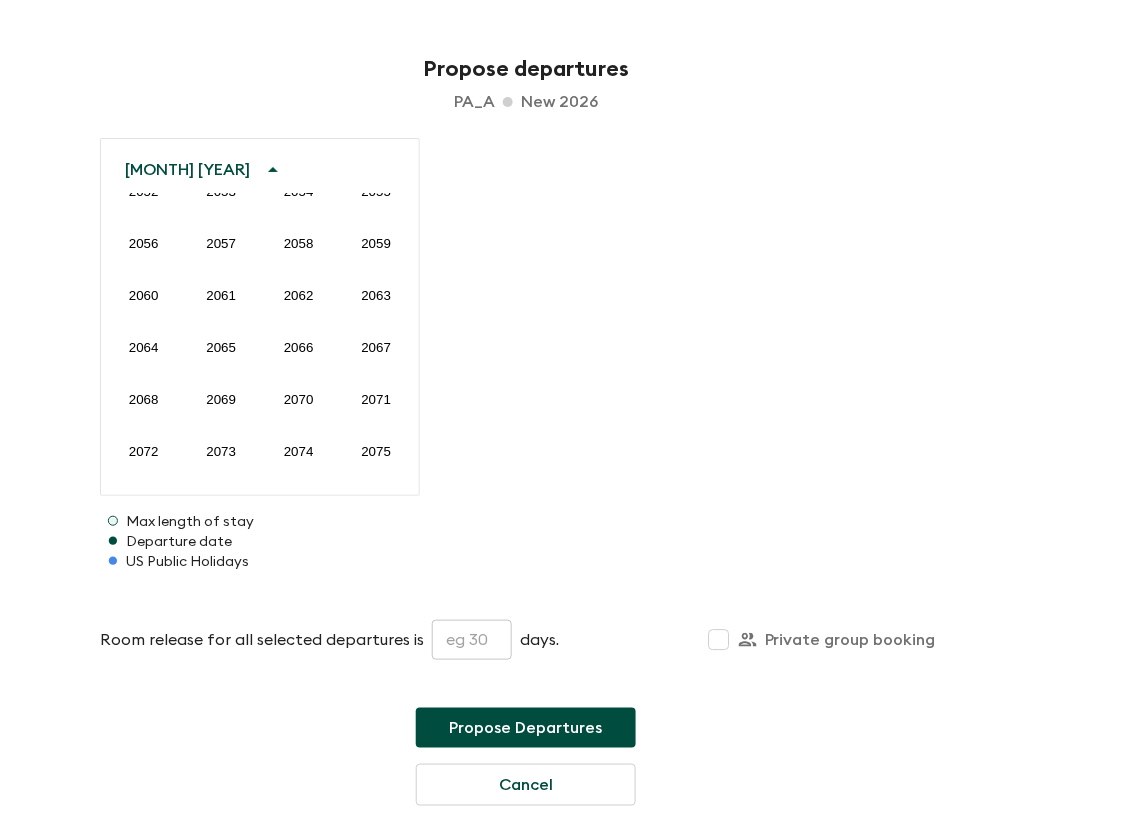 click on "2026" at bounding box center (299, -173) 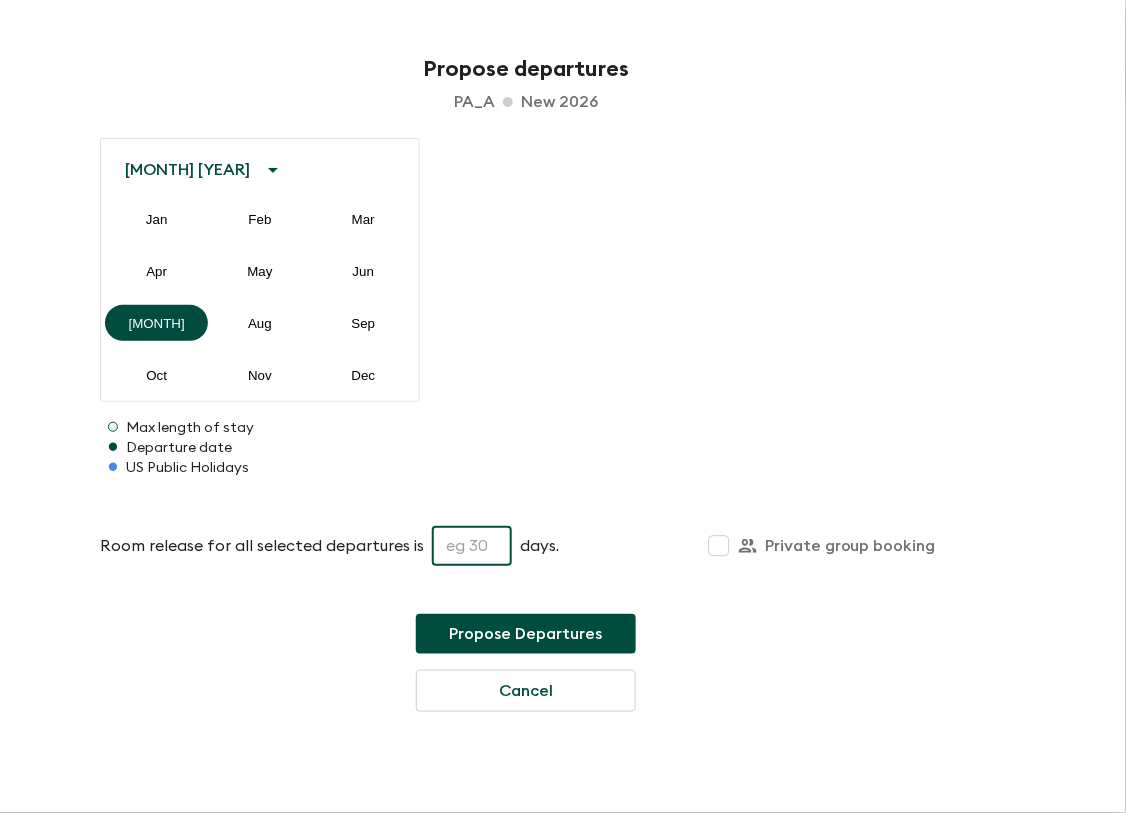 click at bounding box center (472, 546) 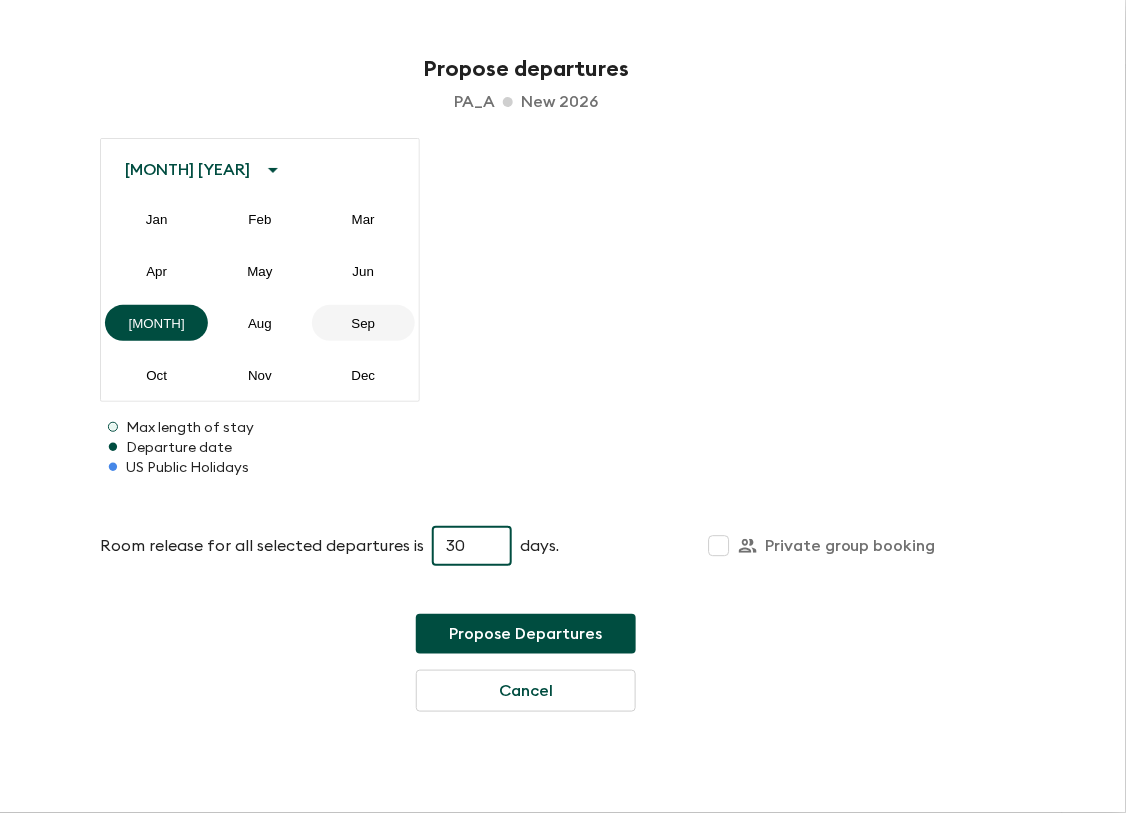 type on "30" 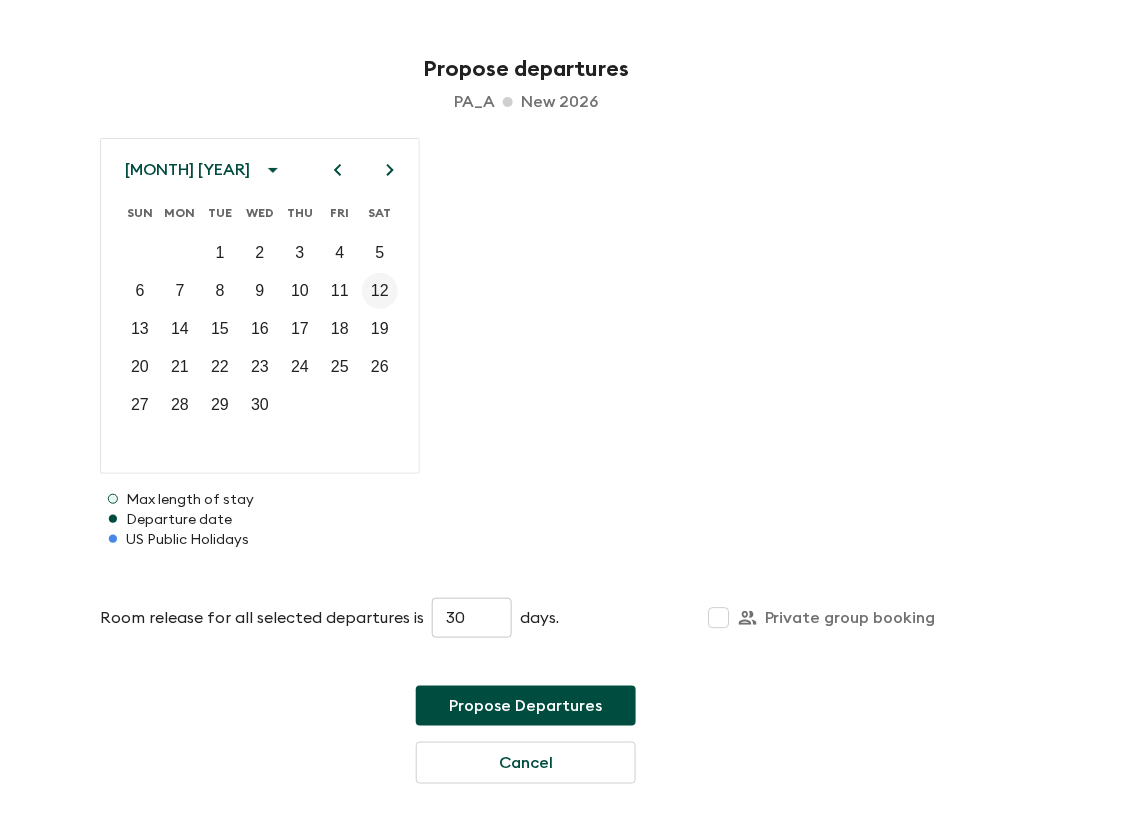 click on "12" at bounding box center (380, 291) 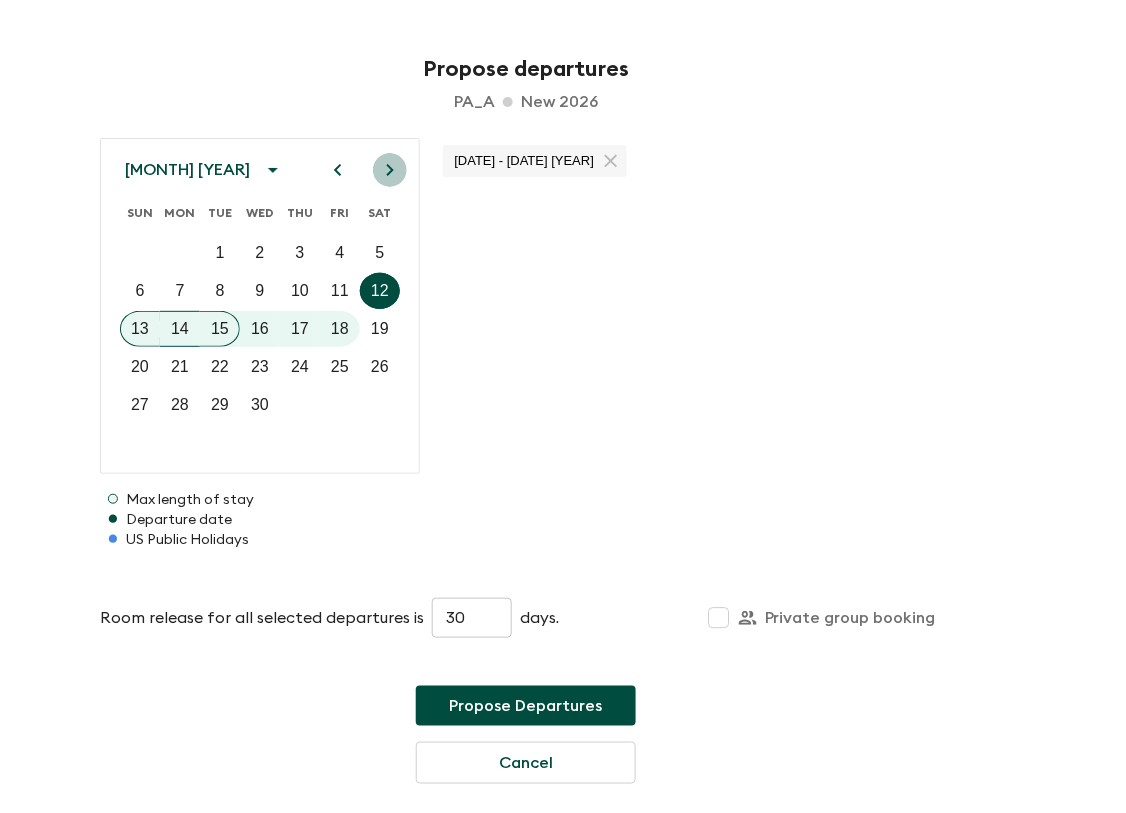 click 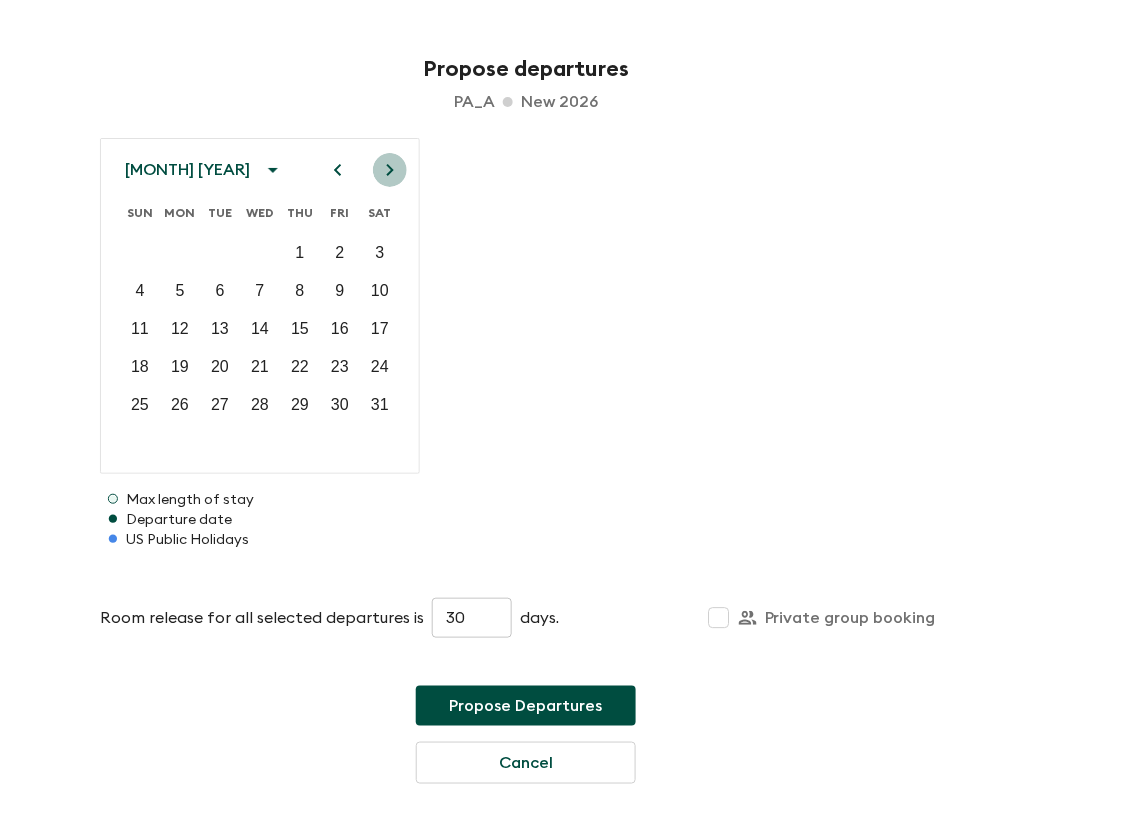 click 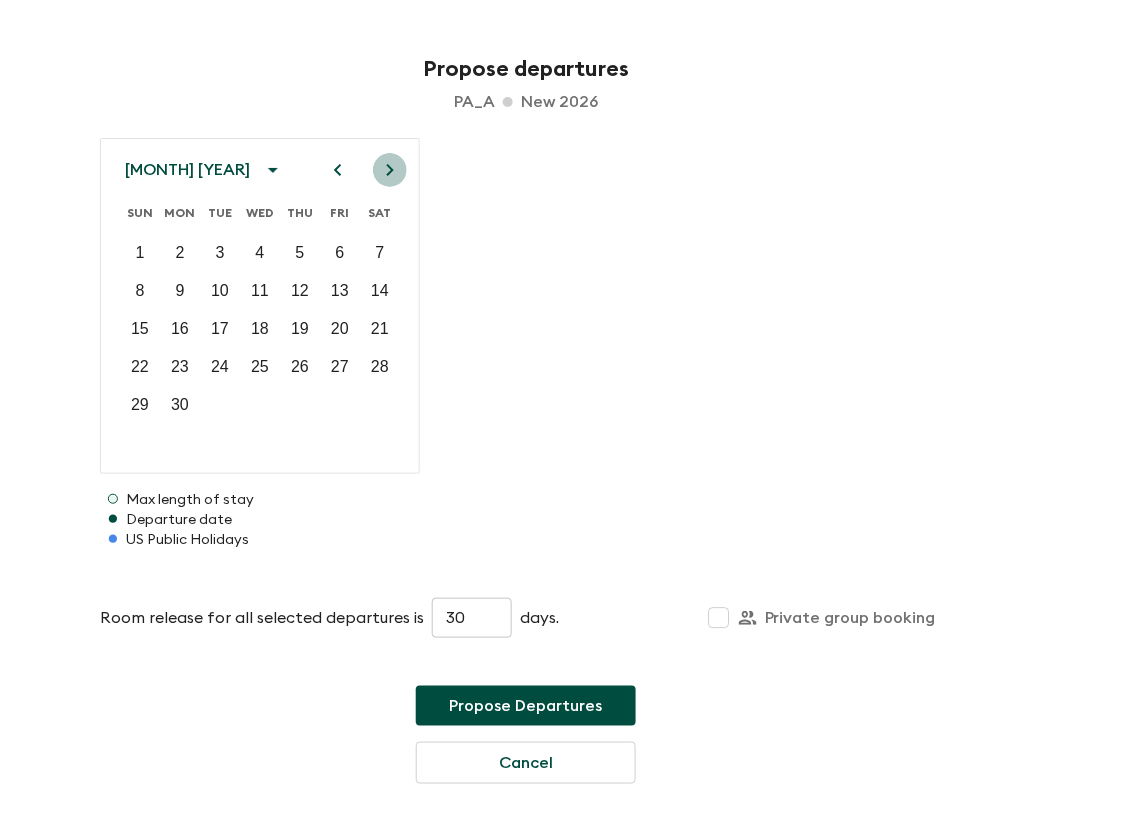 click 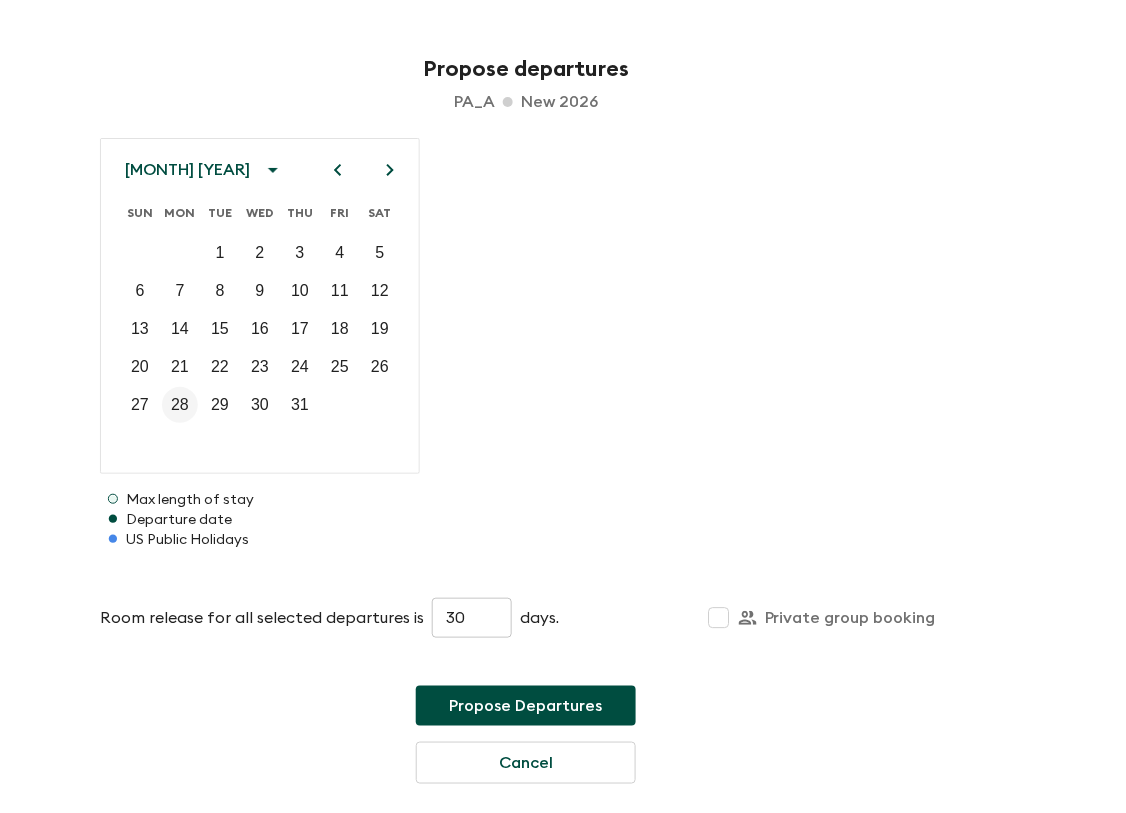 click on "28" at bounding box center [180, 405] 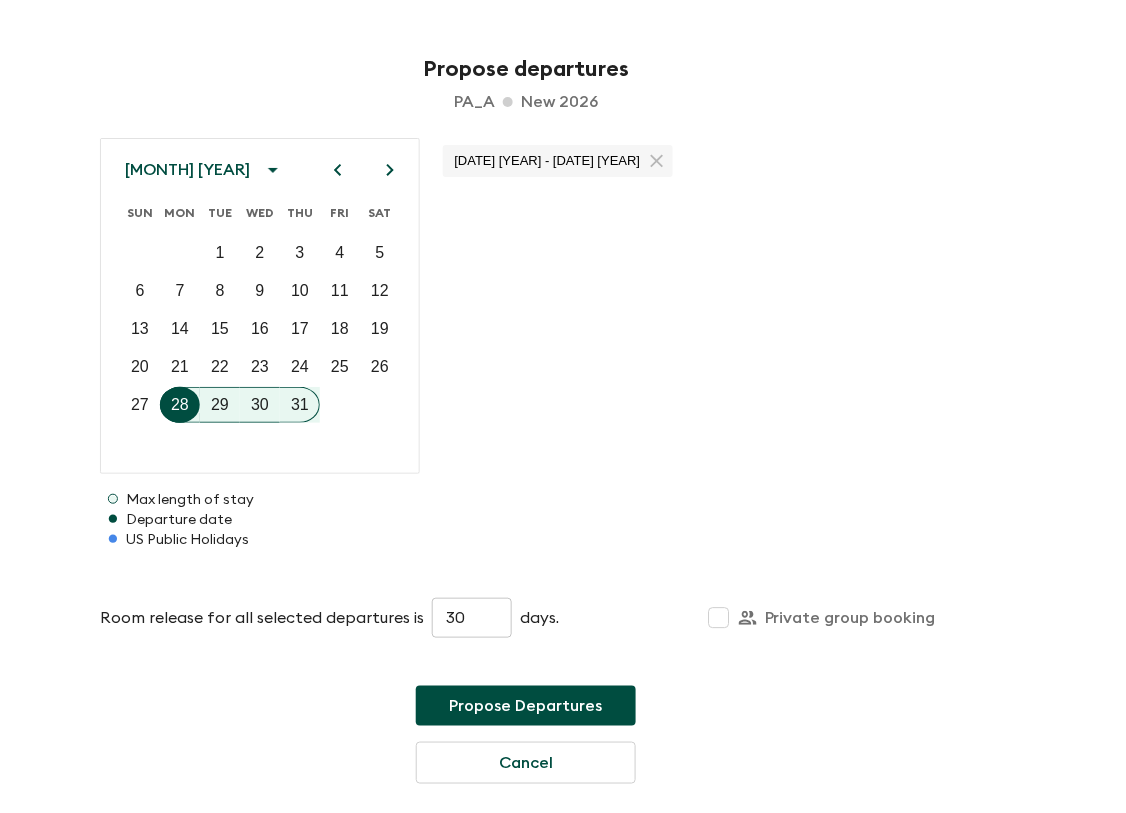 click on "Propose Departures" at bounding box center [526, 706] 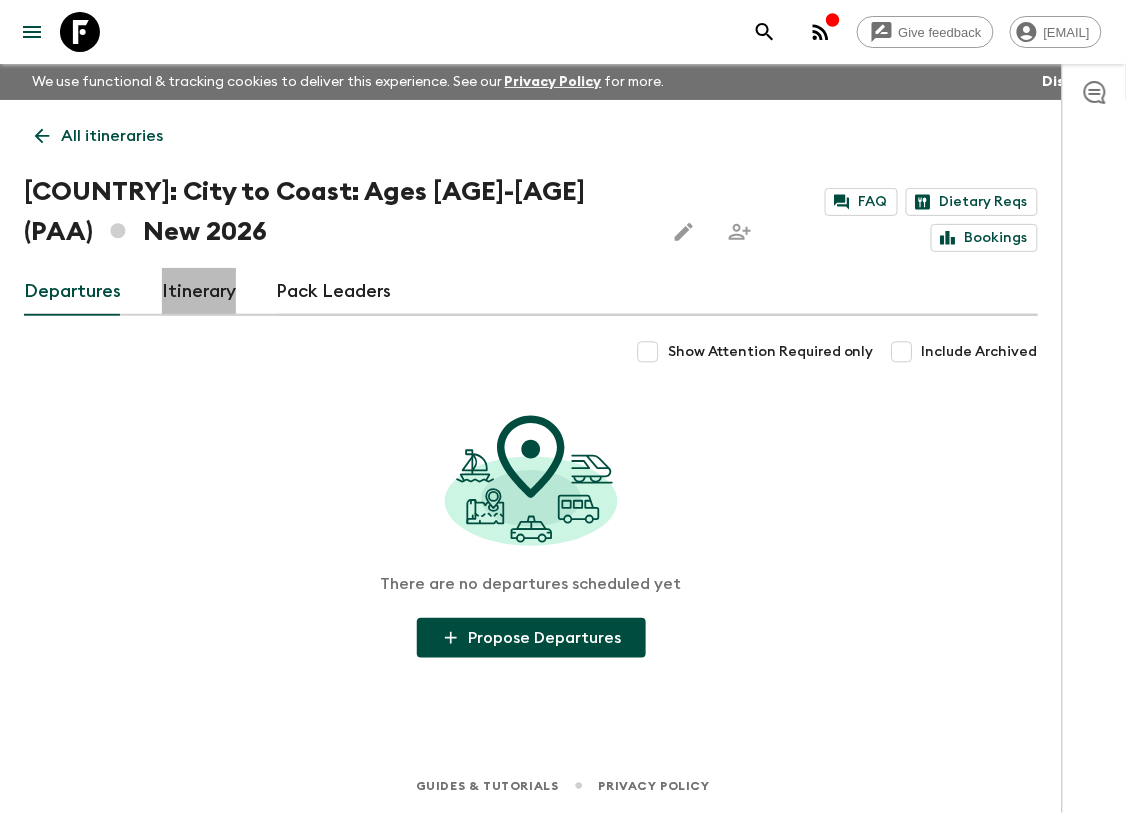 click on "Itinerary" at bounding box center (199, 292) 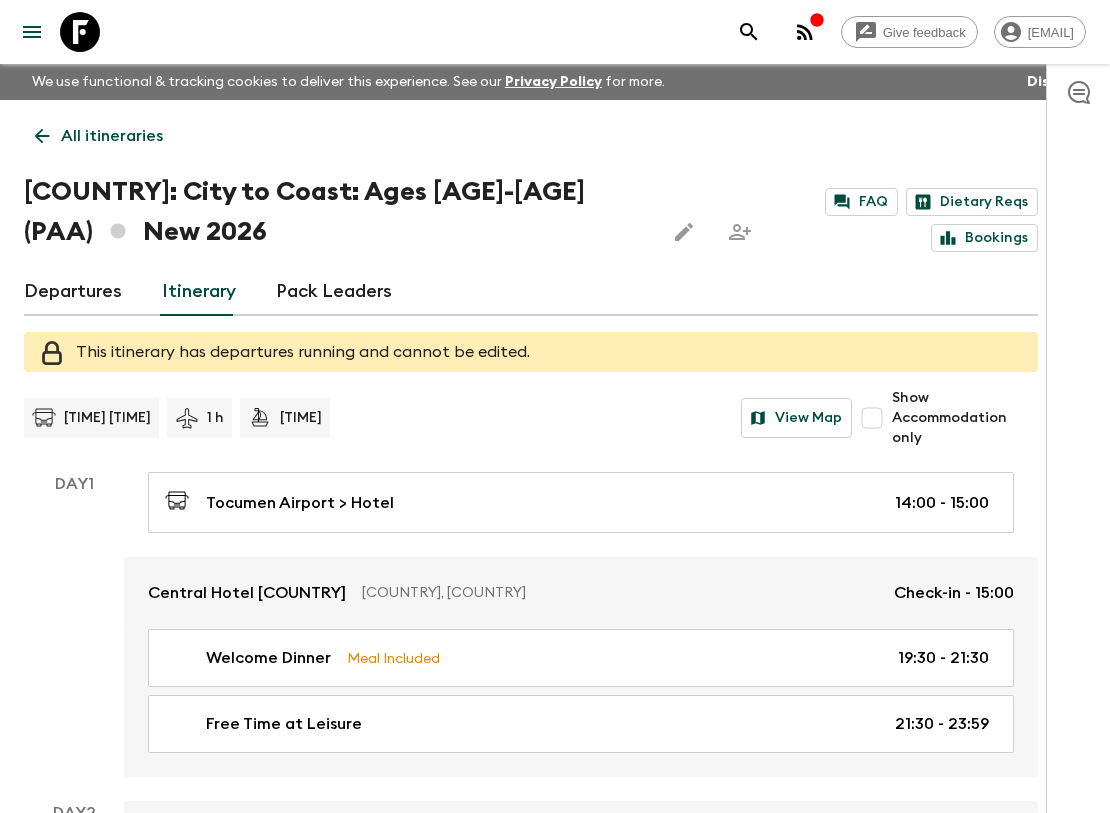 click on "Departures" at bounding box center (73, 292) 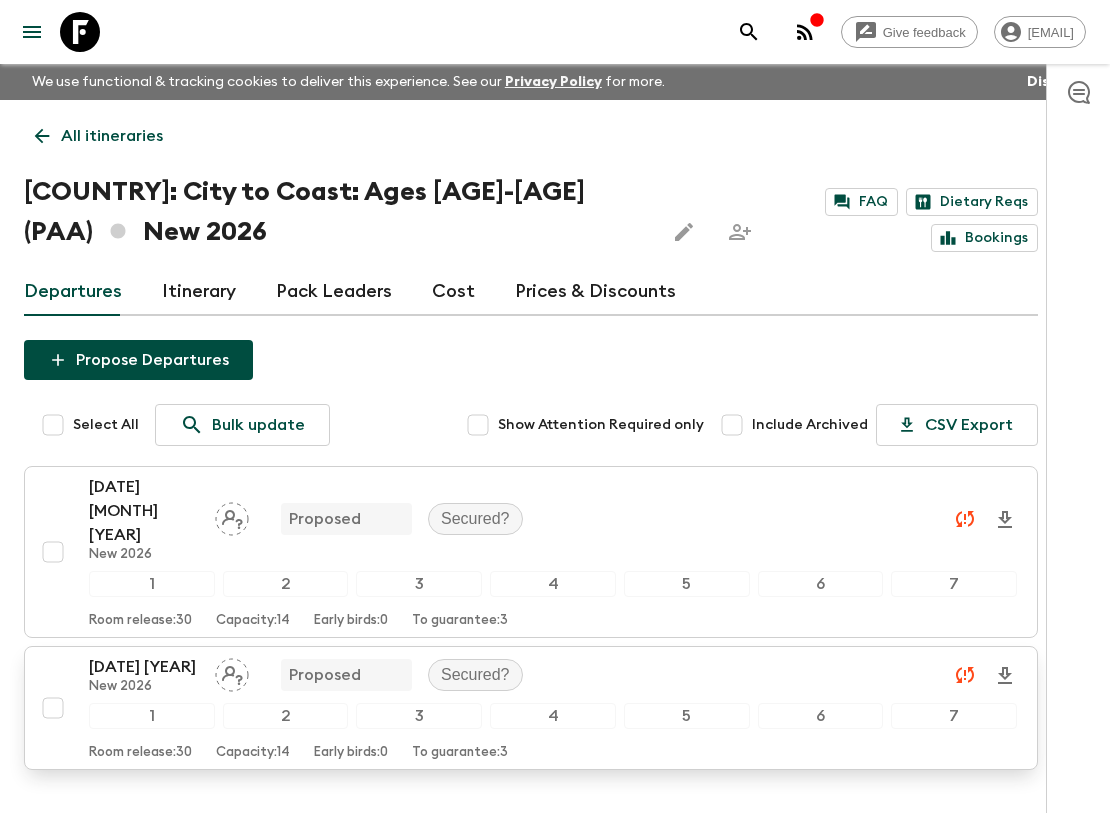 click on "[DATE] [YEAR]" at bounding box center (144, 667) 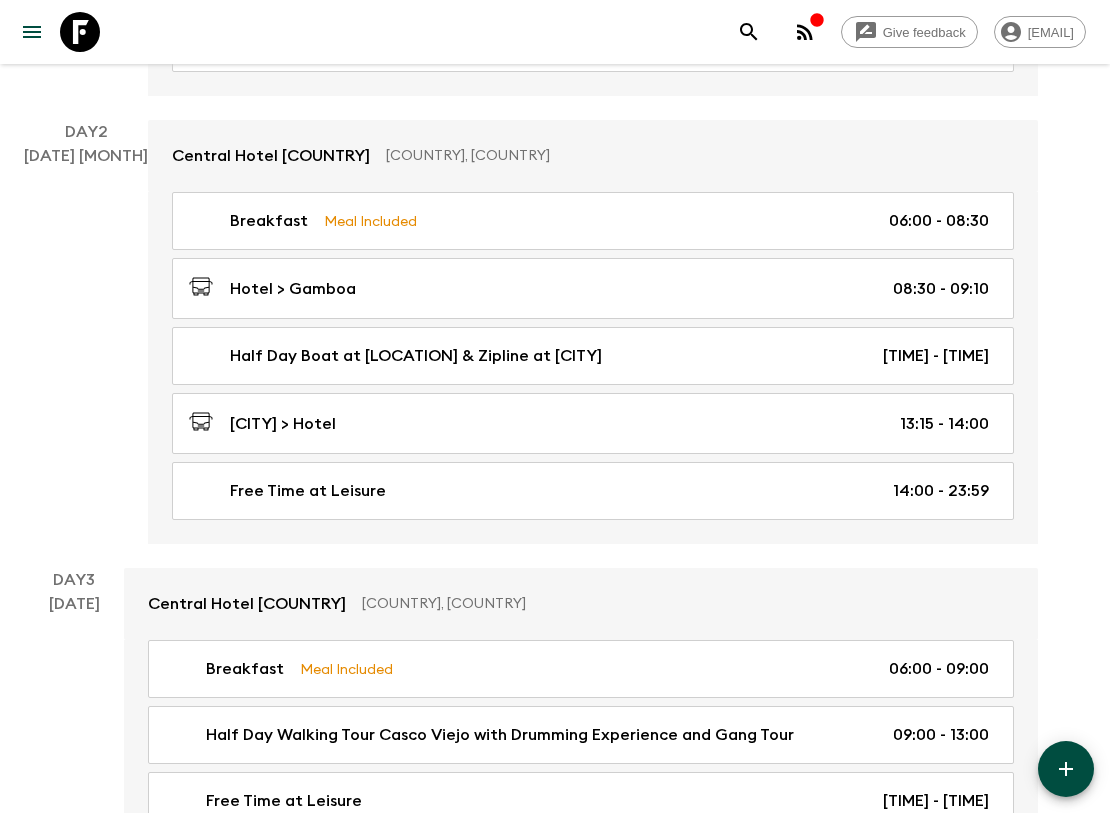 scroll, scrollTop: 0, scrollLeft: 0, axis: both 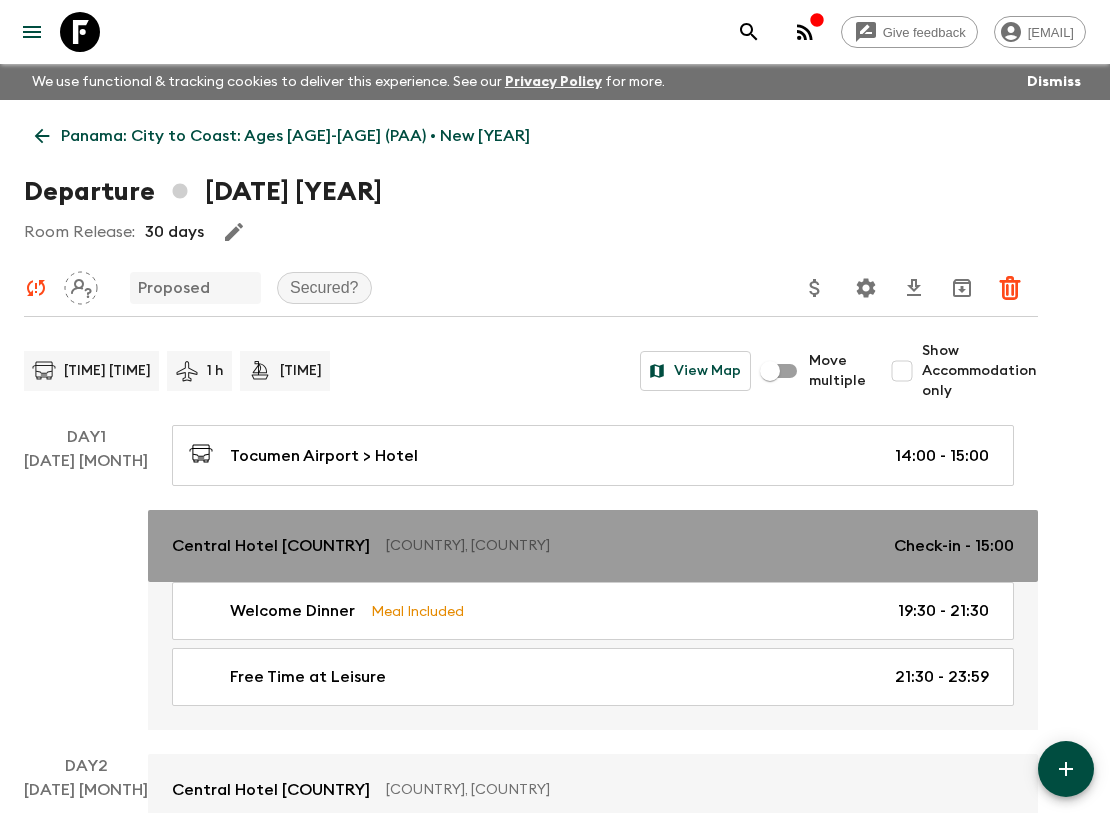 click on "Central Hotel [COUNTRY]" at bounding box center [271, 546] 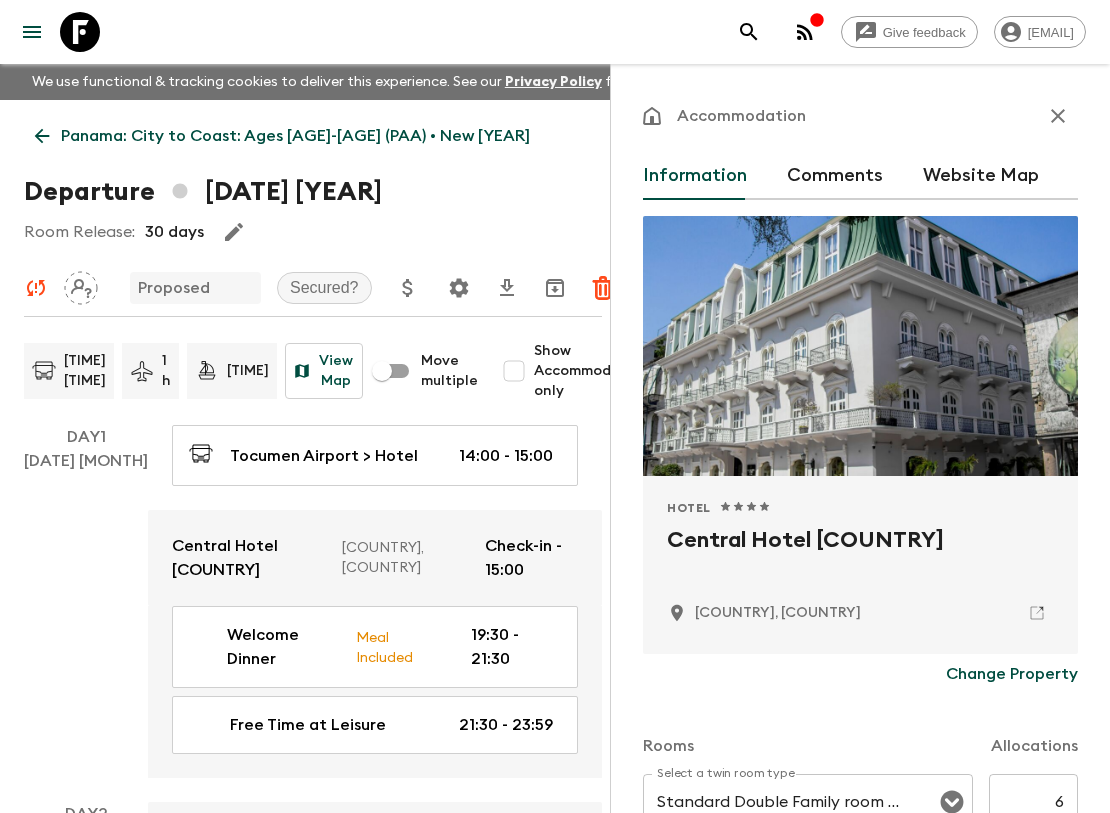 click on "Comments" at bounding box center (835, 176) 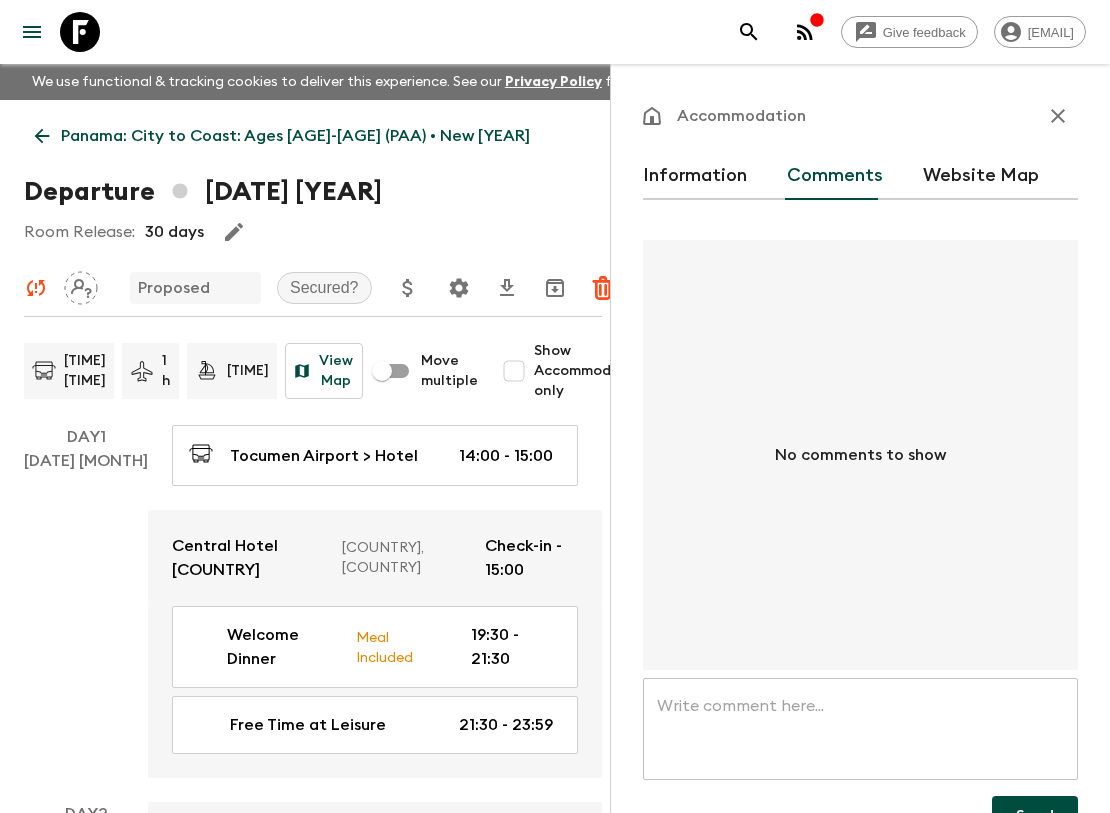 click at bounding box center (860, 729) 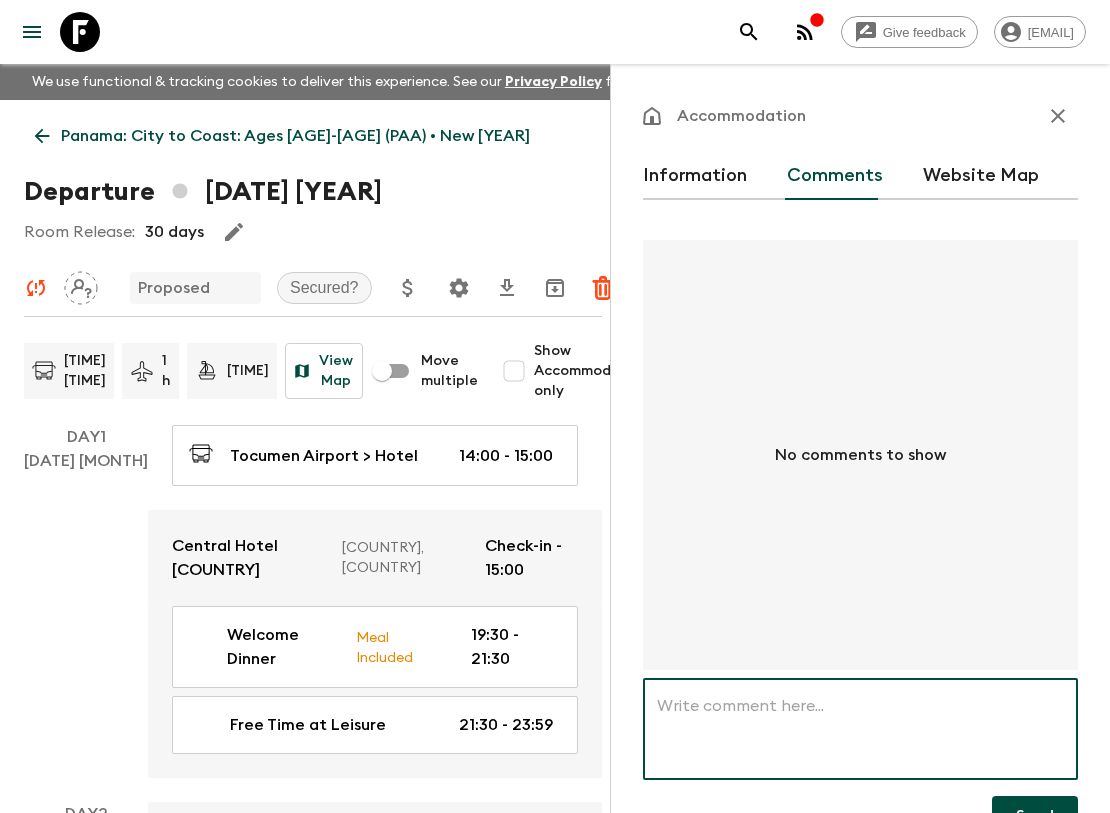paste on "This departure is confirmed, all is accurate in the Adventure Manager. However, The itinerary for [DATE] [YEAR] must be reviewed, as the dinner at Cande would have a different cost due to New Year’s Eve." 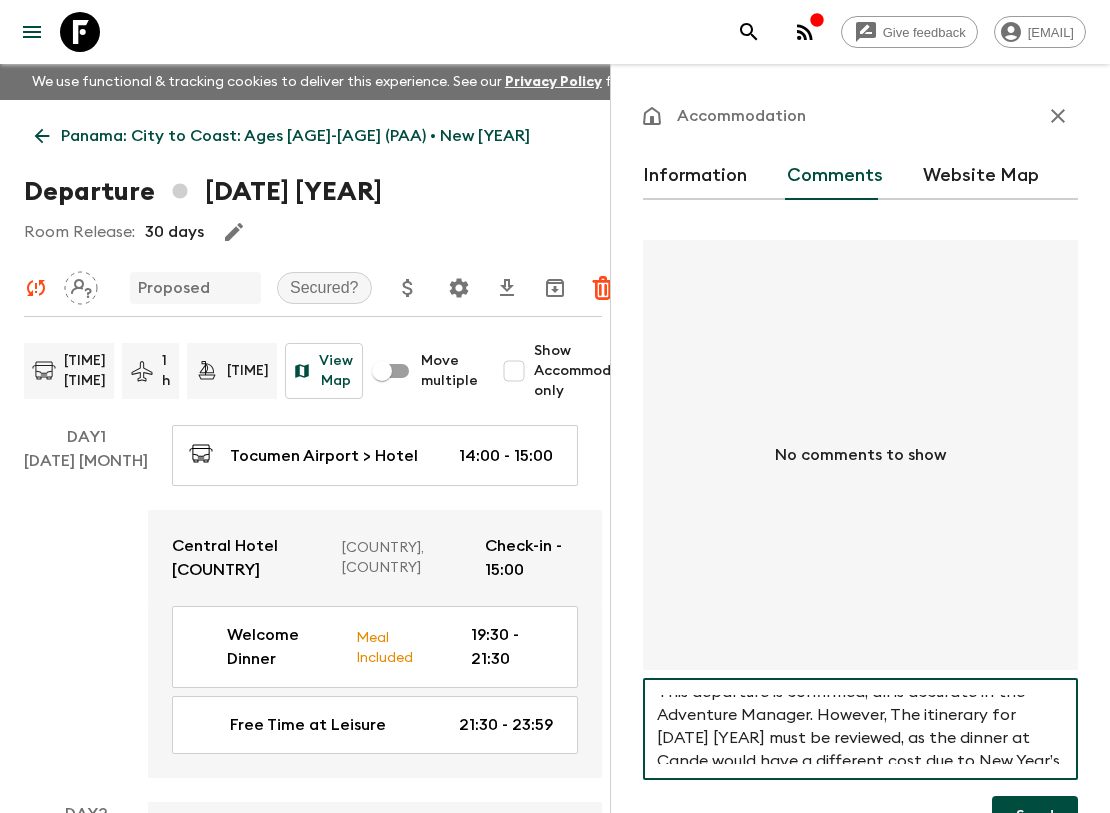 scroll, scrollTop: 0, scrollLeft: 0, axis: both 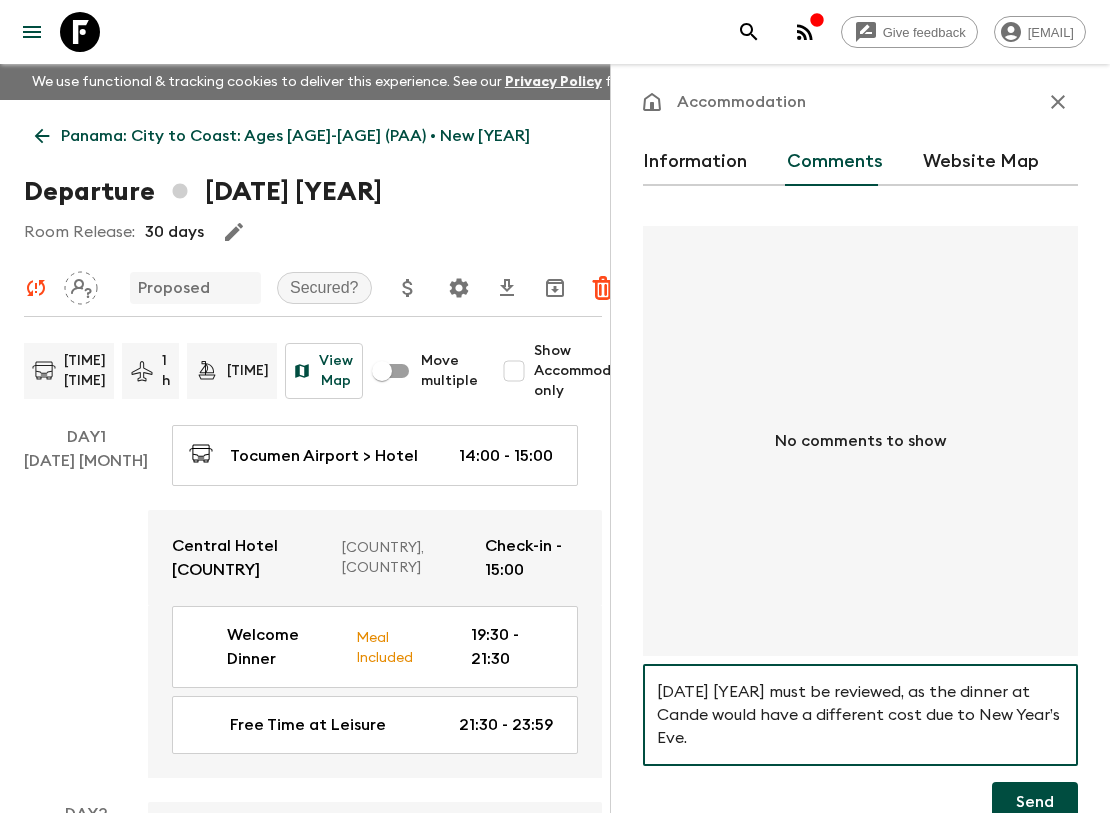 drag, startPoint x: 661, startPoint y: 704, endPoint x: 1047, endPoint y: 856, distance: 414.84937 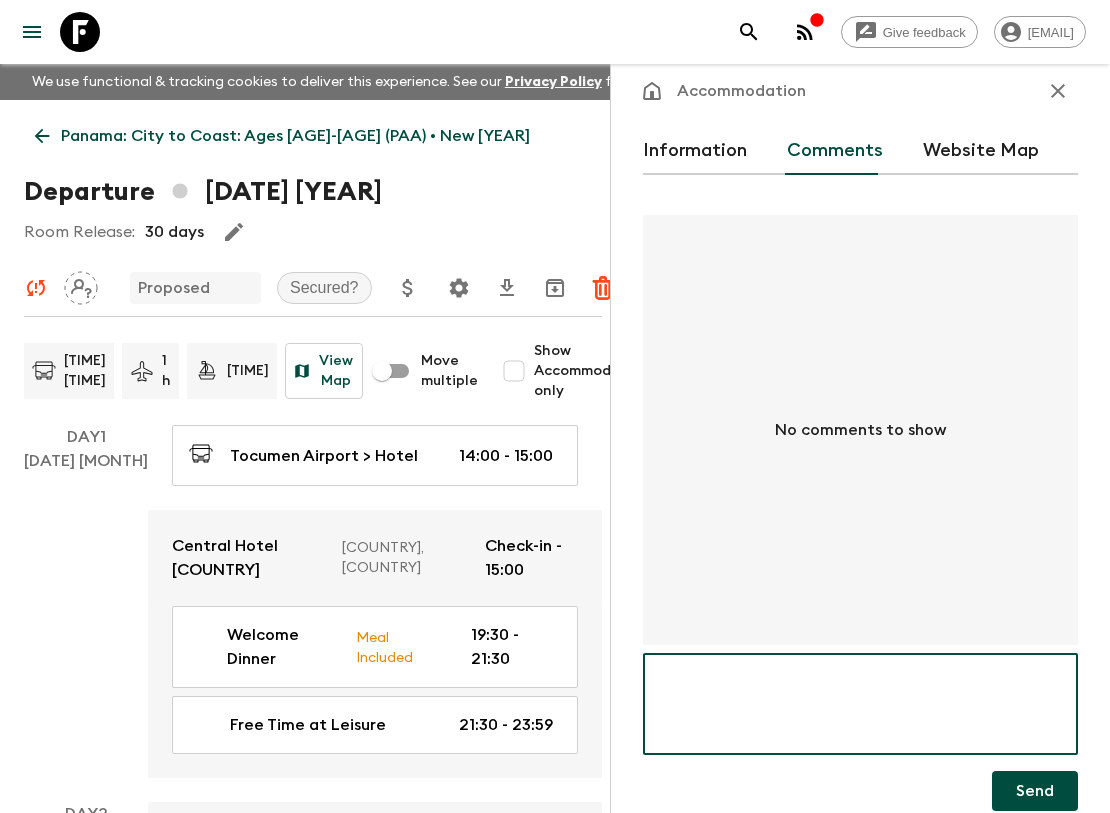 scroll, scrollTop: 0, scrollLeft: 0, axis: both 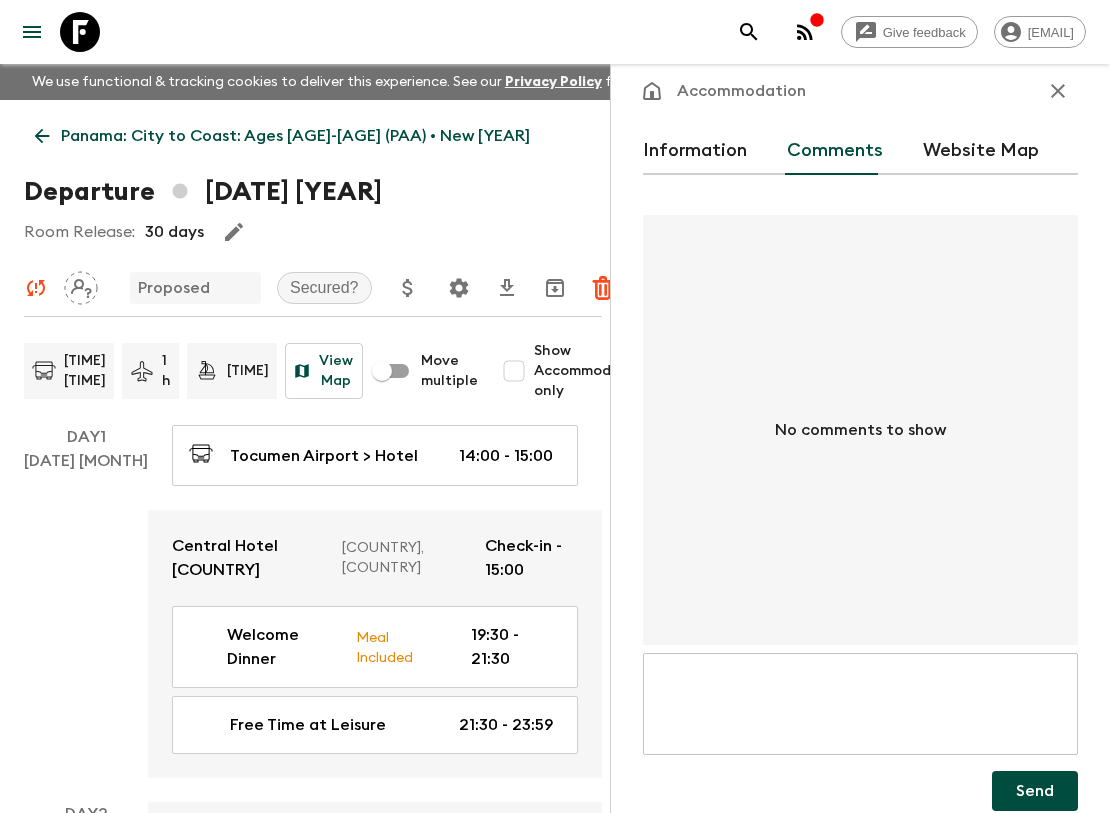 click at bounding box center (860, 704) 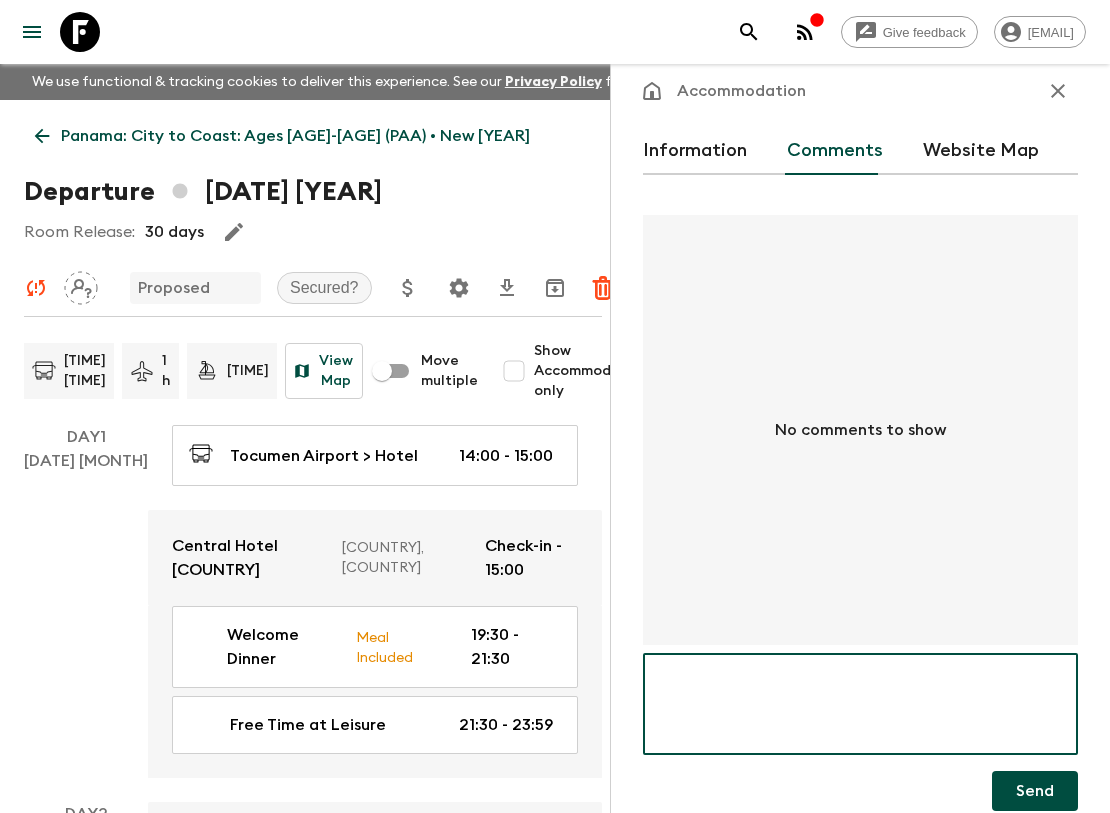 paste on "Hi, this departure is important for us to secure as it covers a key public holiday (New Year eve [DATE] [MONTH] & New years Day [DATE] [MONTH] [YEAR]). If this departure cannot be secured, please secure a departure starting [DATE] [MONTH], [DATE] [MONTH] or [DATE] [MONTH] [YEAR]) Please avoid starting a departure [DATE] [MONTH] [YEAR], Please do not start or end a departure on the [DATE] [MONTH] [YEAR] – and Please do not start a departure on the [DATE] [MONTH] [YEAR] - Thank you" 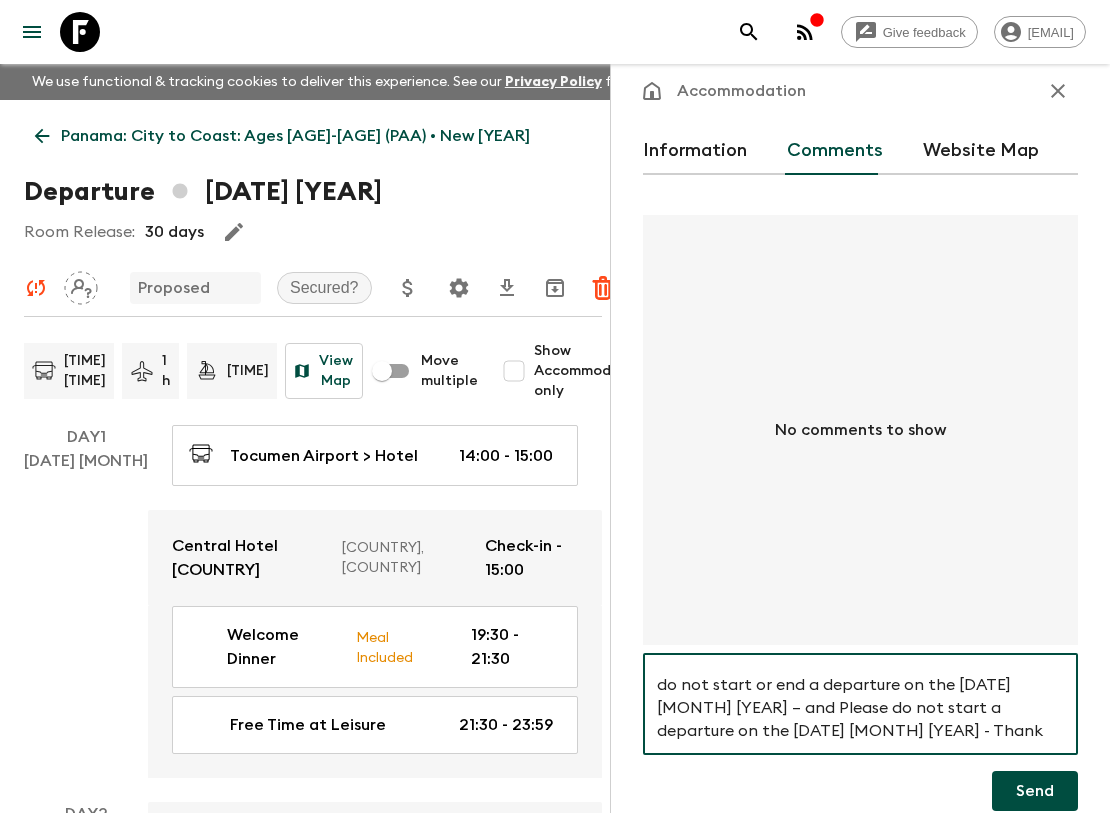 scroll, scrollTop: 0, scrollLeft: 0, axis: both 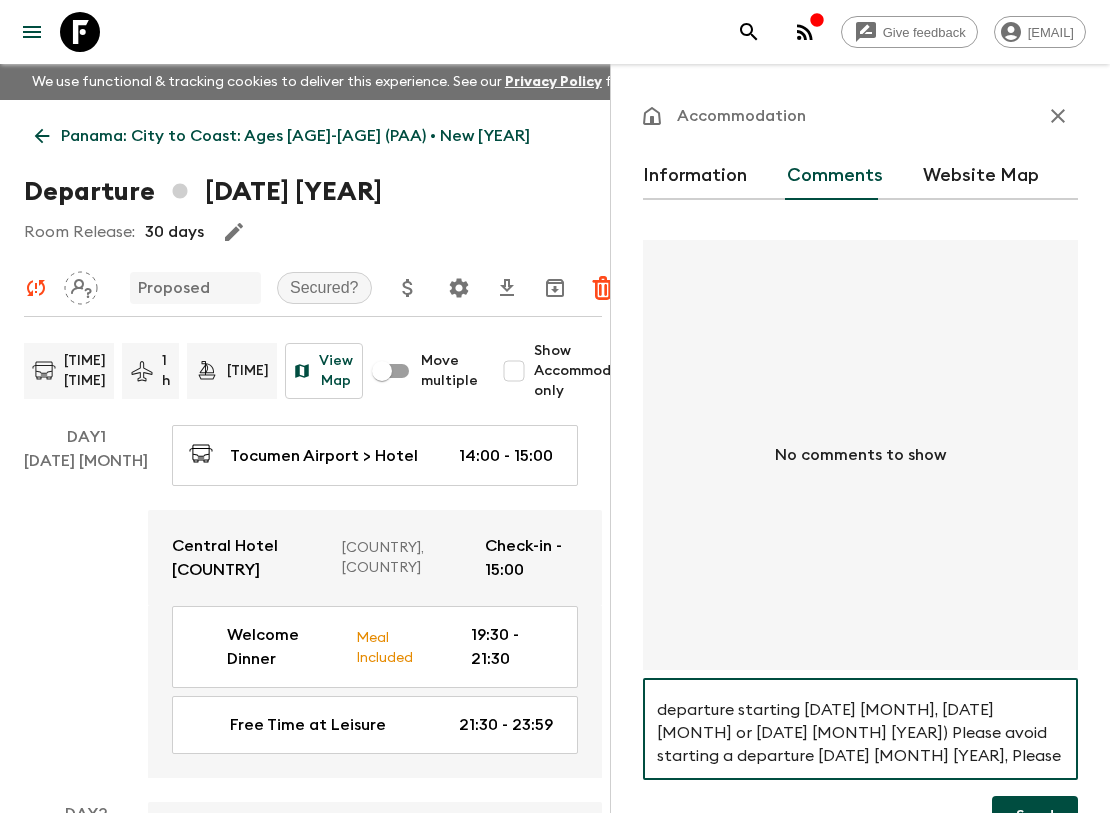 click on "Hi, this departure is important for us to secure as it covers a key public holiday (New Year eve [DATE] [MONTH] & New years Day [DATE] [MONTH] [YEAR]). If this departure cannot be secured, please secure a departure starting [DATE] [MONTH], [DATE] [MONTH] or [DATE] [MONTH] [YEAR]) Please avoid starting a departure [DATE] [MONTH] [YEAR], Please do not start or end a departure on the [DATE] [MONTH] [YEAR] – and Please do not start a departure on the [DATE] [MONTH] [YEAR] - Thank you" at bounding box center [860, 729] 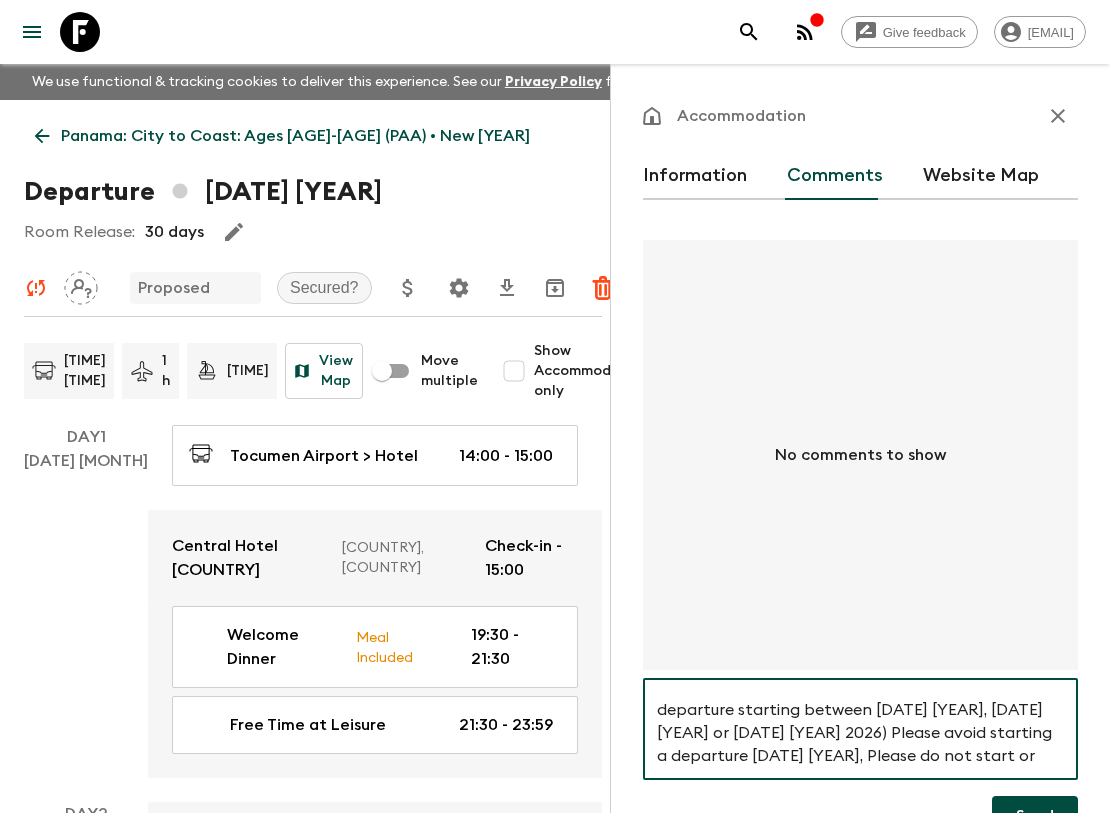 click on "Hi, this departure is important for us to secure as it covers a key public holiday (New Year eve [DATE] [YEAR] & New years Day [DATE] [YEAR]). If this departure cannot be secured, please secure a departure starting between [DATE] [YEAR], [DATE] [YEAR] or [DATE] [YEAR] 2026) Please avoid starting a departure [DATE] [YEAR], Please do not start or end a departure on the [DATE] [YEAR] – and Please do not start a departure on the [DATE] [YEAR] - Thank you" at bounding box center (860, 729) 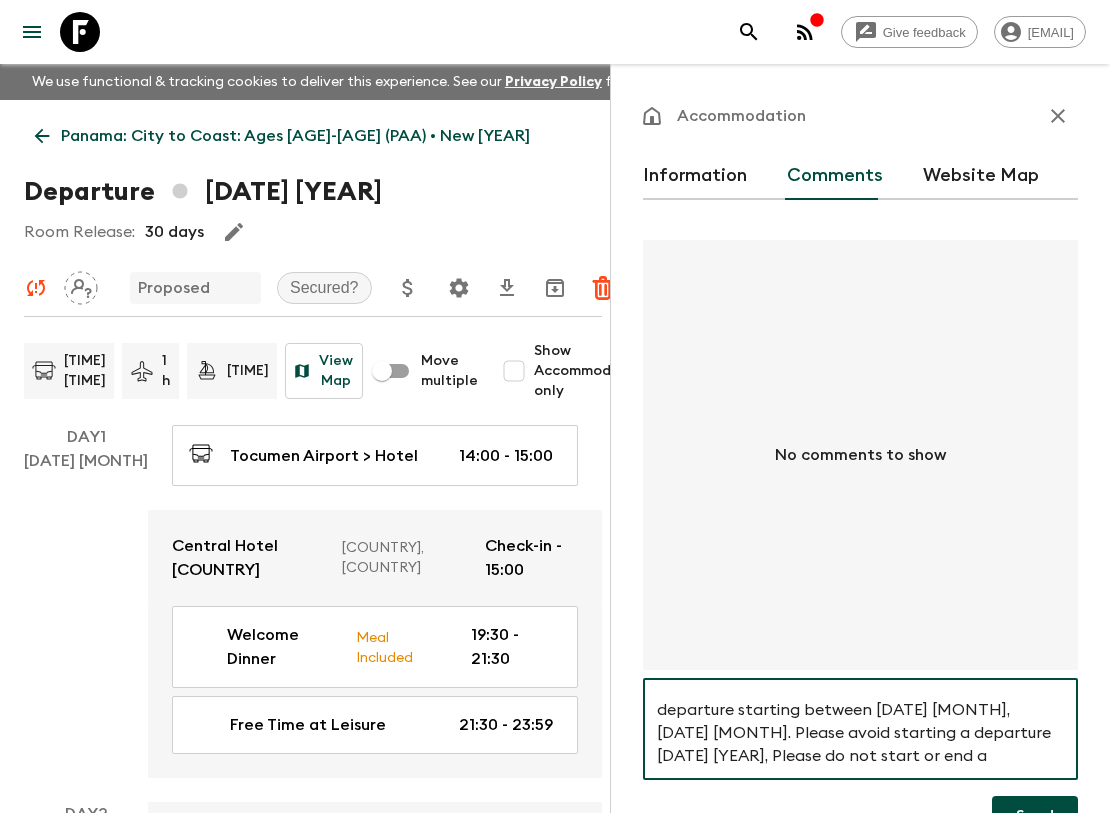 scroll, scrollTop: 133, scrollLeft: 0, axis: vertical 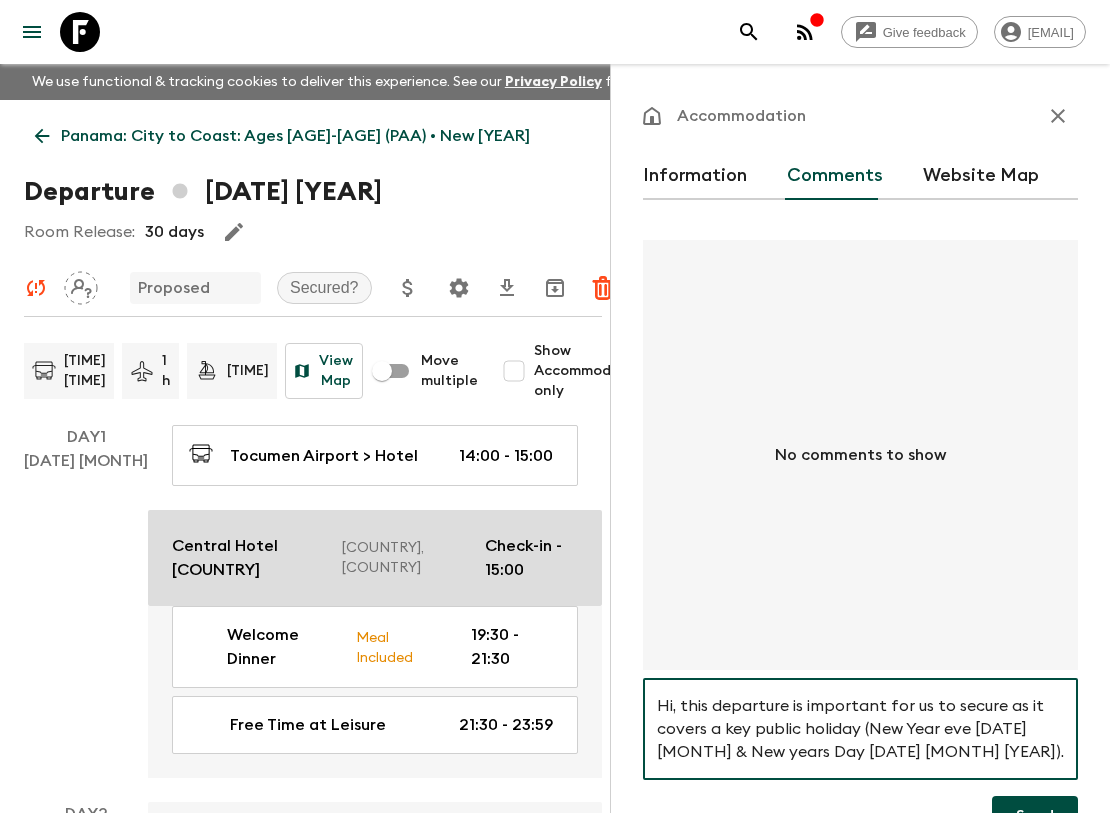 drag, startPoint x: 981, startPoint y: 753, endPoint x: 540, endPoint y: 578, distance: 474.45337 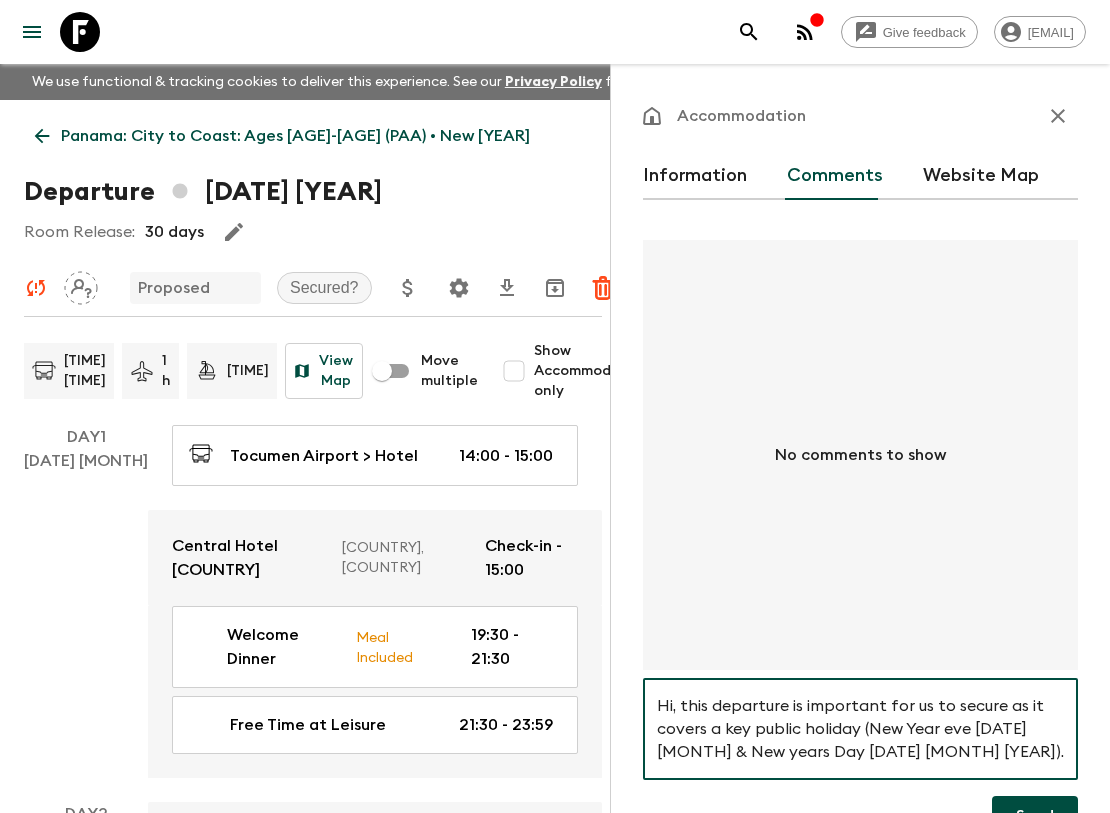 type on "Hi, this departure is important for us to secure as it covers a key public holiday (New Year eve [DATE] [MONTH] & New years Day [DATE] [MONTH] [YEAR]). If this departure cannot be secured, please secure a departure starting between [DATE] [MONTH], [DATE] [MONTH]. Please avoid starting a departure [DATE] [YEAR], Please do not start or end a departure on the [DATE] [MONTH] [YEAR] – and Please do not start a departure on the [DATE] [MONTH] [YEAR] - Thank you" 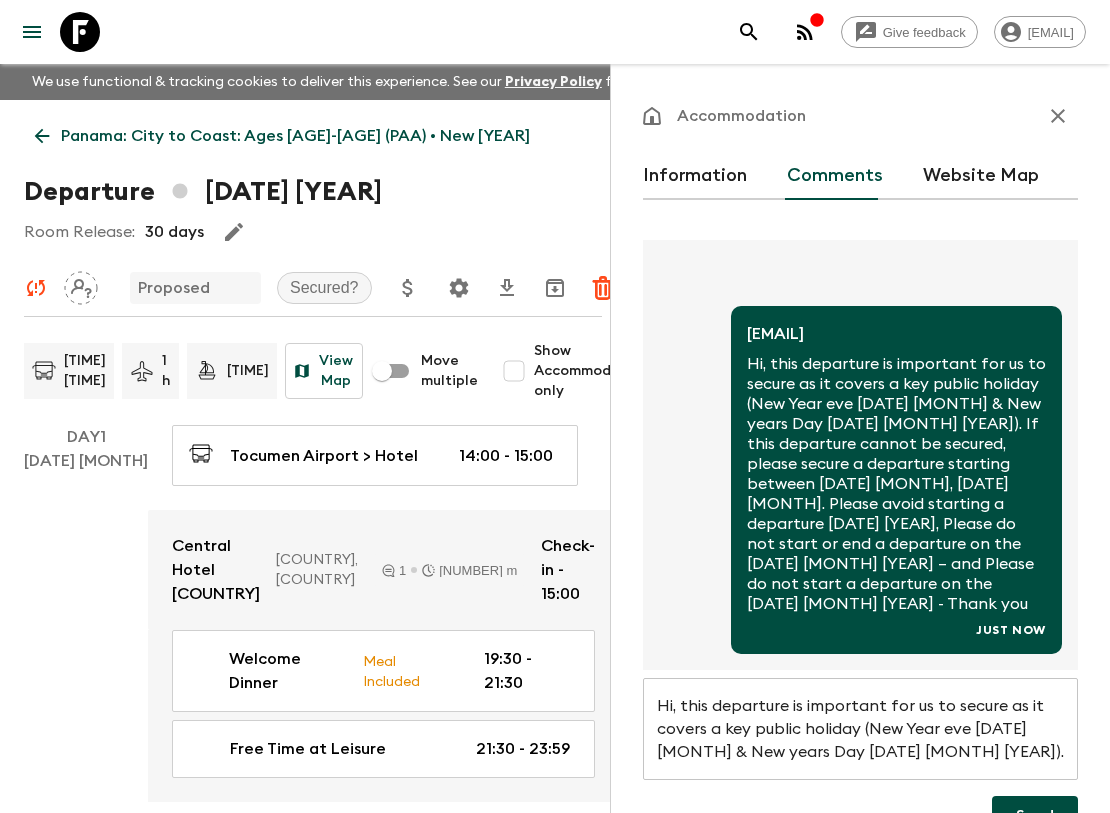 type 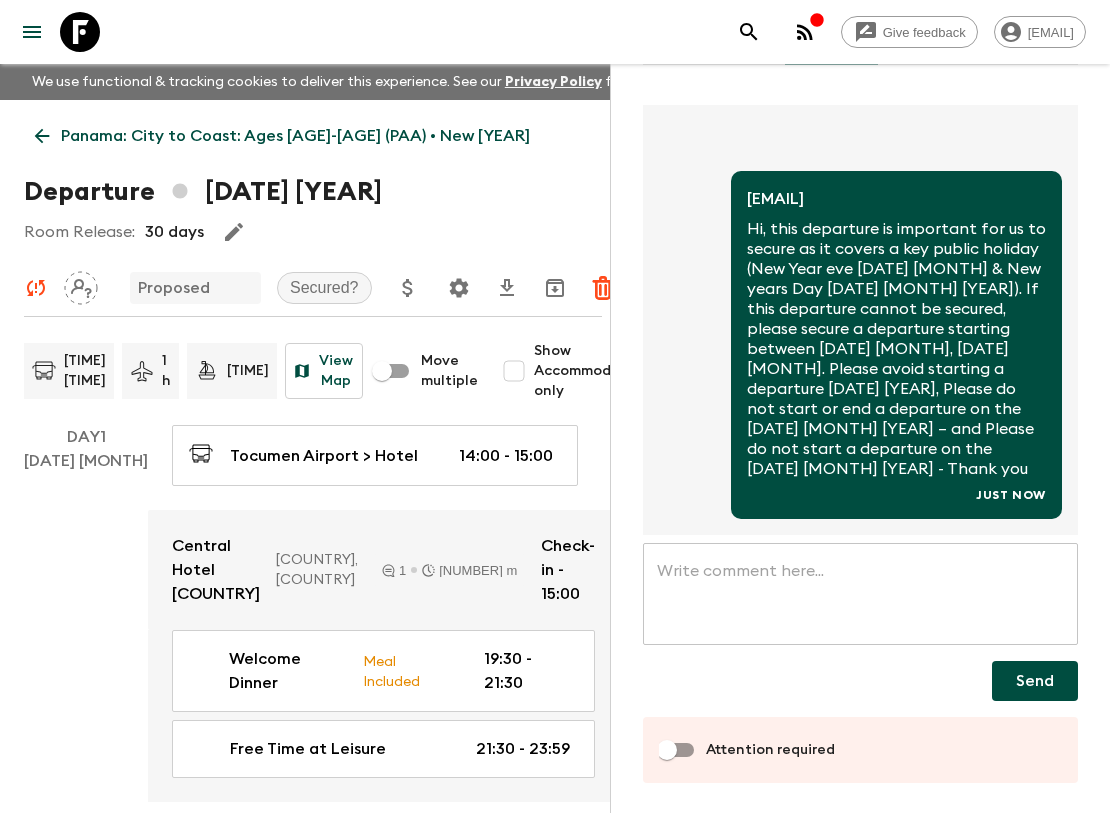click on "Attention required" at bounding box center [667, 750] 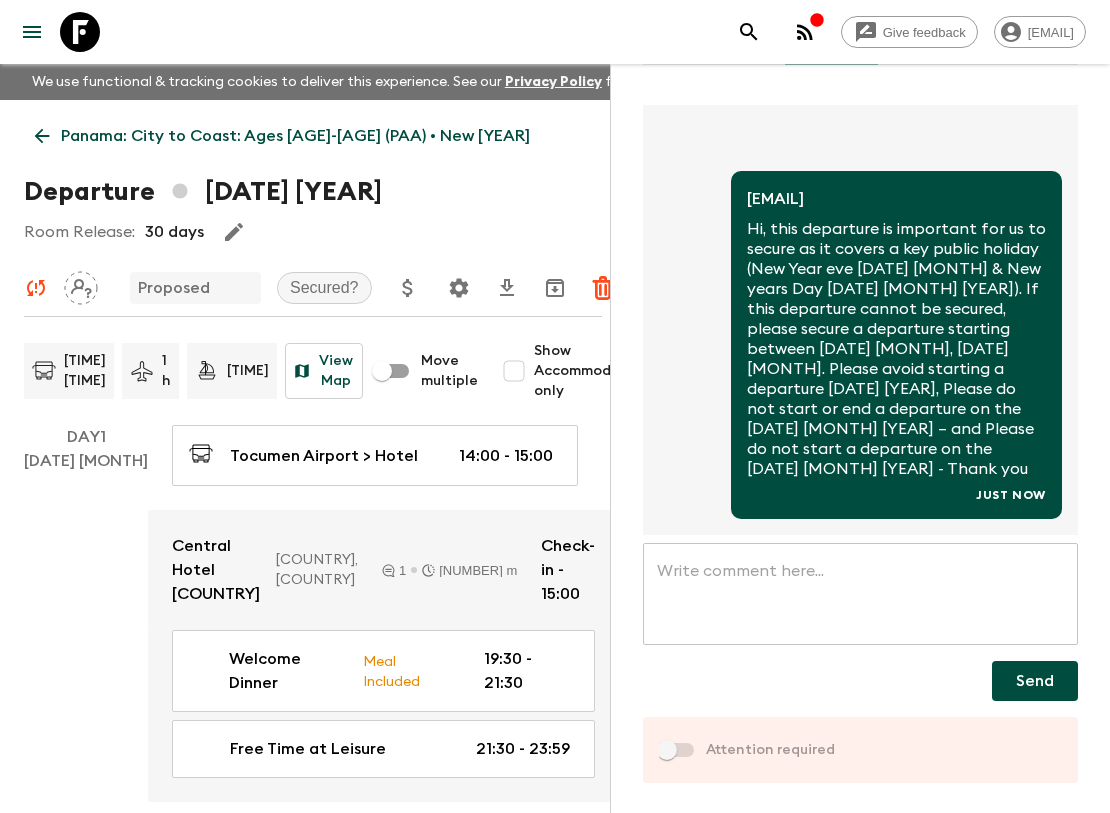 checkbox on "true" 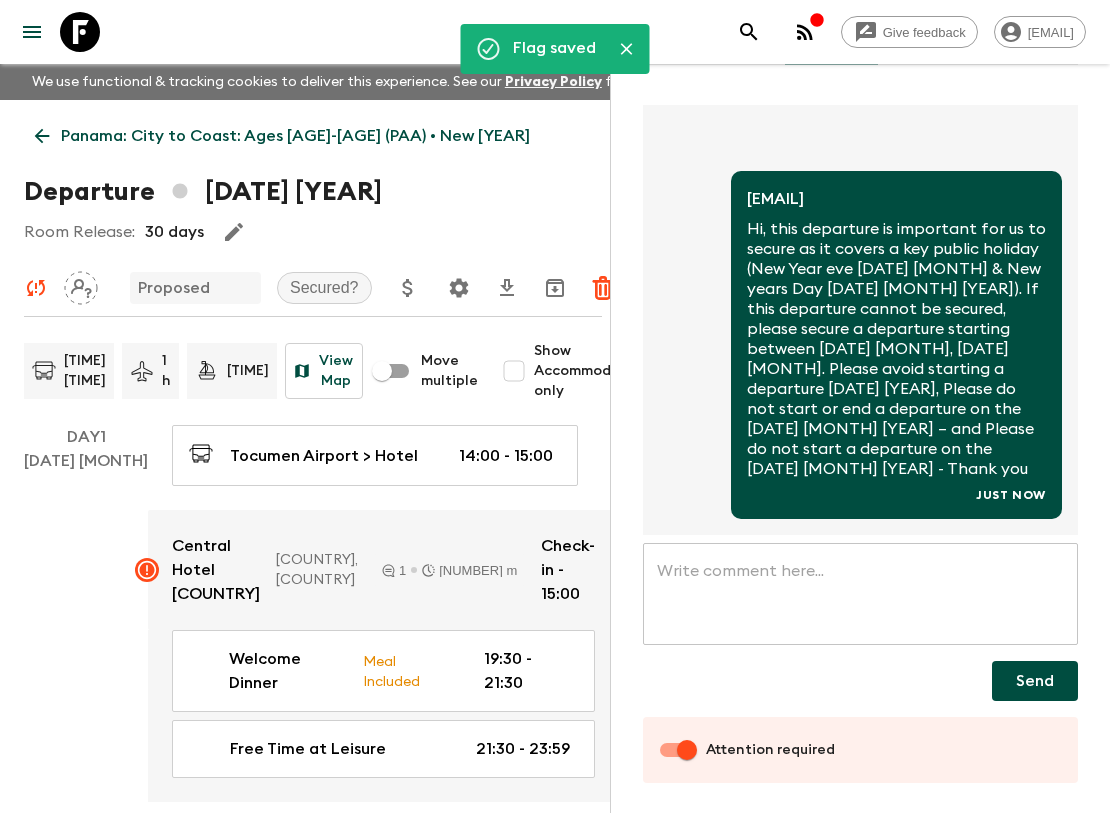 scroll, scrollTop: 0, scrollLeft: 0, axis: both 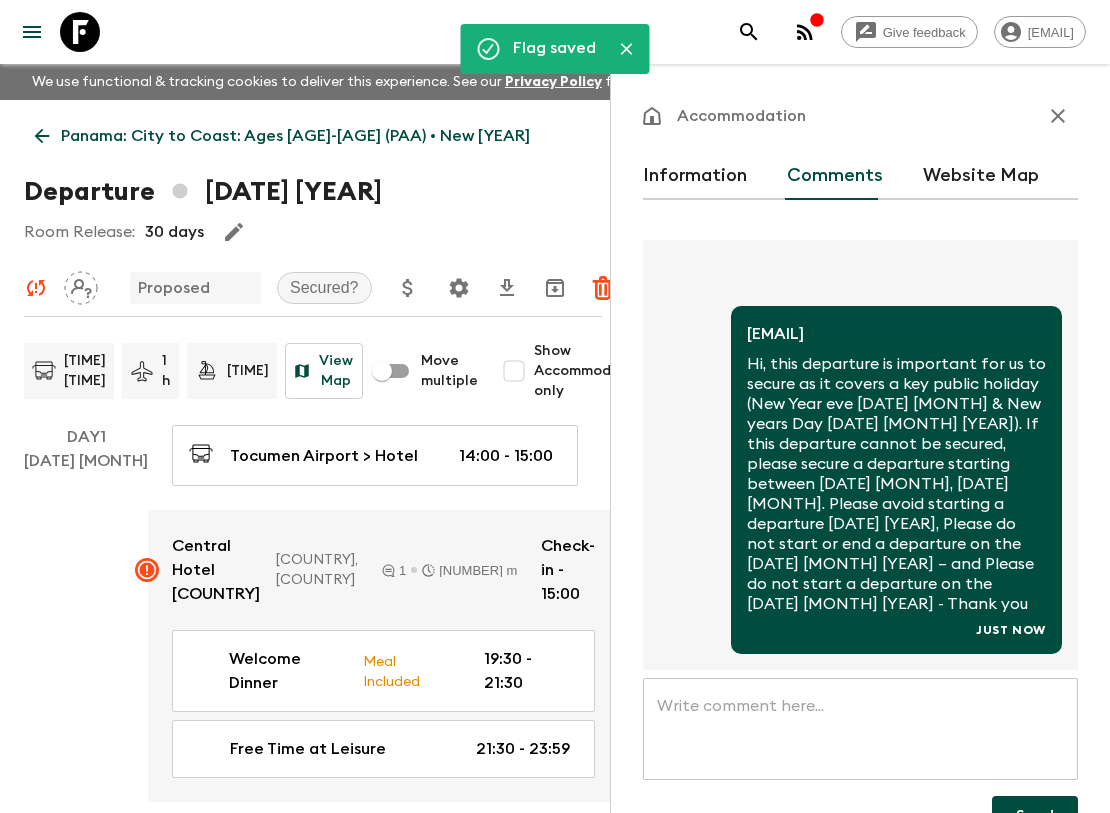 click 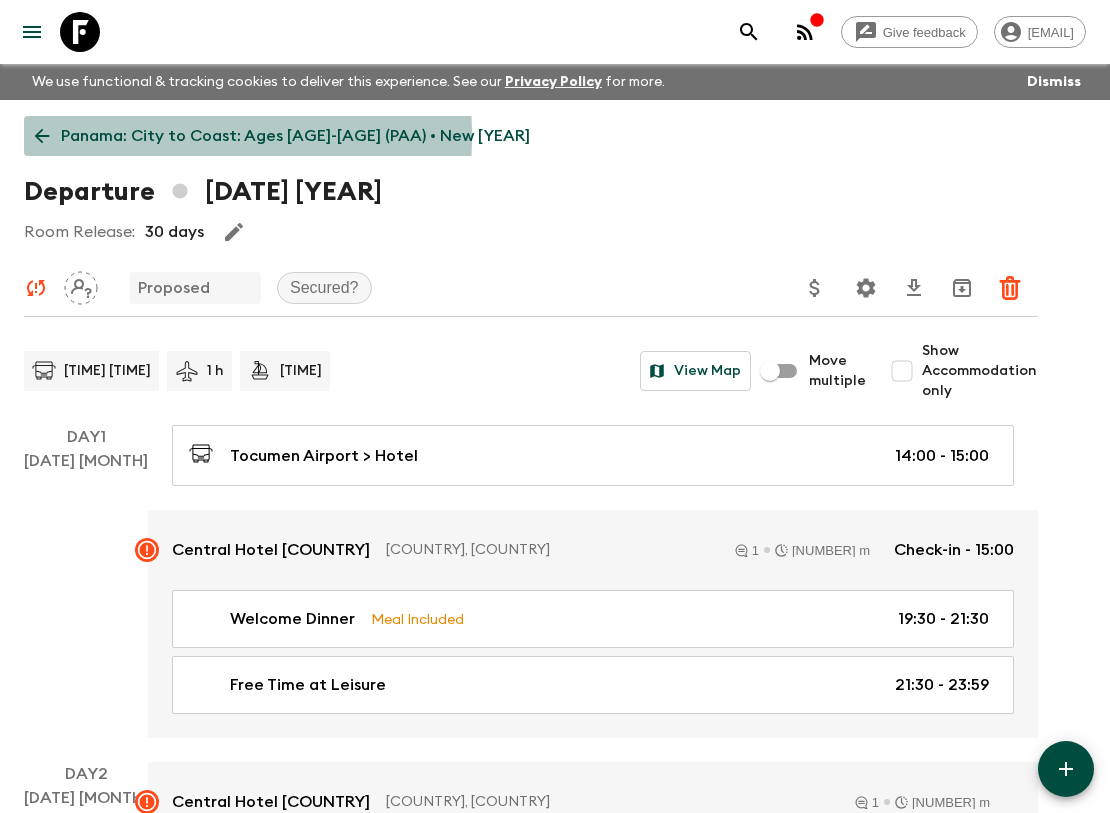 click on "Panama: City to Coast: Ages [AGE]-[AGE] (PAA) • New [YEAR]" at bounding box center [295, 136] 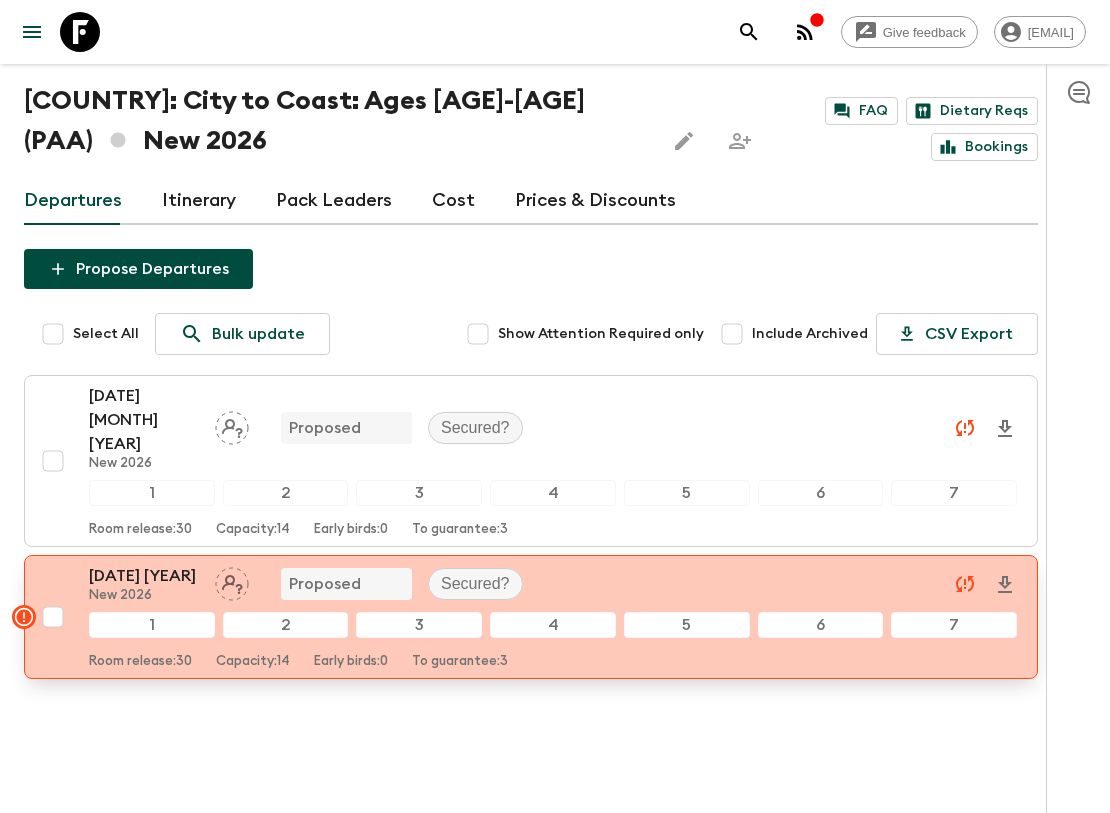 scroll, scrollTop: 0, scrollLeft: 0, axis: both 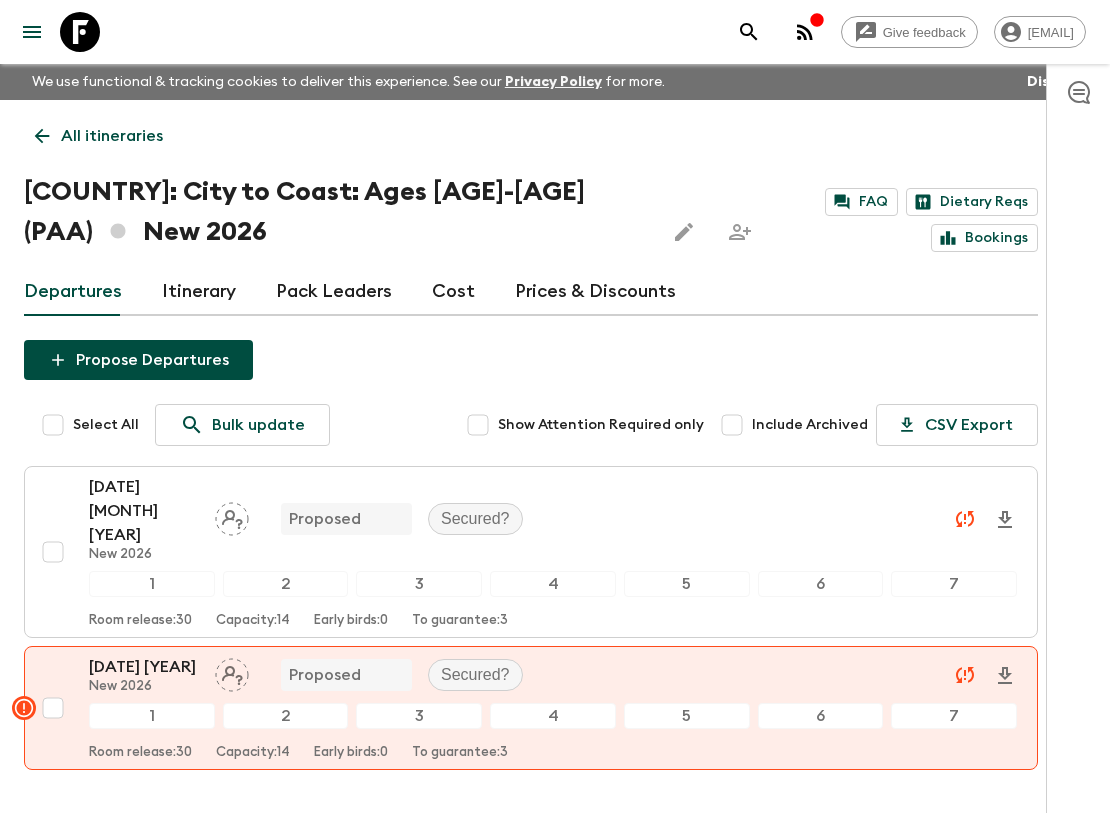 click 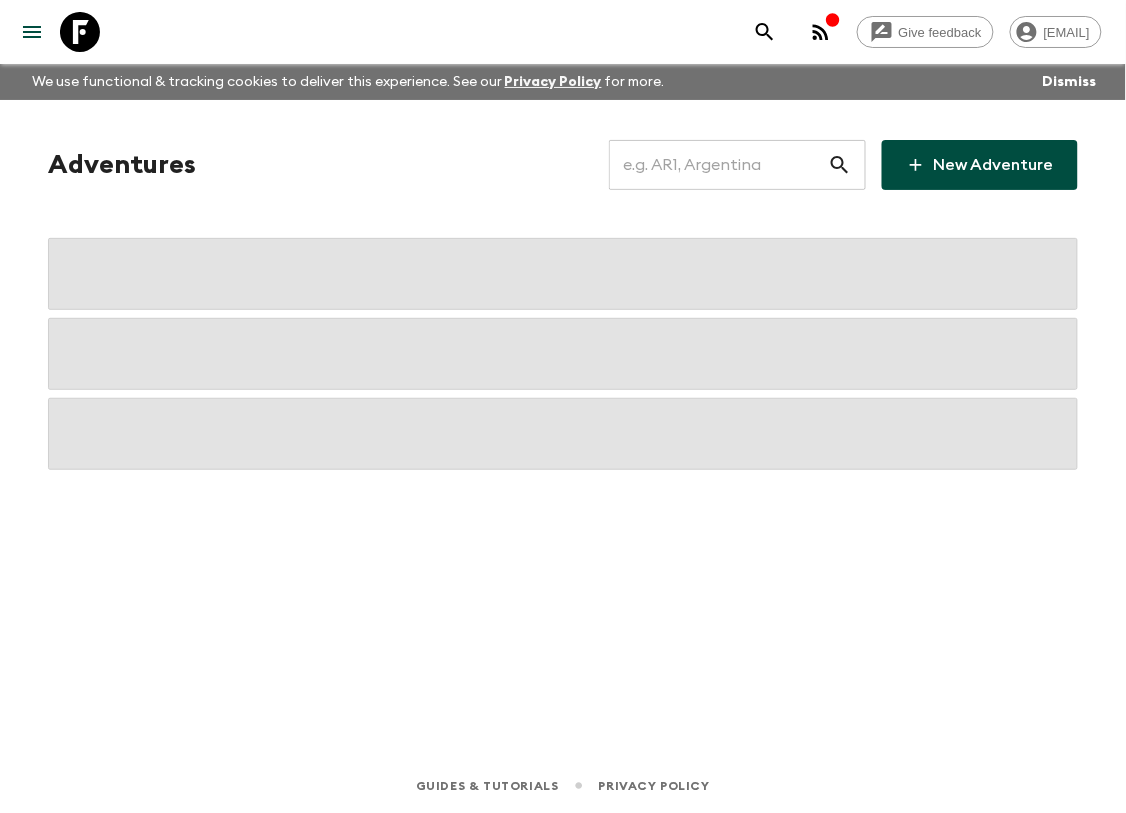 click at bounding box center (718, 165) 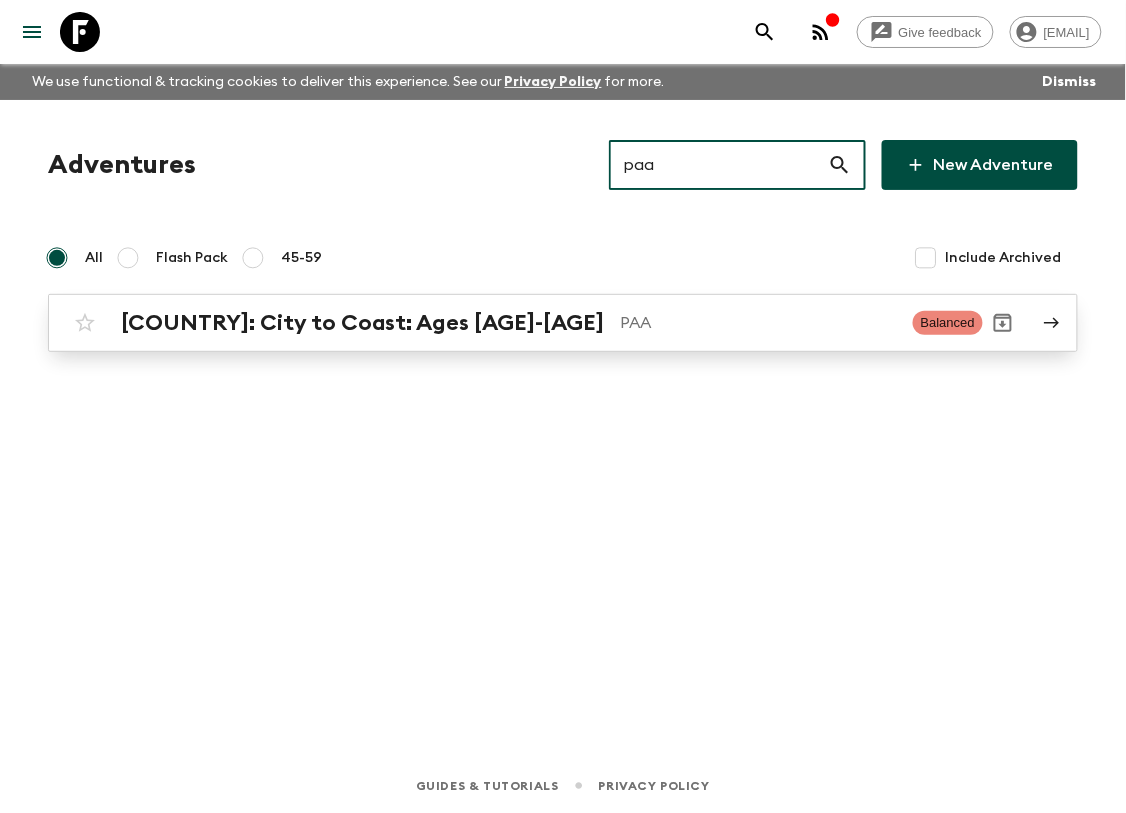 type on "paa" 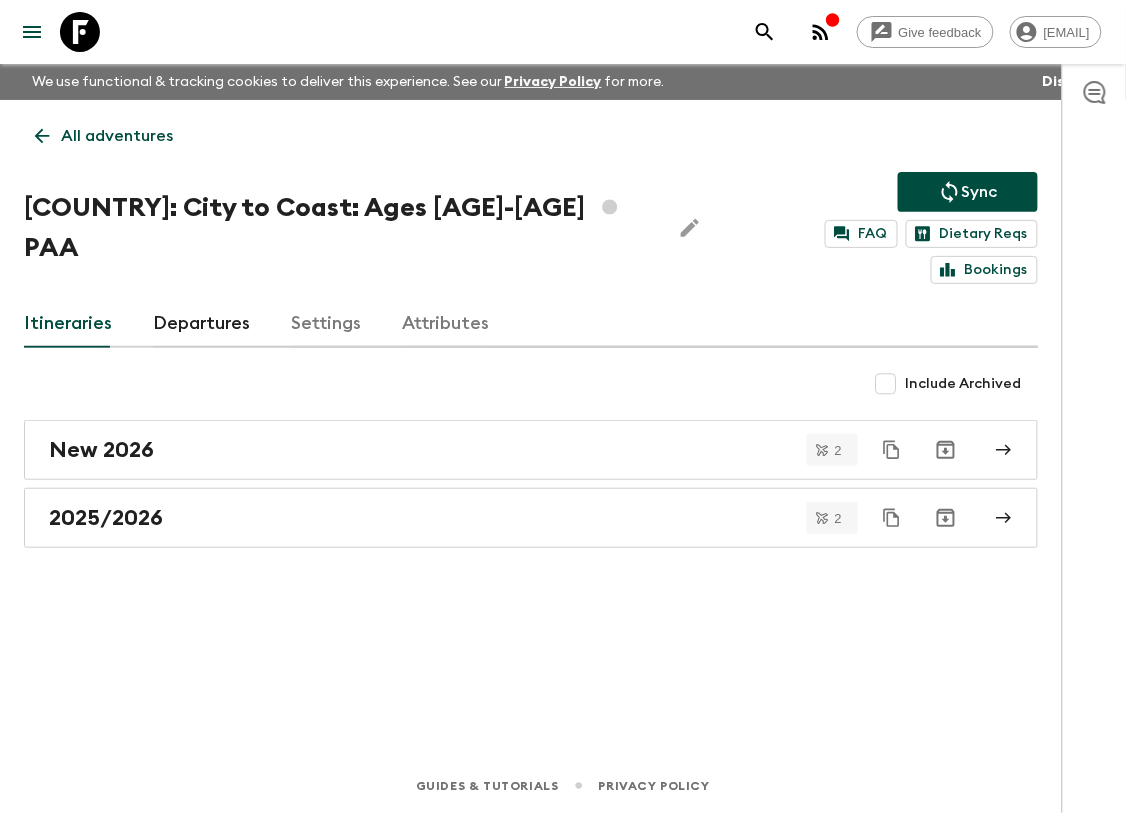 click 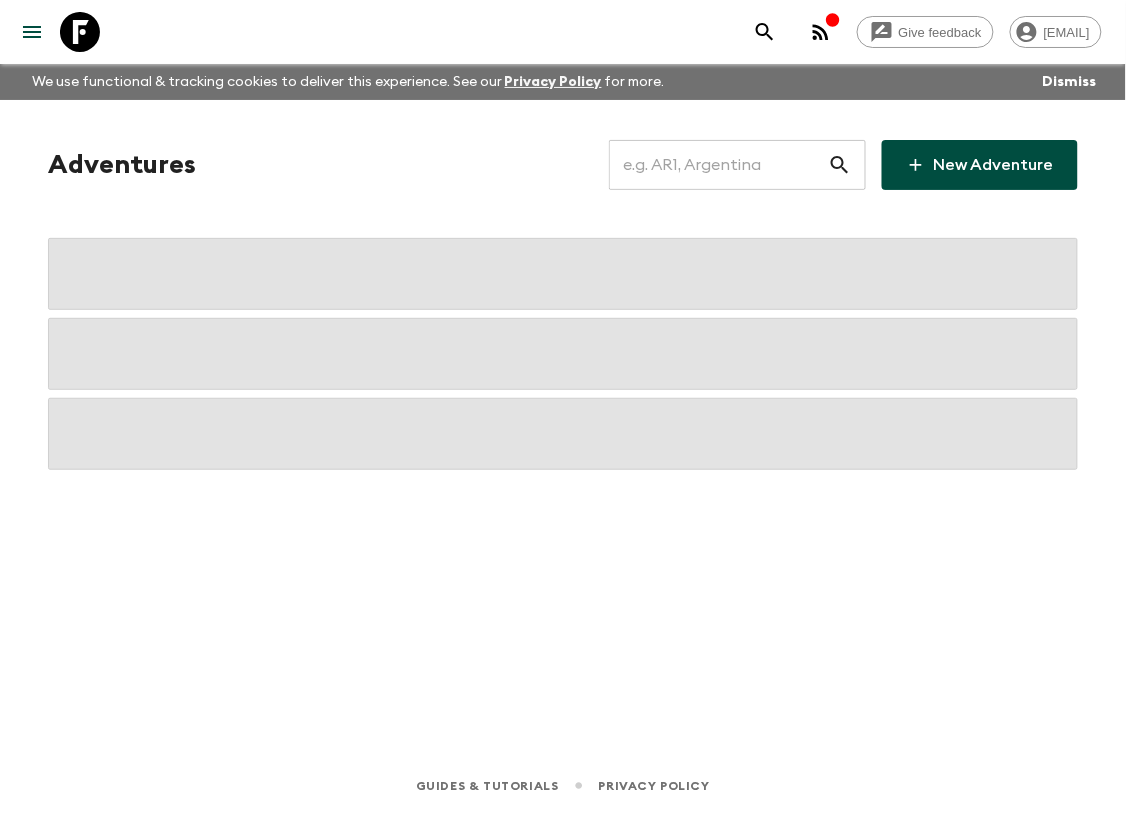 click at bounding box center [718, 165] 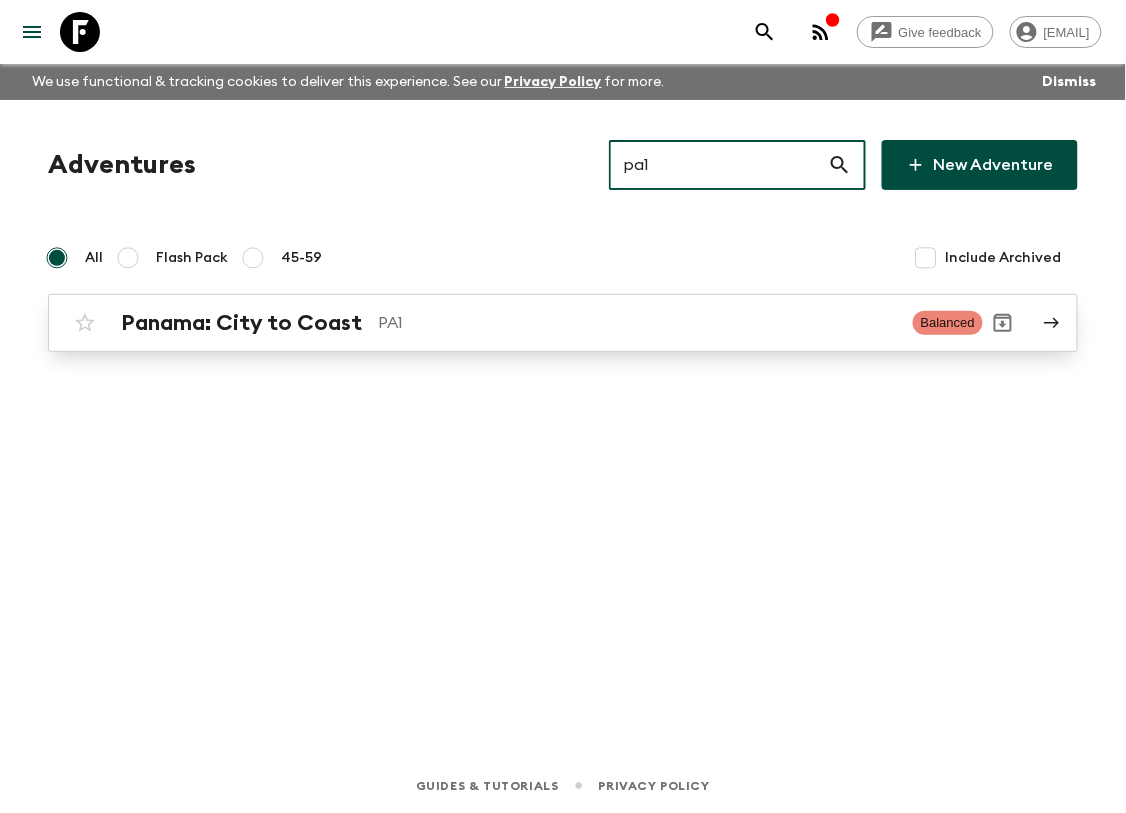 type on "pa1" 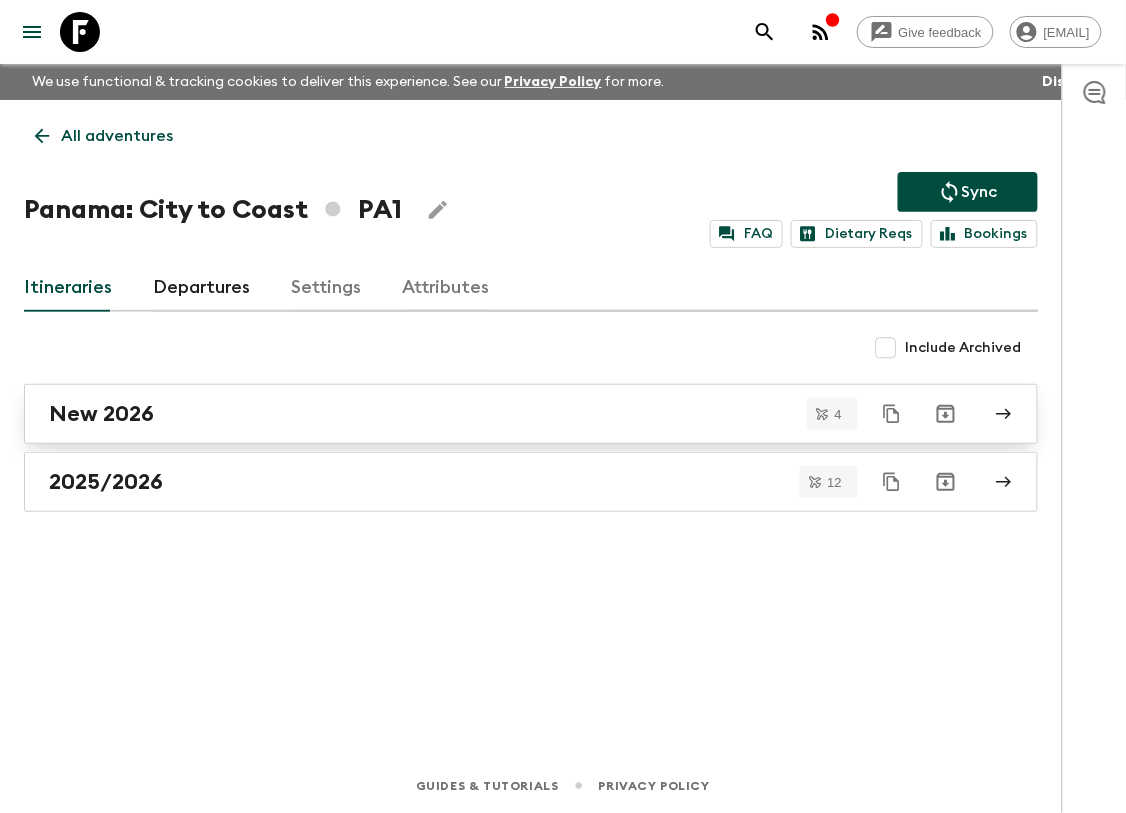 click on "New 2026" at bounding box center [512, 414] 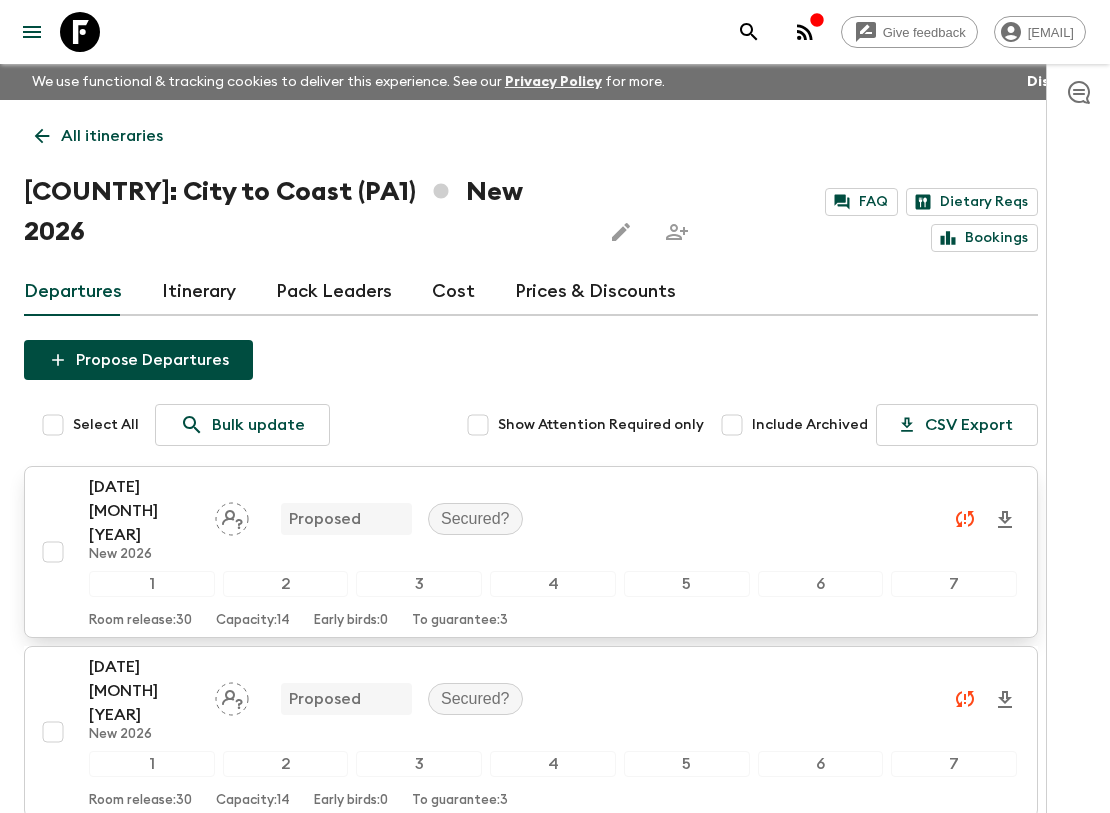 click on "[DATE] [MONTH] [YEAR]" at bounding box center (144, 511) 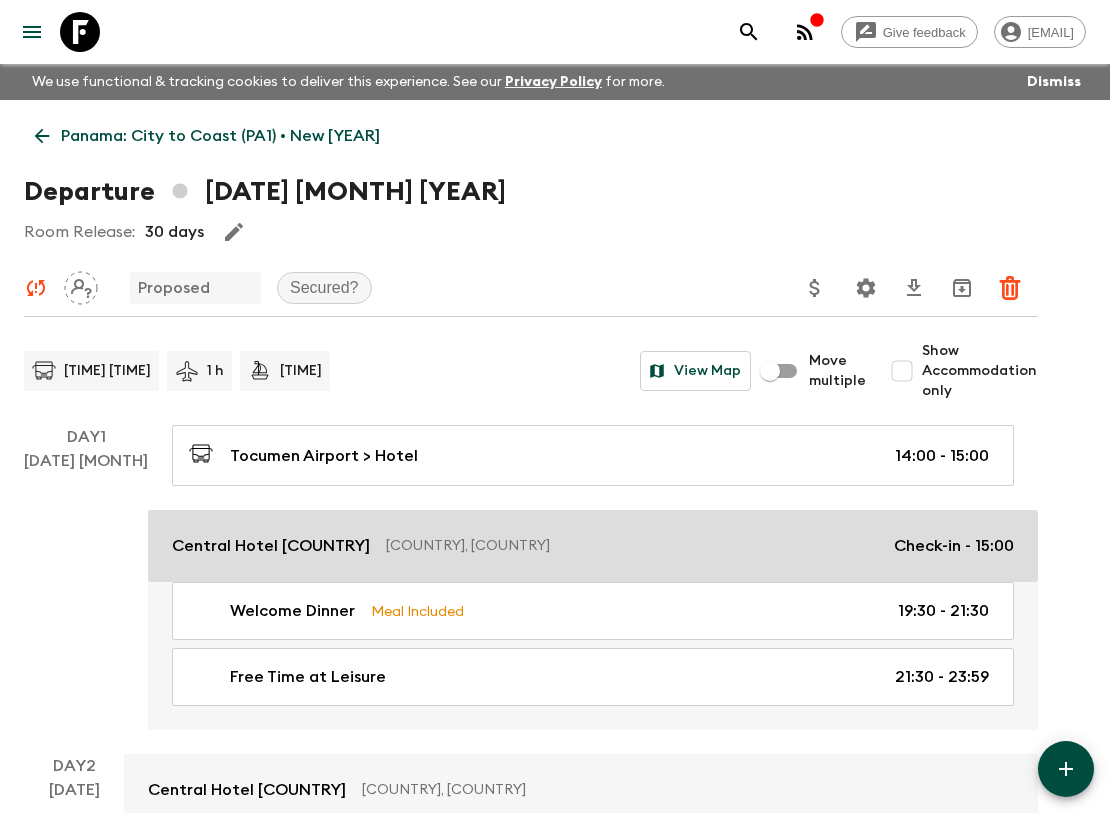 click on "Central Hotel [COUNTRY]" at bounding box center [271, 546] 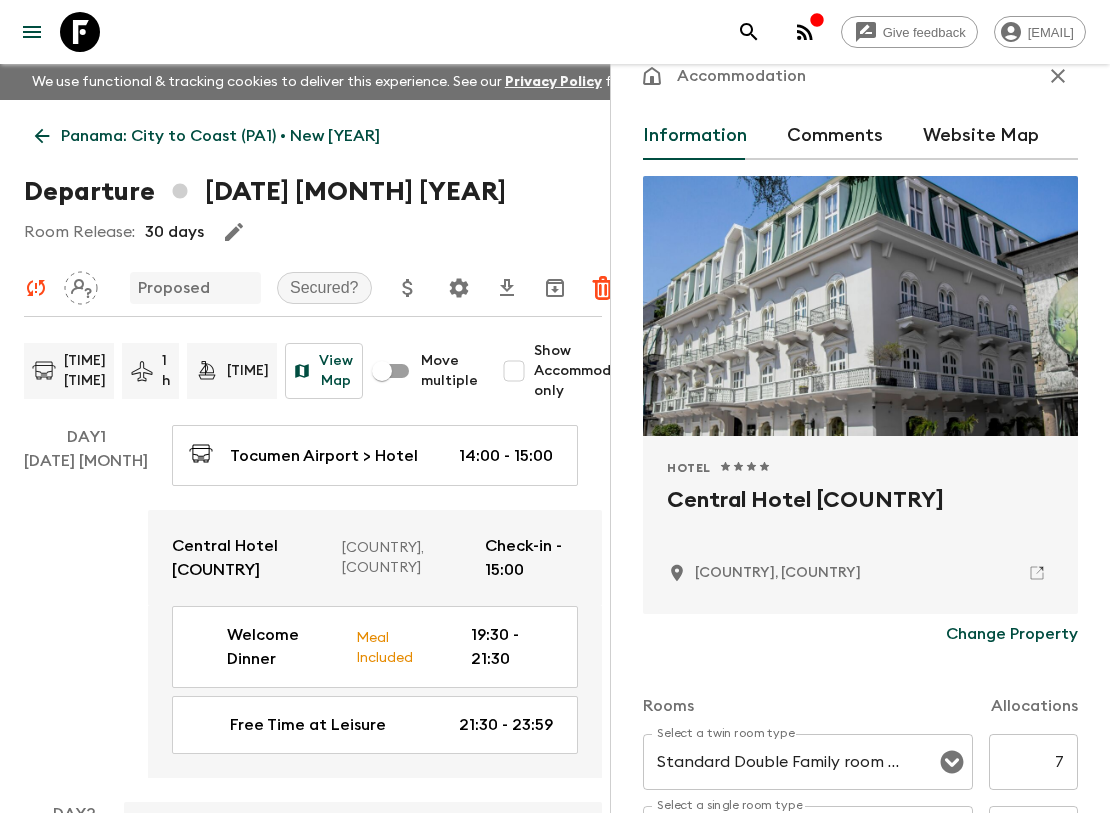 scroll, scrollTop: 0, scrollLeft: 0, axis: both 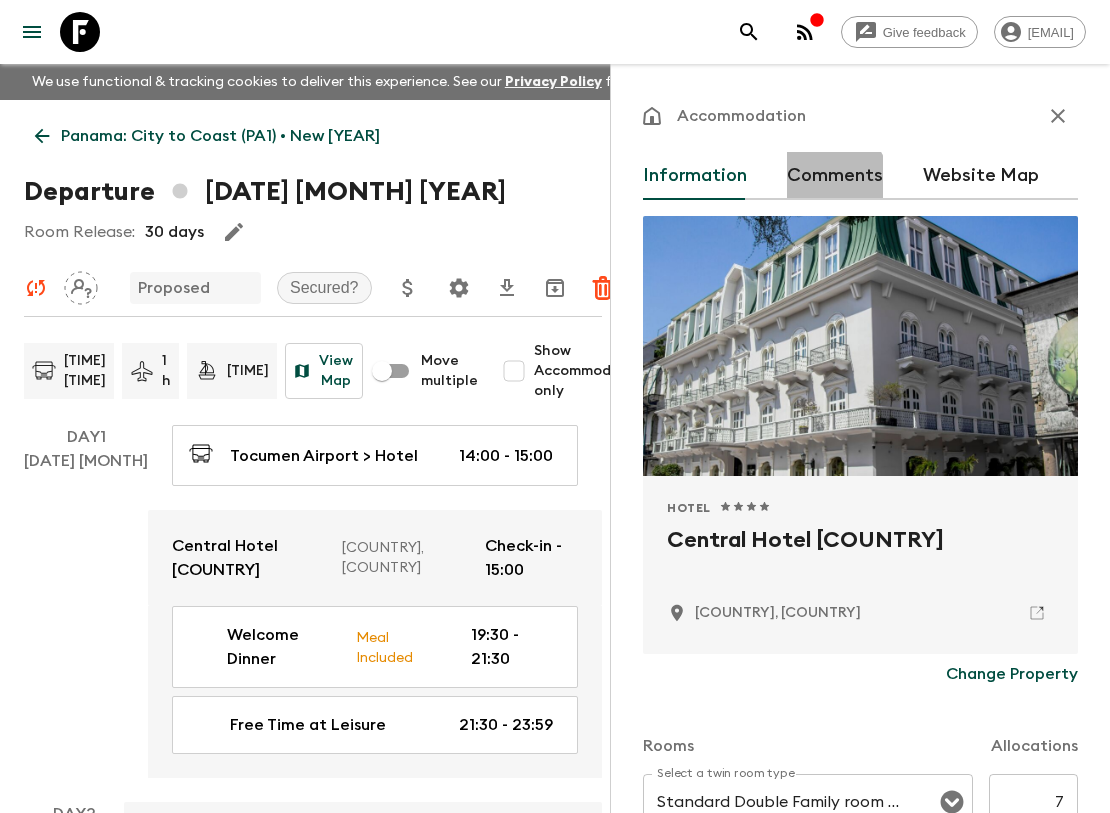 click on "Comments" at bounding box center [835, 176] 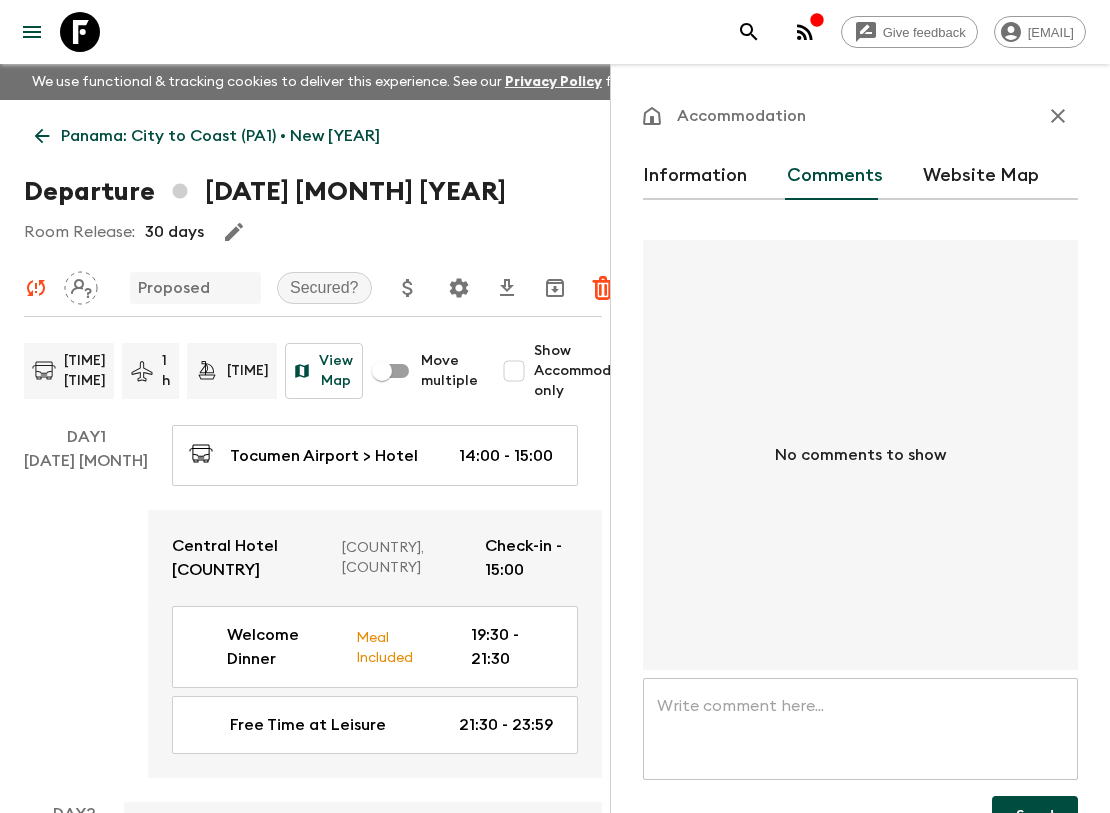 type 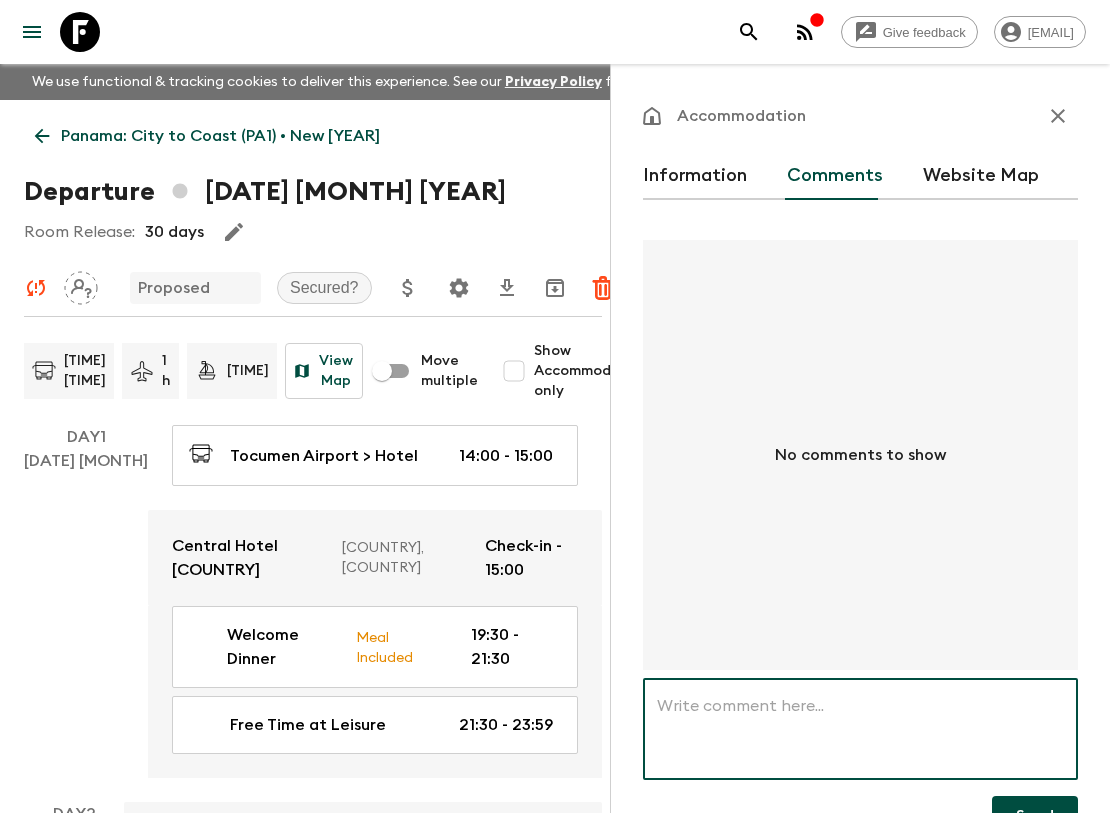 paste on "Hi, this departure is important for us to secure as it covers a key public holiday (US Labour Day [DATE] [MONTH] [YEAR]). If this departure cannot be secured, please secure a departure starting [DATE] September, or [DATE] September or [DATE] September [YEAR]. Please Don’t start a departure after the [DATE] [MONTH] [YEAR], Thank you" 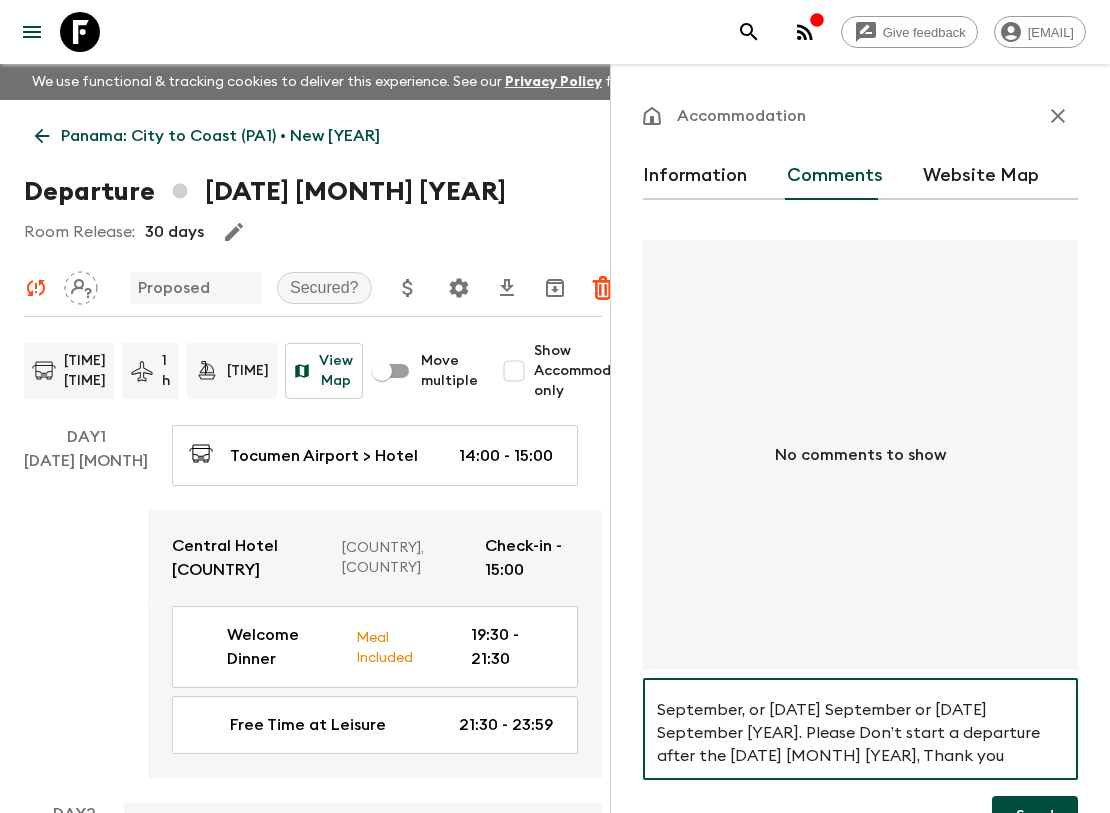 scroll, scrollTop: 0, scrollLeft: 0, axis: both 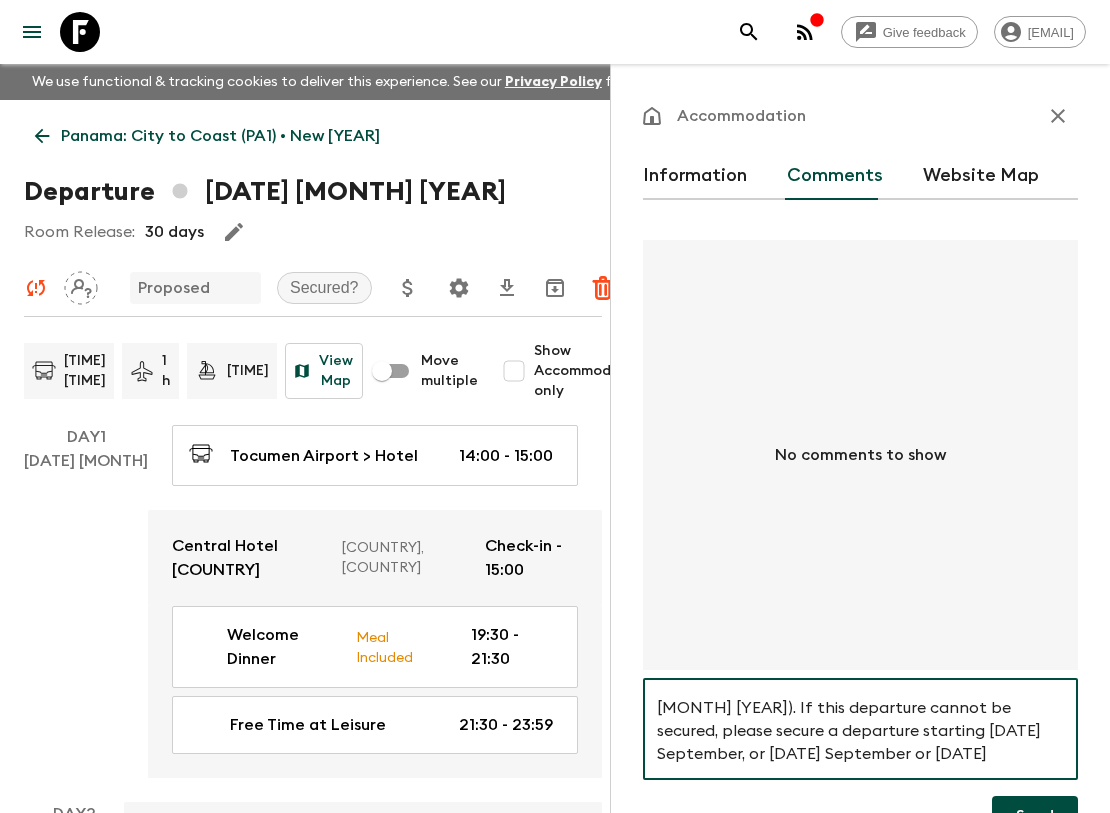 click on "Hi, this departure is important for us to secure as it covers a key public holiday (US Labour Day [DATE] [MONTH] [YEAR]). If this departure cannot be secured, please secure a departure starting [DATE] September, or [DATE] September or [DATE] September [YEAR]. Please Don’t start a departure after the [DATE] [MONTH] [YEAR], Thank you" at bounding box center [860, 729] 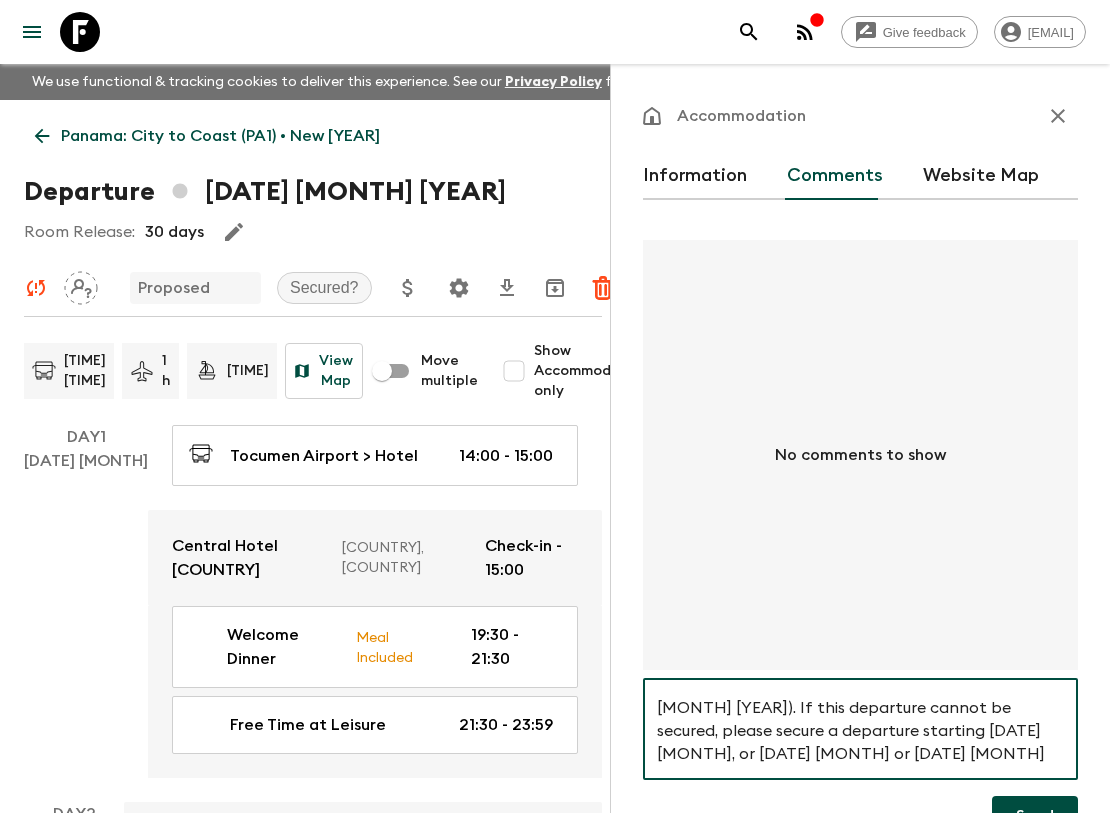 click on "Hi, this departure is important for us to secure as it covers a key public holiday (US Labour Day [DATE] [MONTH] [YEAR]). If this departure cannot be secured, please secure a departure starting [DATE] [MONTH], or [DATE] [MONTH] or [DATE] [MONTH] [YEAR]. Please Don’t start a departure after the [DATE] [MONTH] [YEAR], Thank you" at bounding box center [860, 729] 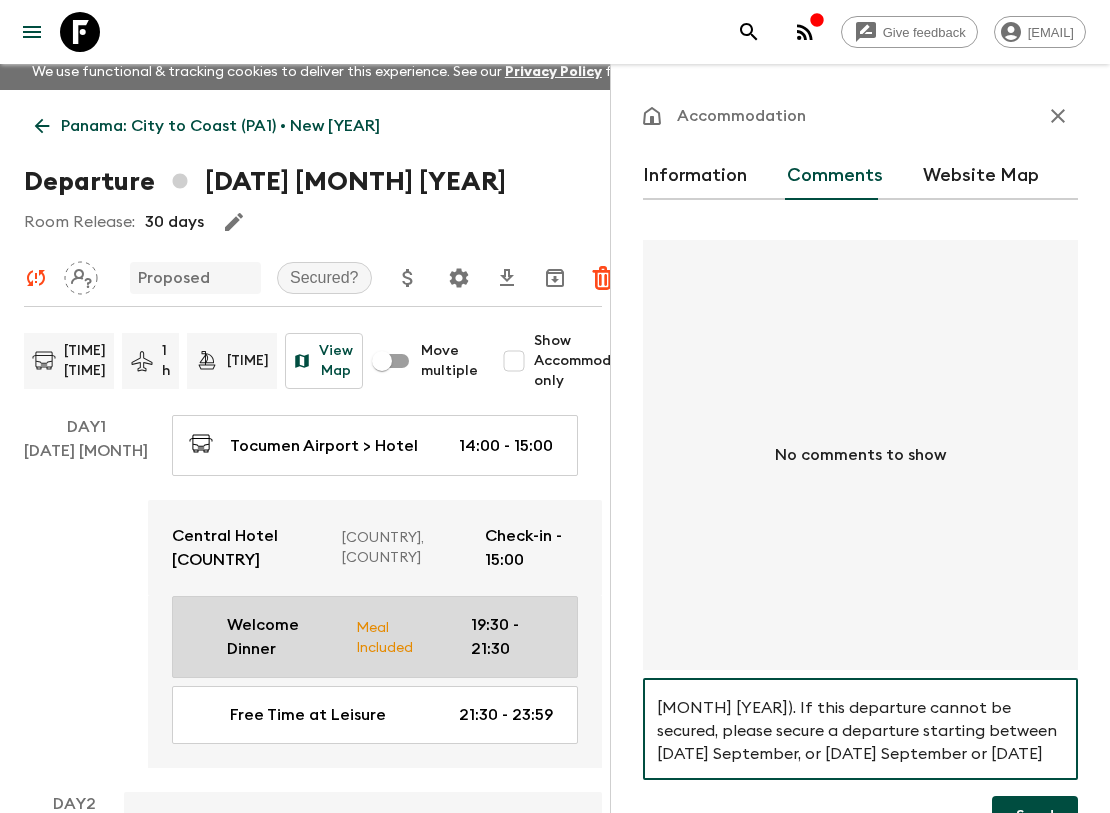 scroll, scrollTop: 0, scrollLeft: 0, axis: both 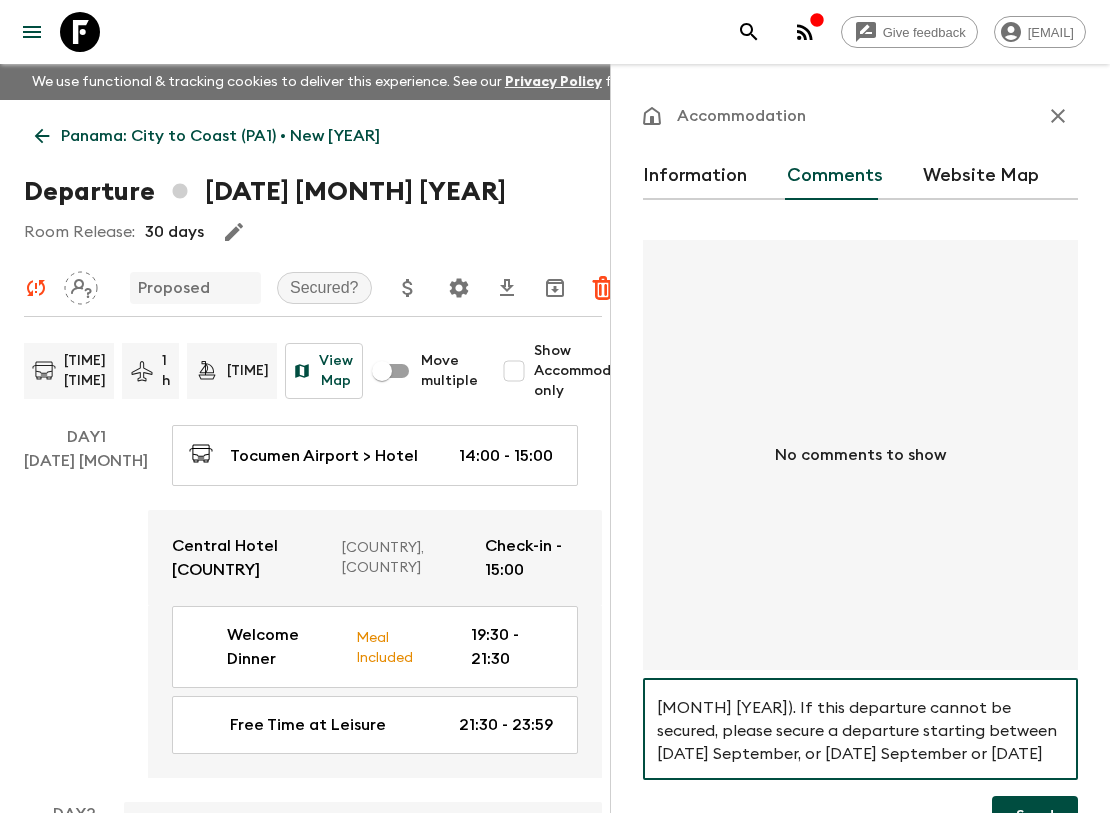 drag, startPoint x: 997, startPoint y: 728, endPoint x: 1022, endPoint y: 758, distance: 39.051247 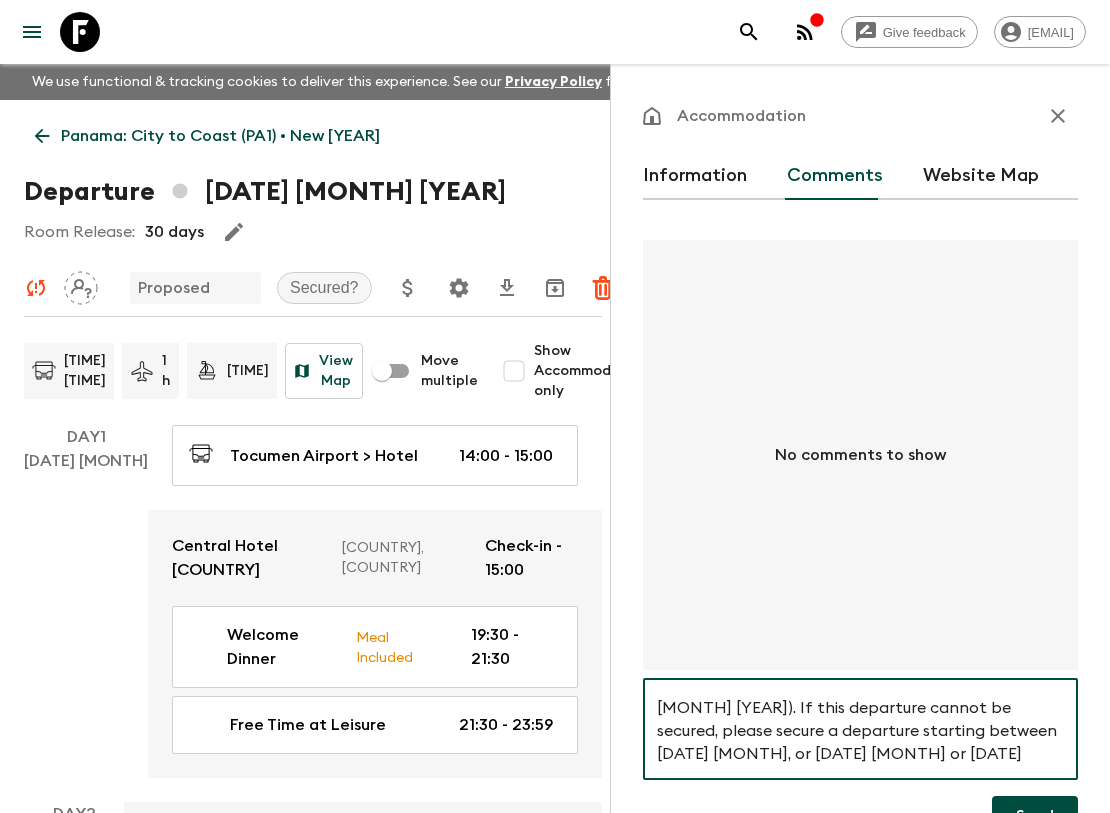 click on "Hi, this departure is important for us to secure as it covers a key public holiday (US Labour Day [DATE] [MONTH] [YEAR]). If this departure cannot be secured, please secure a departure starting between [DATE] [MONTH], or [DATE] [MONTH] or [DATE] [MONTH] [YEAR]. Please Don’t start a departure after the [DATE] [MONTH] [YEAR], Thank you" at bounding box center (860, 729) 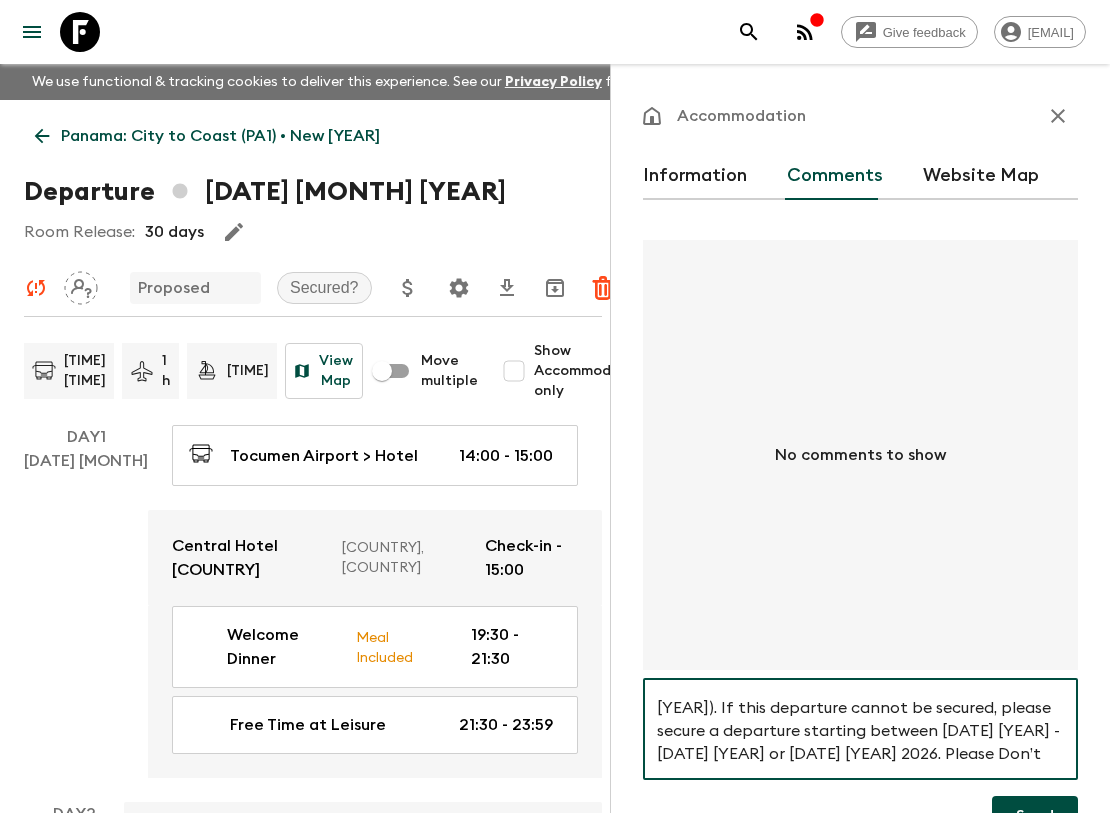 scroll, scrollTop: 92, scrollLeft: 0, axis: vertical 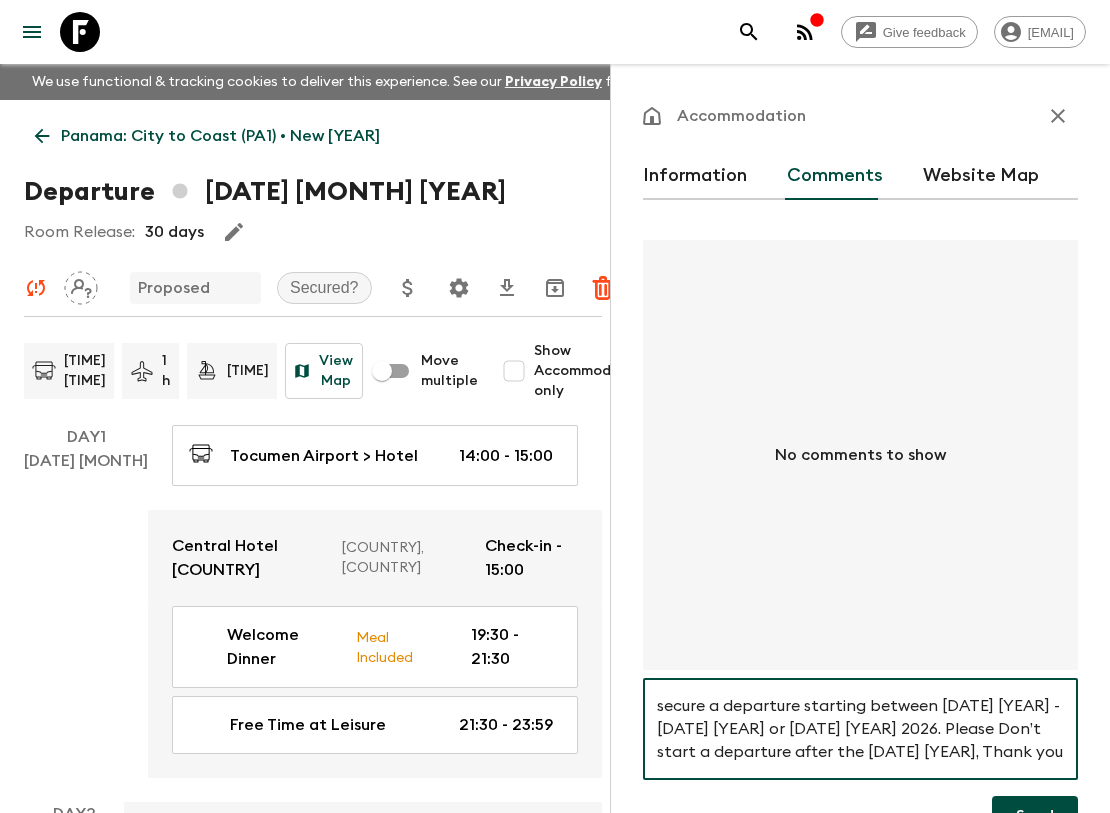 drag, startPoint x: 868, startPoint y: 756, endPoint x: 982, endPoint y: 760, distance: 114.07015 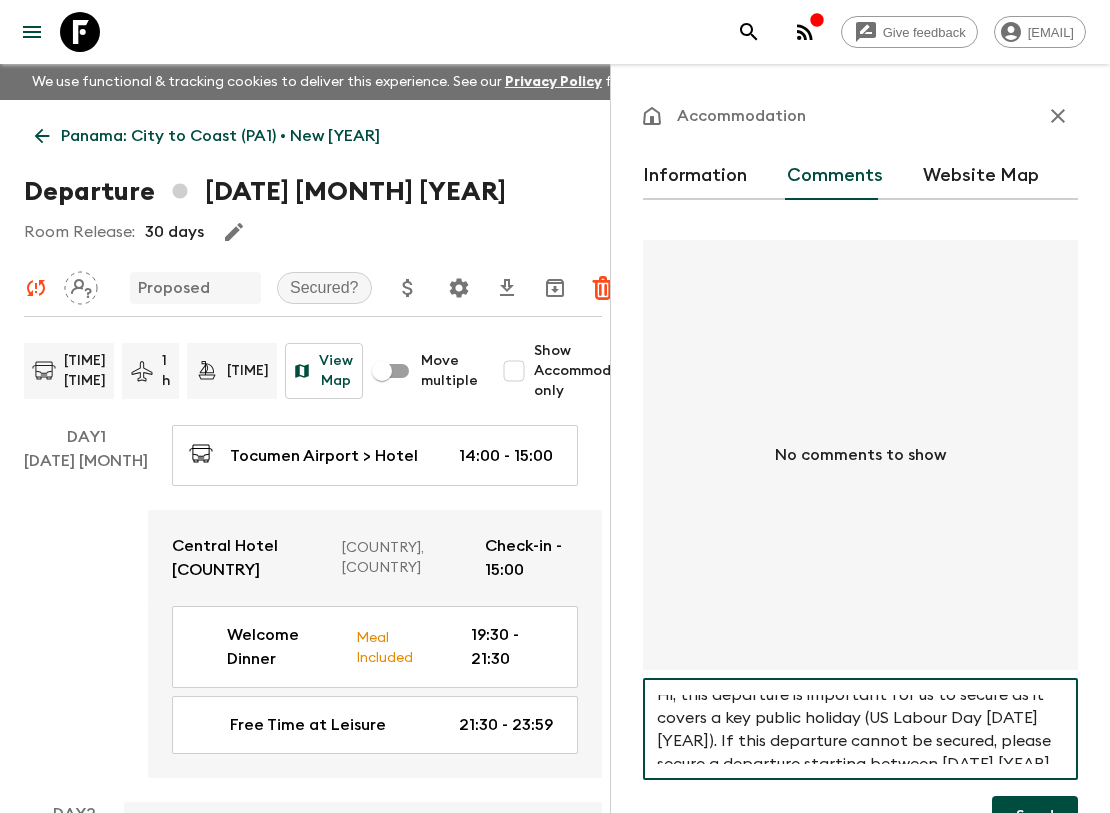 scroll, scrollTop: 0, scrollLeft: 0, axis: both 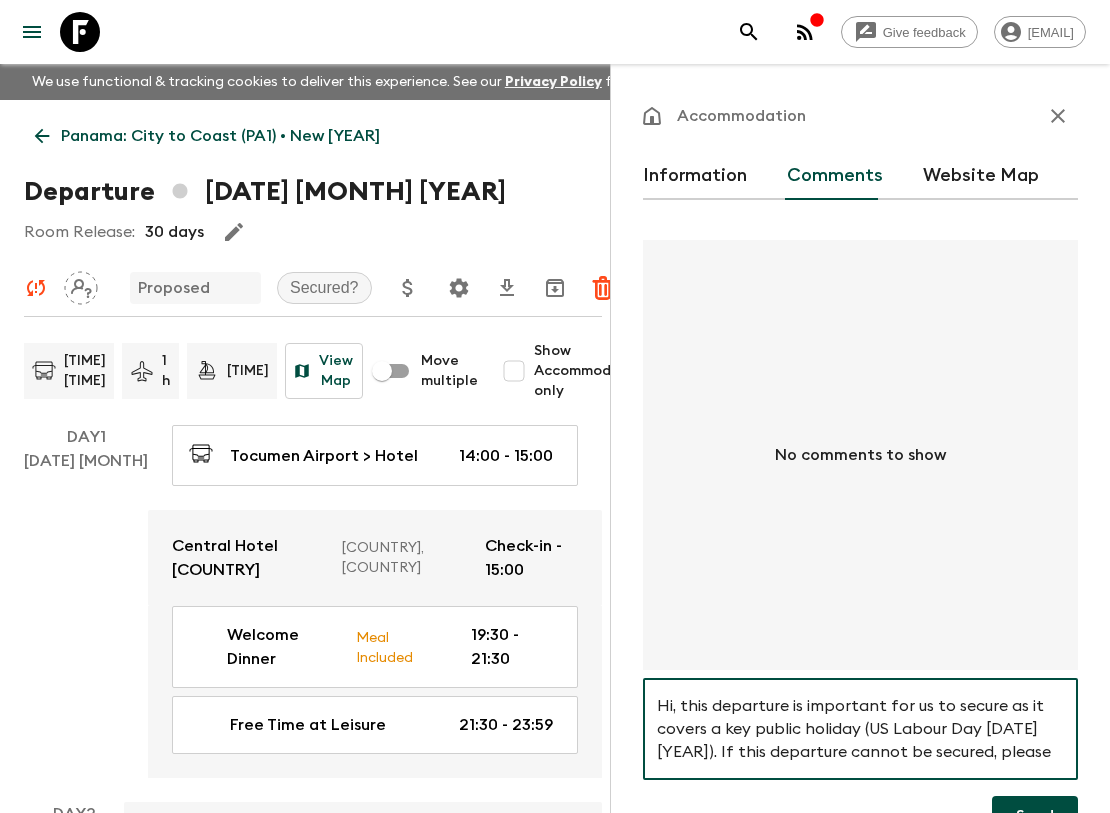 drag, startPoint x: 863, startPoint y: 705, endPoint x: 981, endPoint y: 713, distance: 118.270874 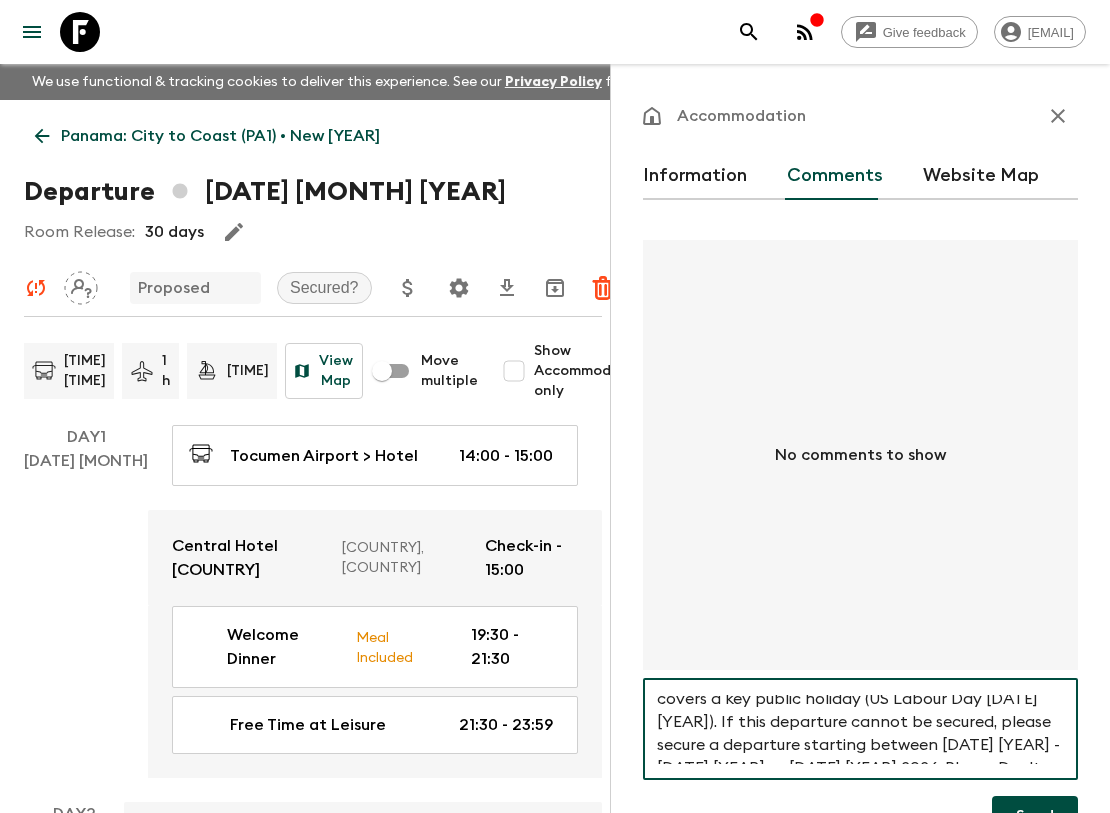scroll, scrollTop: 44, scrollLeft: 0, axis: vertical 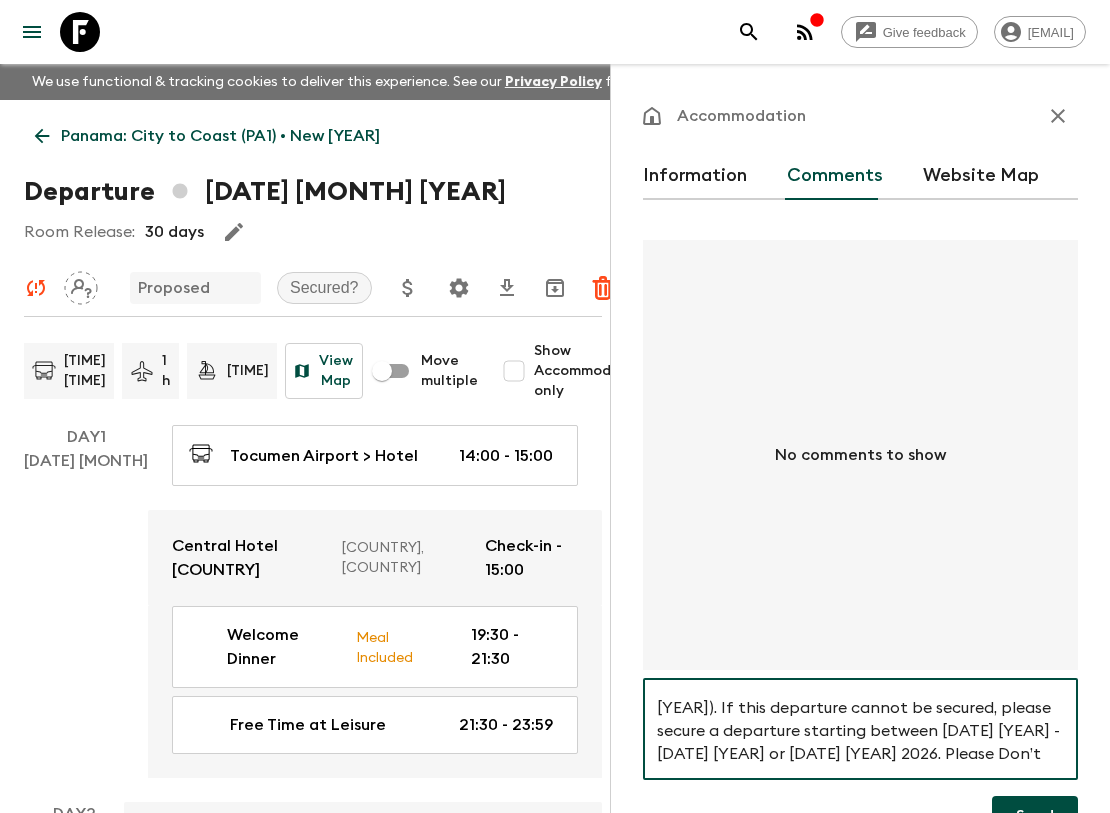 drag, startPoint x: 864, startPoint y: 756, endPoint x: 961, endPoint y: 793, distance: 103.81715 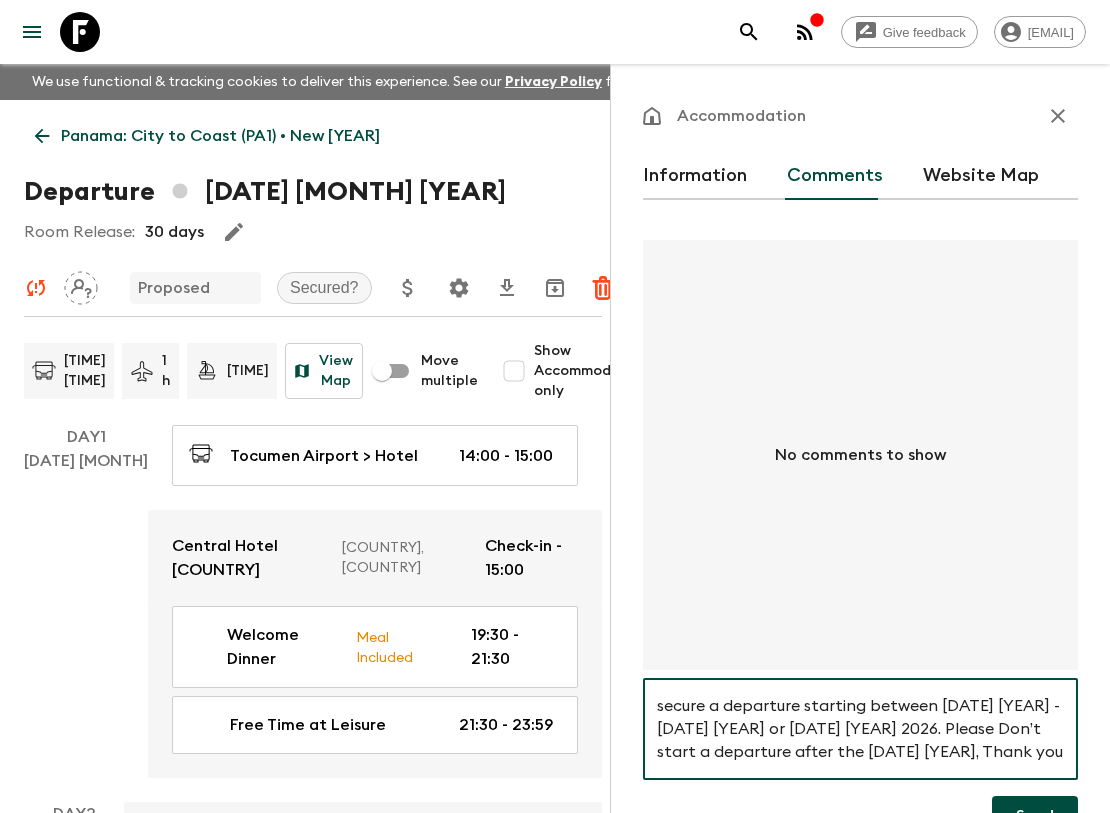 click on "Hi, this departure is important for us to secure as it covers a key public holiday (US Labour Day [DATE] [YEAR]). If this departure cannot be secured, please secure a departure starting between [DATE] [YEAR] - [DATE] [YEAR] or [DATE] [YEAR] 2026. Please Don’t start a departure after the [DATE] [YEAR], Thank you" at bounding box center [860, 729] 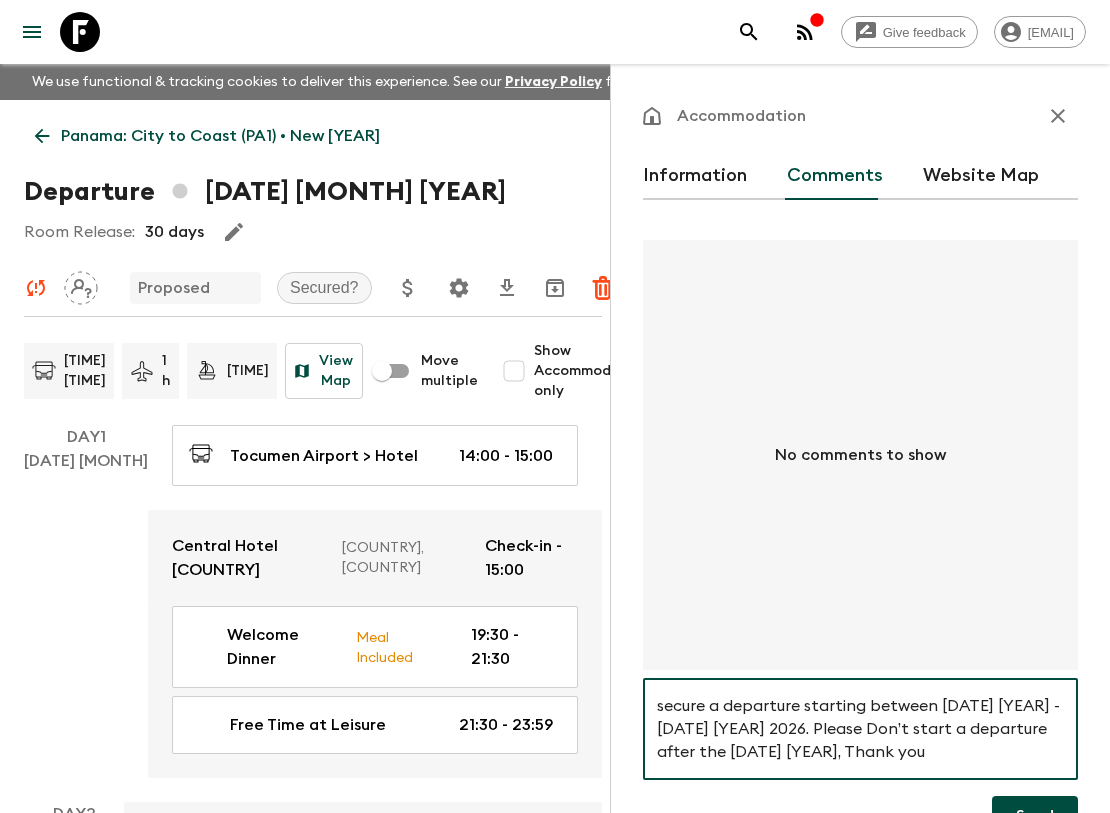 scroll, scrollTop: 92, scrollLeft: 0, axis: vertical 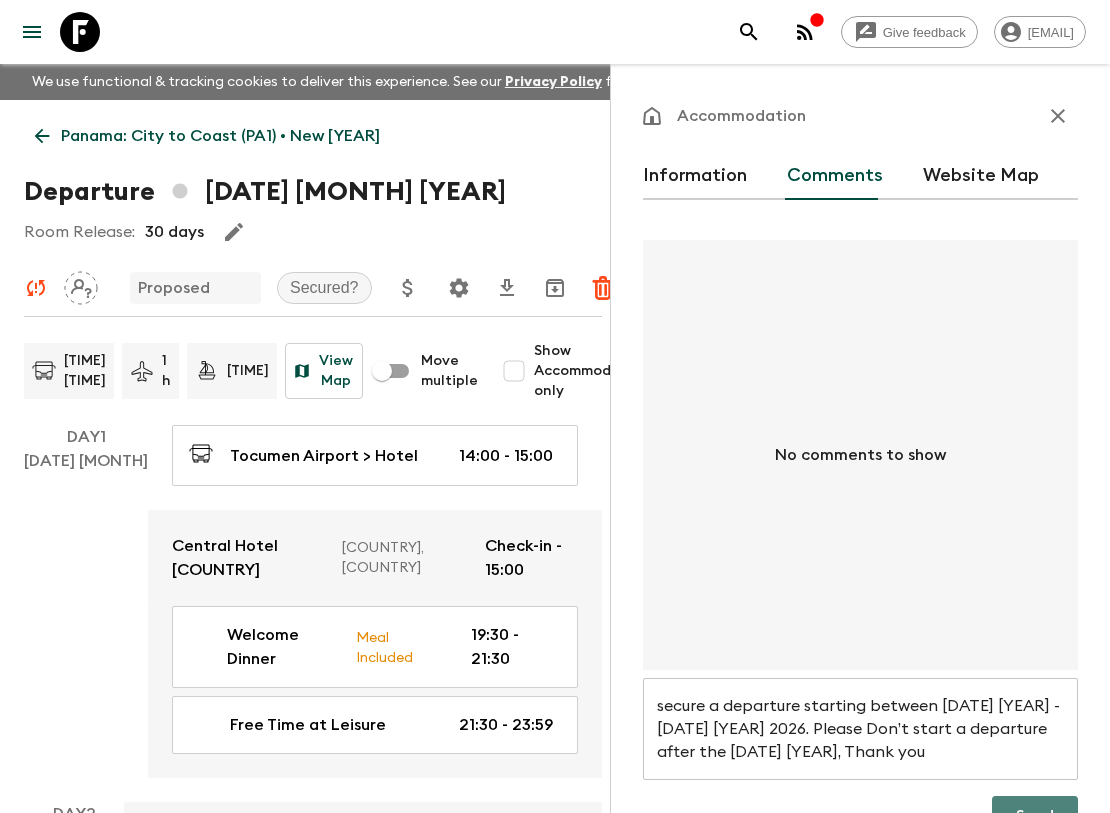 click on "Send" at bounding box center [1035, 816] 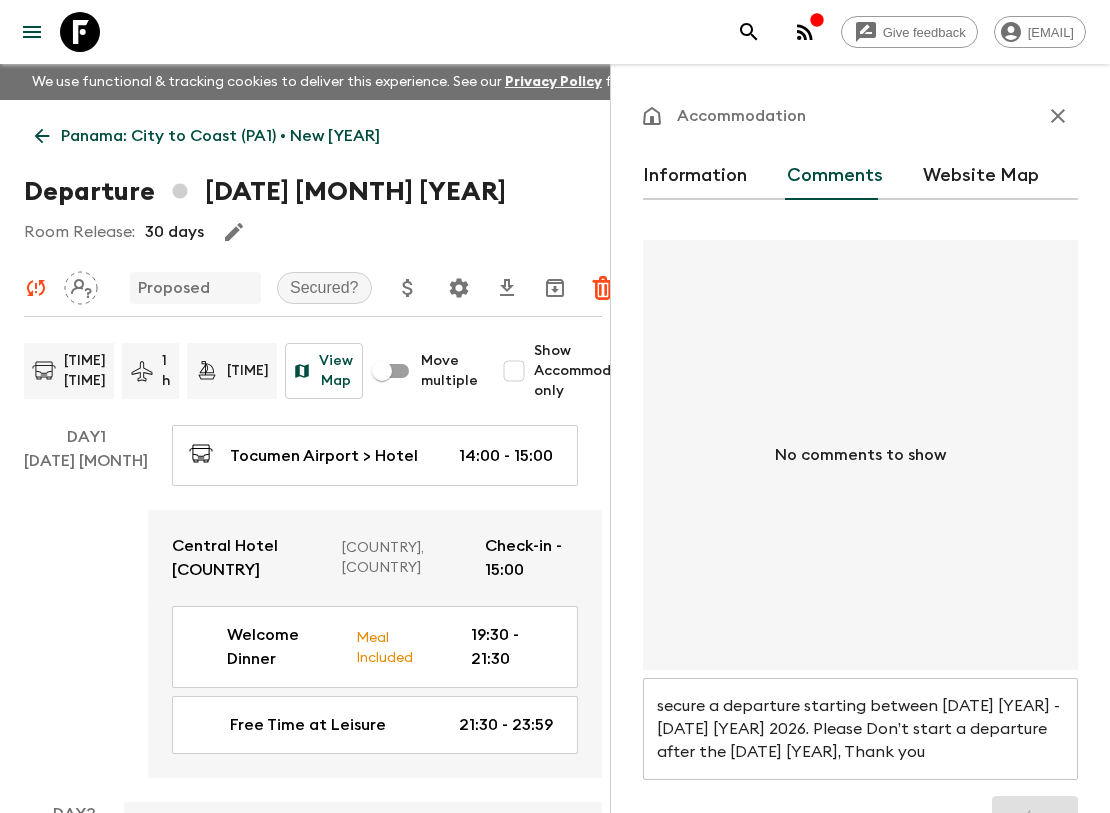 type 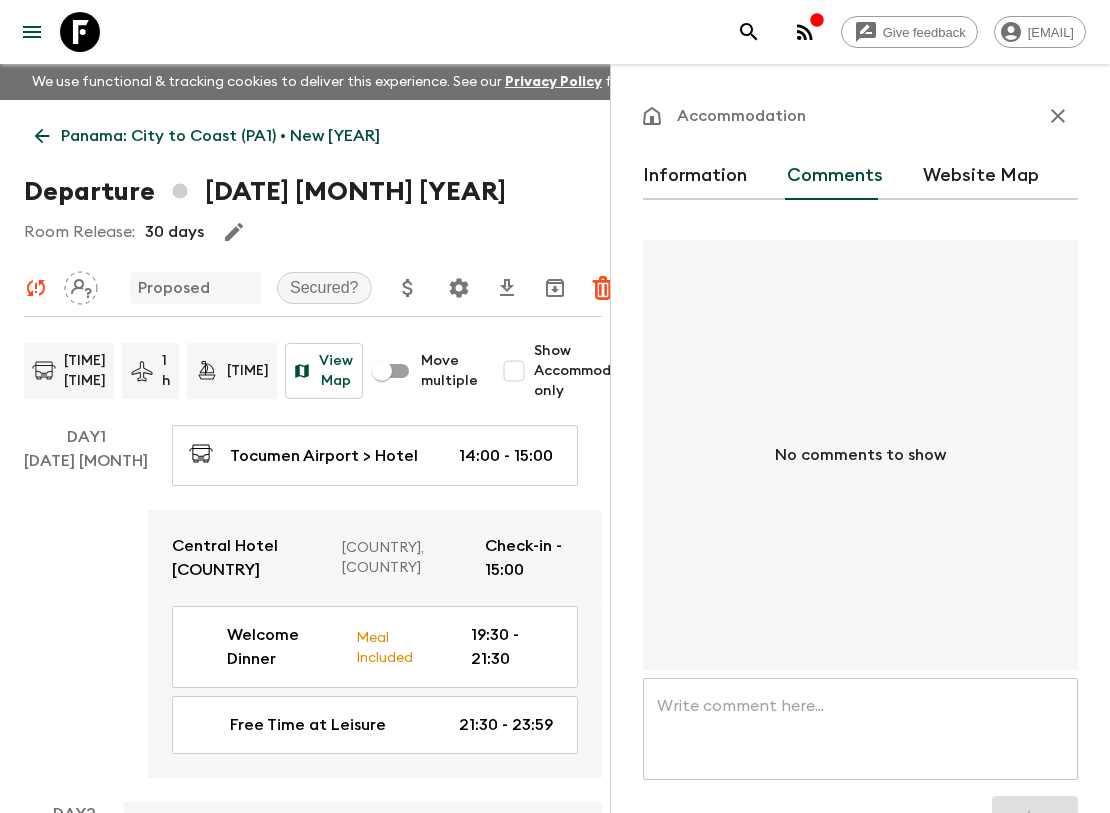 scroll, scrollTop: 0, scrollLeft: 0, axis: both 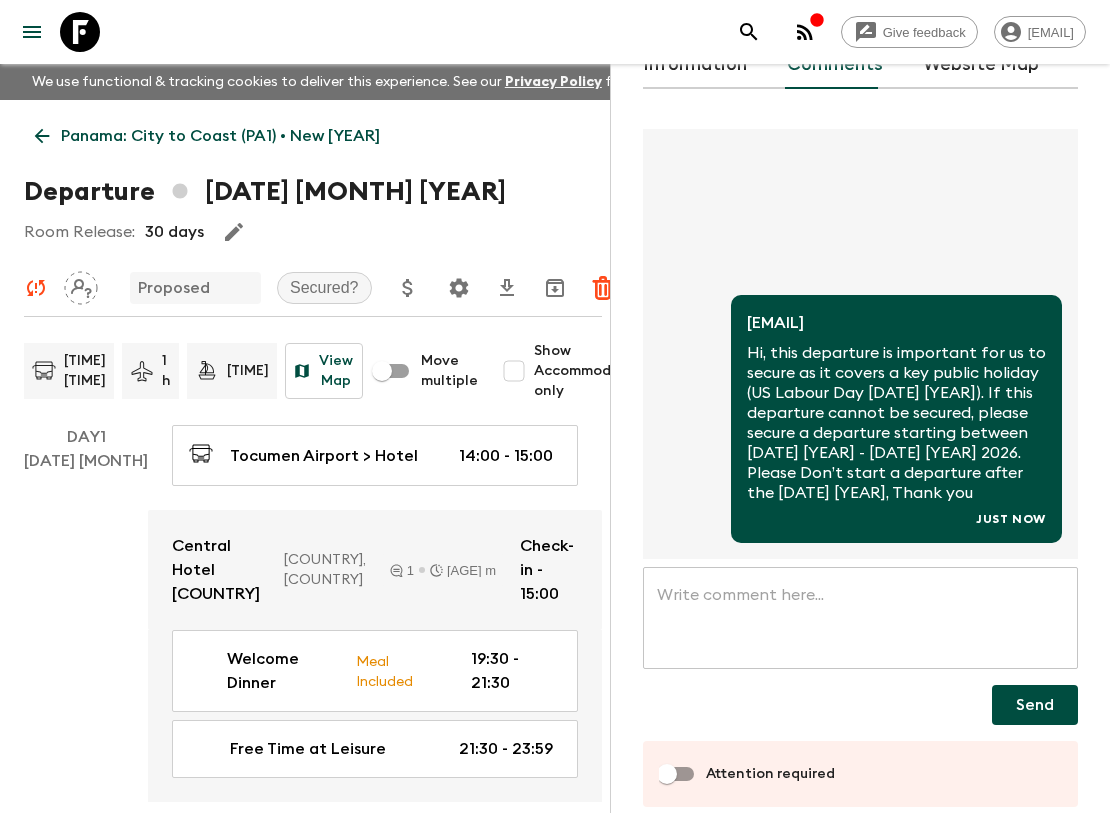 click on "Attention required" at bounding box center (667, 774) 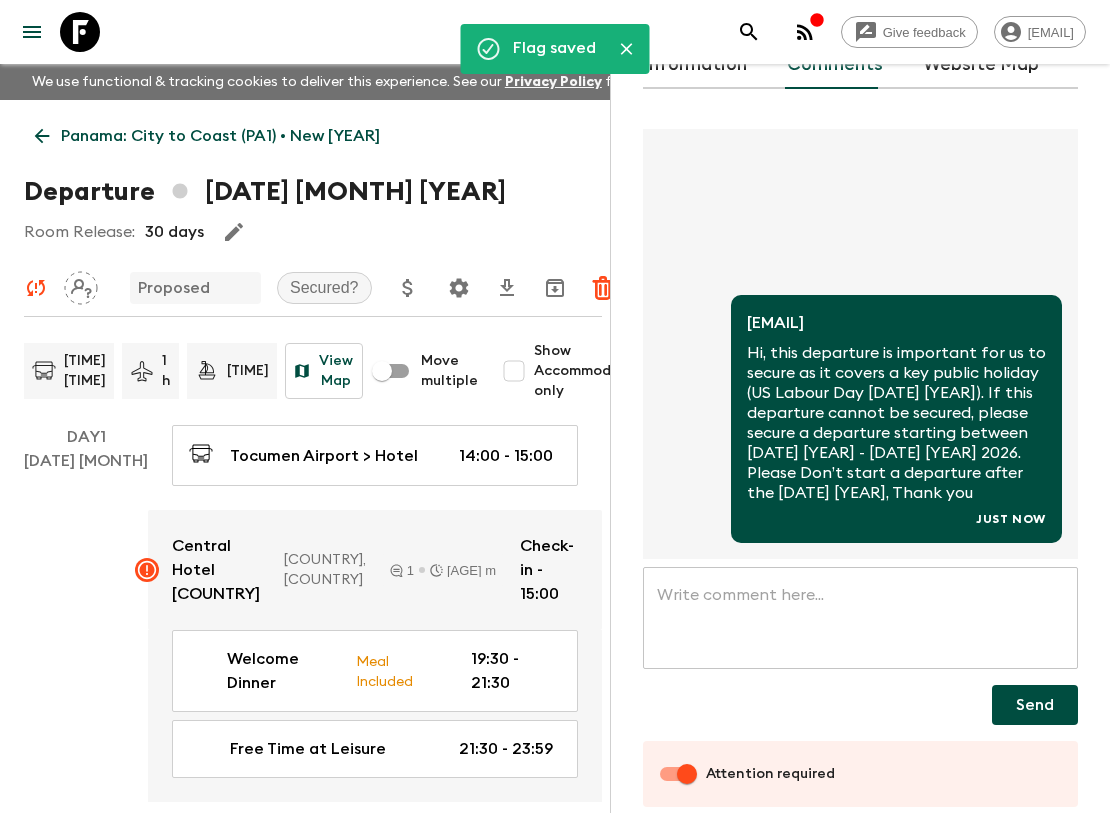click on "Panama: City to Coast (PA1) • New [YEAR]" at bounding box center (220, 136) 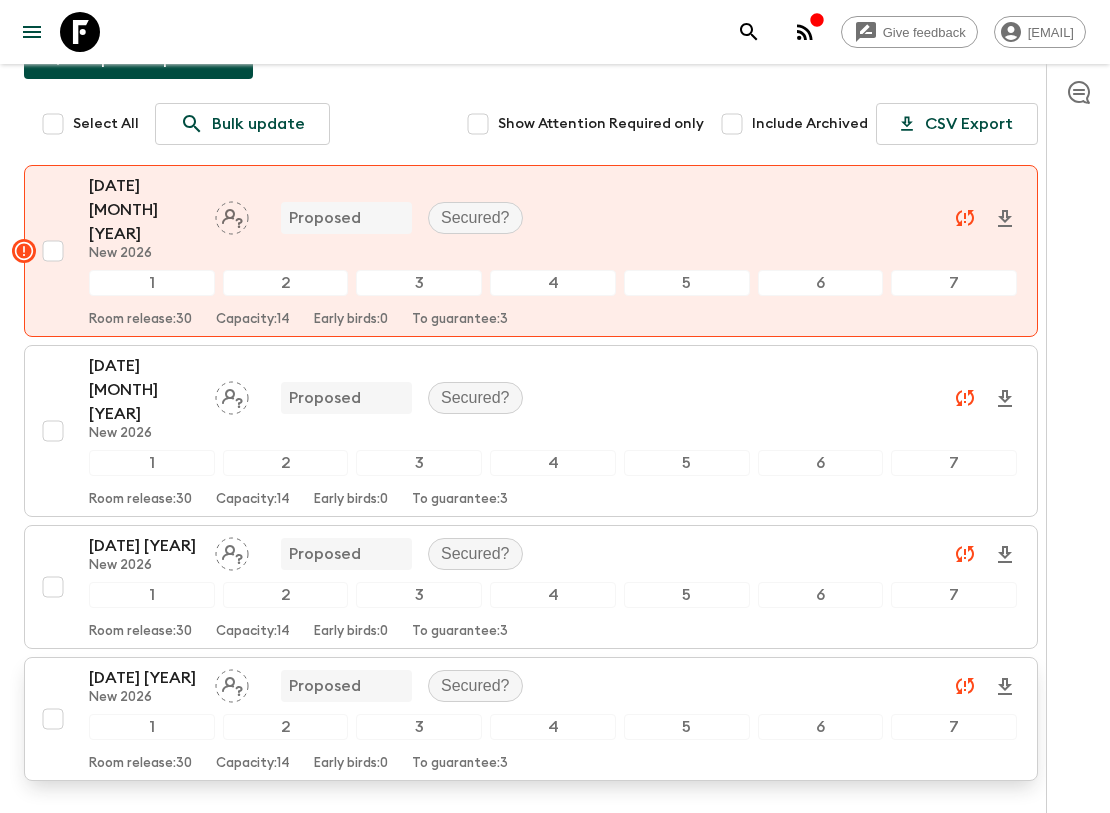 scroll, scrollTop: 315, scrollLeft: 0, axis: vertical 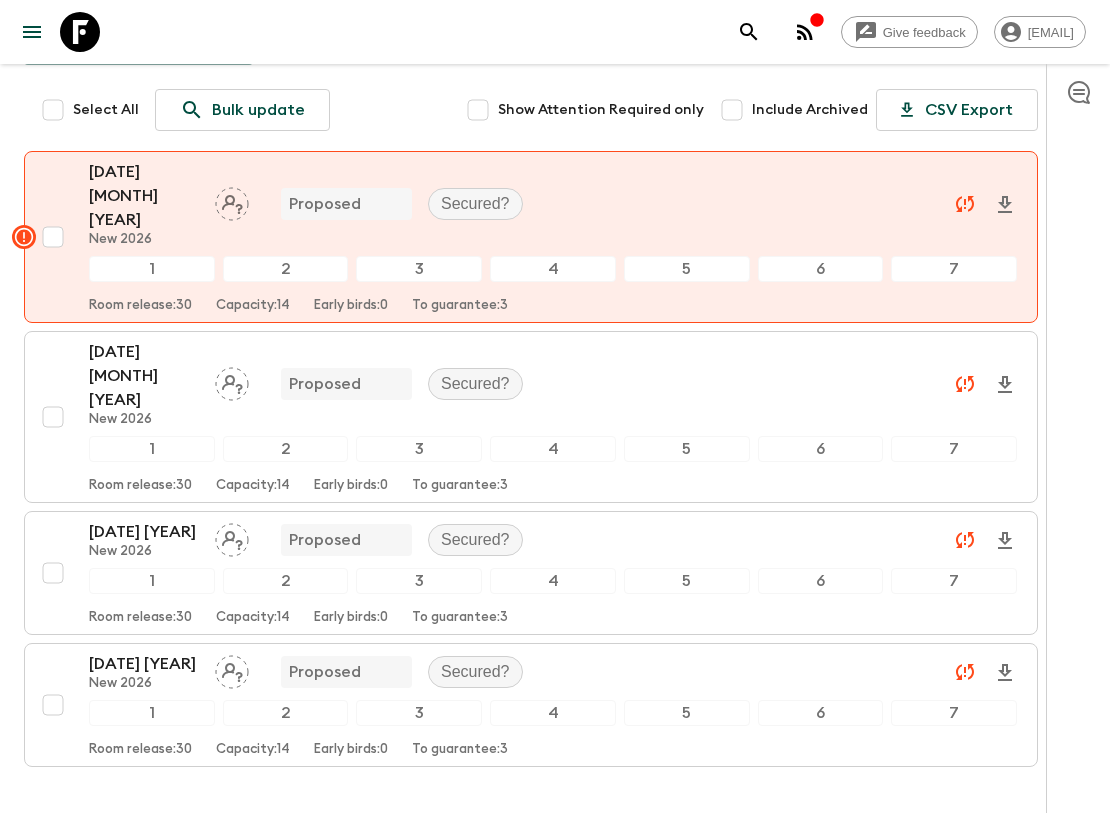 click on "[DATE] [YEAR]" at bounding box center (144, 532) 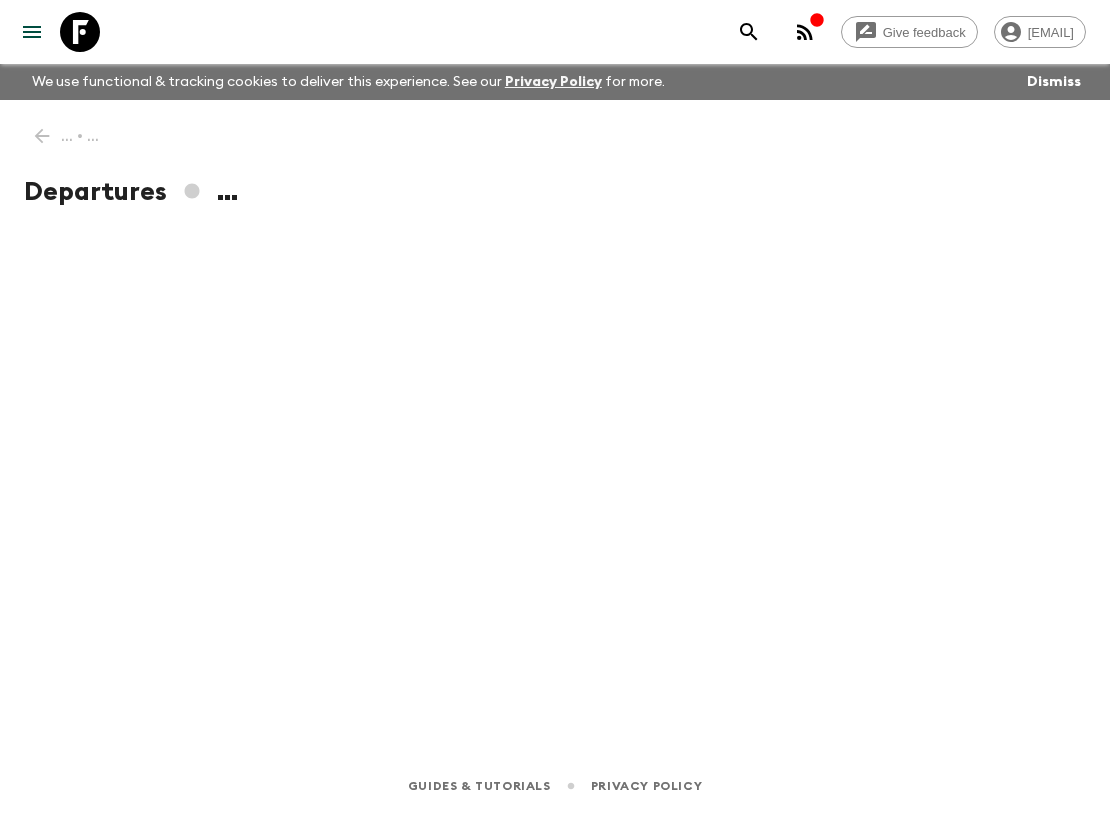 scroll, scrollTop: 0, scrollLeft: 0, axis: both 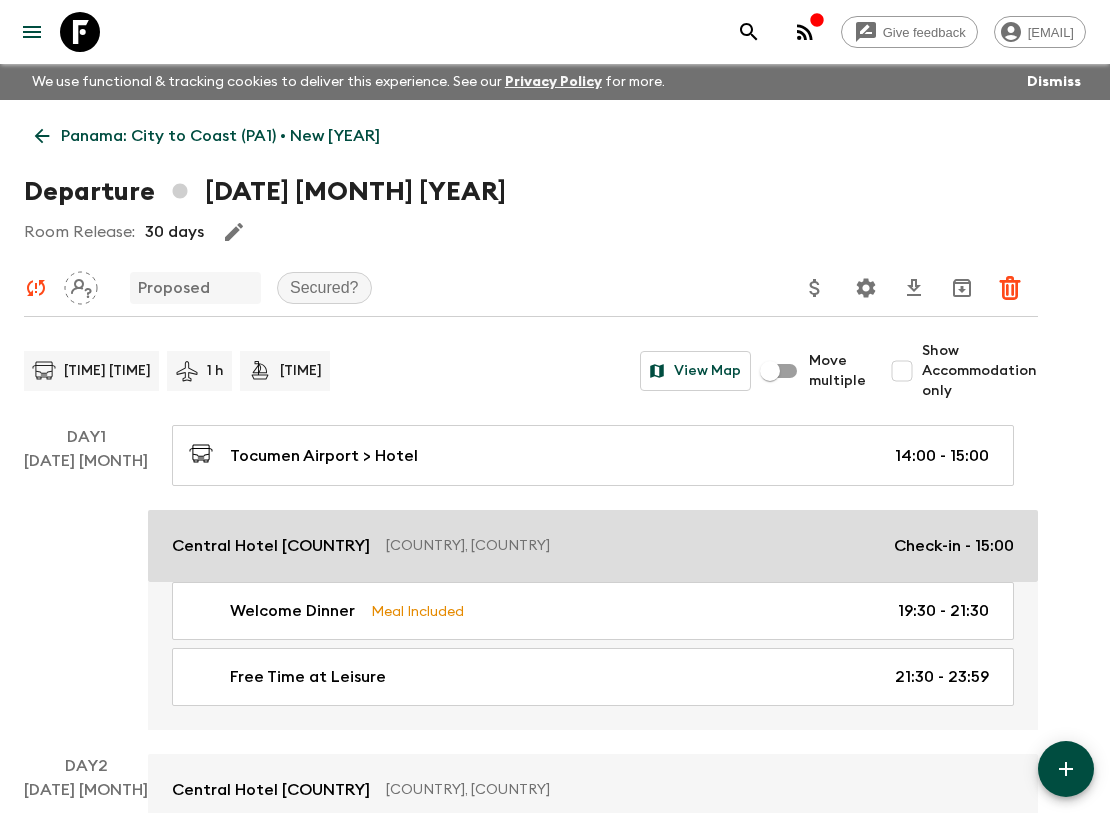 click on "Central Hotel [COUNTRY]" at bounding box center [271, 546] 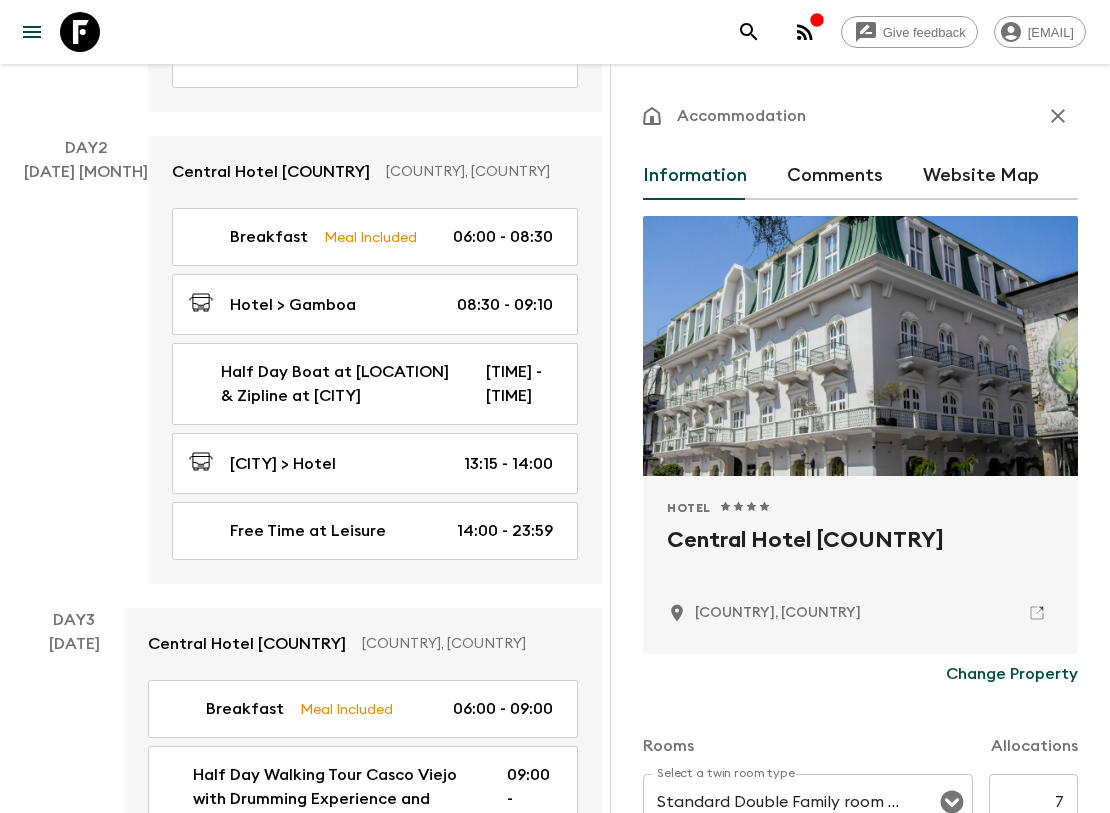 scroll, scrollTop: 473, scrollLeft: 0, axis: vertical 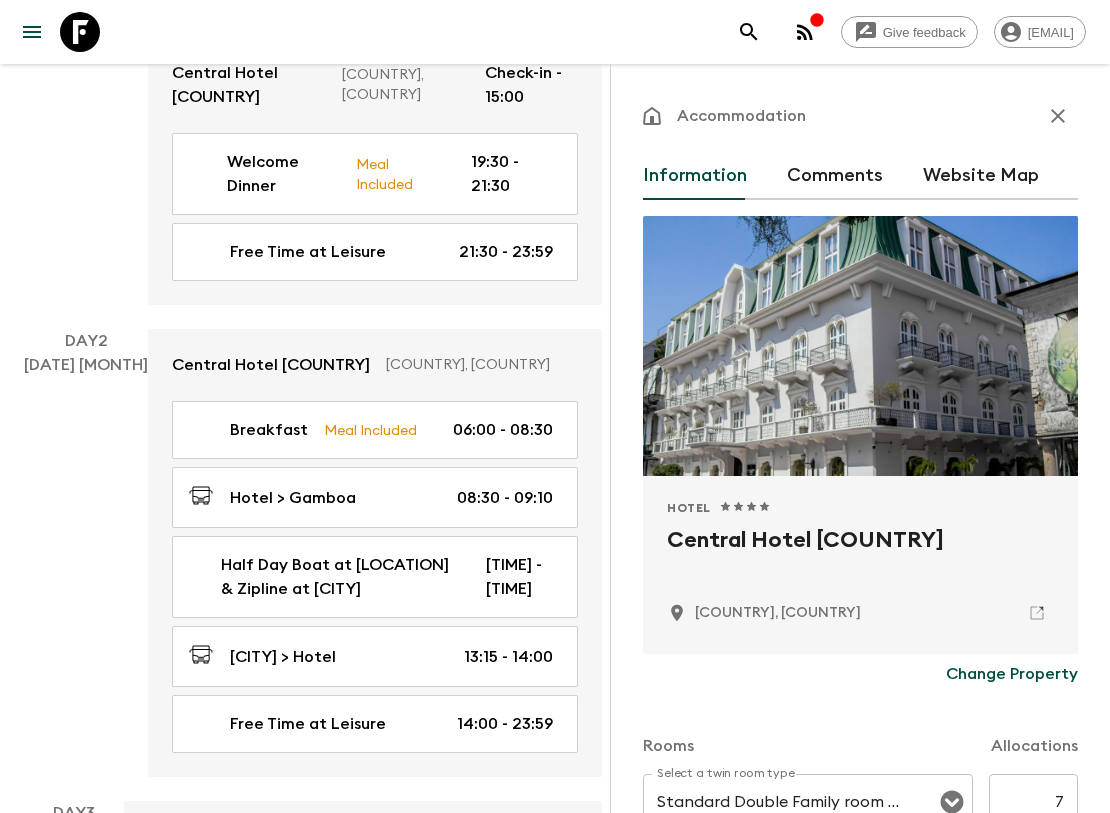 click on "Comments" at bounding box center (835, 176) 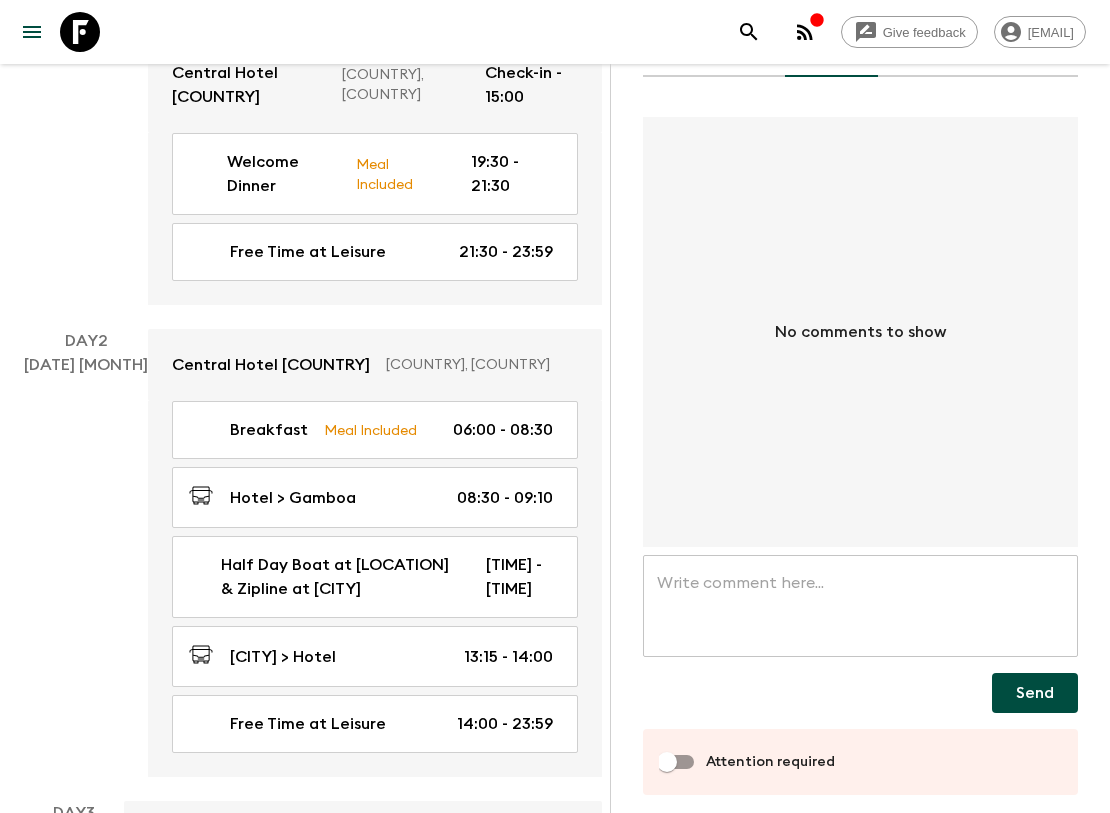 scroll, scrollTop: 135, scrollLeft: 0, axis: vertical 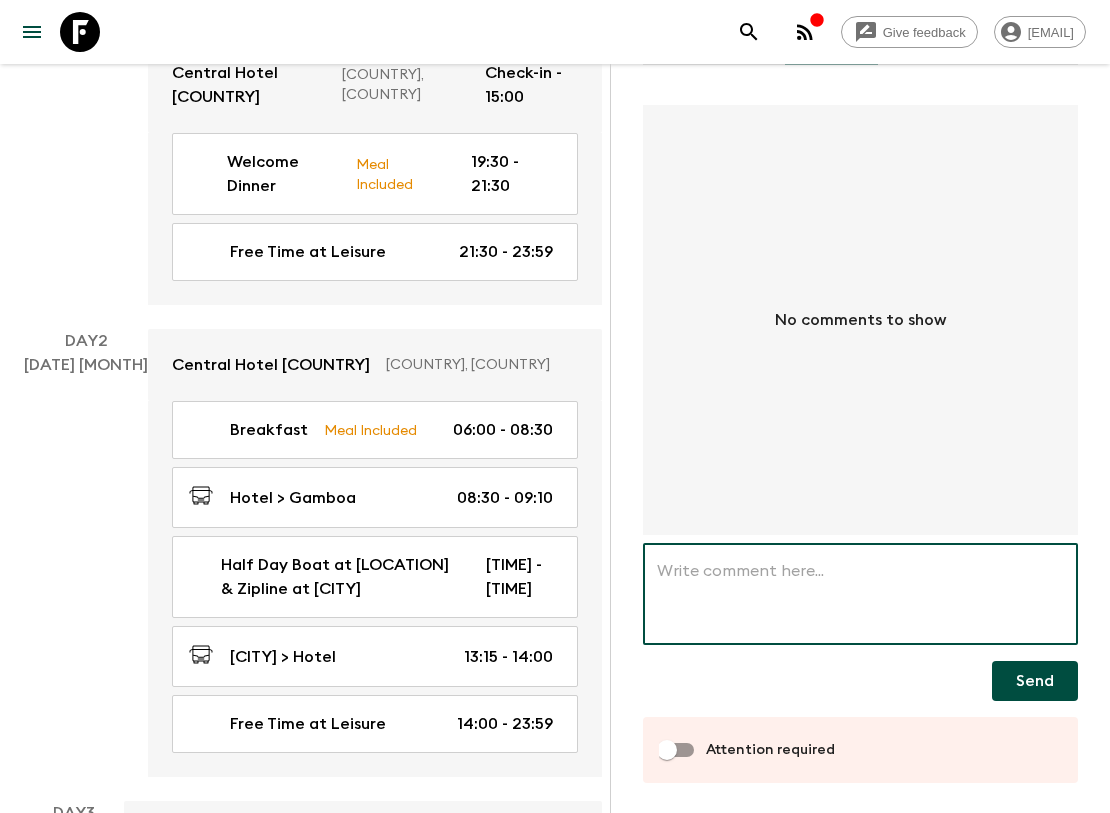click at bounding box center [860, 594] 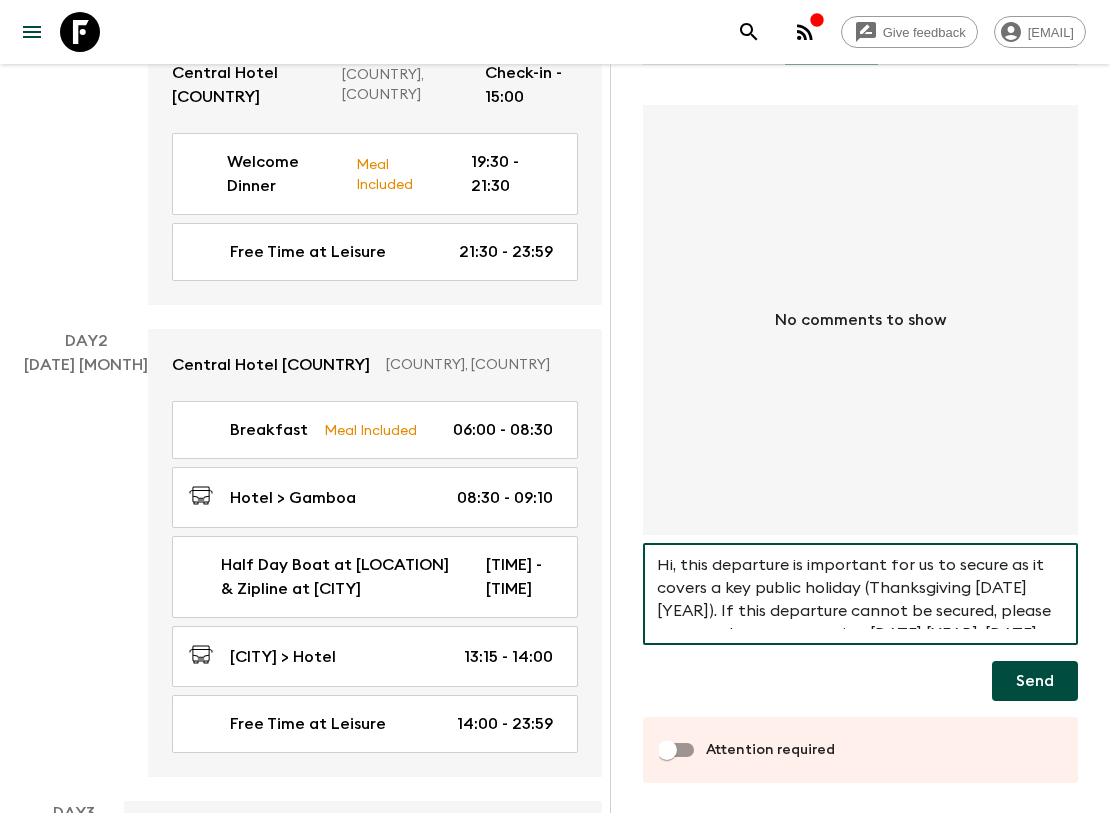 scroll, scrollTop: 0, scrollLeft: 0, axis: both 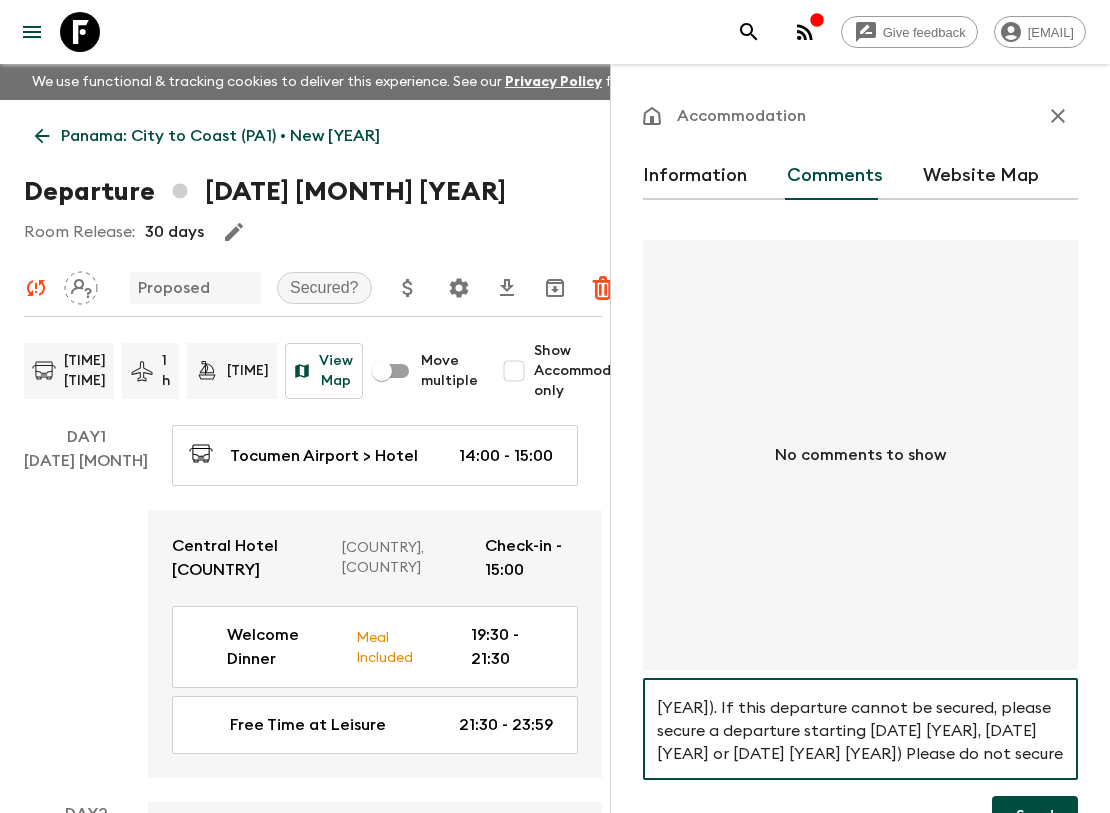 drag, startPoint x: 935, startPoint y: 731, endPoint x: 1006, endPoint y: 748, distance: 73.00685 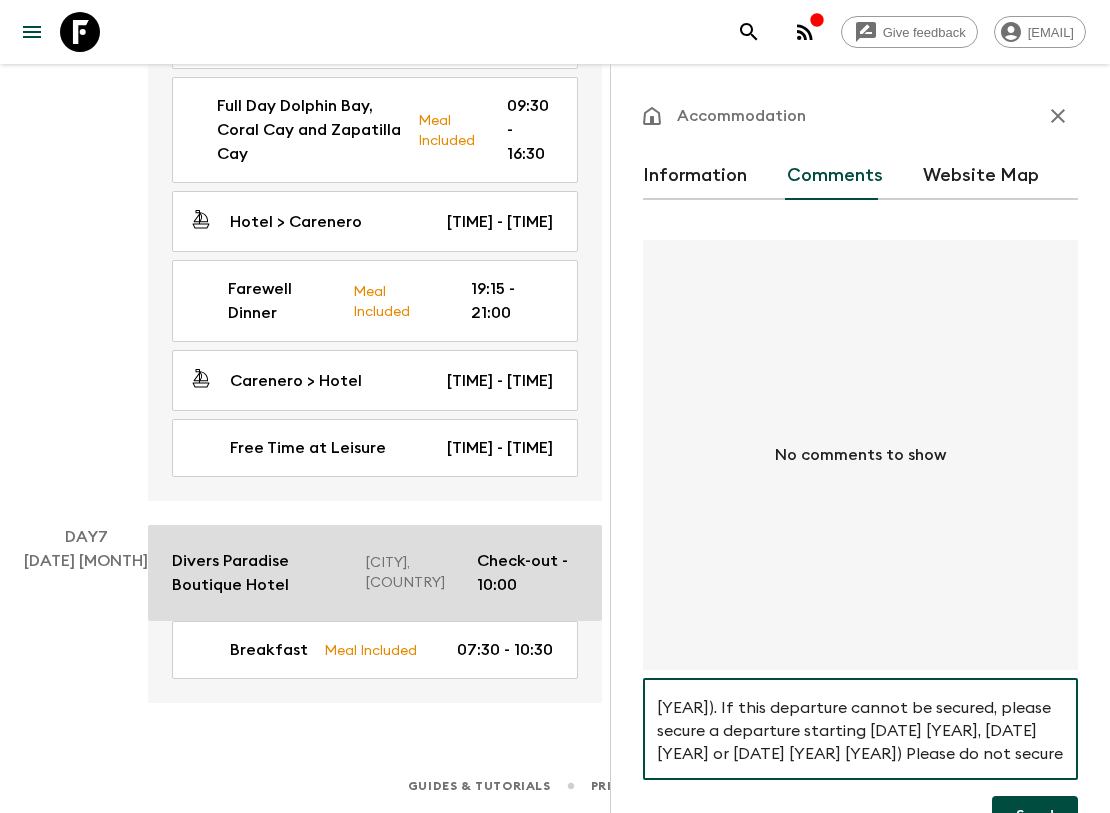 scroll, scrollTop: 3028, scrollLeft: 0, axis: vertical 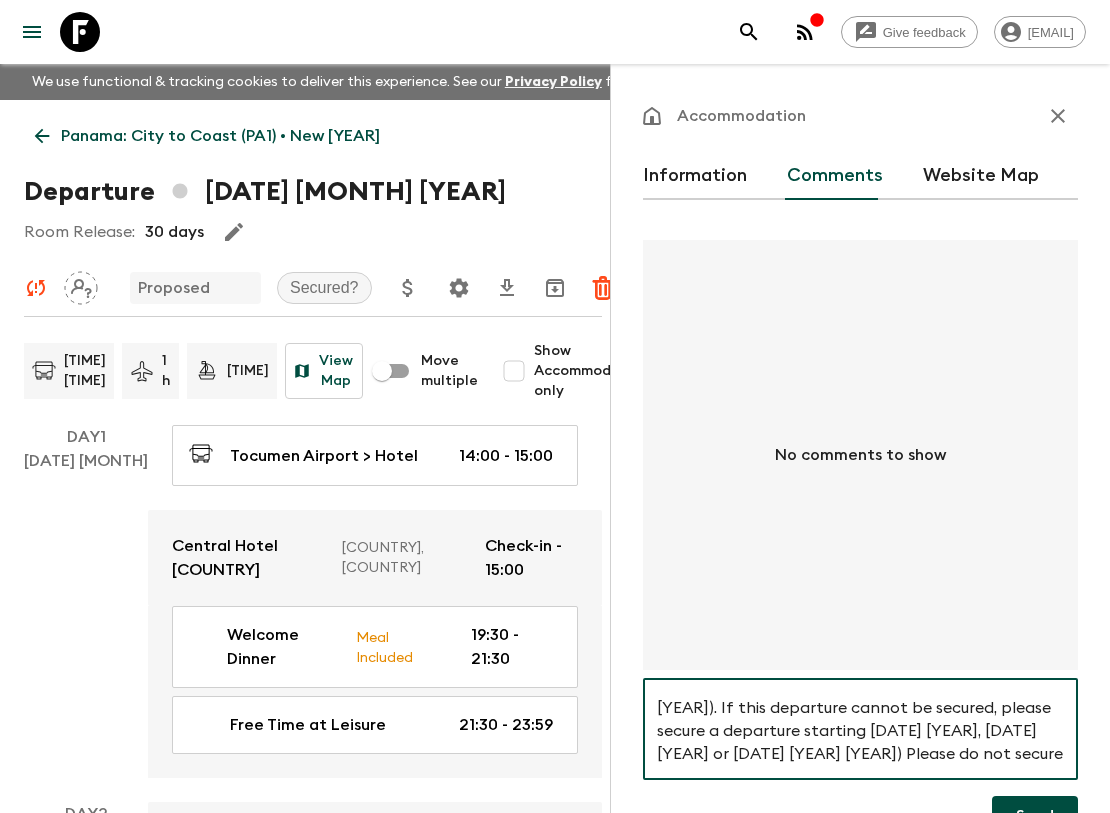 click on "Hi, this departure is important for us to secure as it covers a key public holiday (Thanksgiving [DATE] [YEAR]). If this departure cannot be secured, please secure a departure starting [DATE] [YEAR], [DATE] [YEAR] or [DATE] [YEAR] [YEAR]) Please do not secure a departure starting or ending on the [DATE] [YEAR] - Thank you" at bounding box center [860, 729] 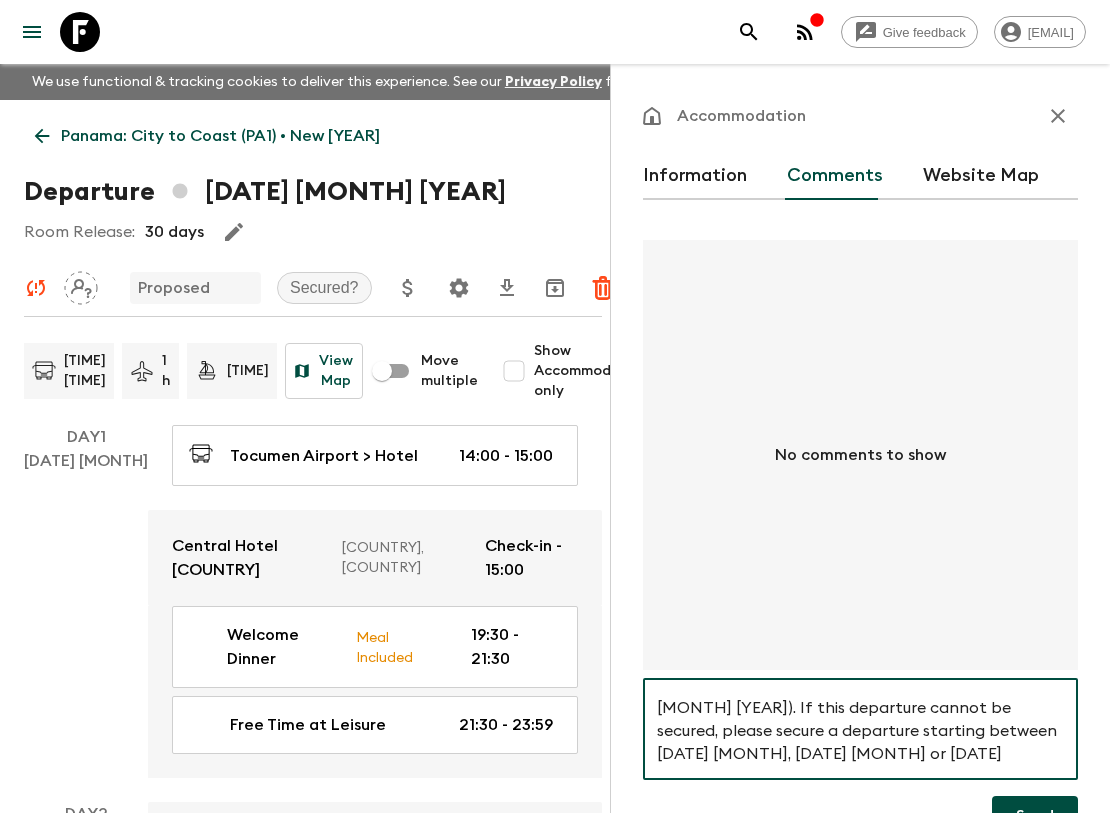 click on "Hi, this departure is important for us to secure as it covers a key public holiday (Thanksgiving [DATE] [MONTH] [YEAR]). If this departure cannot be secured, please secure a departure starting between [DATE] [MONTH], [DATE] [MONTH] or [DATE] [MONTH] [YEAR]) Please do not secure a departure starting or ending on the [DATE] [MONTH] [YEAR] - Thank you" at bounding box center (860, 729) 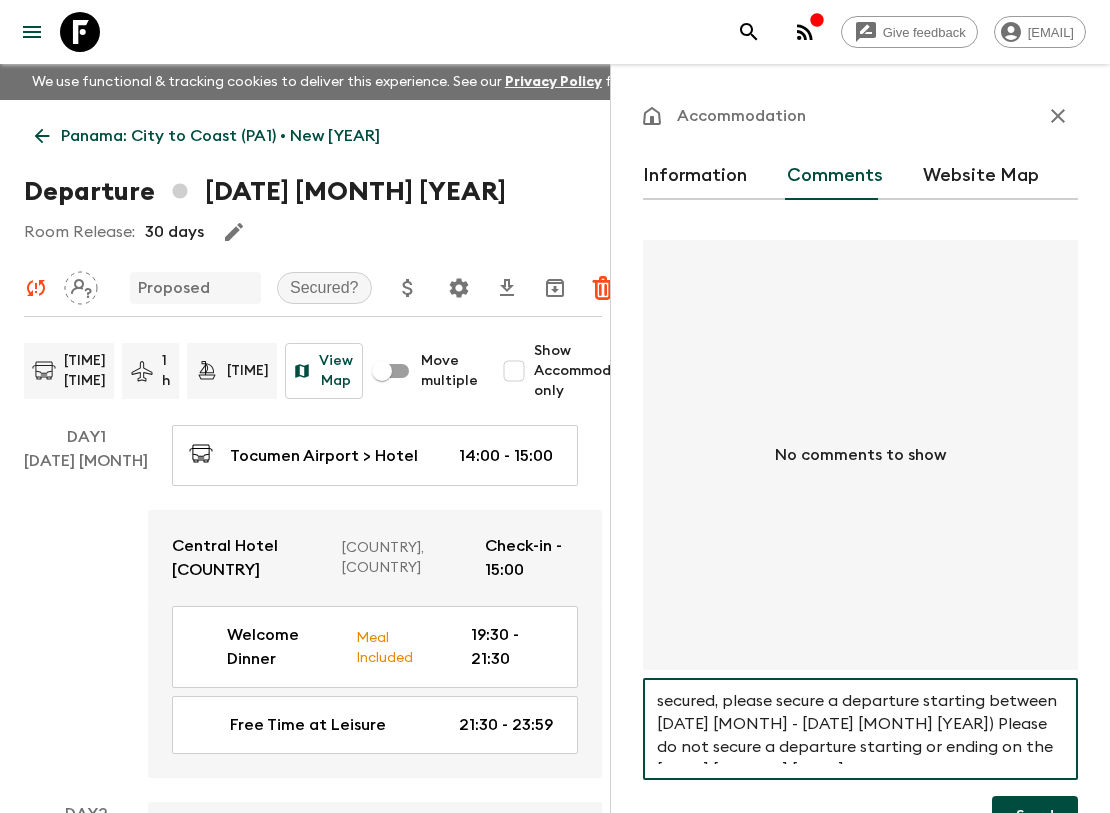 scroll, scrollTop: 88, scrollLeft: 0, axis: vertical 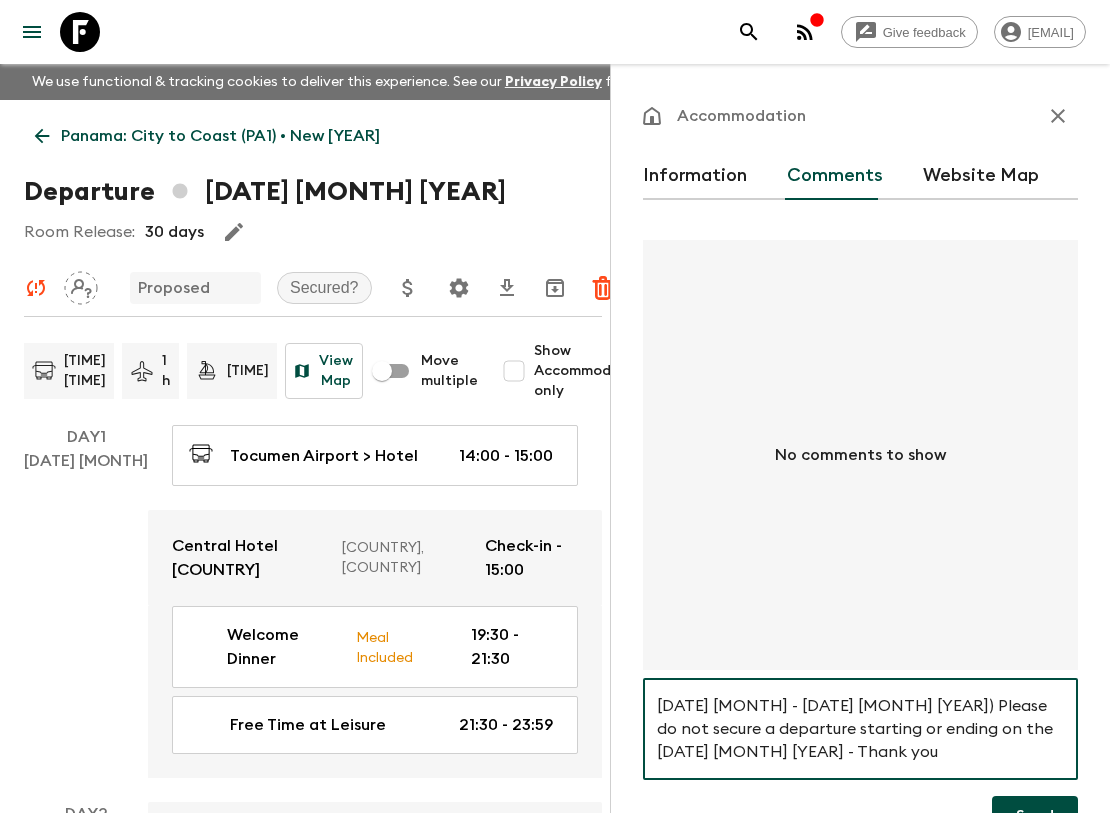 type on "Hi, this departure is important for us to secure as it covers a key public holiday (Thanksgiving [DAY] [MONTH] [YEAR]). If this departure cannot be secured, please secure a departure starting between [DATE] [MONTH] - [DATE] [MONTH] [YEAR]) Please do not secure a departure starting or ending on the [DATE] [MONTH] [YEAR] - Thank you" 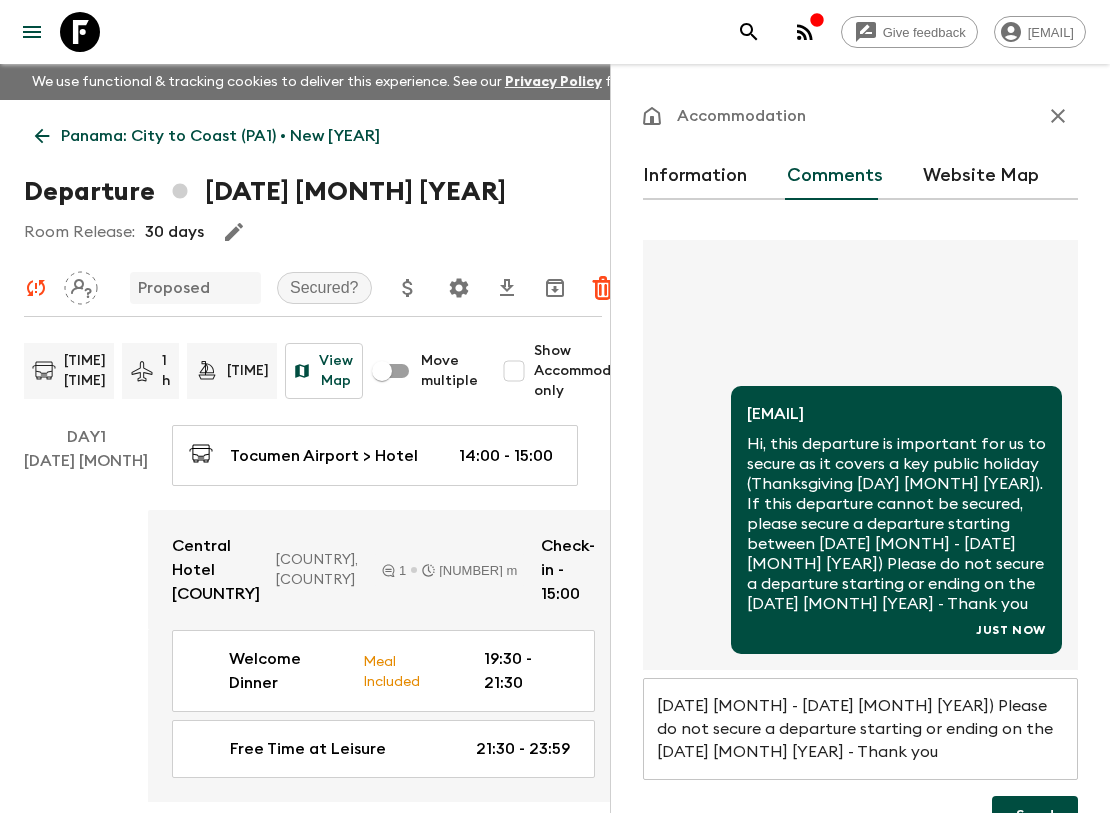 type 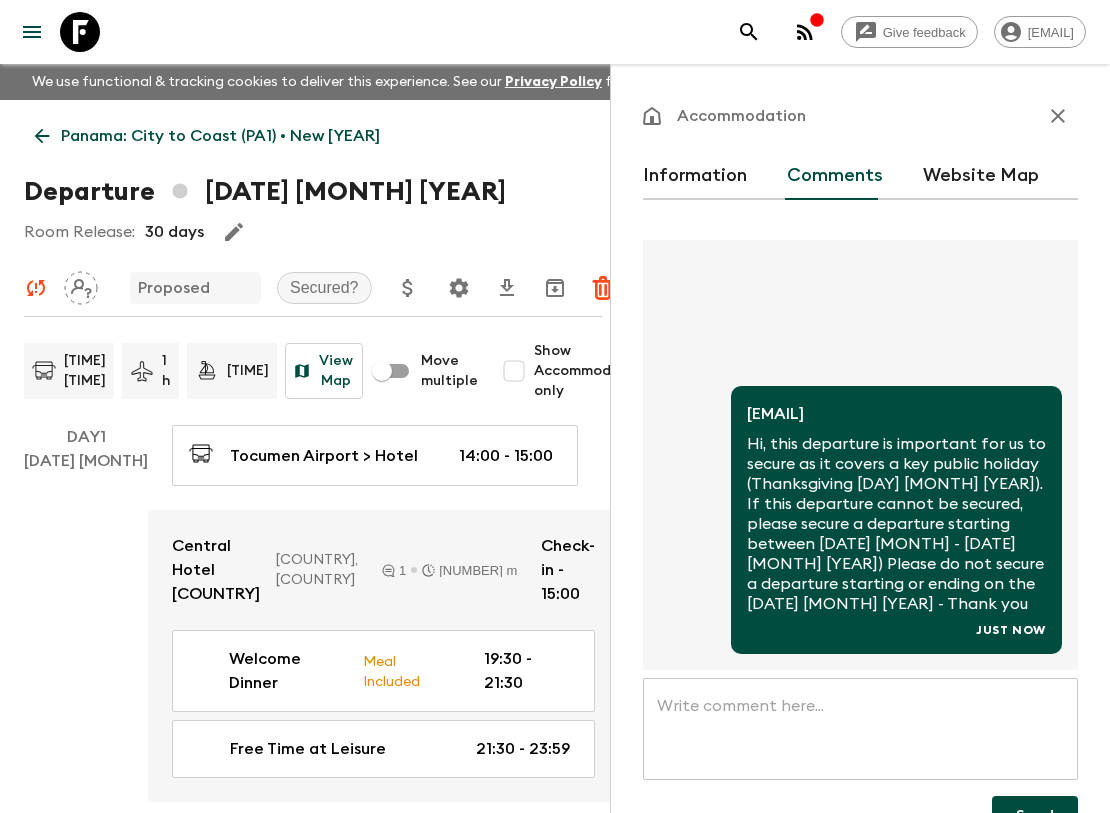scroll, scrollTop: 0, scrollLeft: 0, axis: both 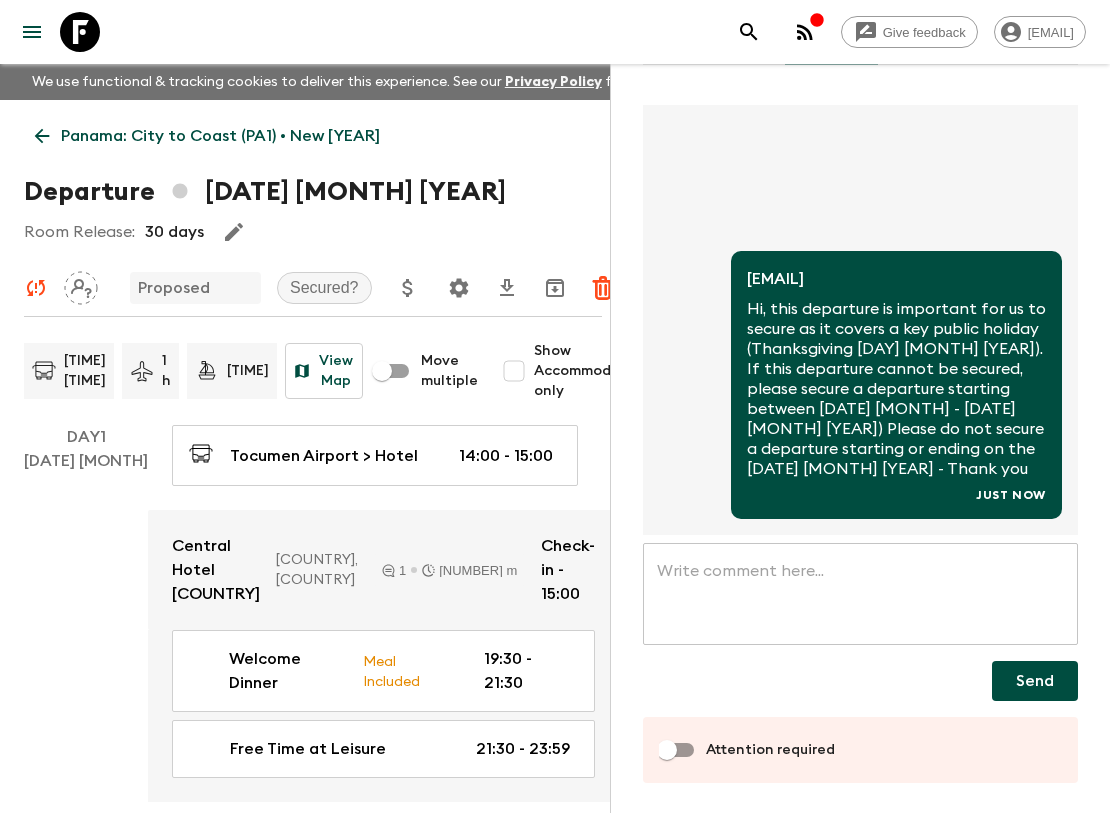 click on "Attention required" at bounding box center [667, 750] 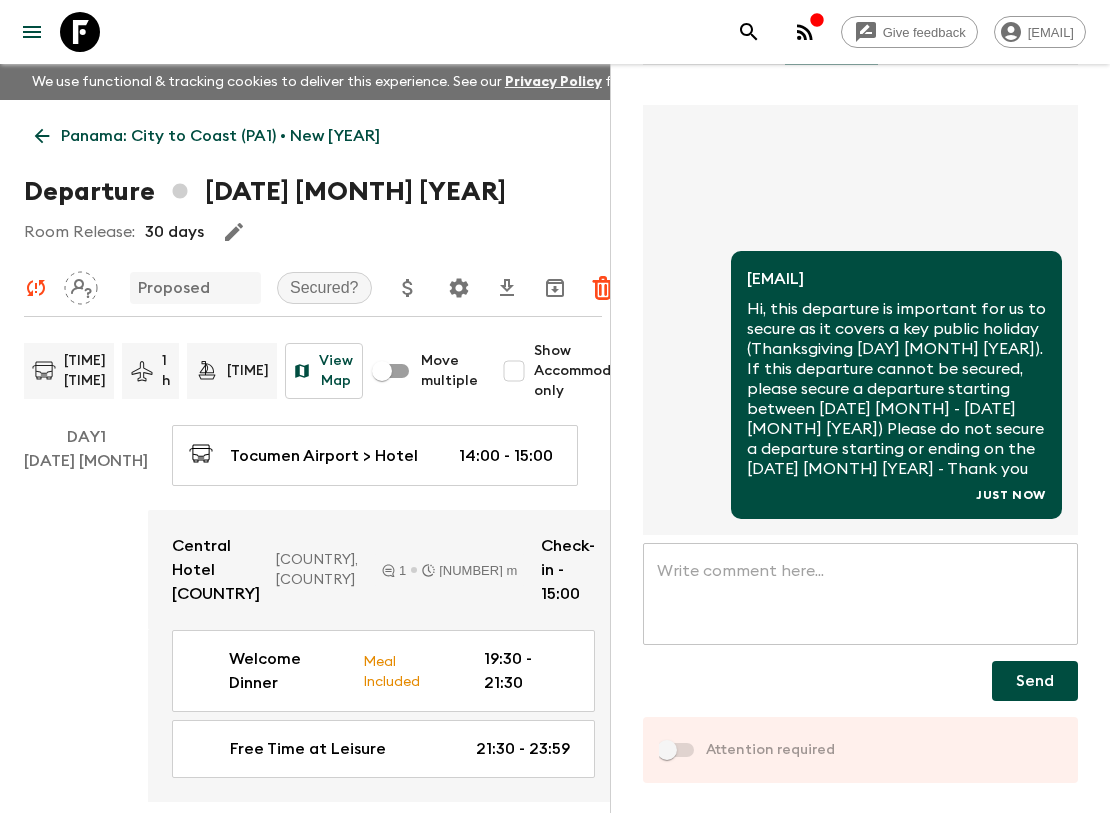 checkbox on "true" 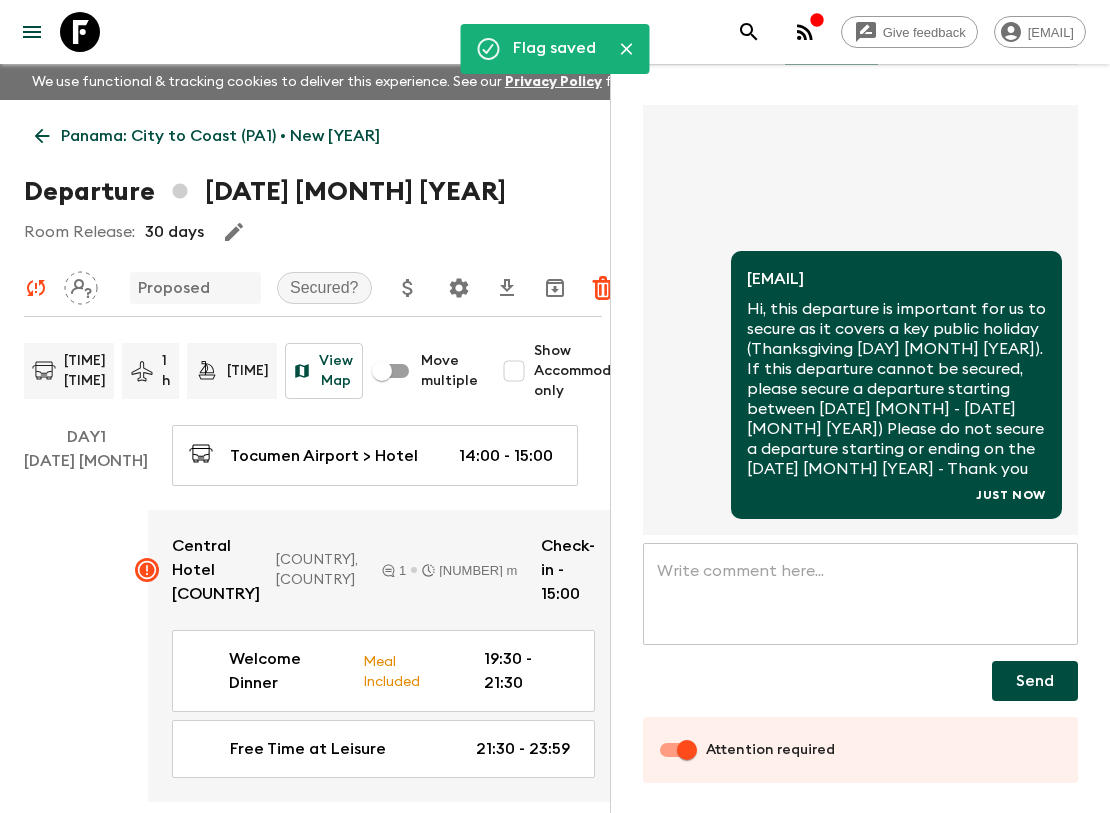 click on "Send" at bounding box center [1035, 681] 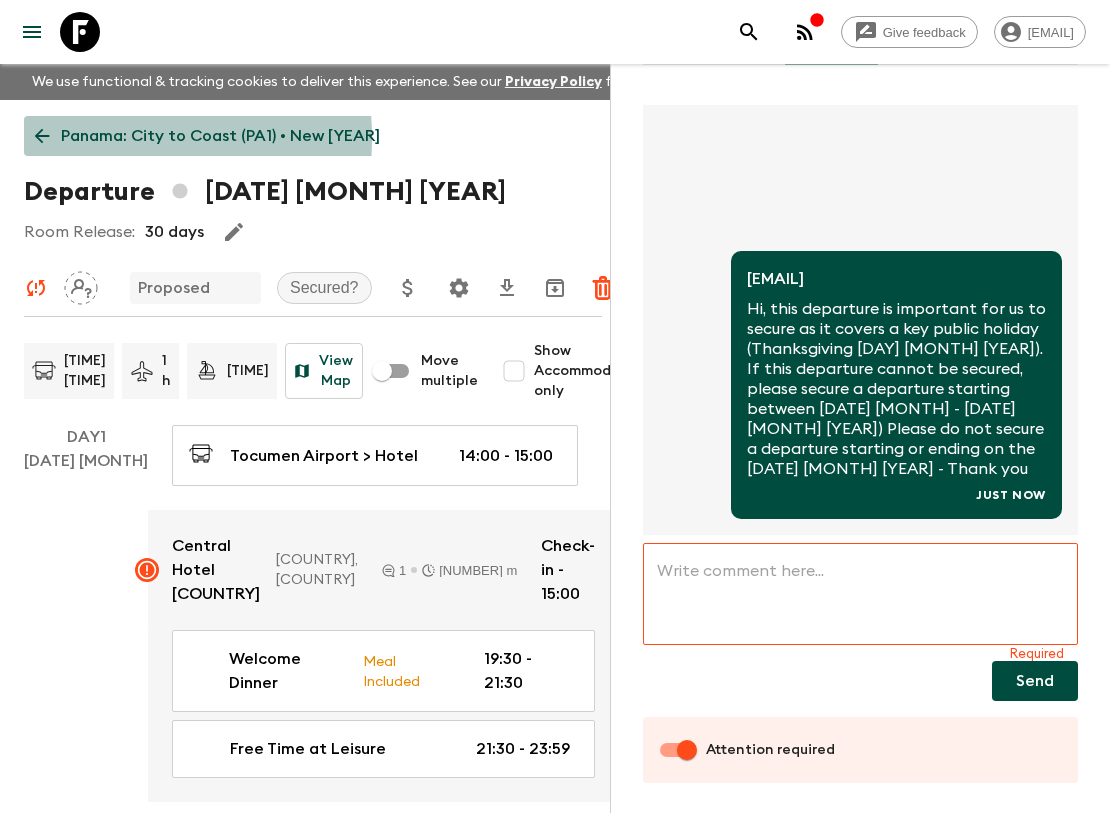 click on "Panama: City to Coast (PA1) • New [YEAR]" at bounding box center (220, 136) 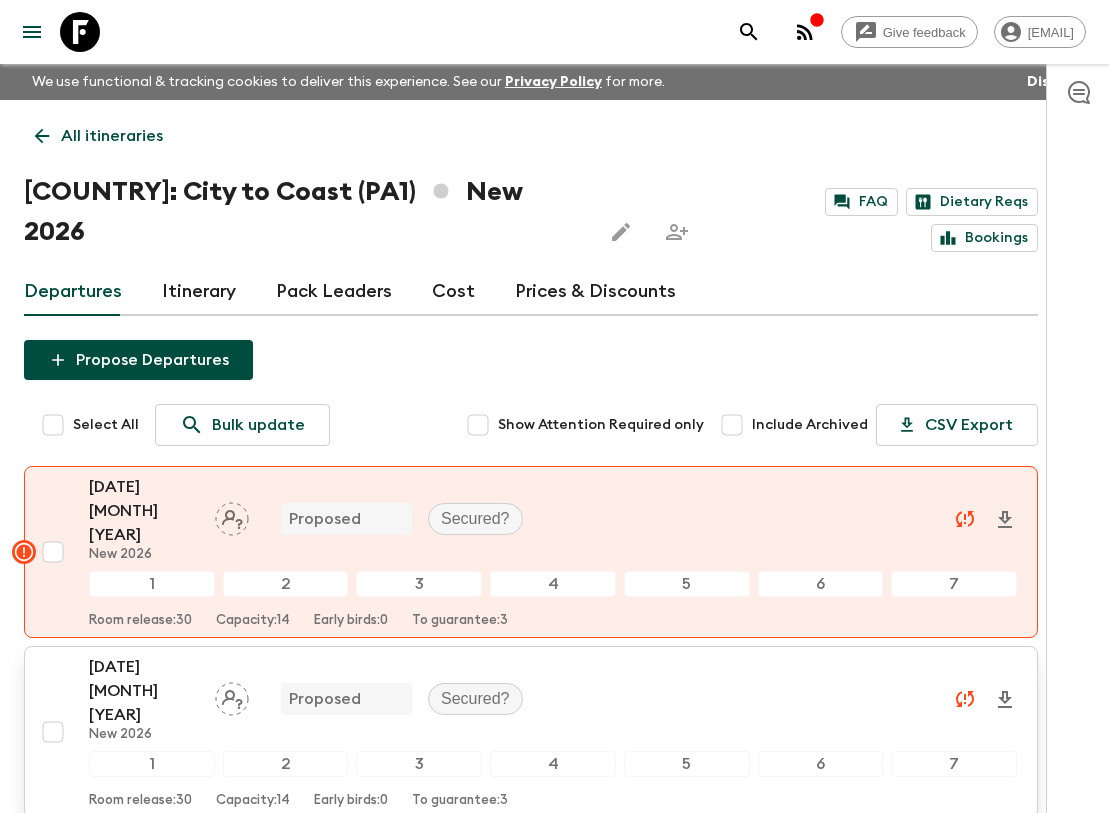 scroll, scrollTop: 222, scrollLeft: 0, axis: vertical 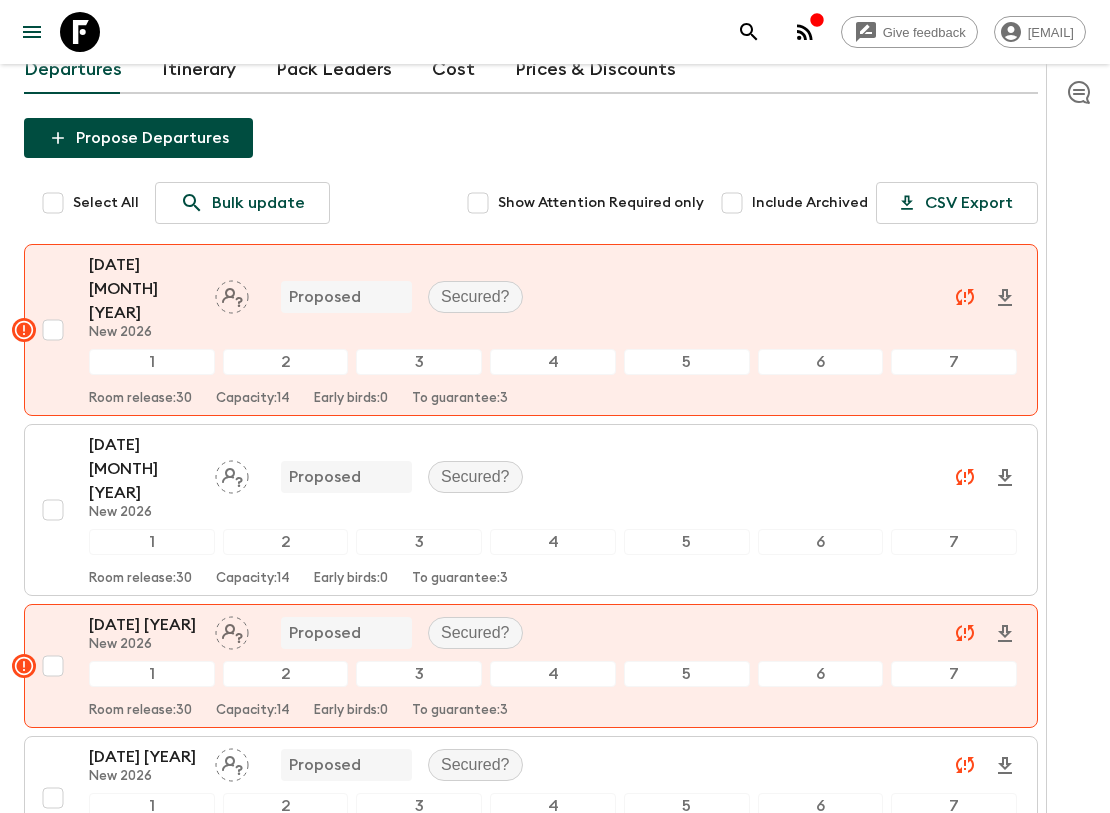 click on "[DATE] [YEAR]" at bounding box center [144, 757] 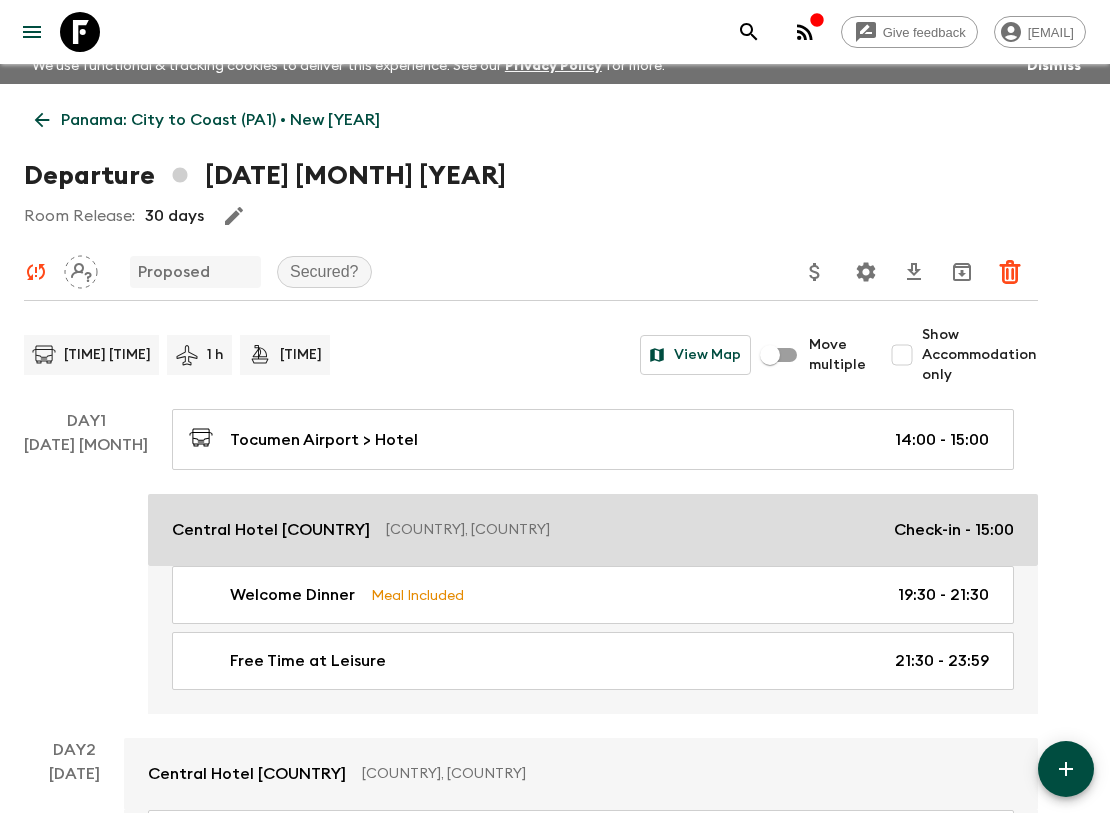 scroll, scrollTop: 0, scrollLeft: 0, axis: both 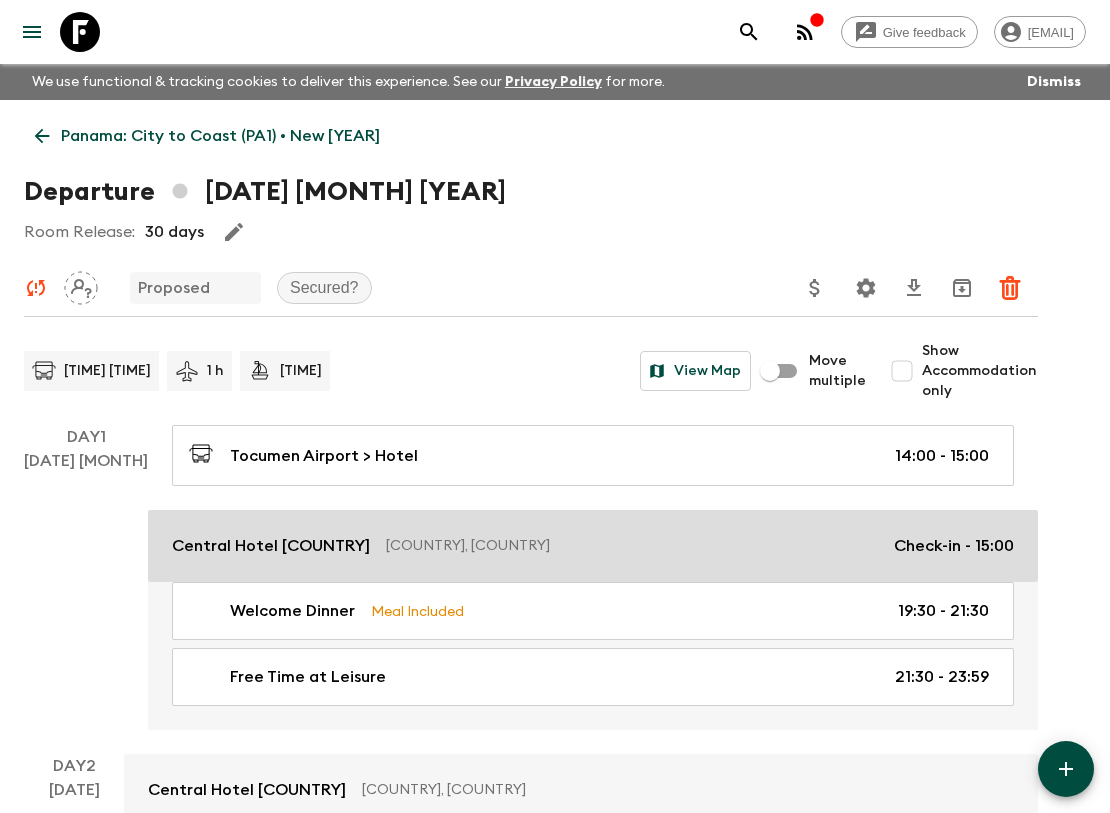 click on "Central Hotel [COUNTRY]" at bounding box center (271, 546) 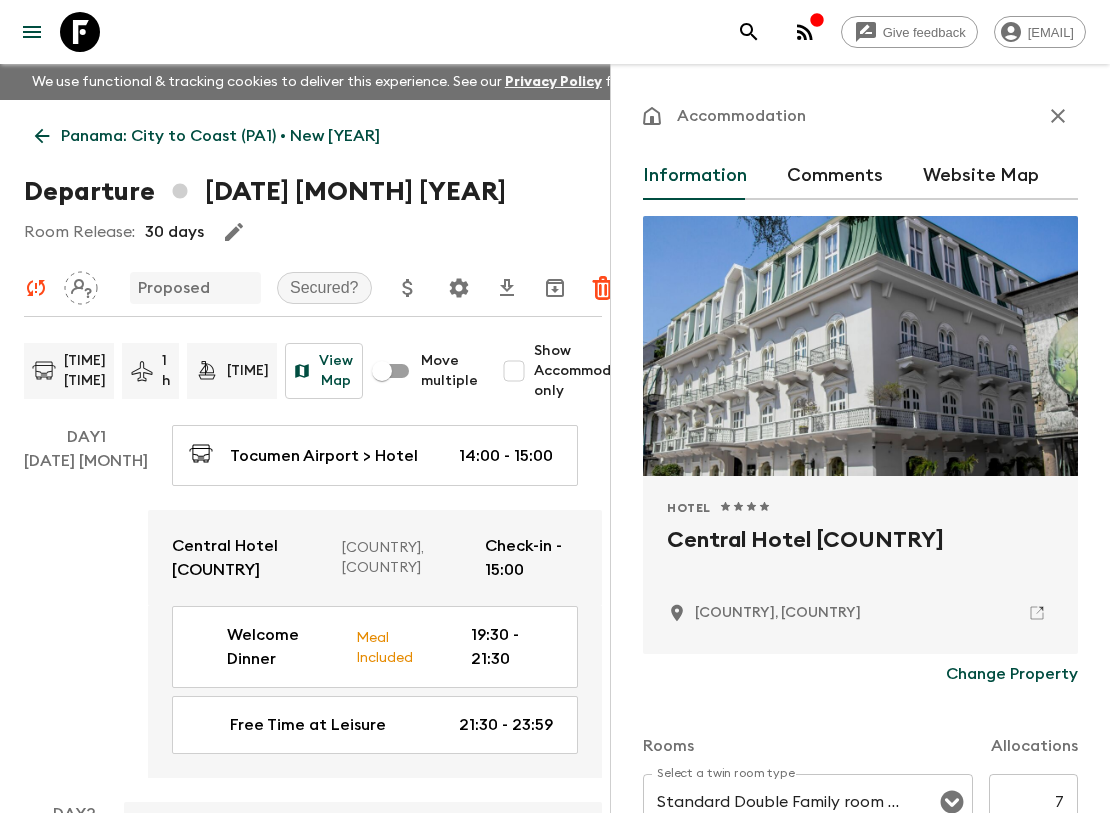 click on "Comments" at bounding box center (835, 176) 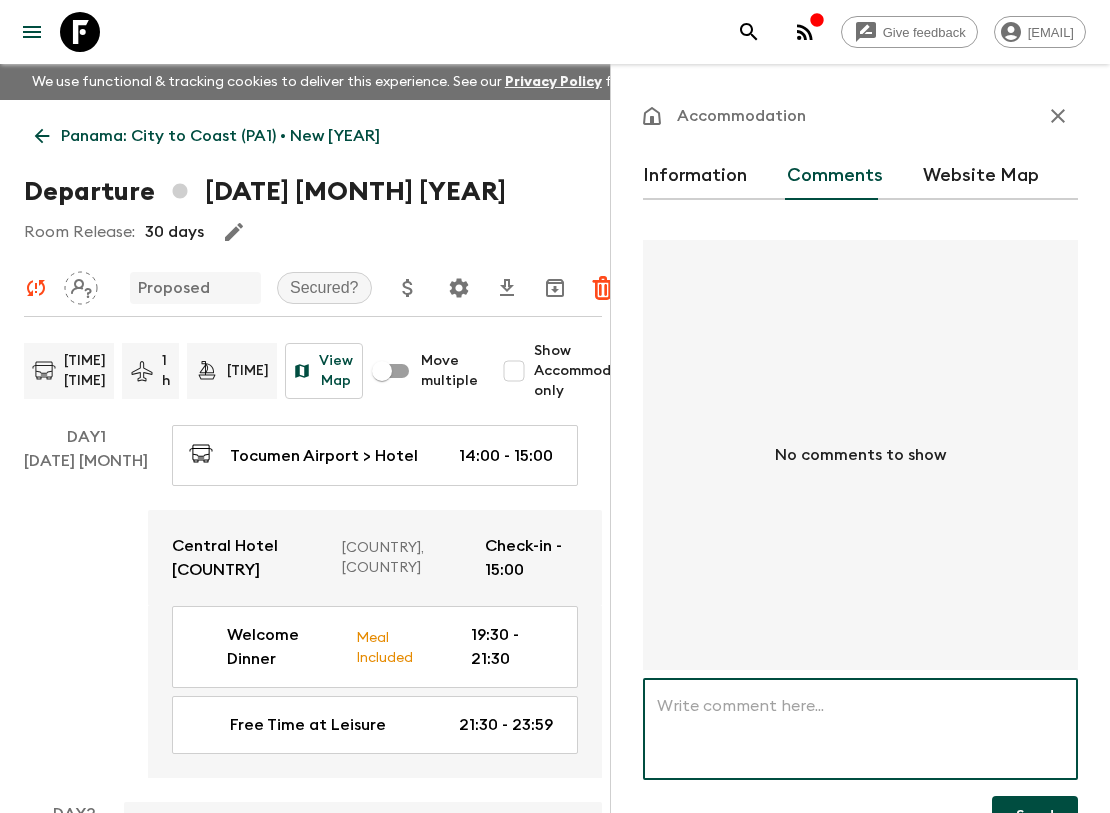 click at bounding box center [860, 729] 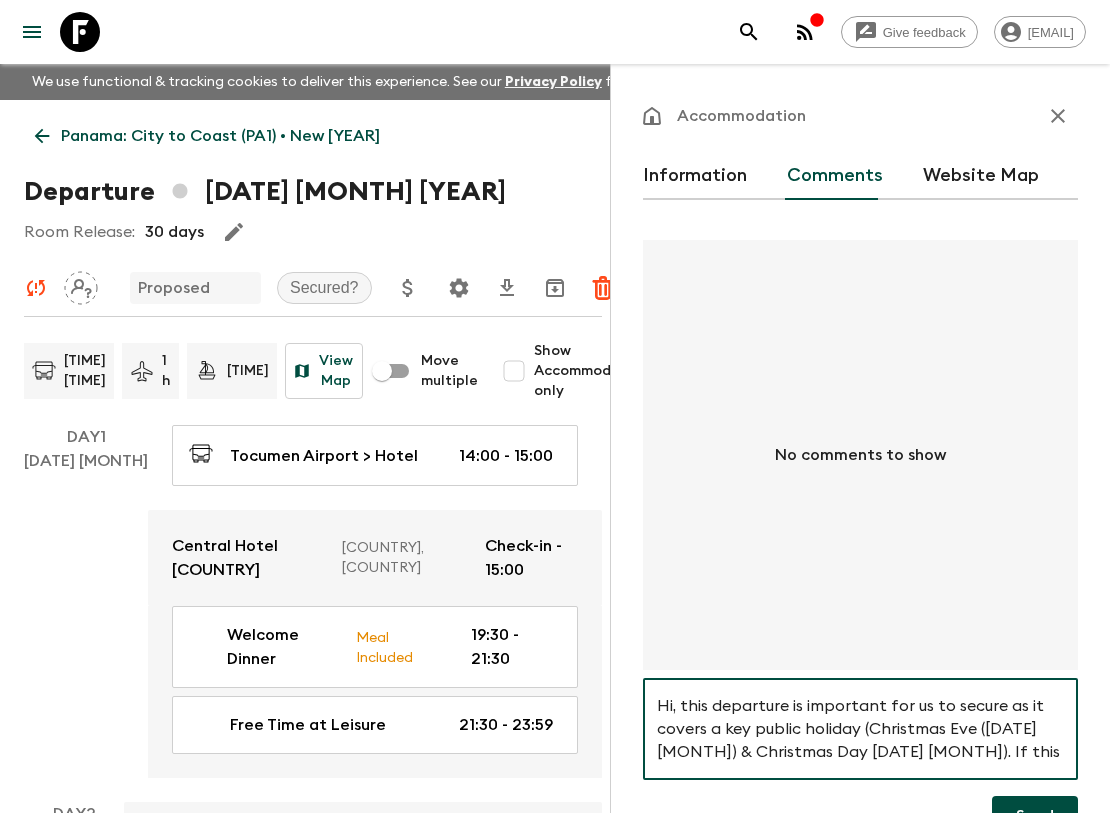 scroll, scrollTop: 111, scrollLeft: 0, axis: vertical 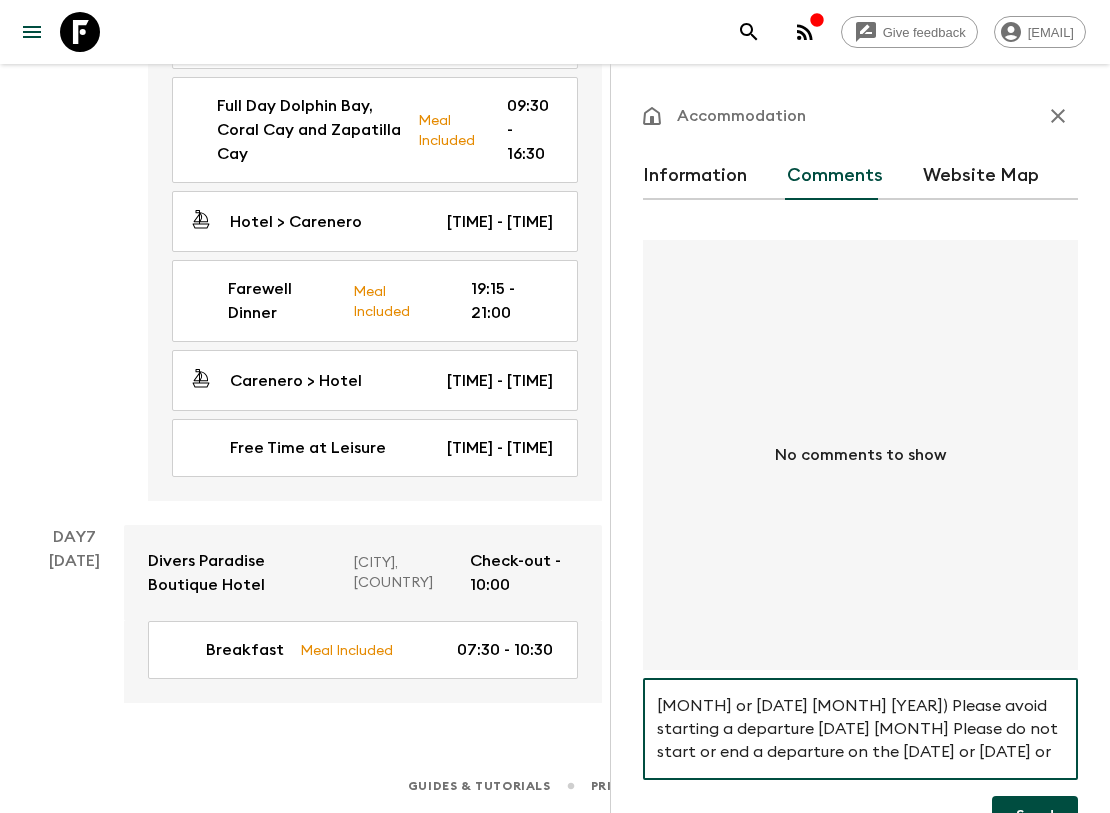 type on "Hi, this departure is important for us to secure as it covers a key public holiday (Christmas Eve ([DATE] [MONTH]) & Christmas Day [DATE] [MONTH]). If this departure cannot be secured, please secure a departure starting [DATE] [MONTH], [DATE] [MONTH] or [DATE] [MONTH] [YEAR]) Please avoid starting a departure [DATE] [MONTH] Please do not start or end a departure on the [DATE] or [DATE] or [DATE] [MONTH] - Thank you" 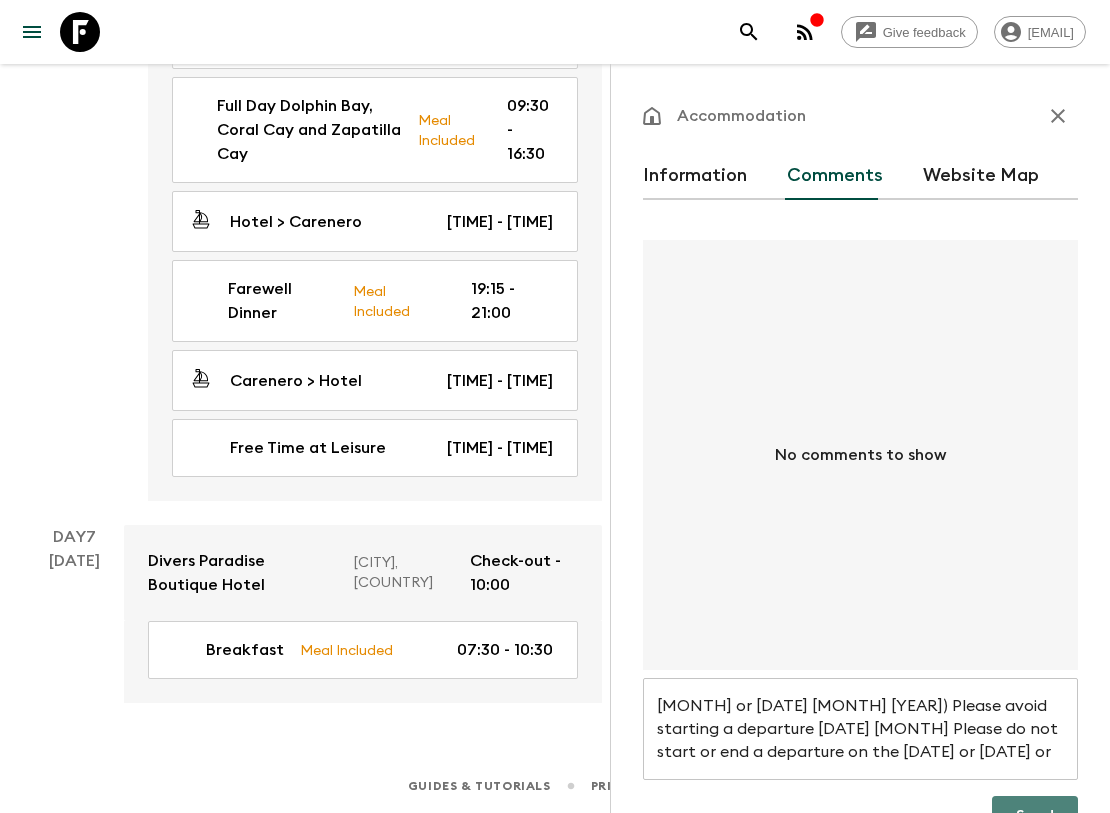 click on "Send" at bounding box center [1035, 816] 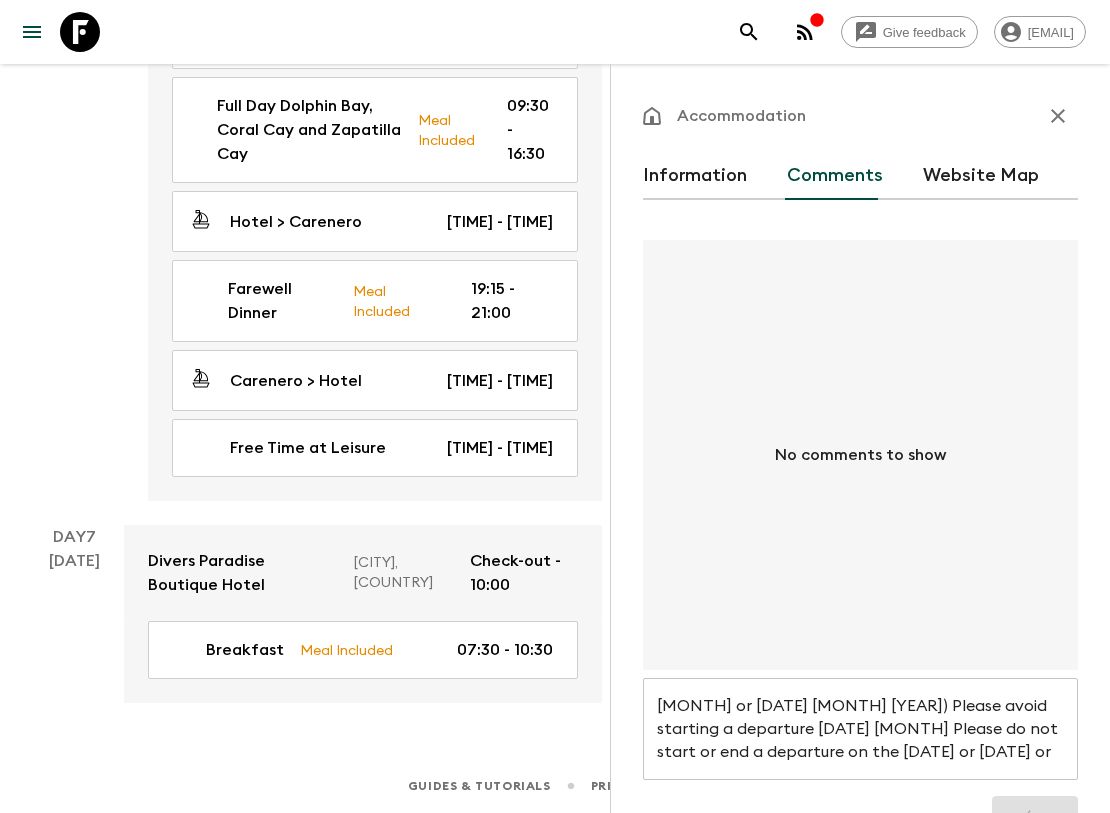 scroll, scrollTop: 3076, scrollLeft: 0, axis: vertical 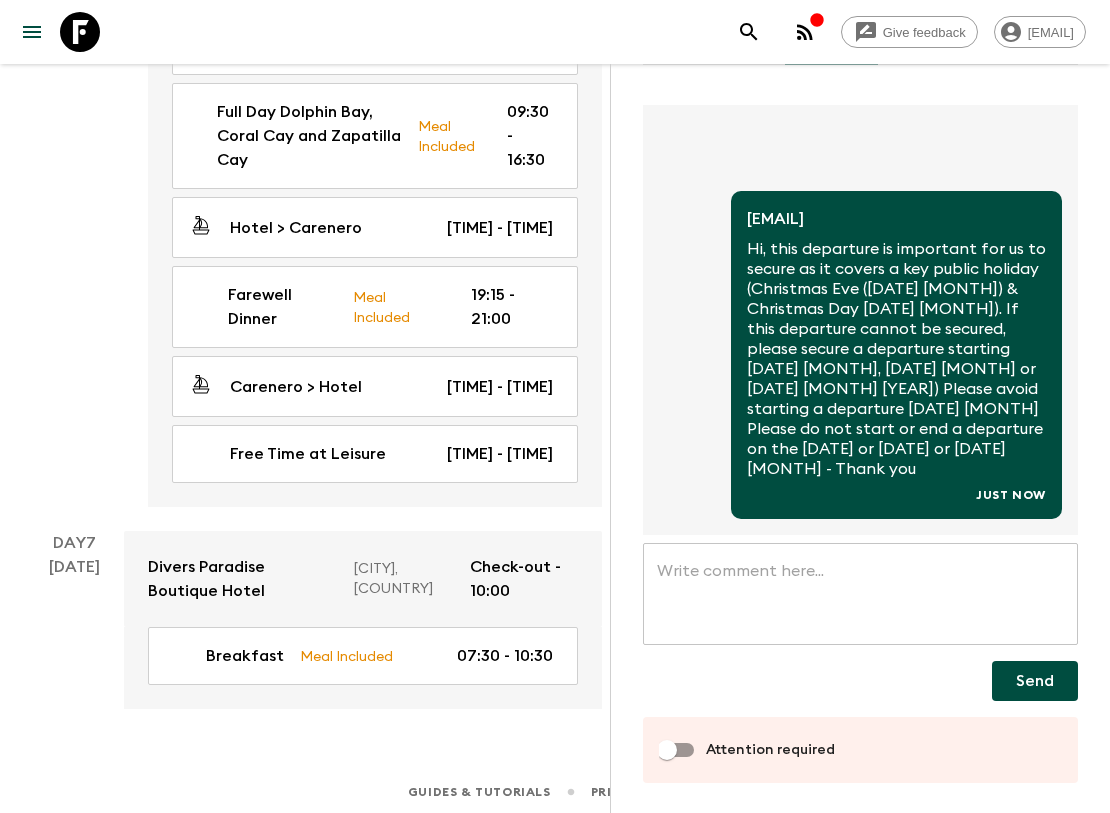 click on "Attention required" at bounding box center [770, 750] 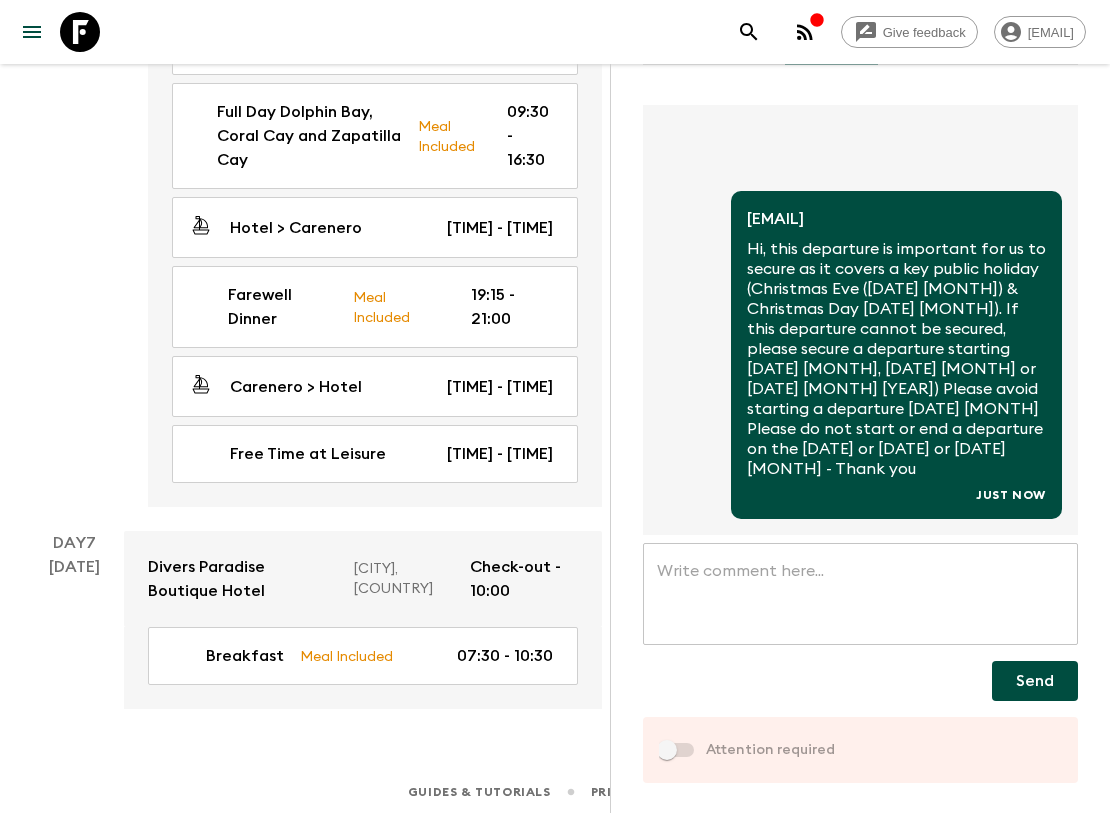 click at bounding box center (677, 750) 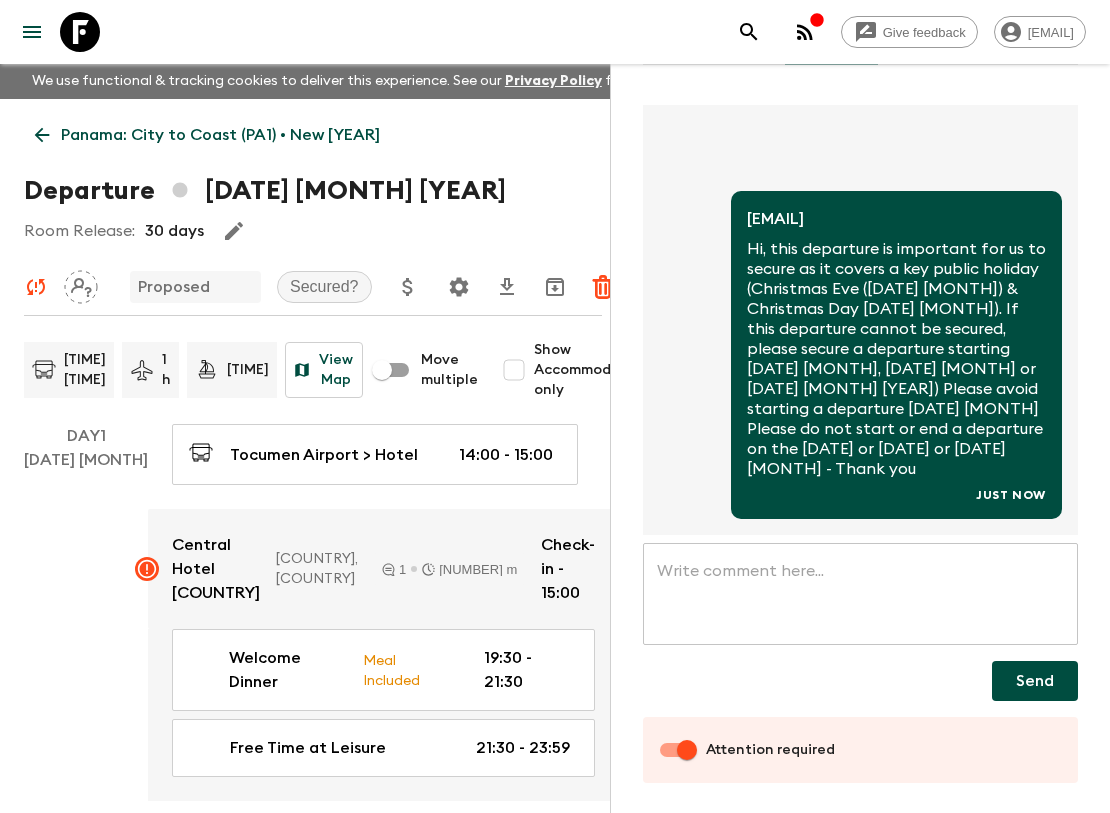 scroll, scrollTop: 0, scrollLeft: 0, axis: both 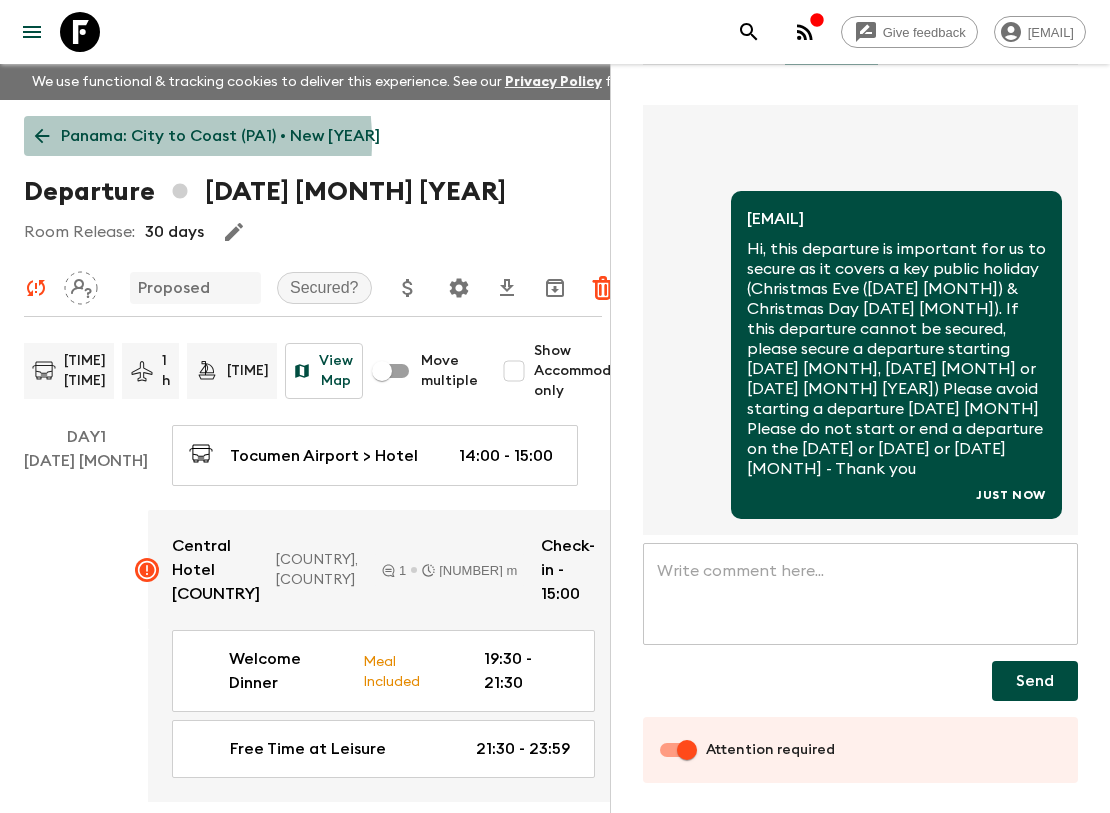 click on "Panama: City to Coast (PA1) • New [YEAR]" at bounding box center (220, 136) 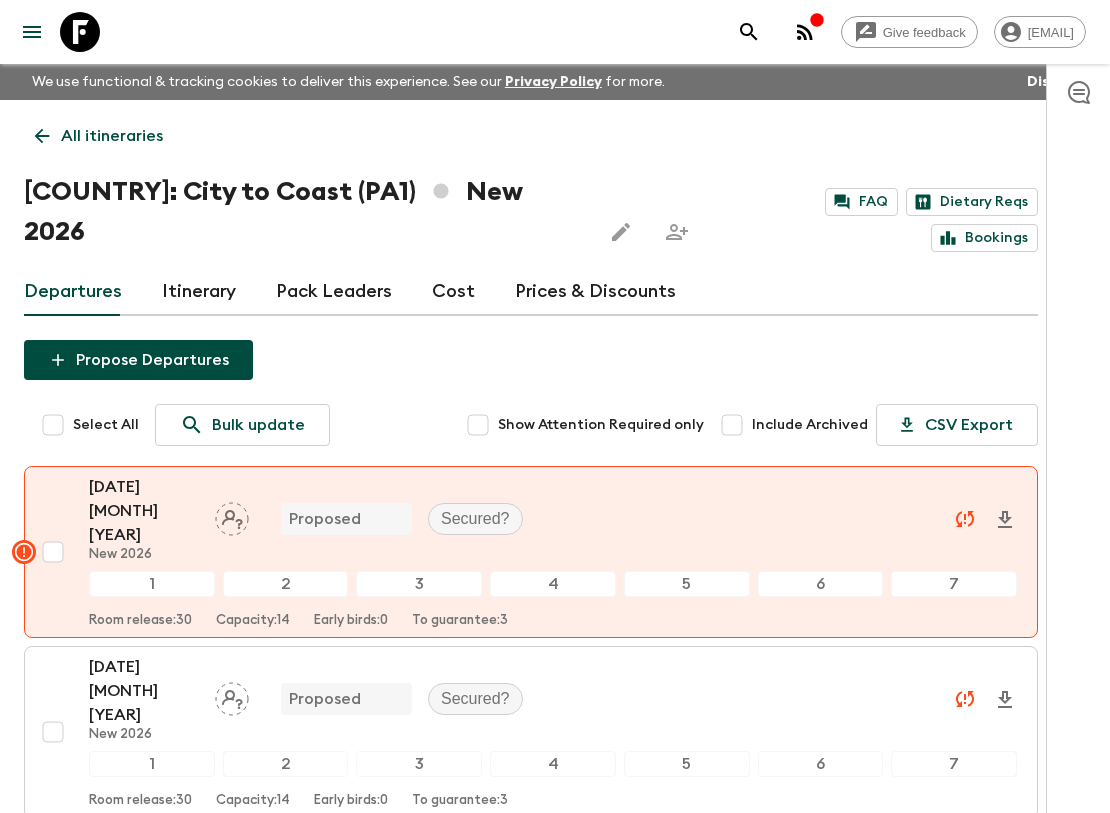 scroll, scrollTop: 222, scrollLeft: 0, axis: vertical 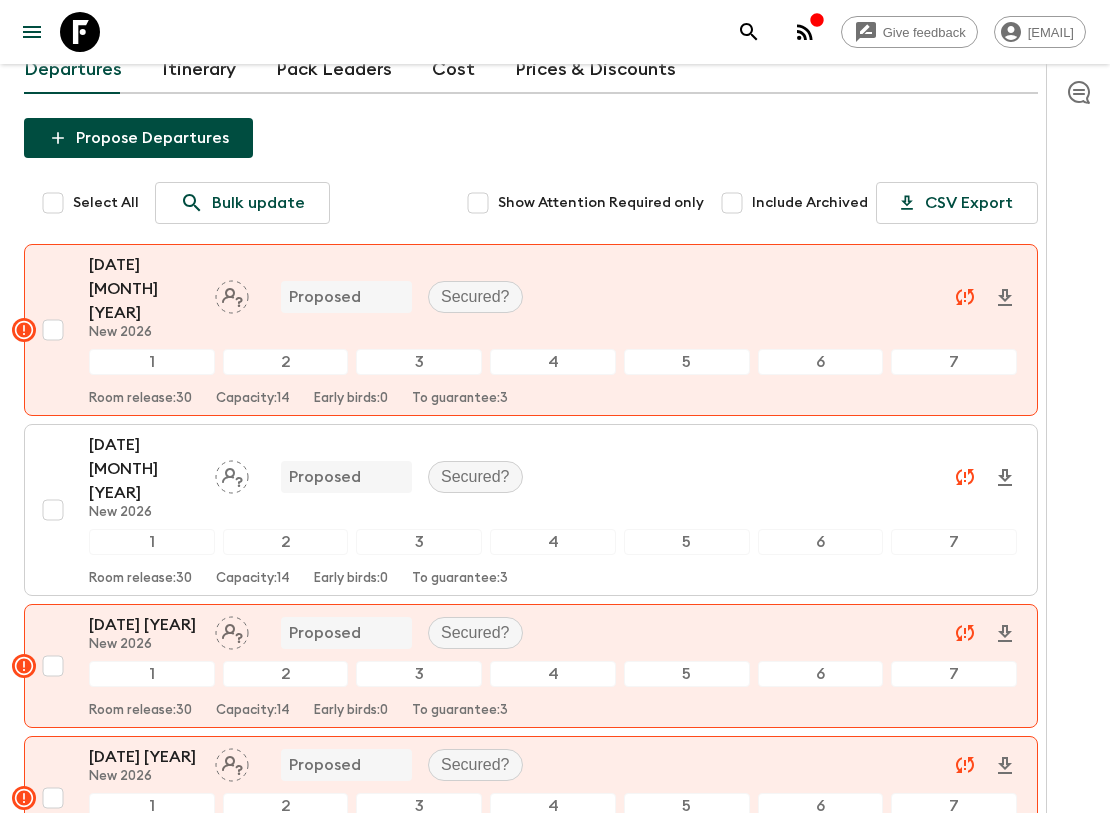 click 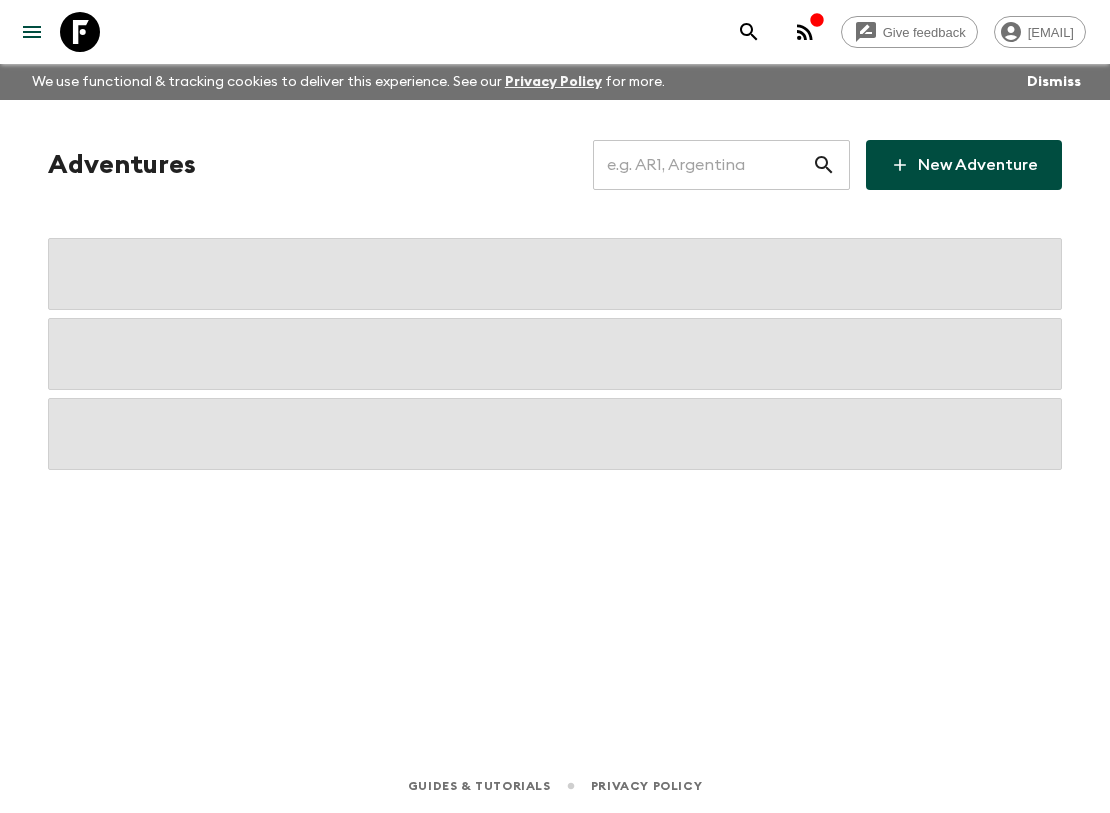 scroll, scrollTop: 0, scrollLeft: 0, axis: both 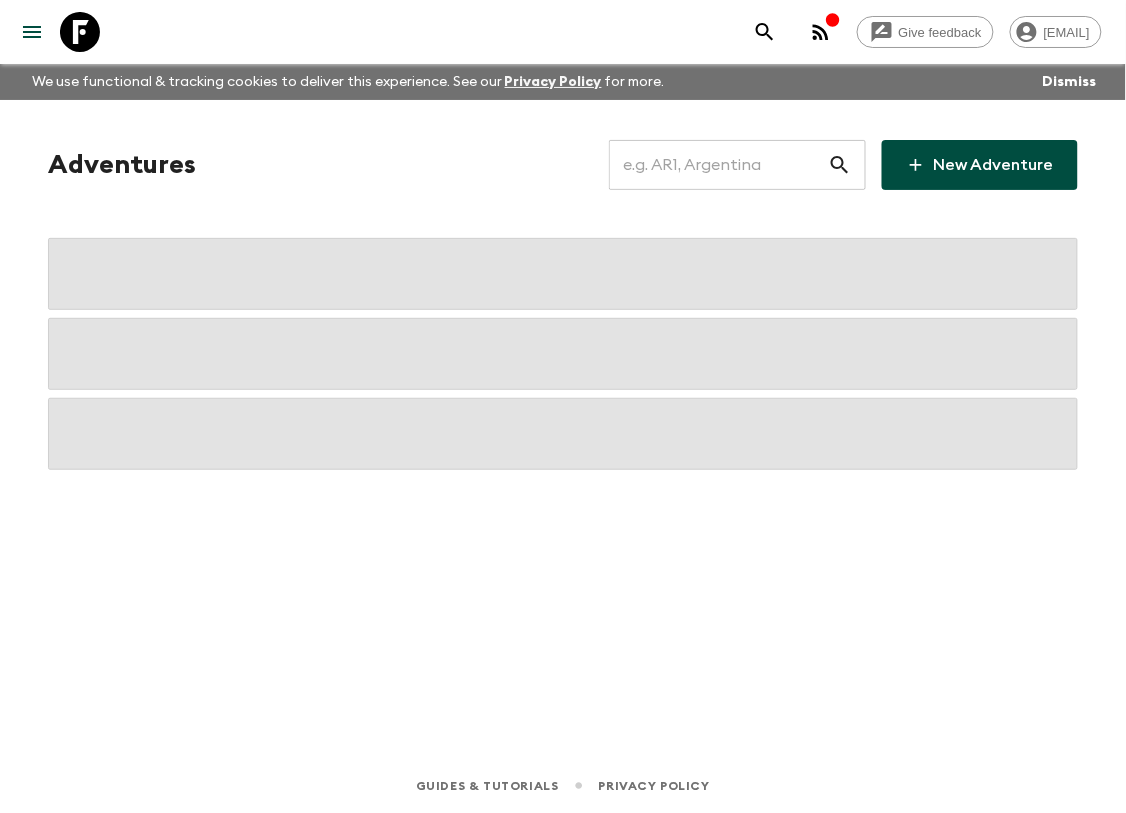 click at bounding box center [718, 165] 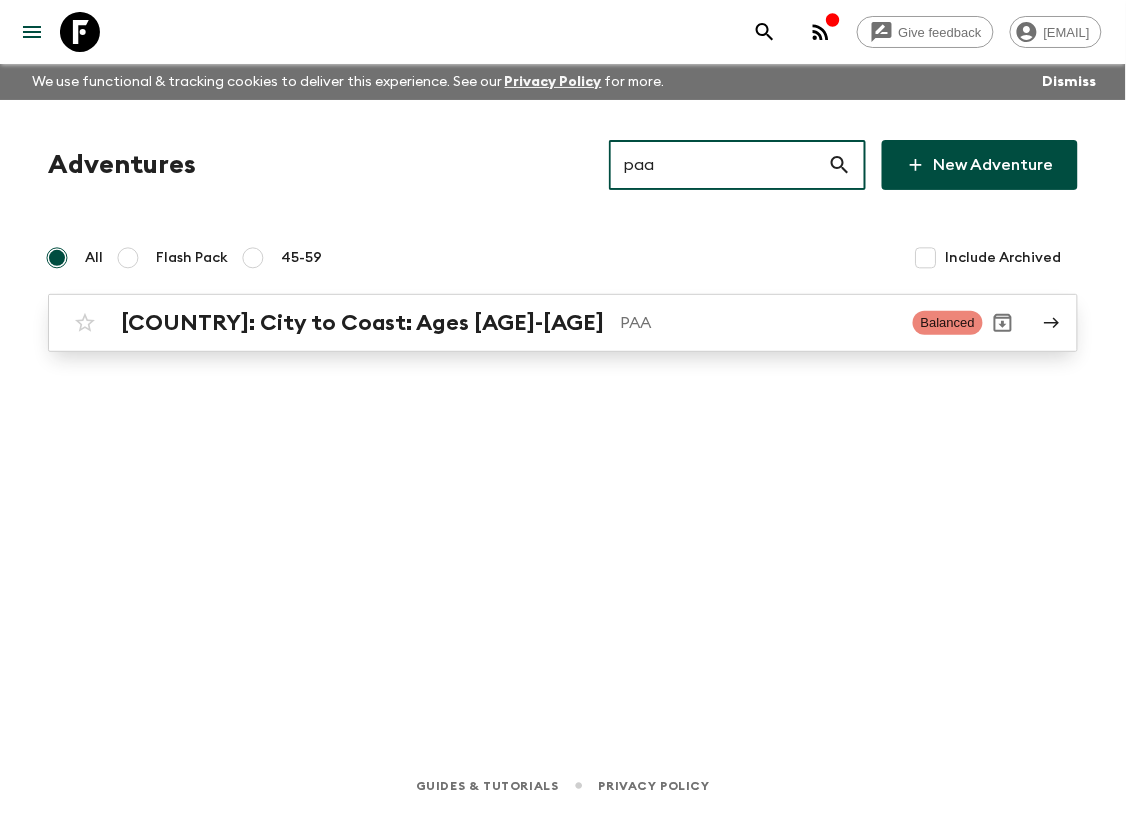 type on "paa" 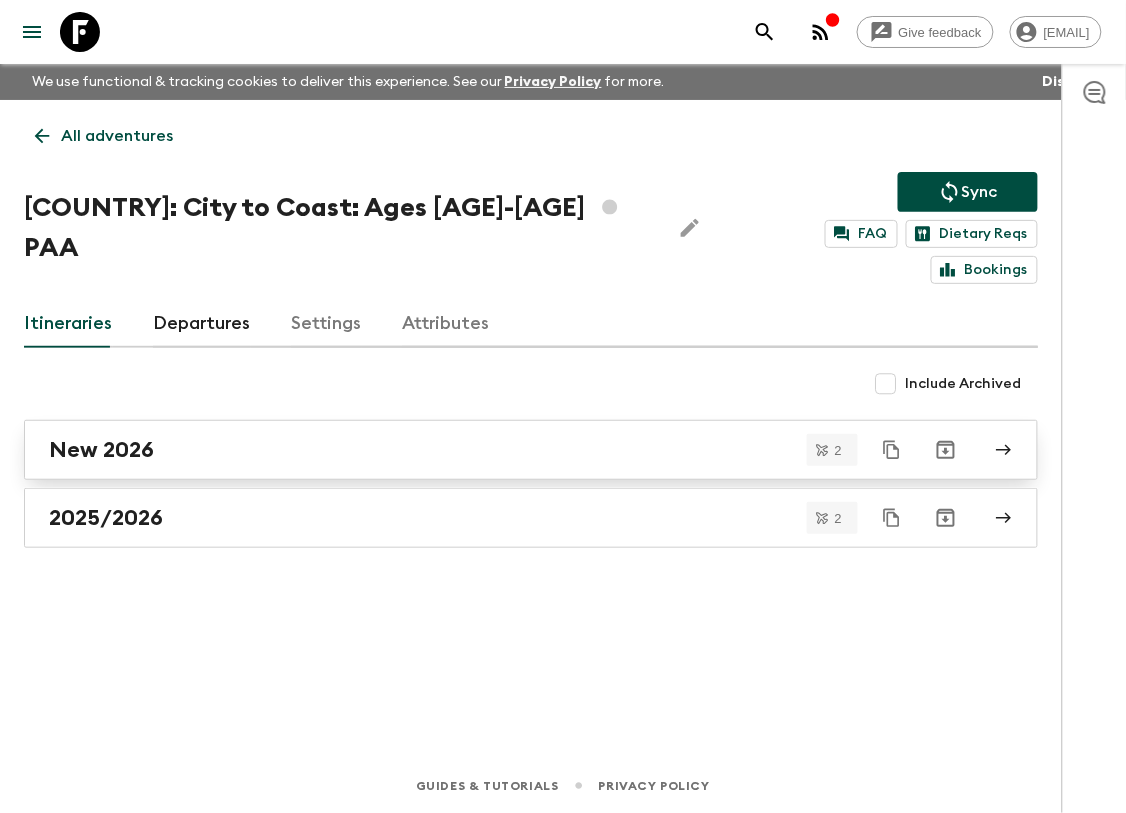 click on "New 2026" at bounding box center [512, 450] 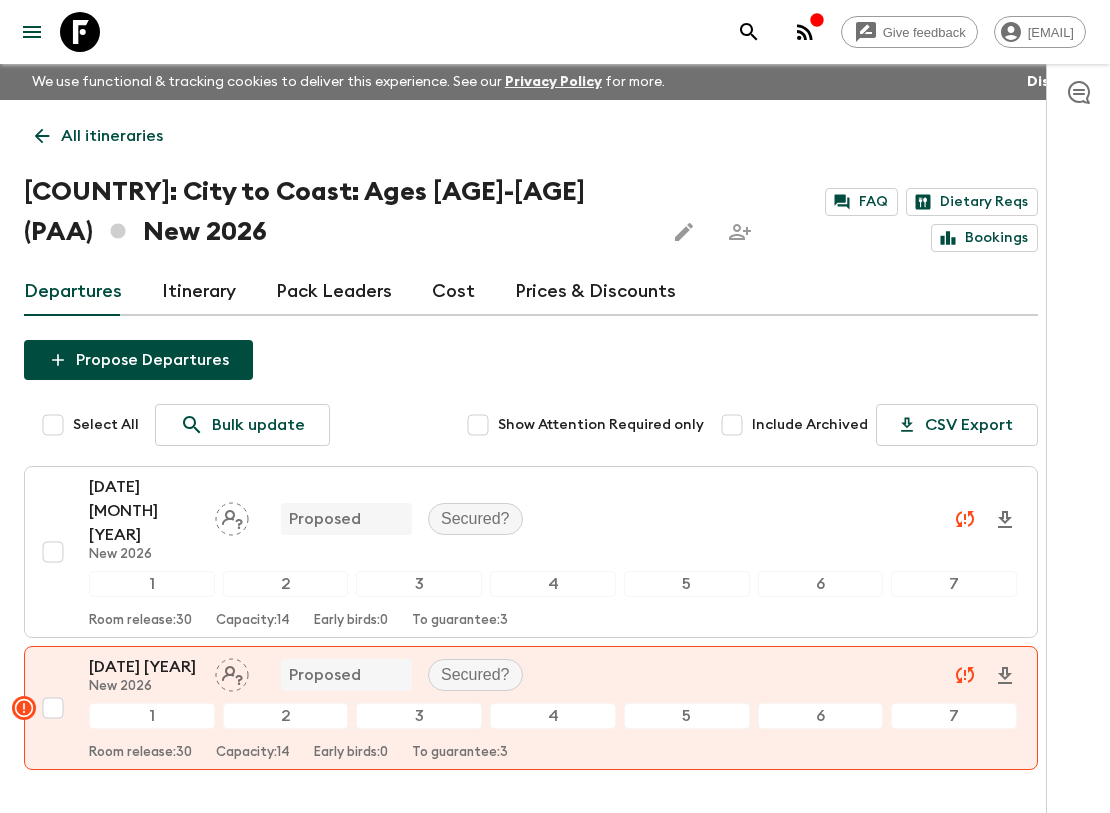 click on "All itineraries" at bounding box center [112, 136] 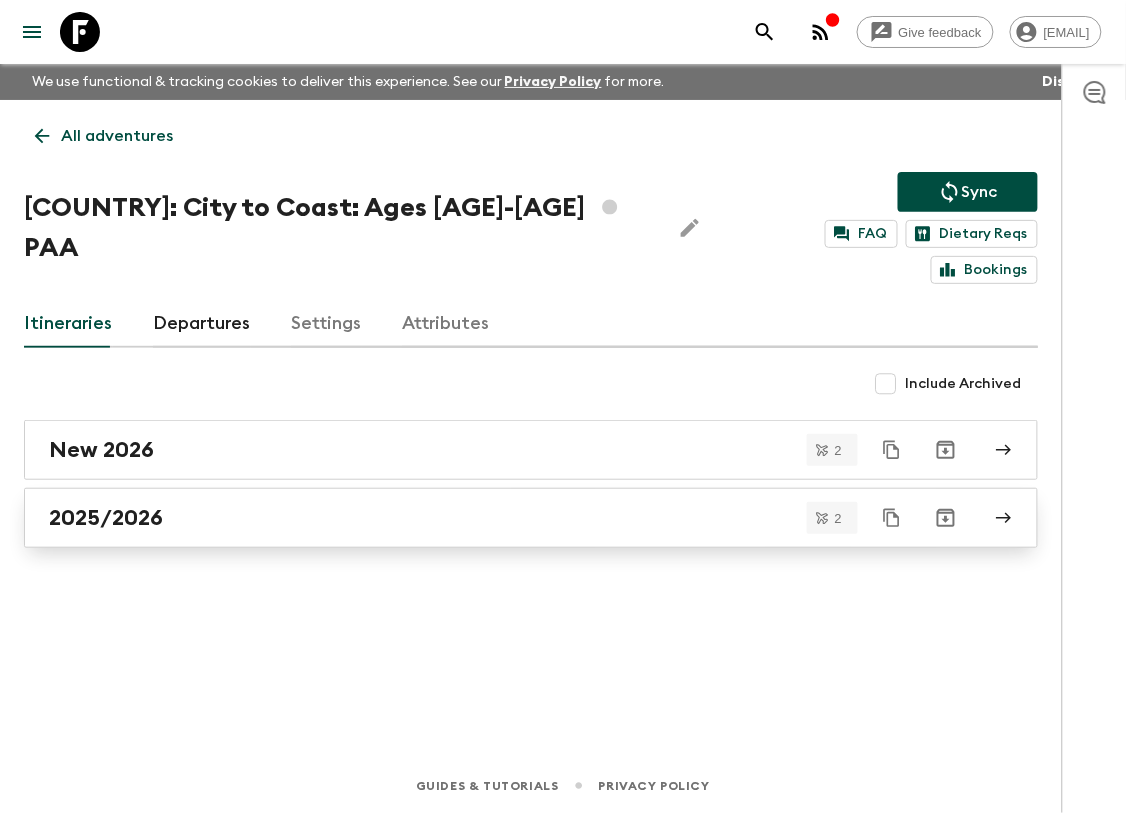click on "2025/2026" at bounding box center [106, 518] 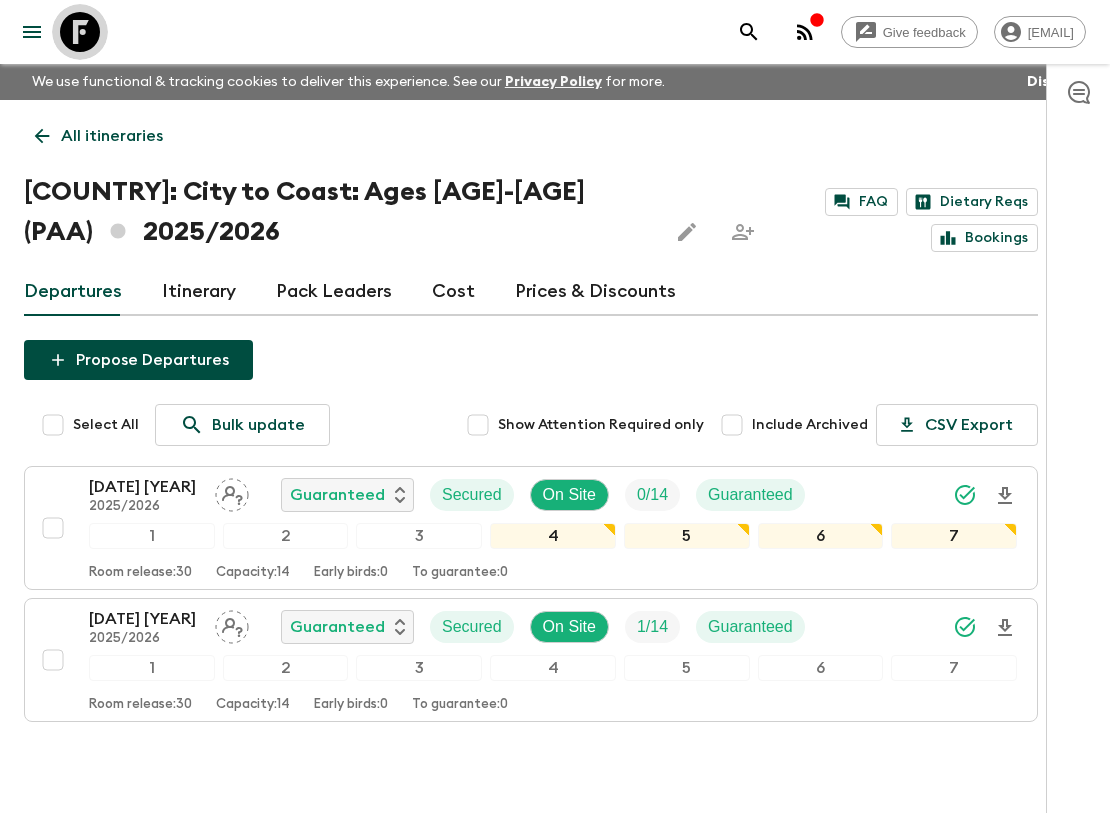 click at bounding box center [80, 32] 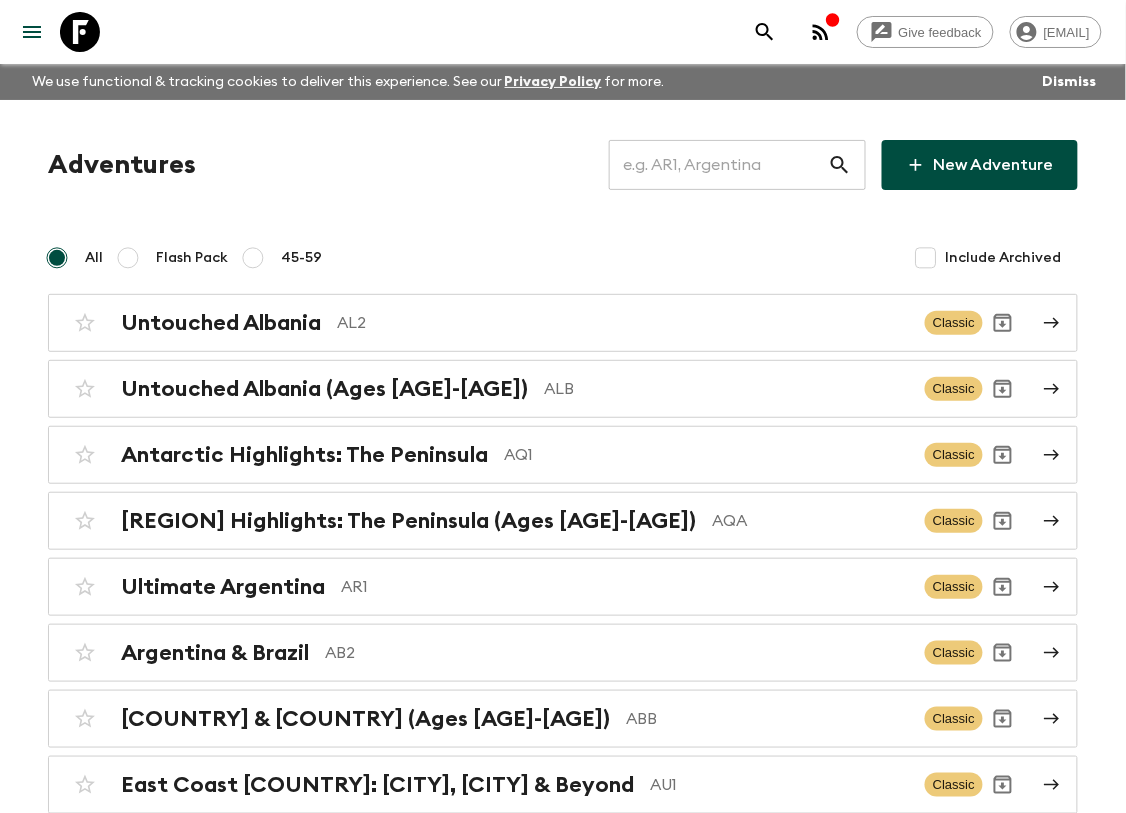 click at bounding box center [718, 165] 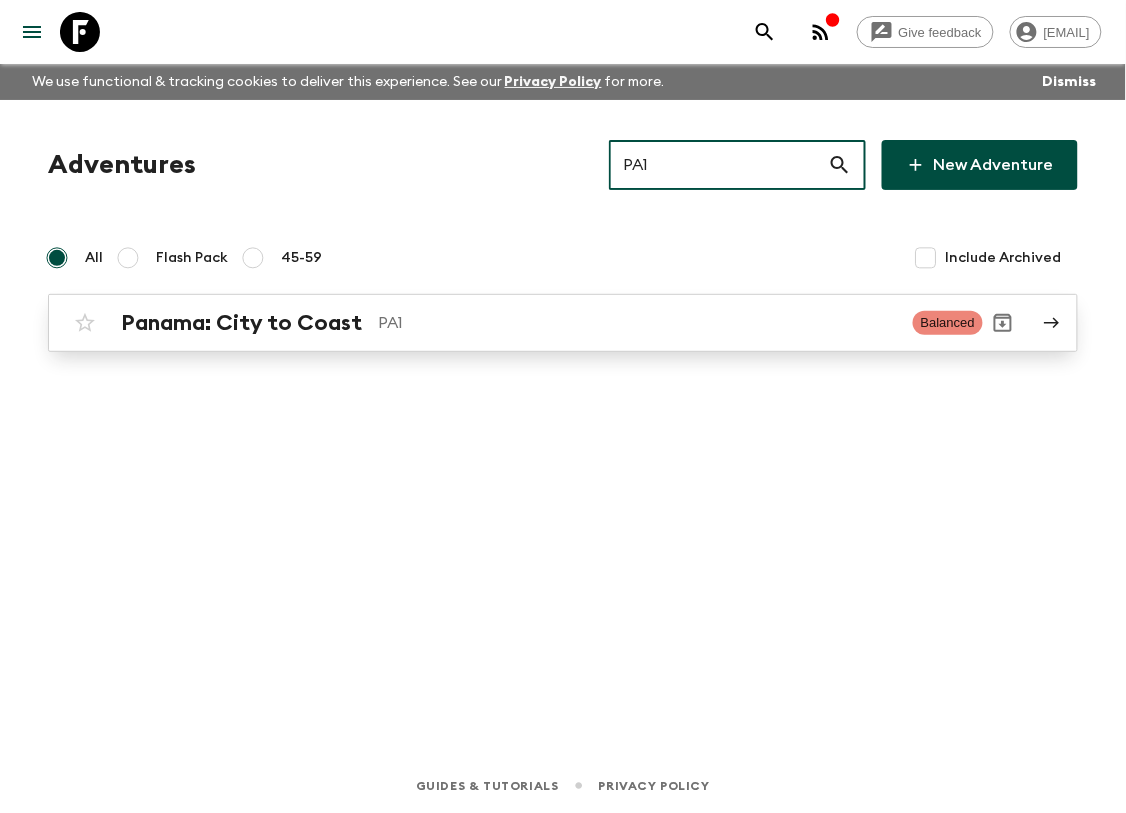 type on "PA1" 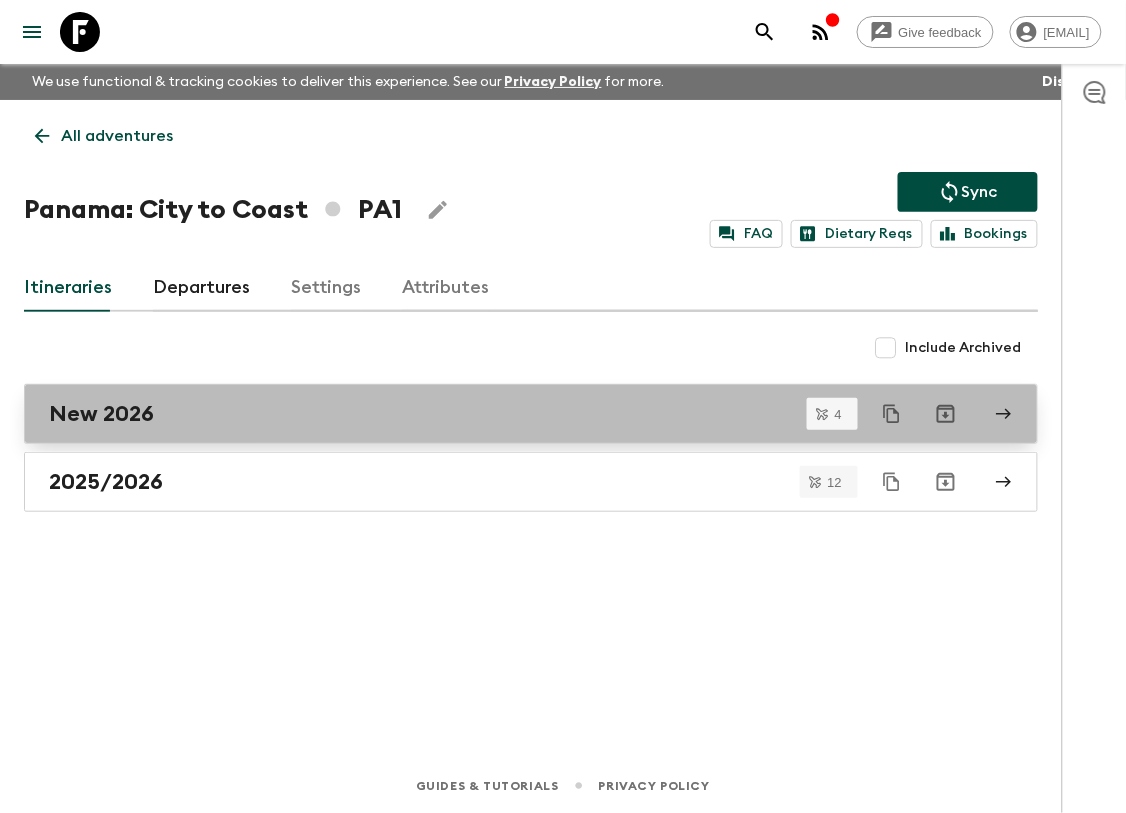 click on "New 2026" at bounding box center [512, 414] 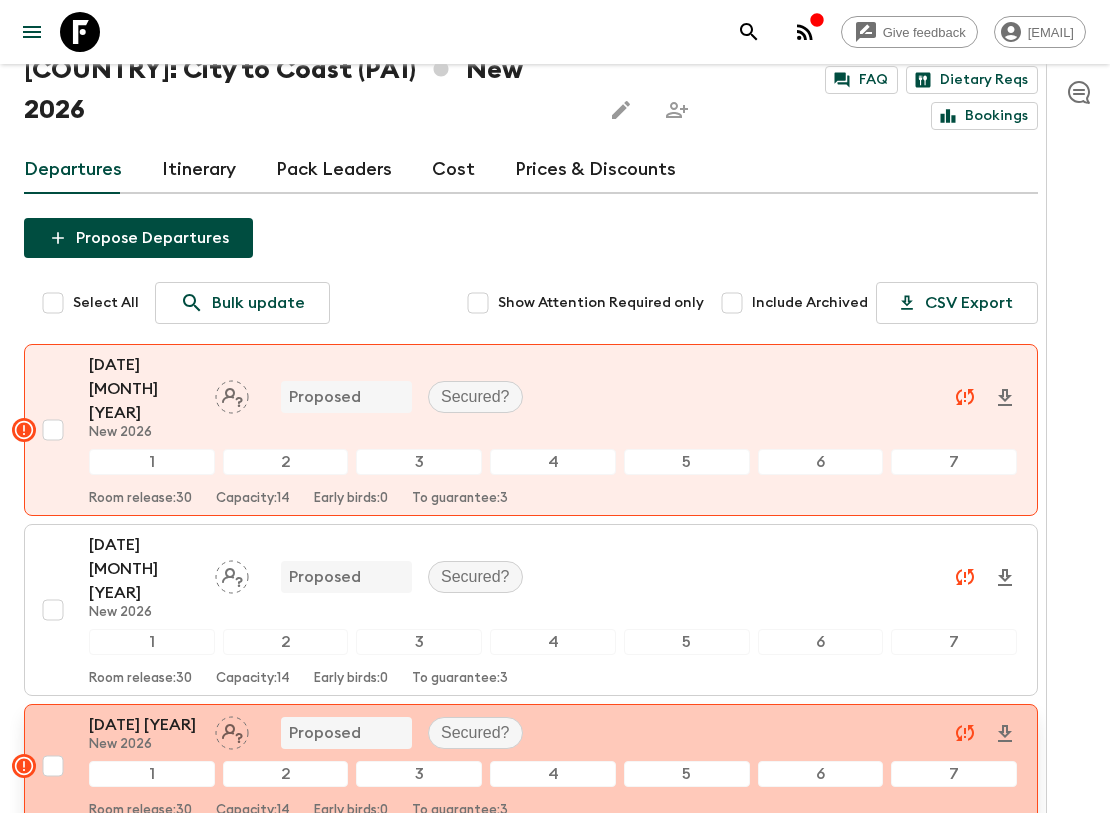 scroll, scrollTop: 315, scrollLeft: 0, axis: vertical 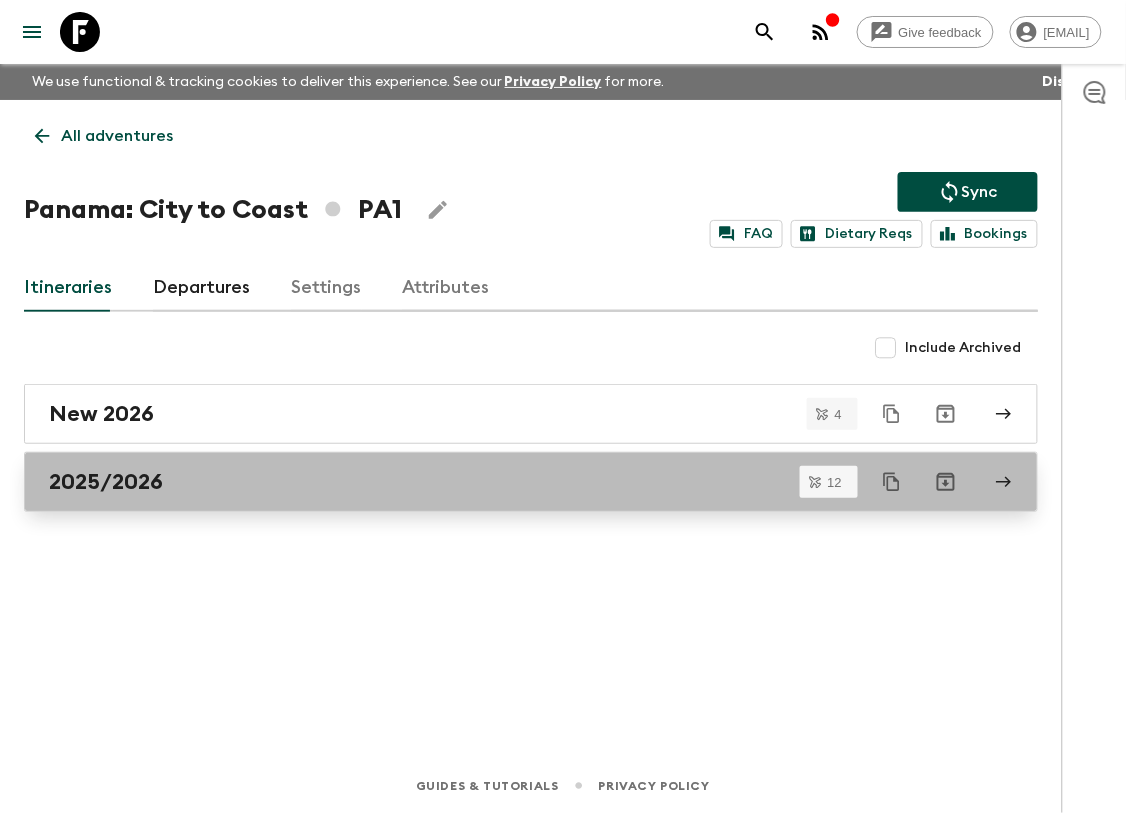 click on "2025/2026" at bounding box center (106, 482) 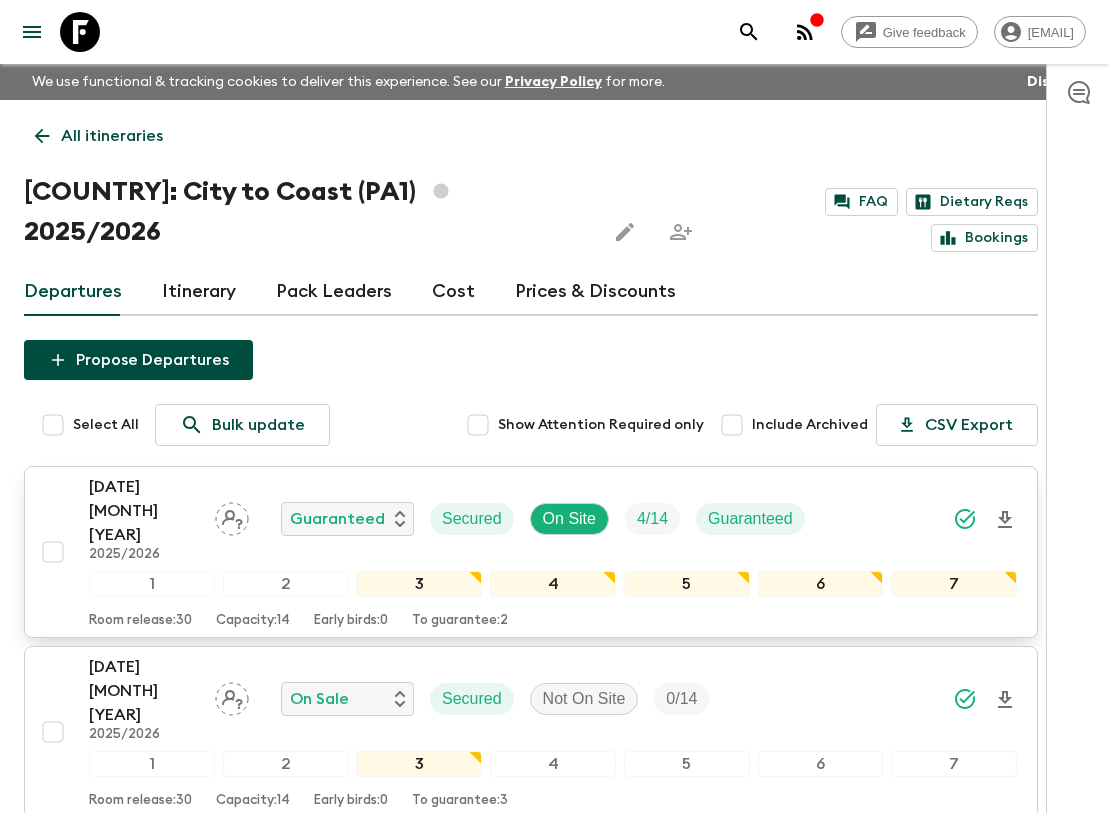 scroll, scrollTop: 666, scrollLeft: 0, axis: vertical 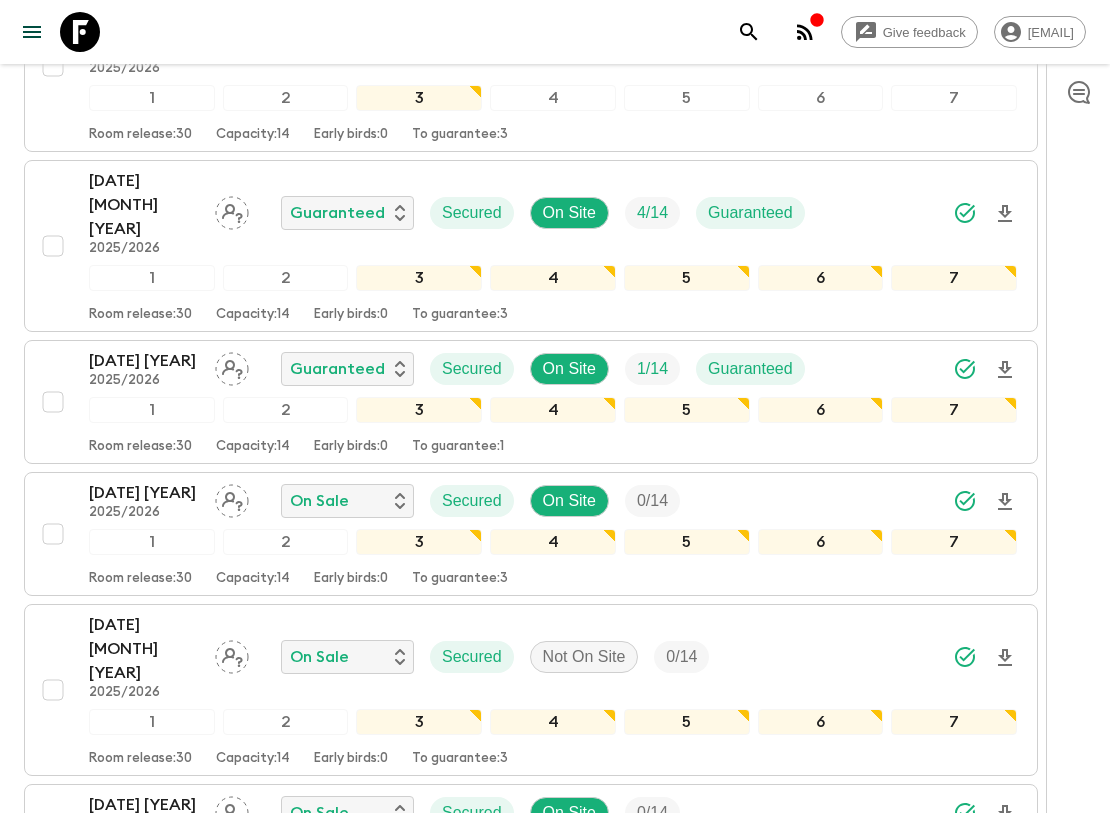 click 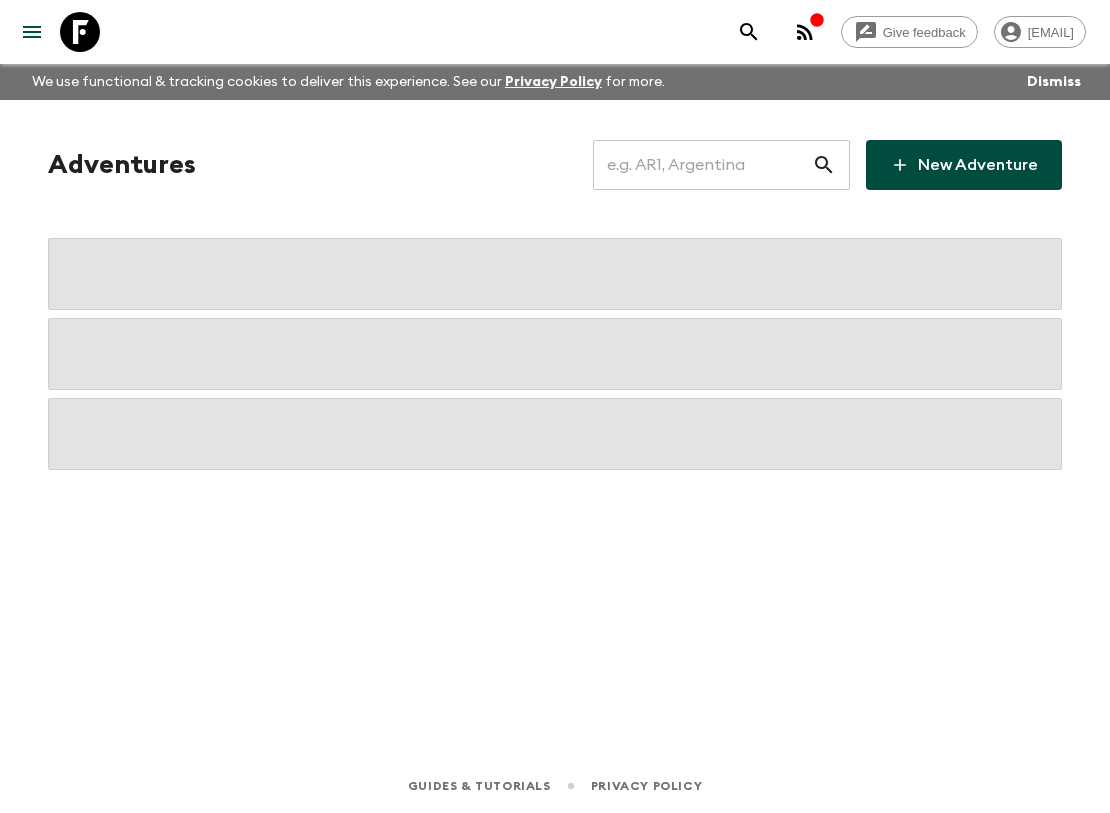 scroll, scrollTop: 0, scrollLeft: 0, axis: both 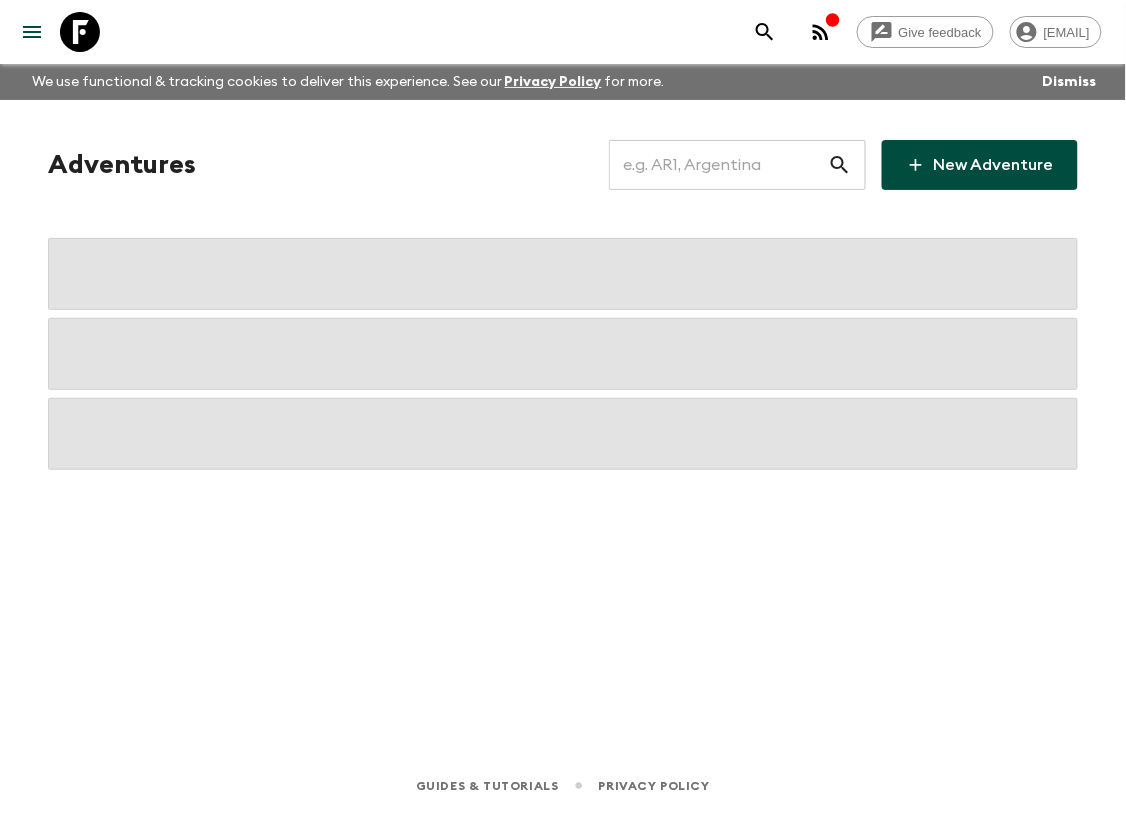 click at bounding box center (718, 165) 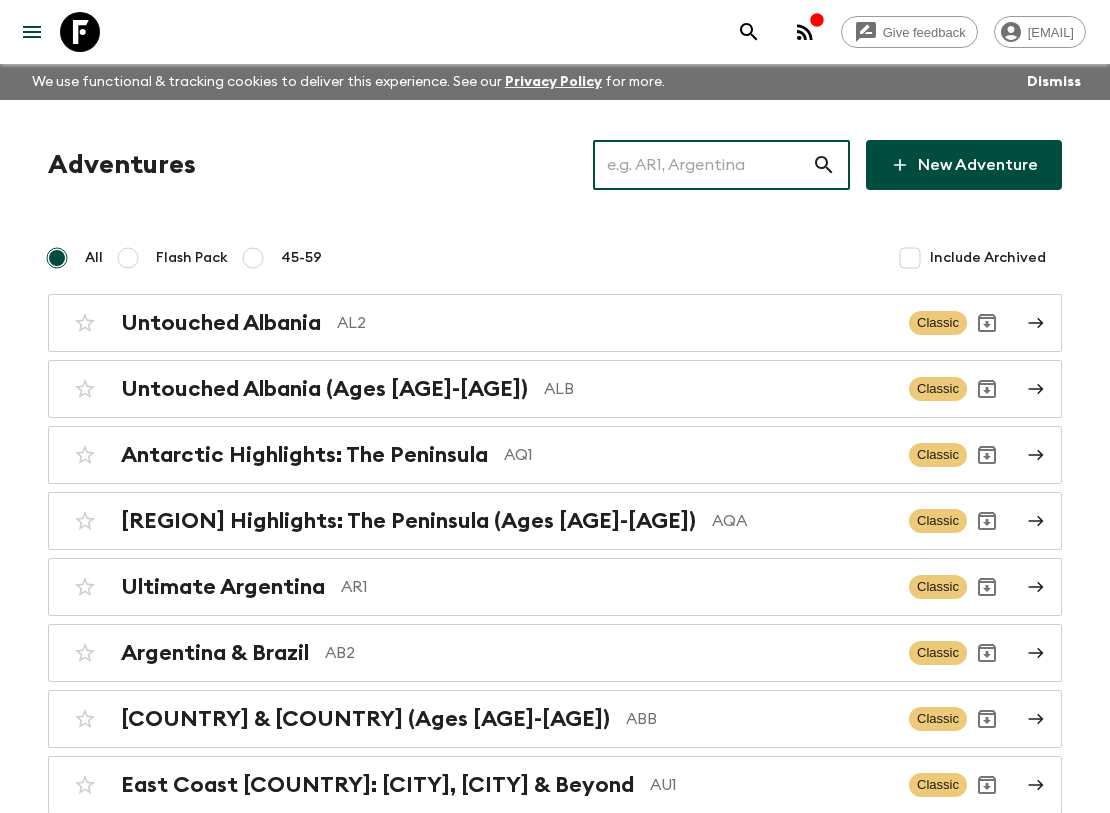 click at bounding box center [702, 165] 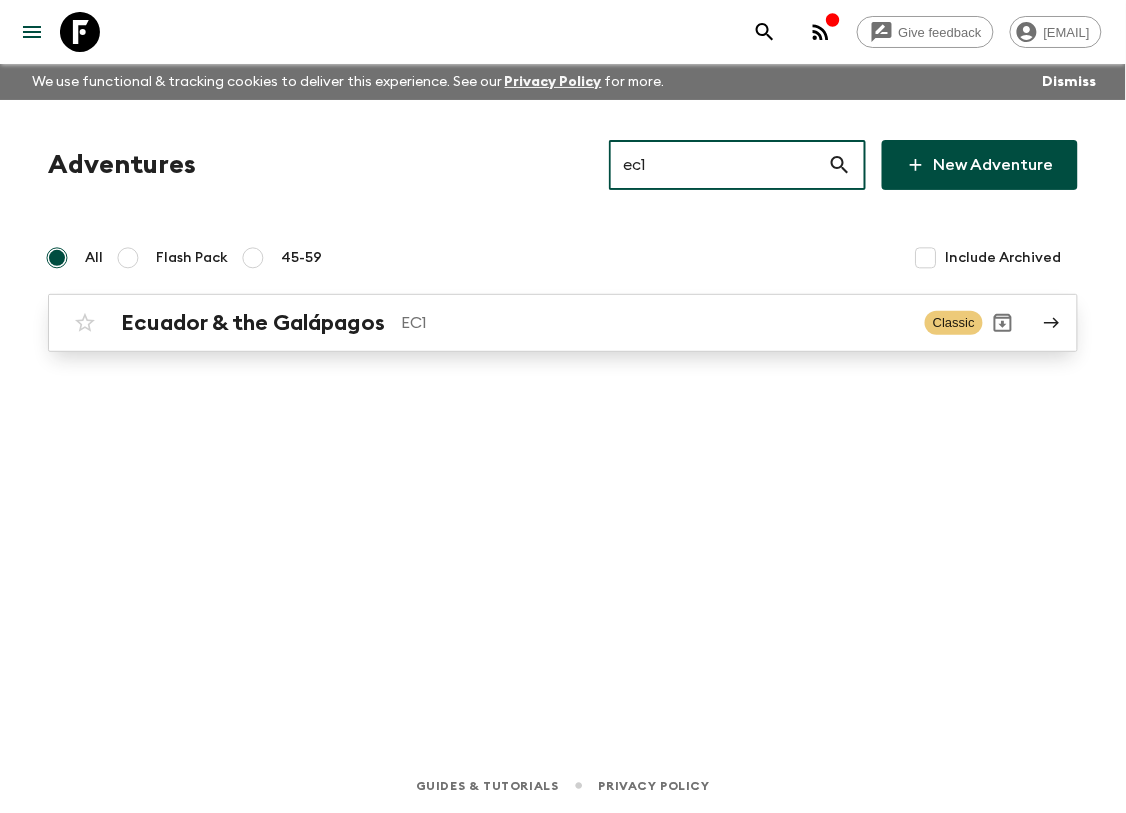 type on "ec1" 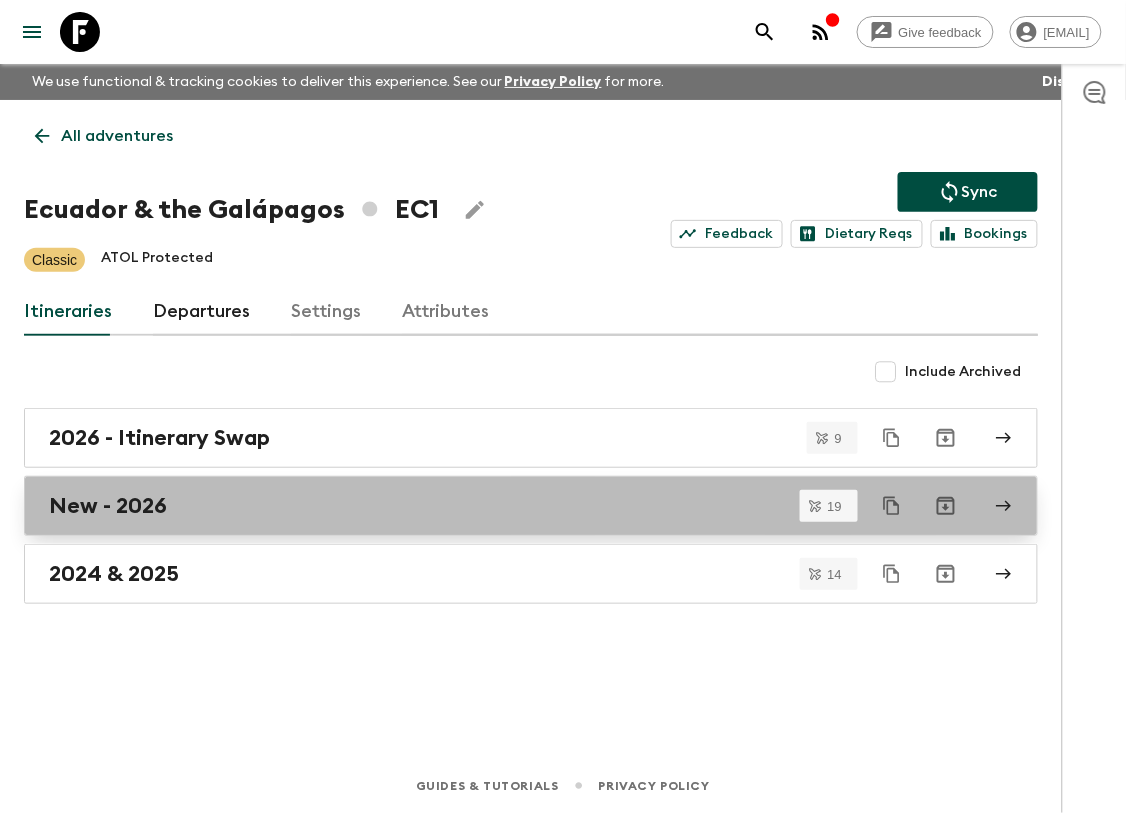 click on "New - 2026" at bounding box center [512, 506] 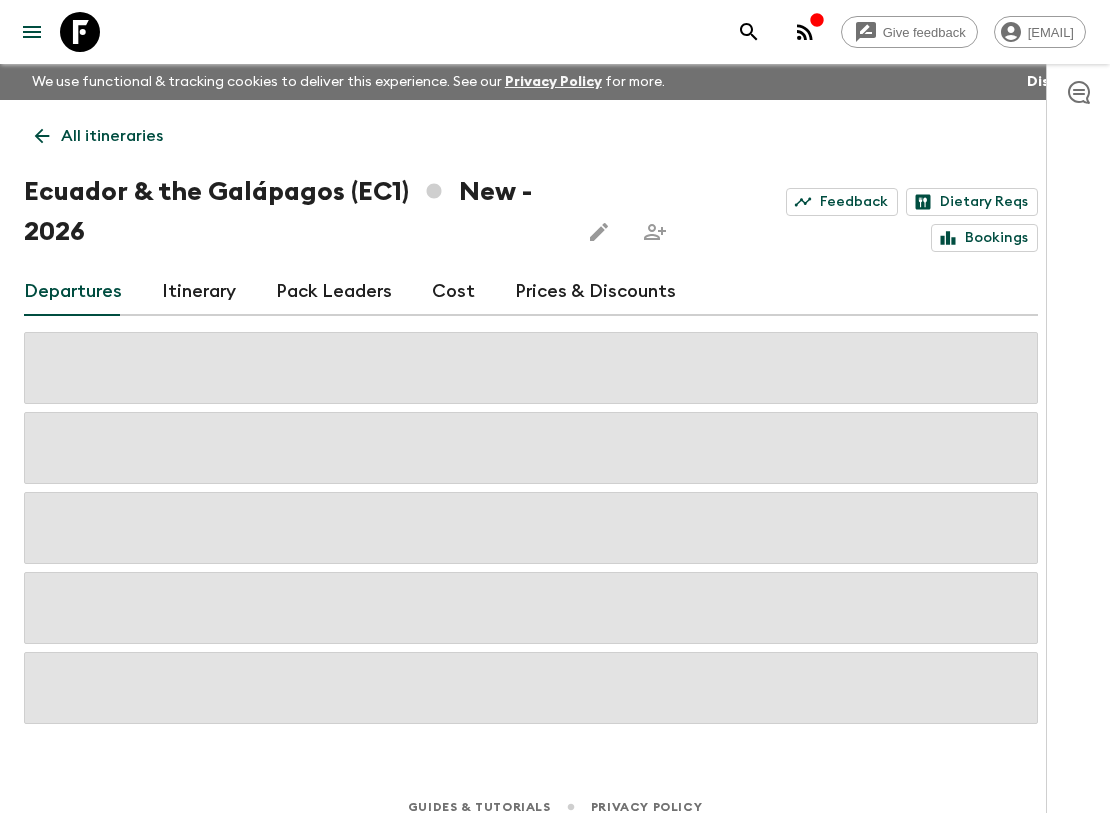 click on "Cost" at bounding box center [453, 292] 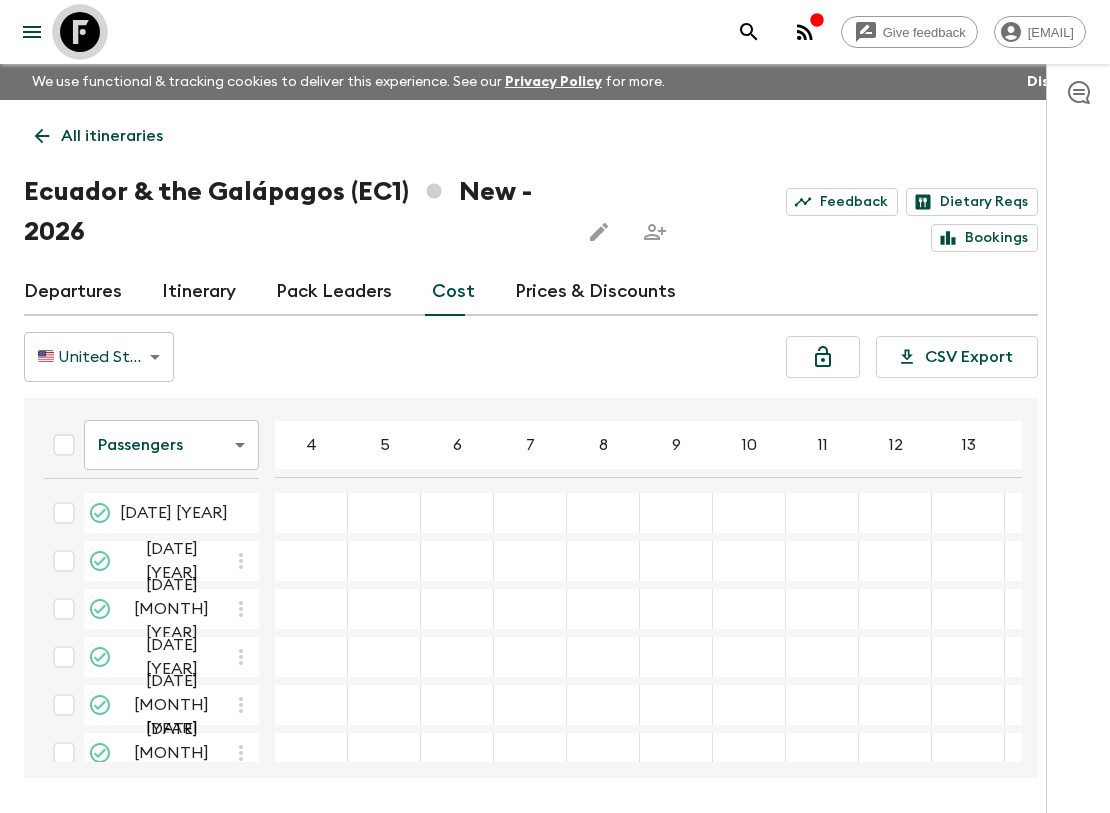 click 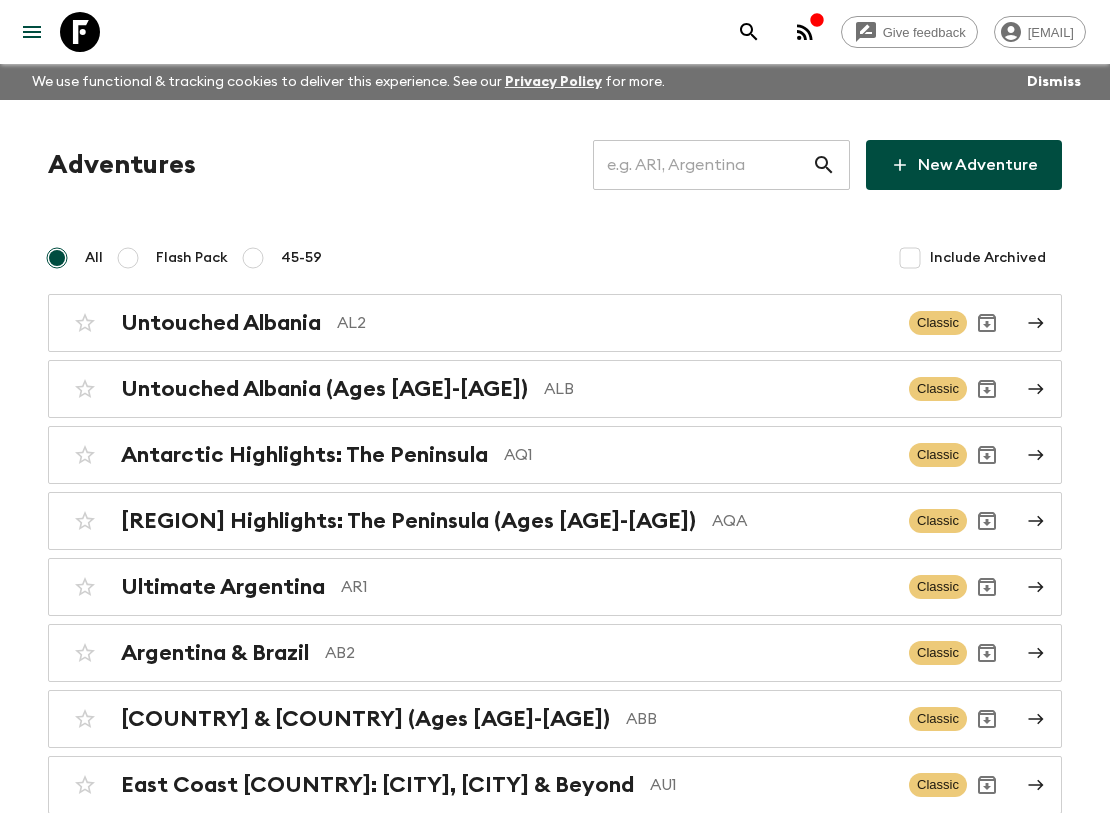 click at bounding box center [702, 165] 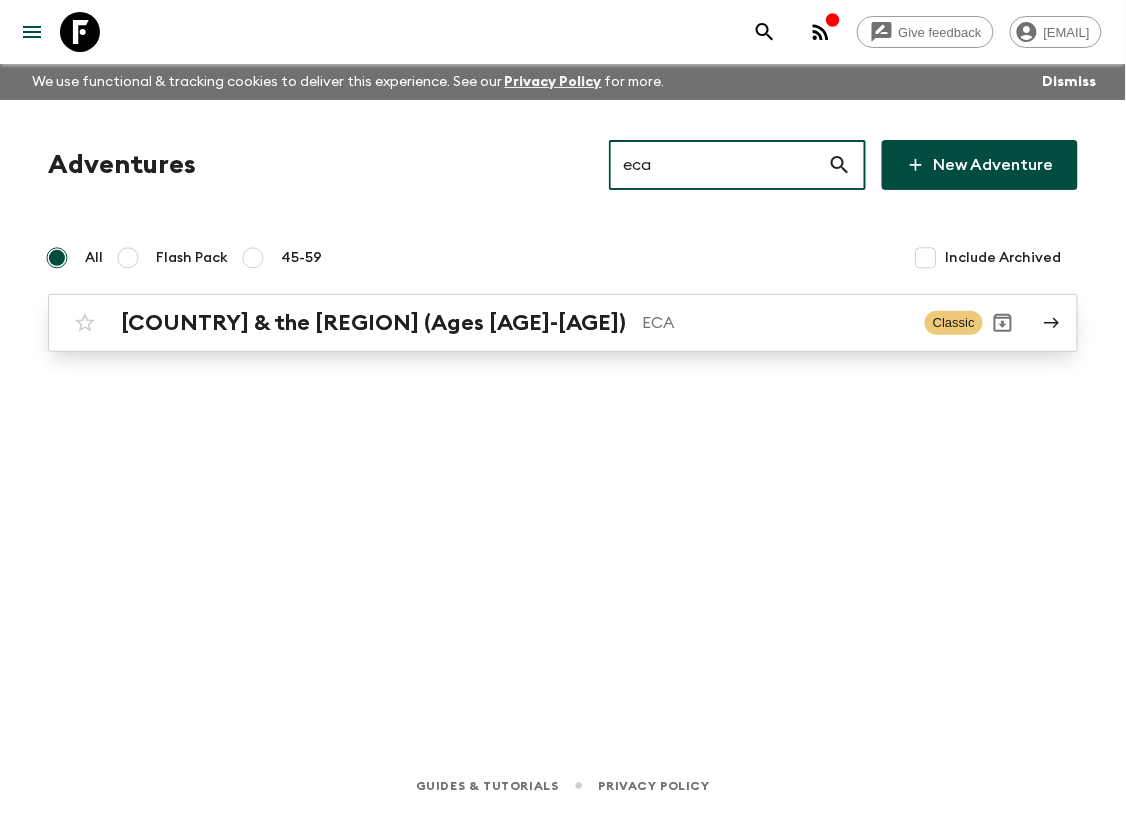 type on "eca" 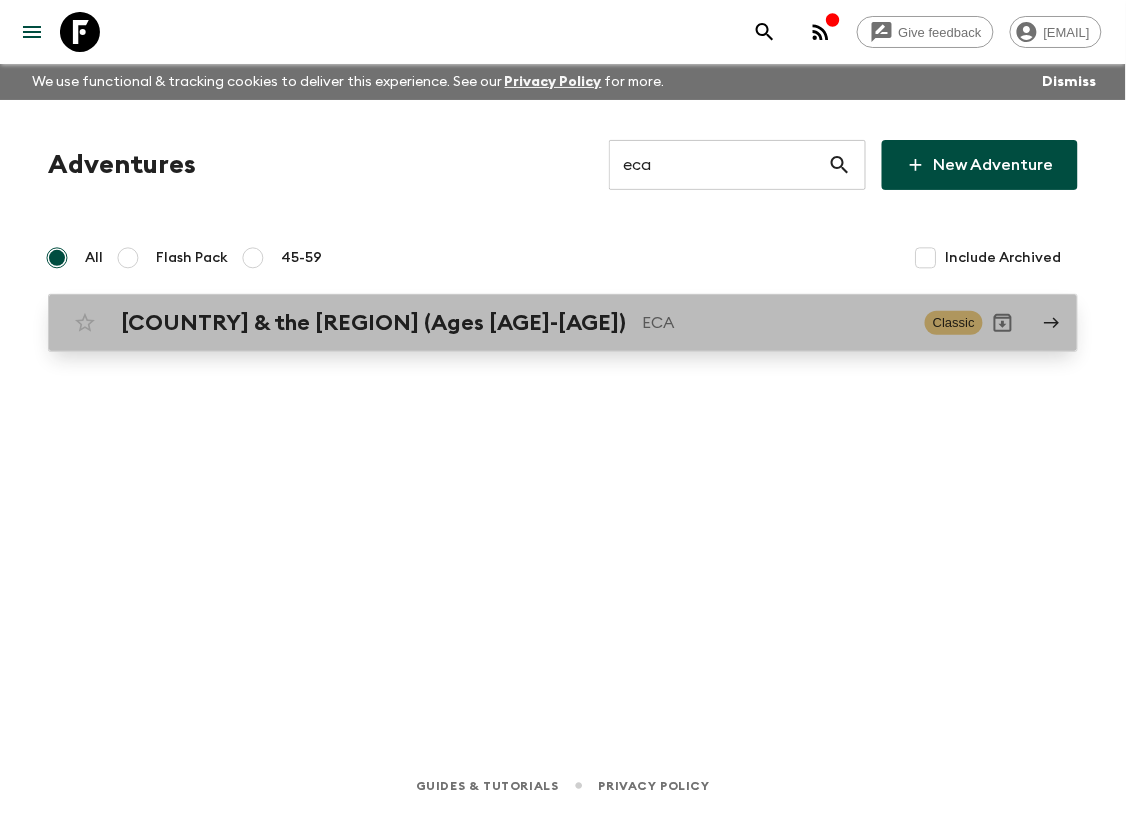 click on "ECA" at bounding box center (775, 323) 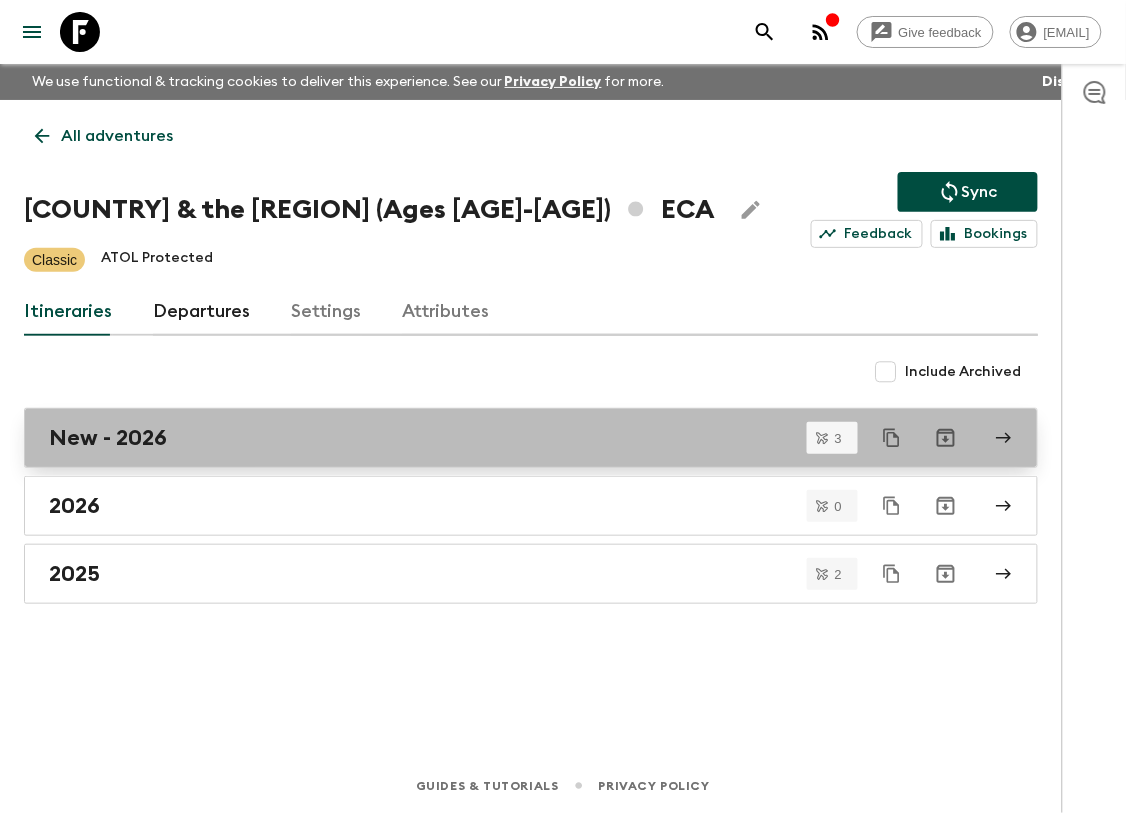 click on "New - 2026" at bounding box center [512, 438] 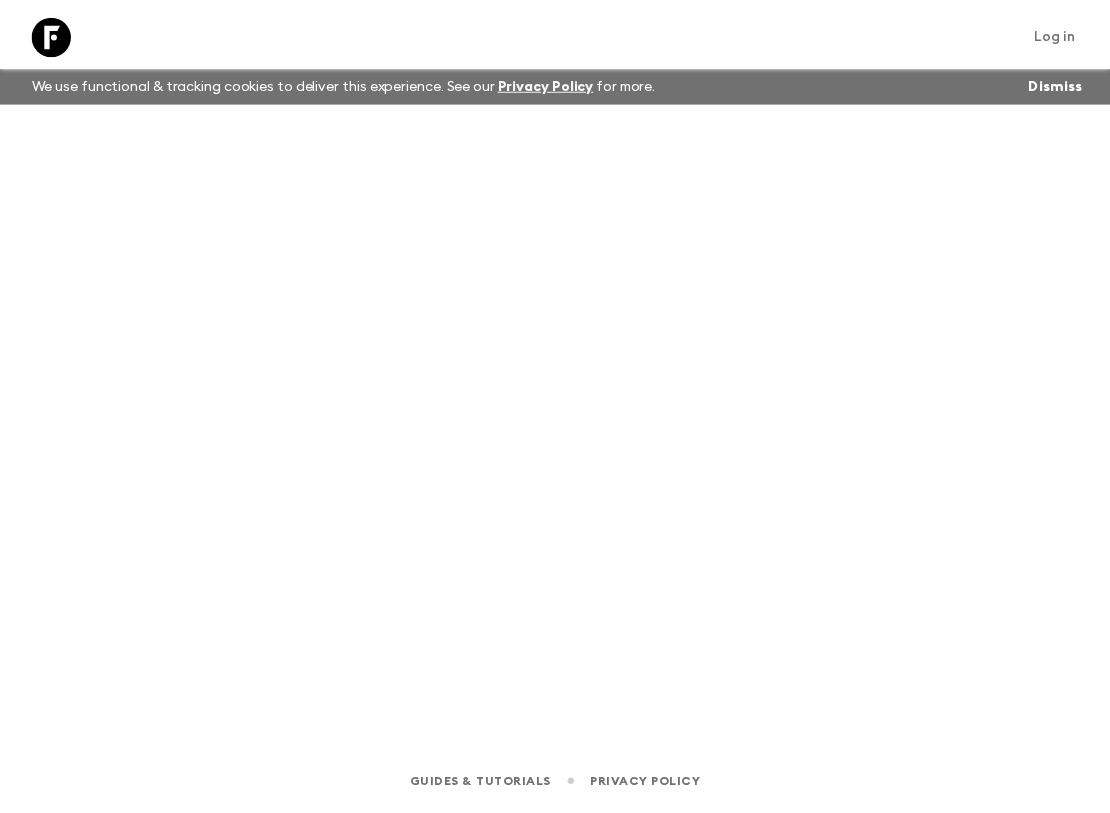 scroll, scrollTop: 0, scrollLeft: 0, axis: both 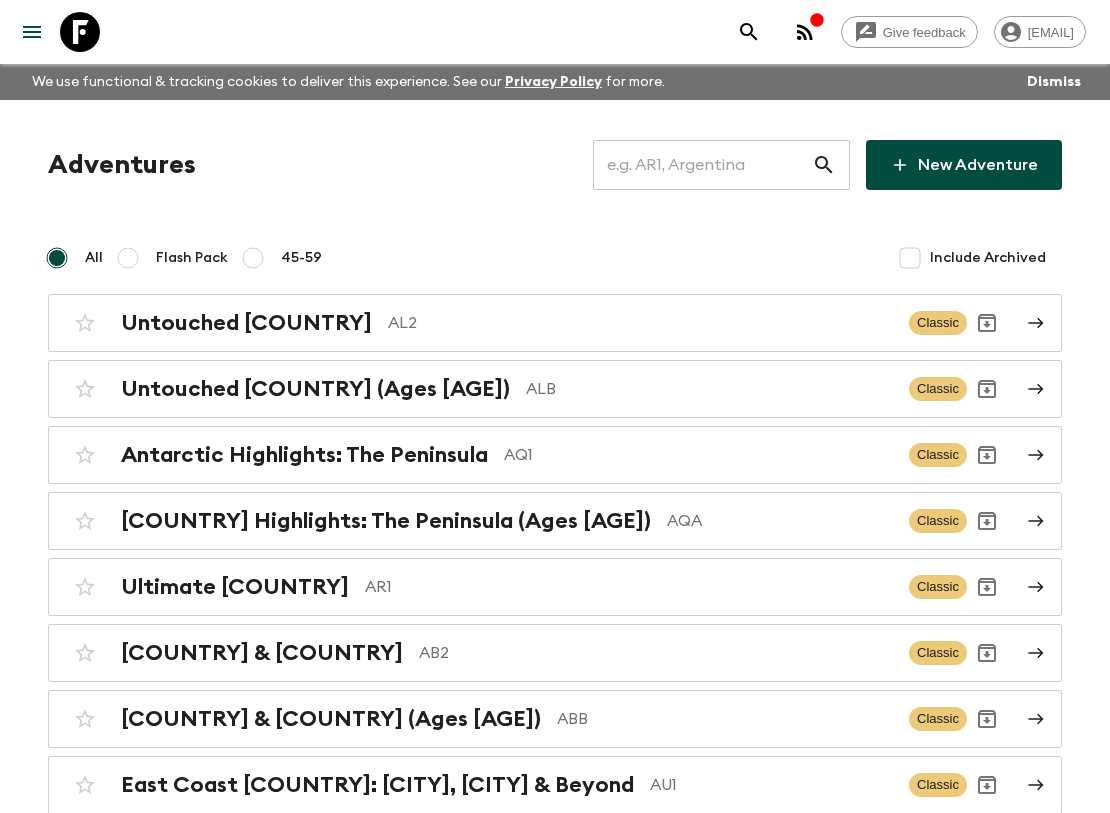 click at bounding box center [702, 165] 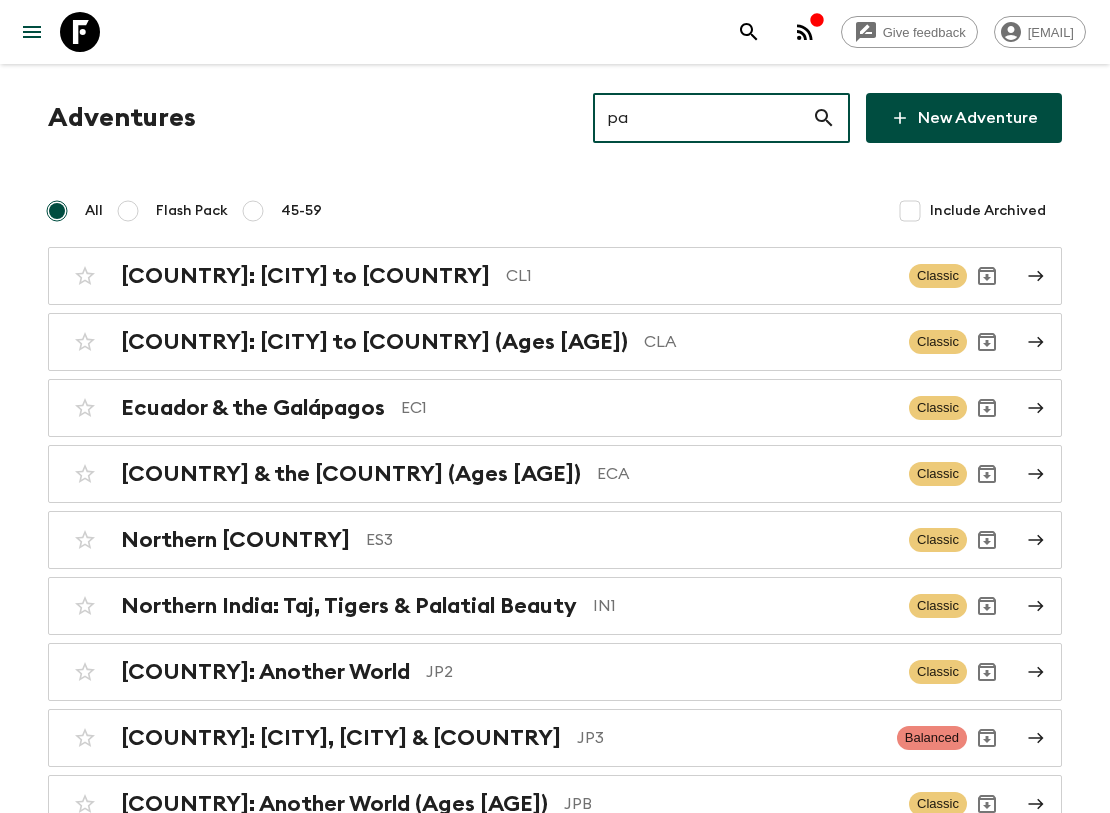 scroll, scrollTop: 0, scrollLeft: 0, axis: both 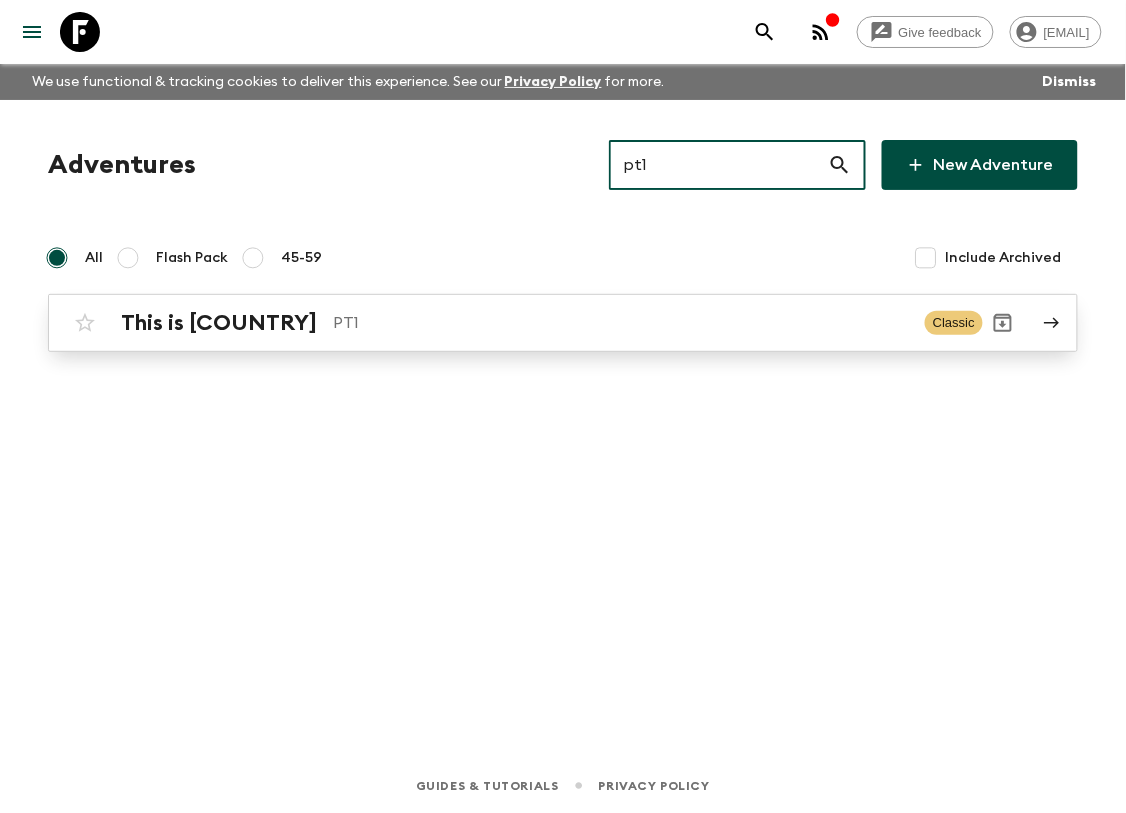 type on "pt1" 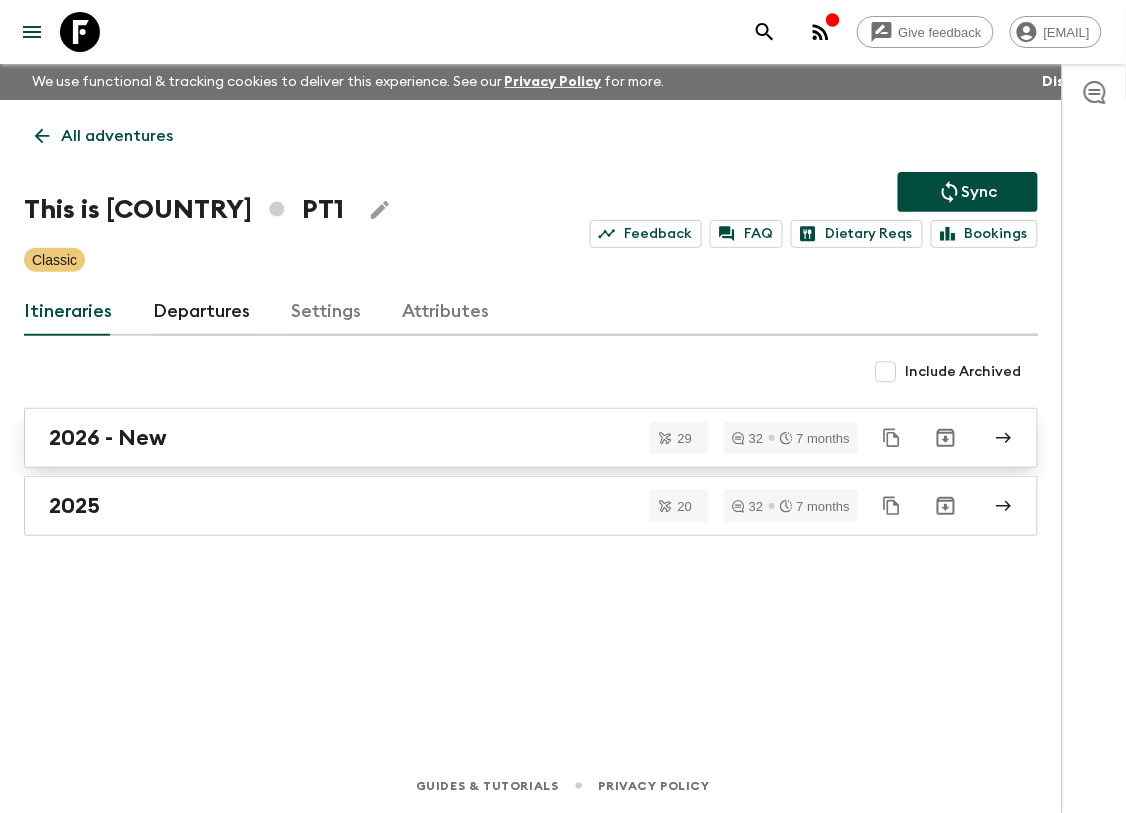 click on "2026 - New" at bounding box center [108, 438] 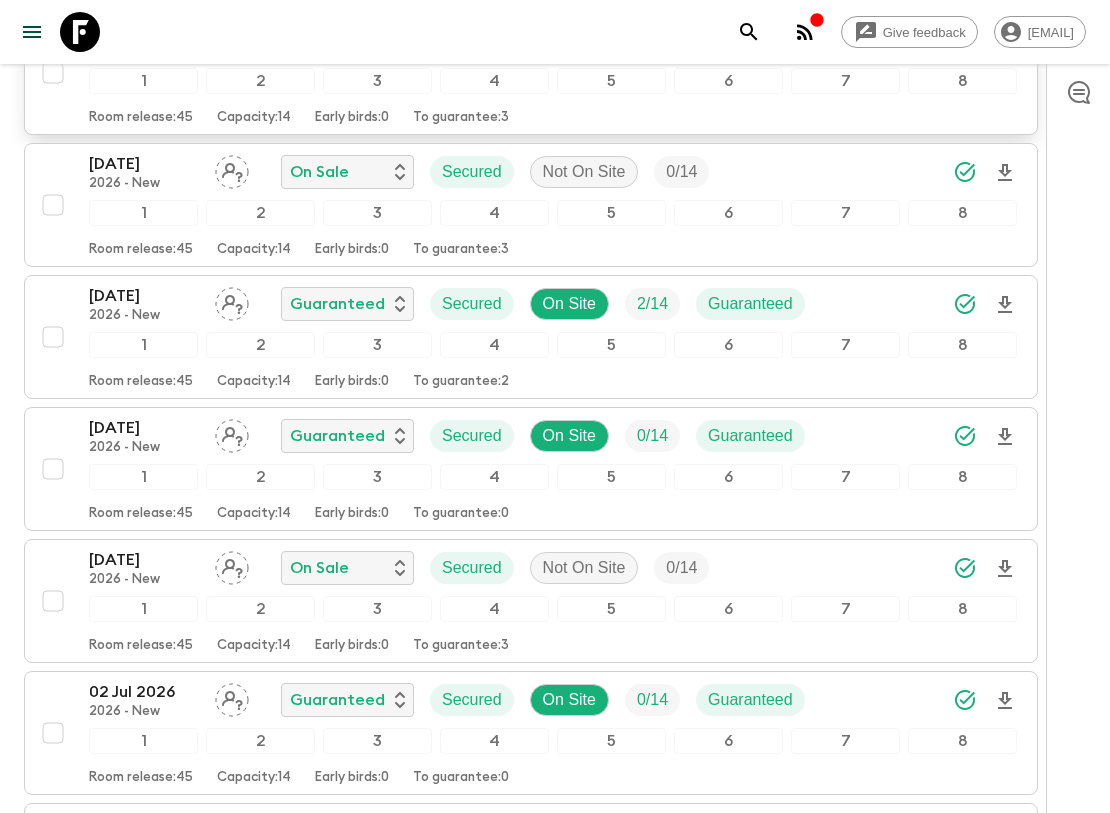 scroll, scrollTop: 1292, scrollLeft: 0, axis: vertical 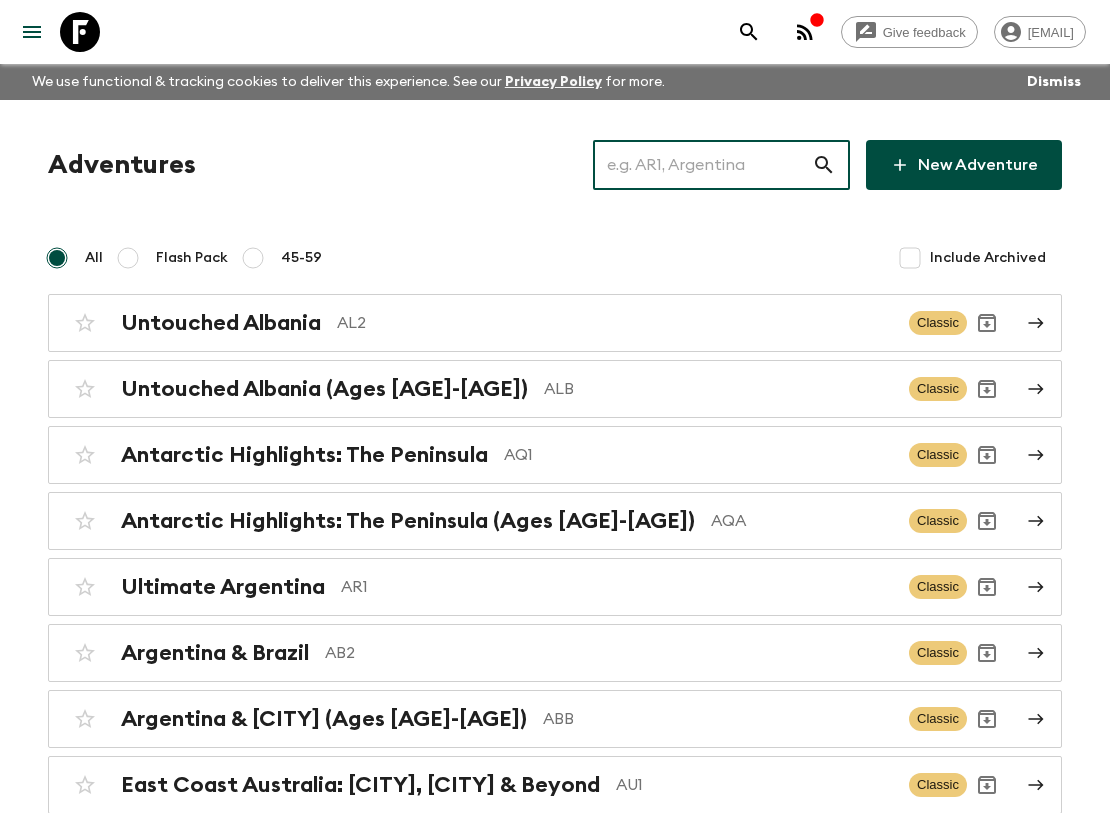 click at bounding box center [702, 165] 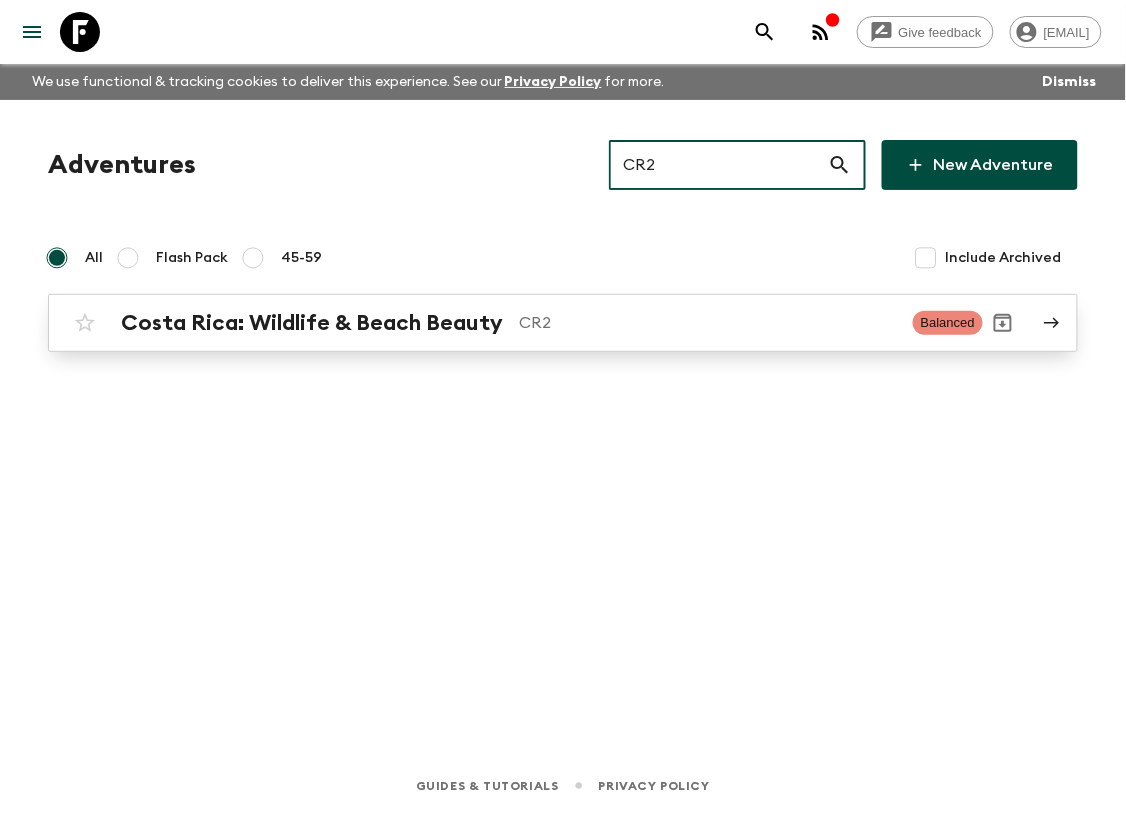 type on "cr2" 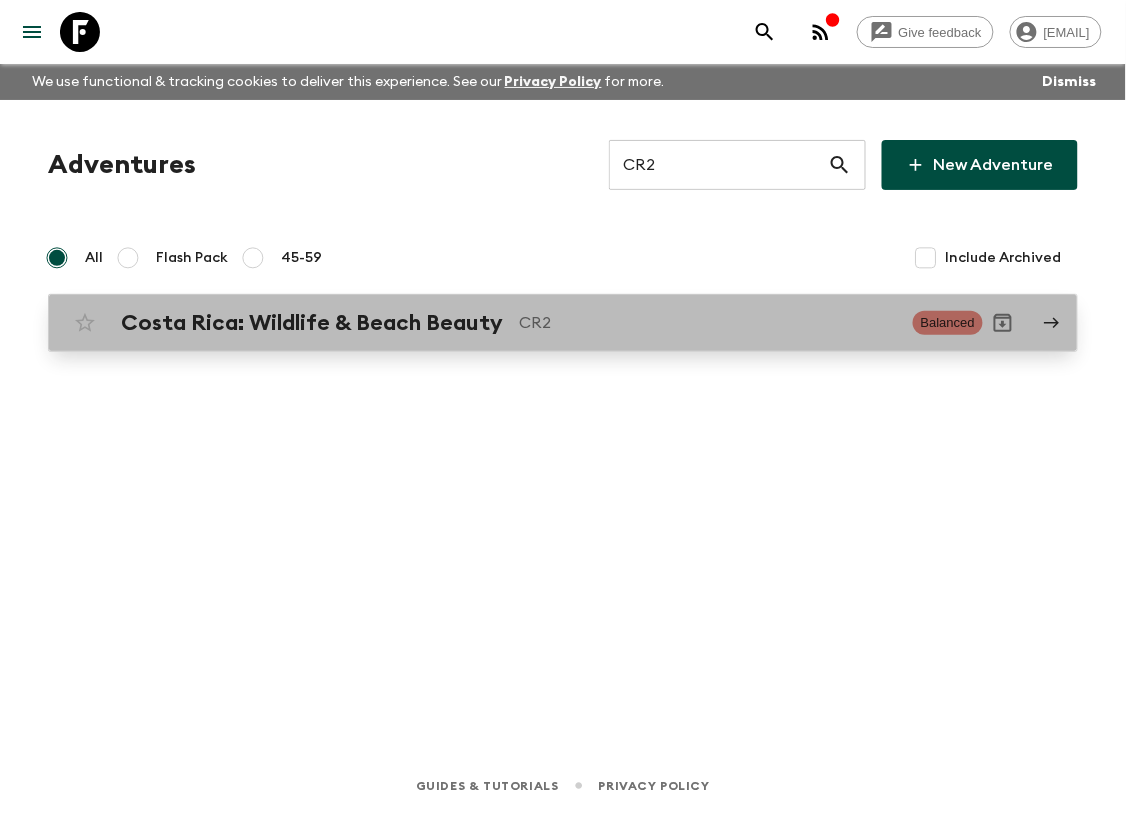 click on "Costa Rica: Wildlife & Beach Beauty" at bounding box center (312, 323) 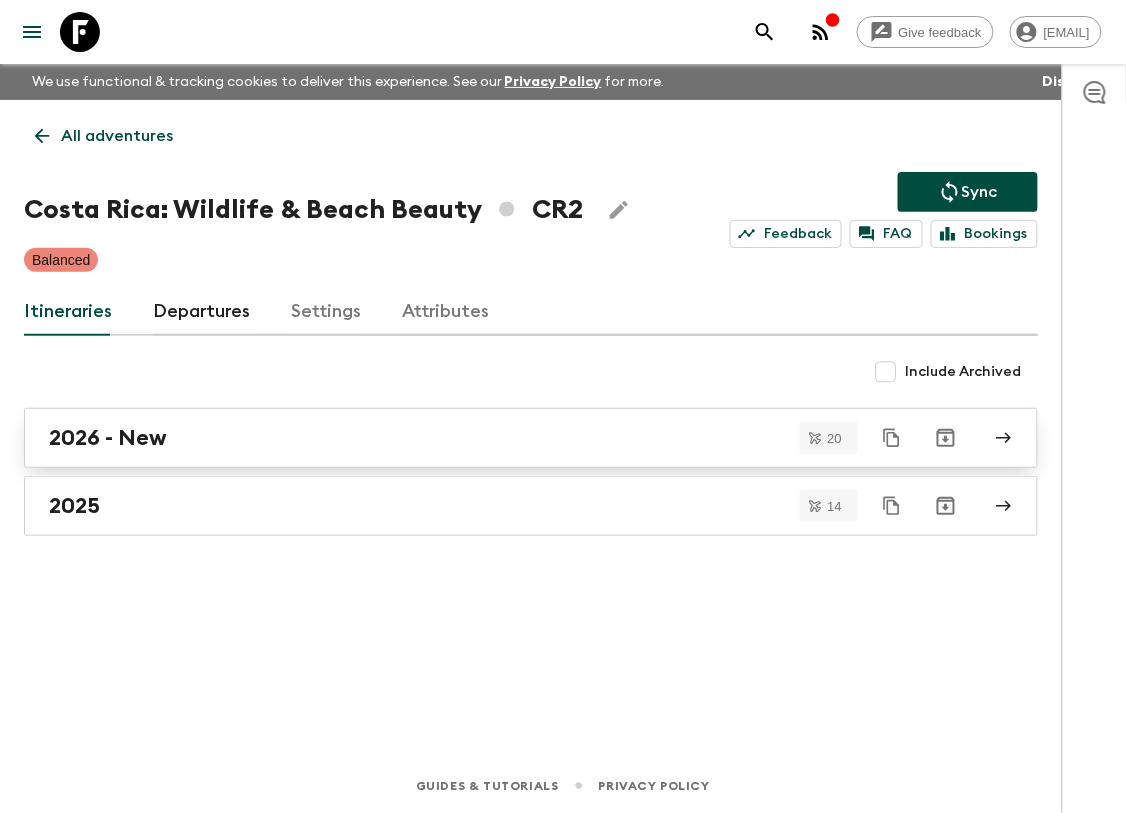 click on "2026 - New" at bounding box center [512, 438] 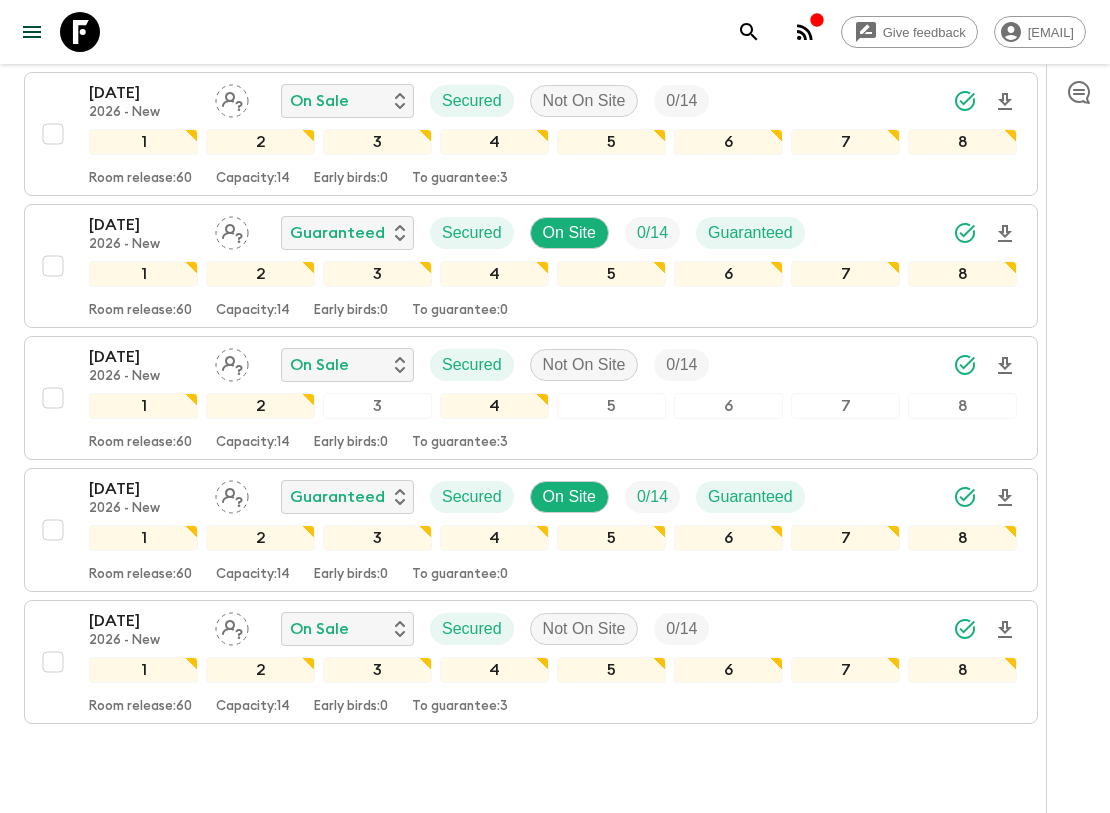 scroll, scrollTop: 2473, scrollLeft: 0, axis: vertical 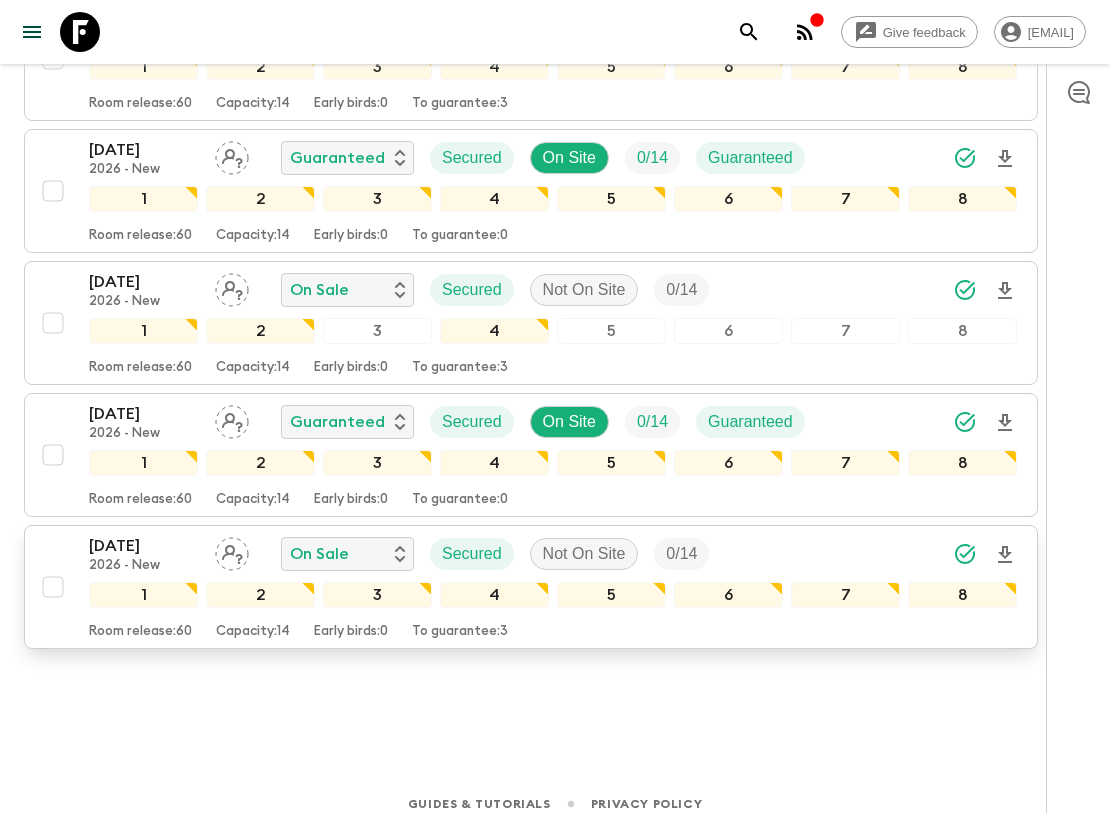 click on "28 Dec 2026 2026 - New On Sale Secured Not On Site 0 / 14 1 2 3 4 5 6 7 8 Room release:  60 Capacity:  14 Early birds:  0 To guarantee:  3" at bounding box center (525, 587) 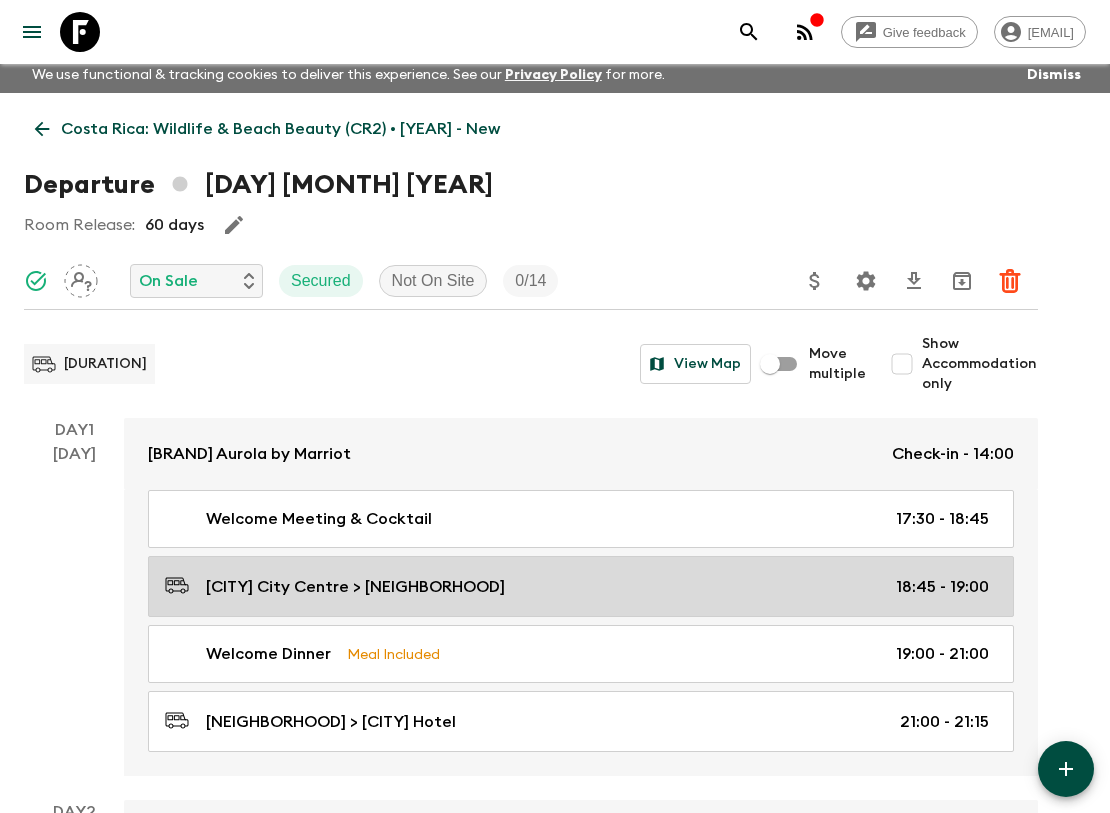 scroll, scrollTop: 0, scrollLeft: 0, axis: both 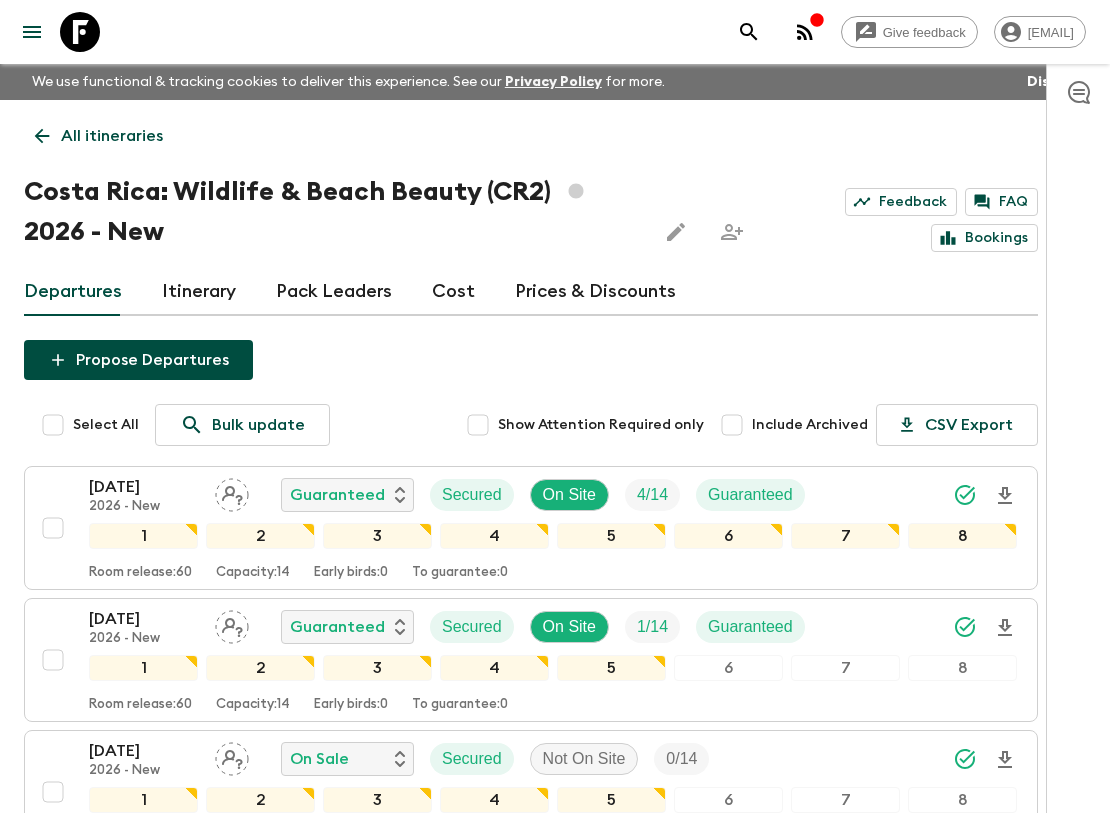 click on "All itineraries" at bounding box center [112, 136] 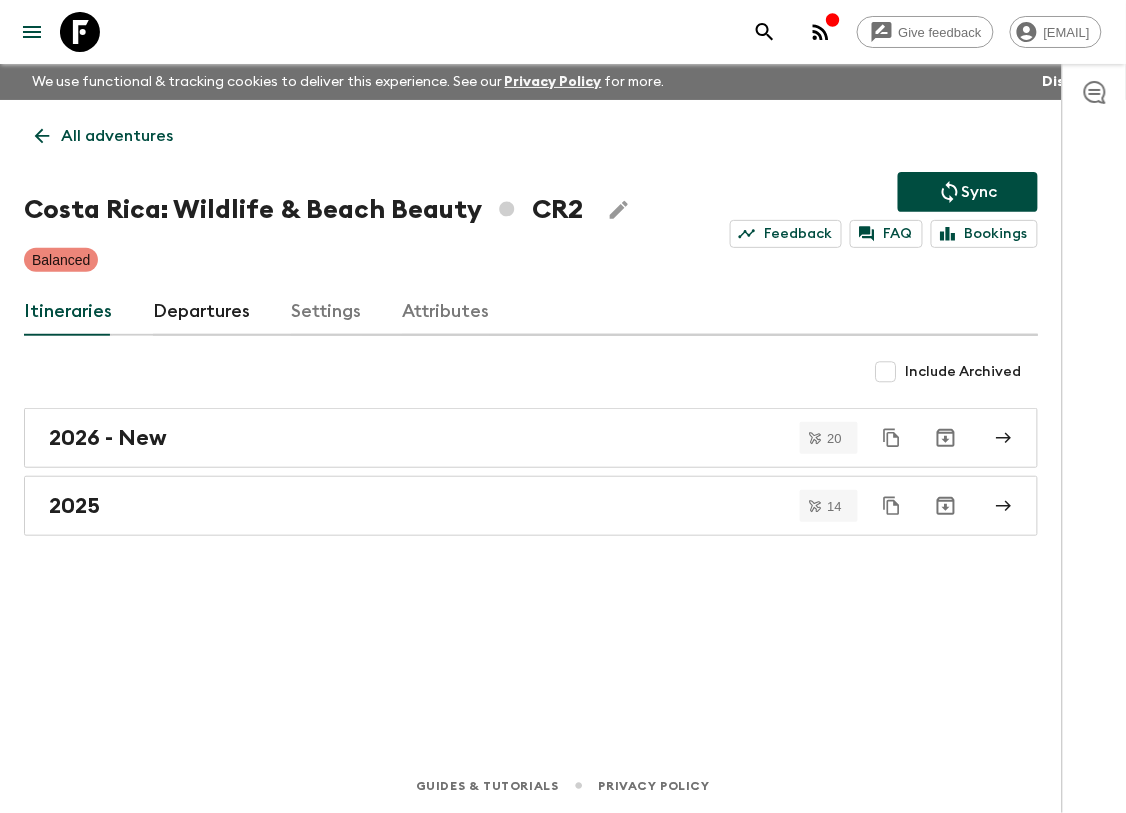 click 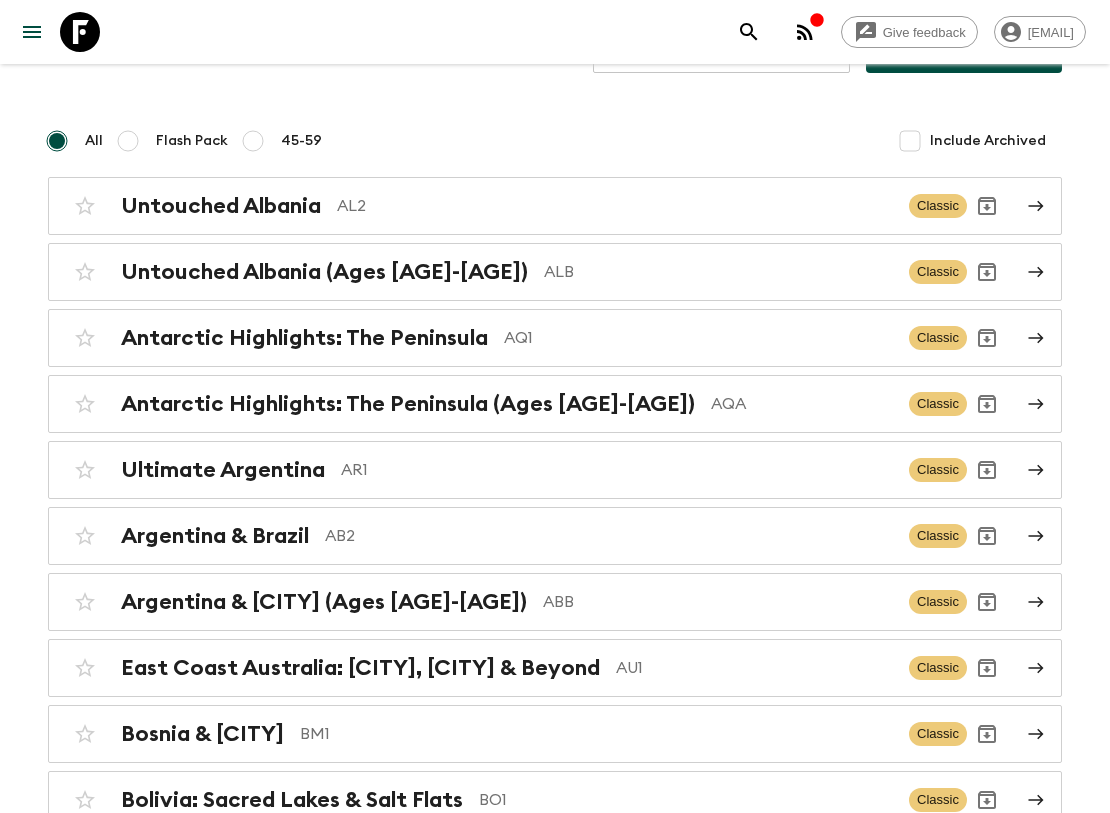 scroll, scrollTop: 444, scrollLeft: 0, axis: vertical 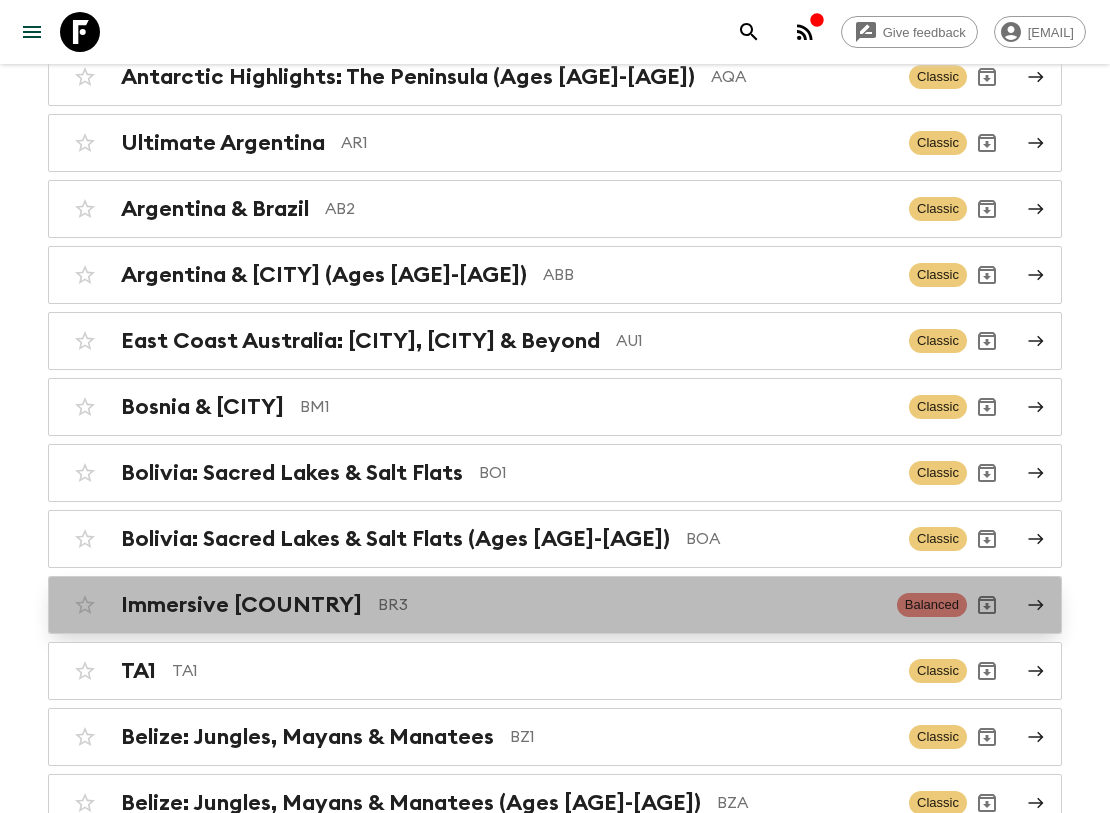 click on "BR3" at bounding box center [629, 605] 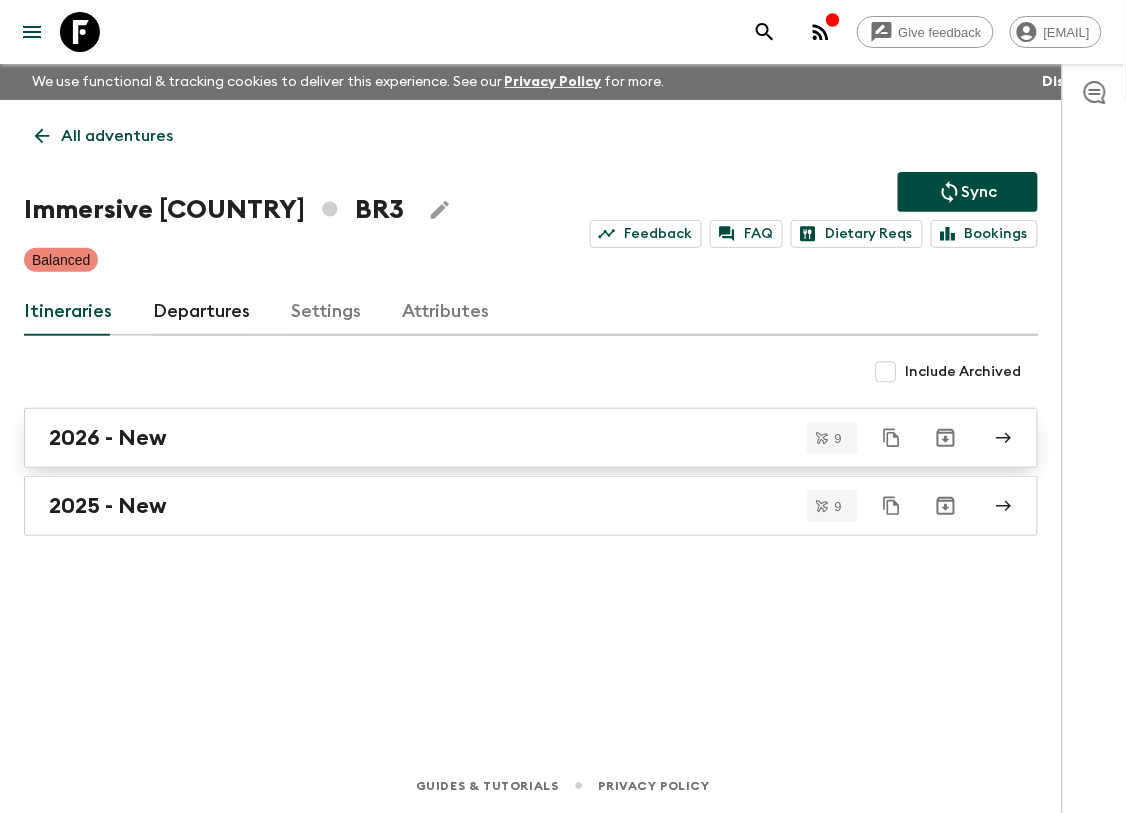 click on "2026 - New" at bounding box center [512, 438] 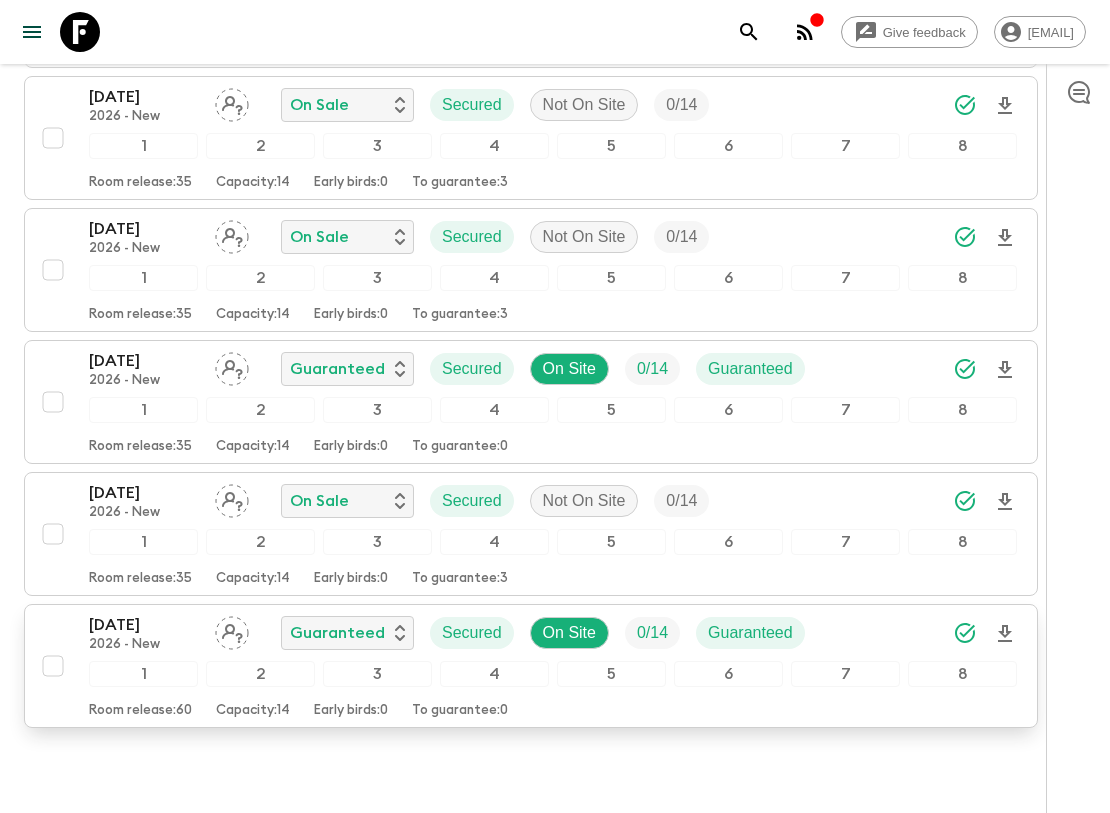 scroll, scrollTop: 1017, scrollLeft: 0, axis: vertical 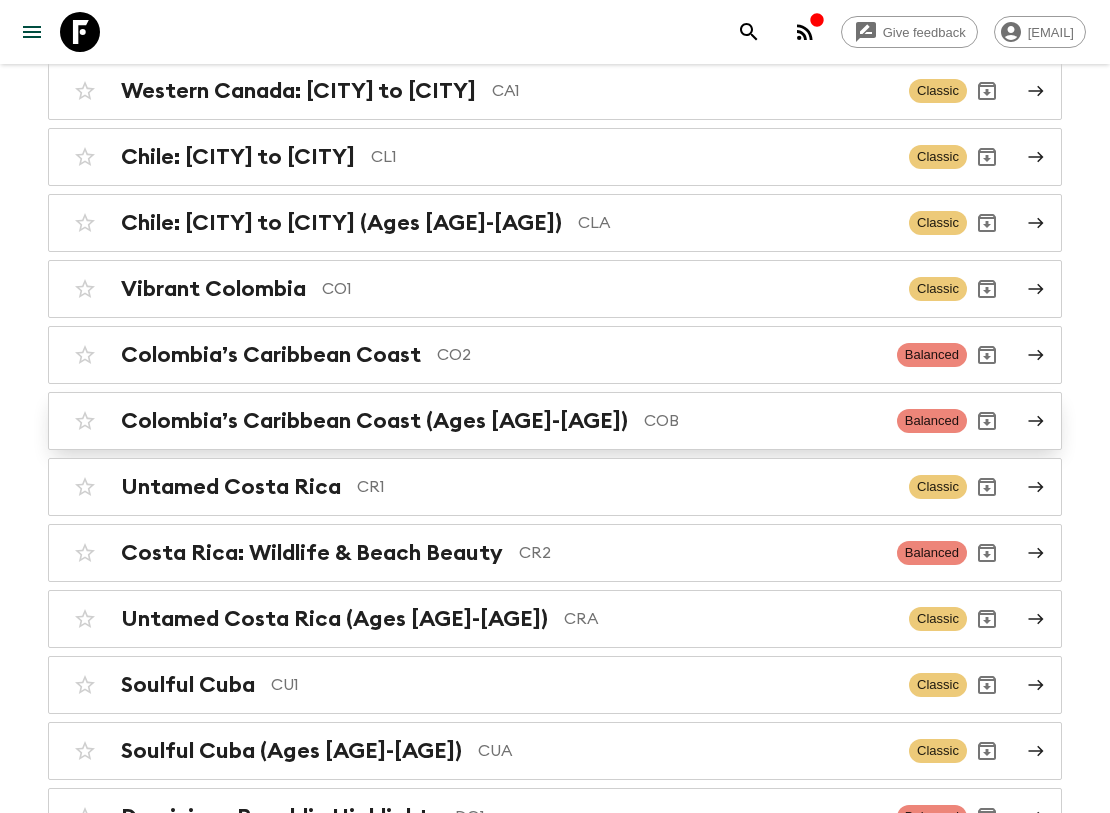 click on "COB" at bounding box center [762, 421] 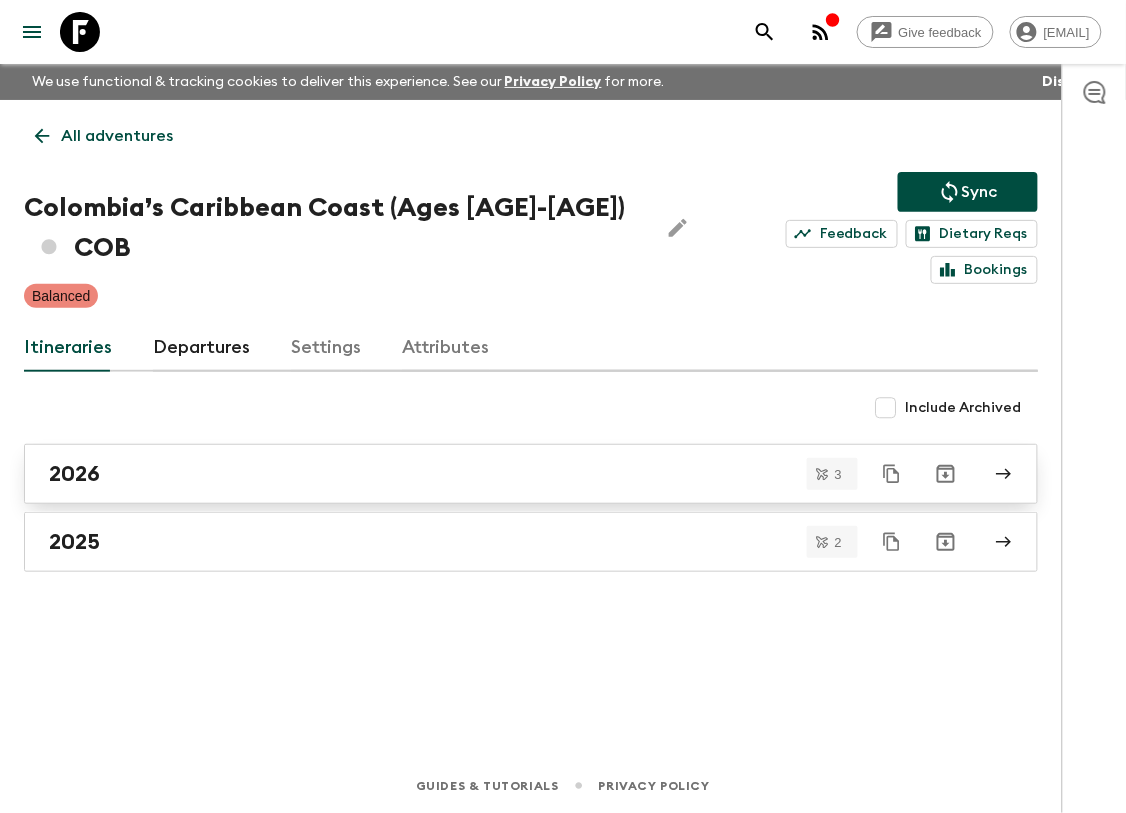click on "2026" at bounding box center [512, 474] 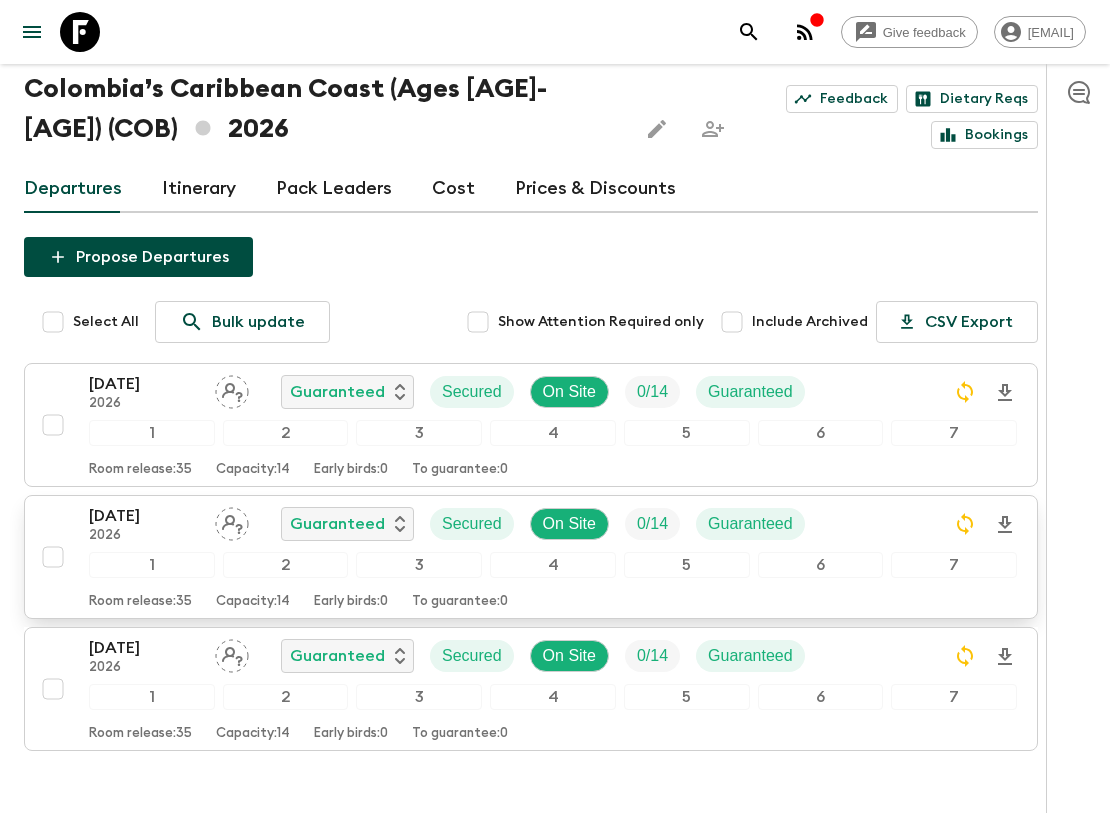 scroll, scrollTop: 223, scrollLeft: 0, axis: vertical 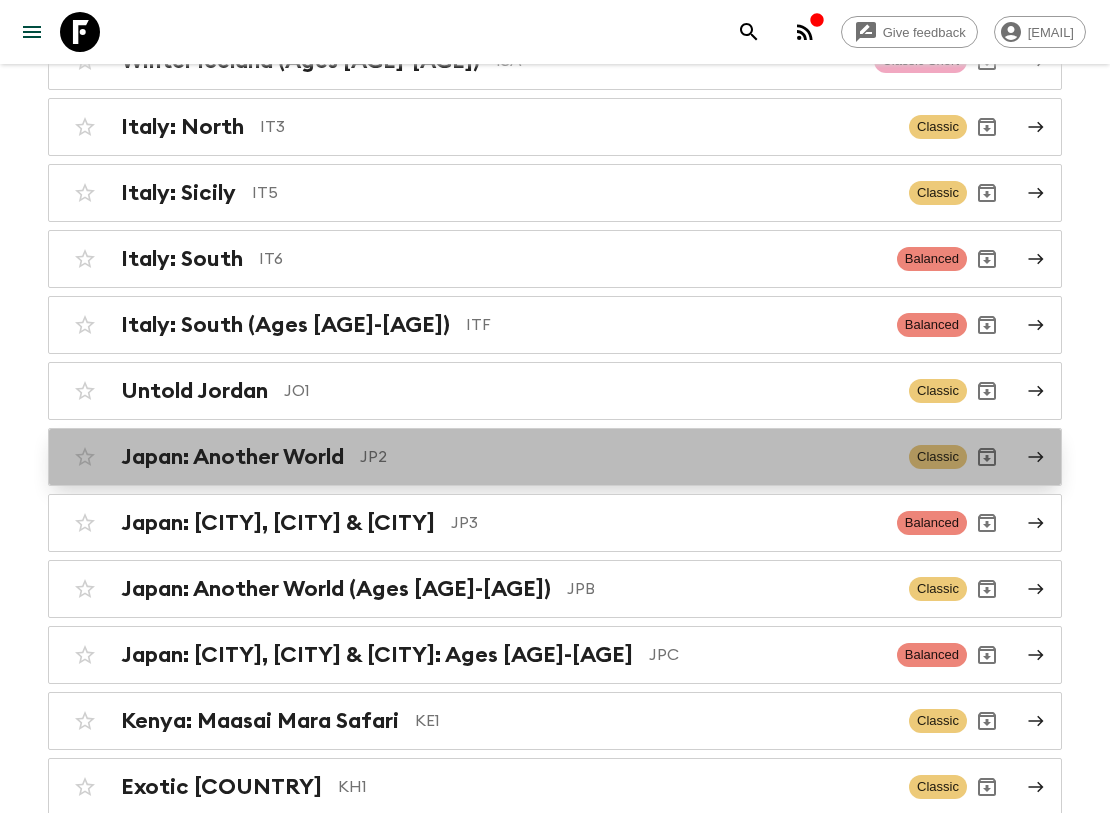 click on "JP2" at bounding box center (626, 457) 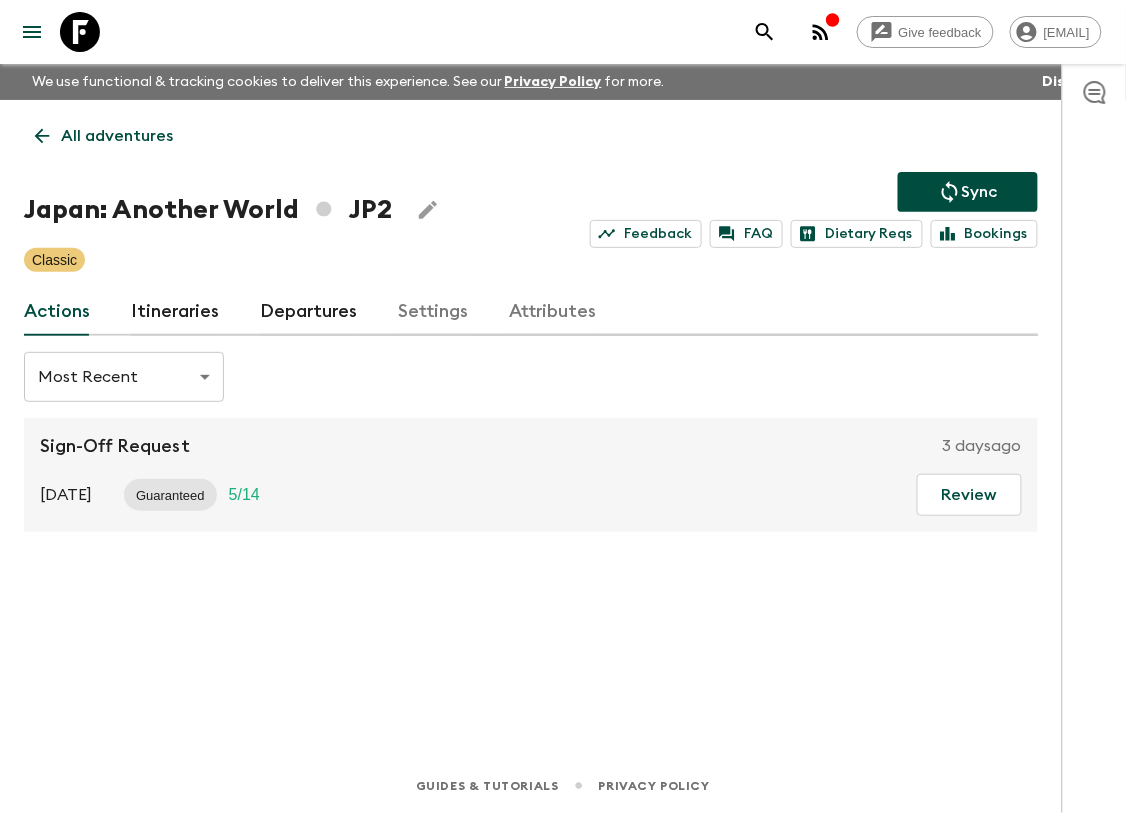 click on "Itineraries" at bounding box center [175, 312] 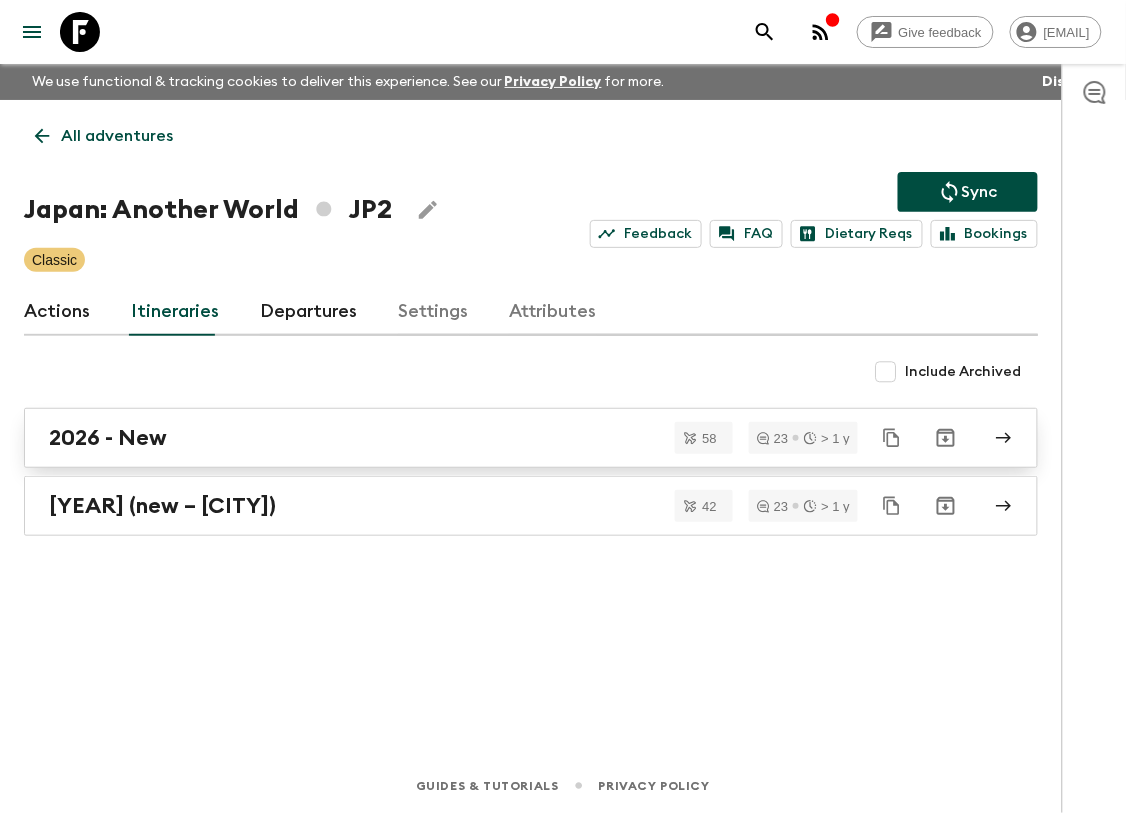 click on "2026 - New" at bounding box center [108, 438] 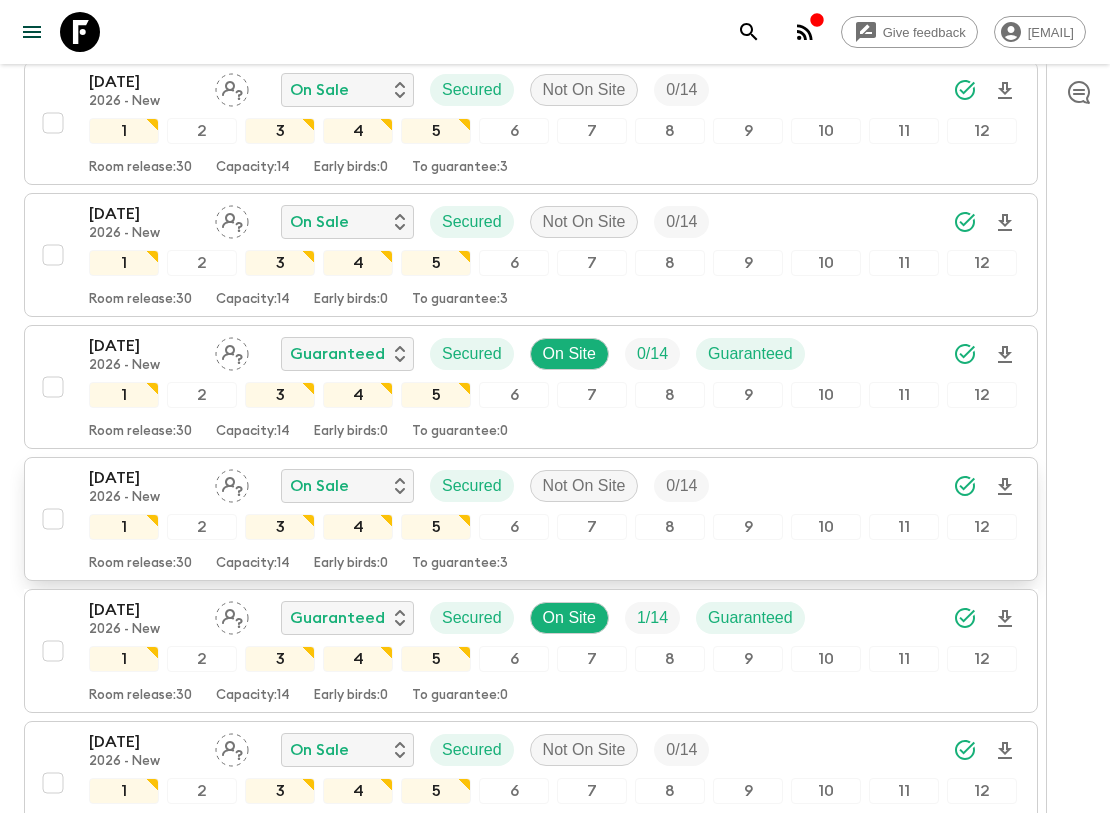 scroll, scrollTop: 3666, scrollLeft: 0, axis: vertical 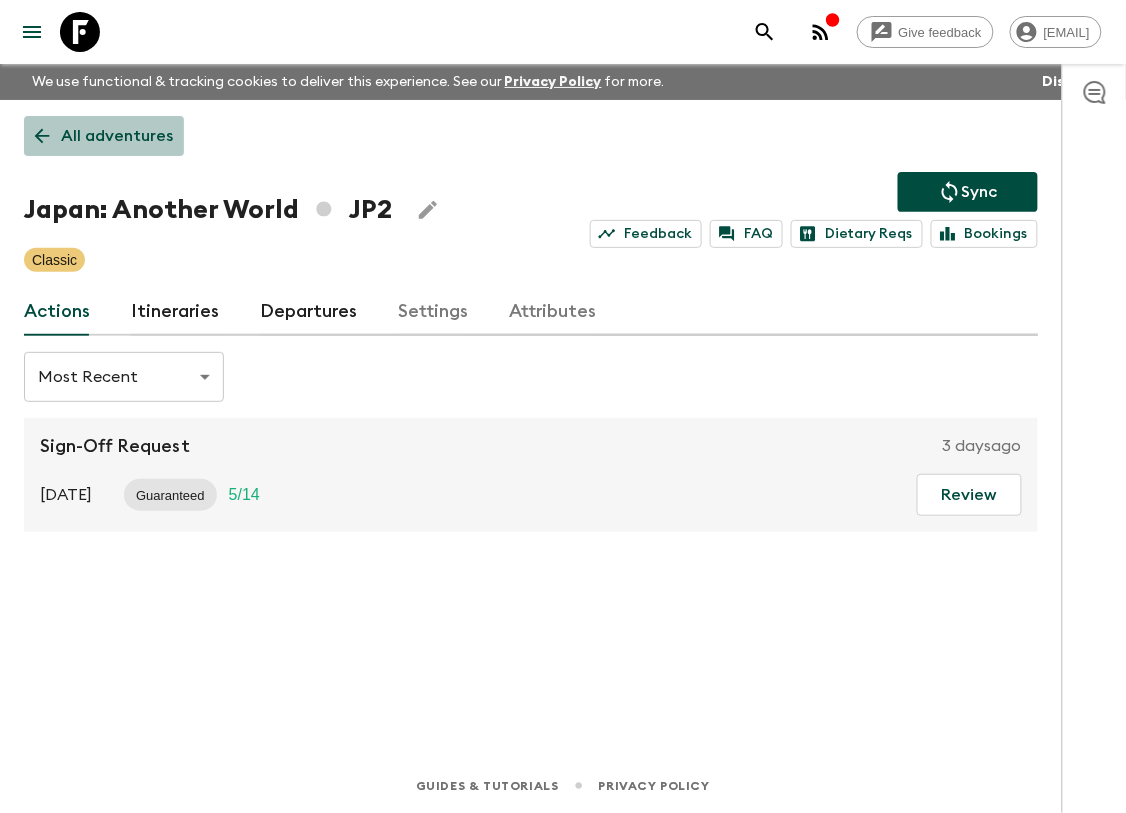 click on "All adventures" at bounding box center (117, 136) 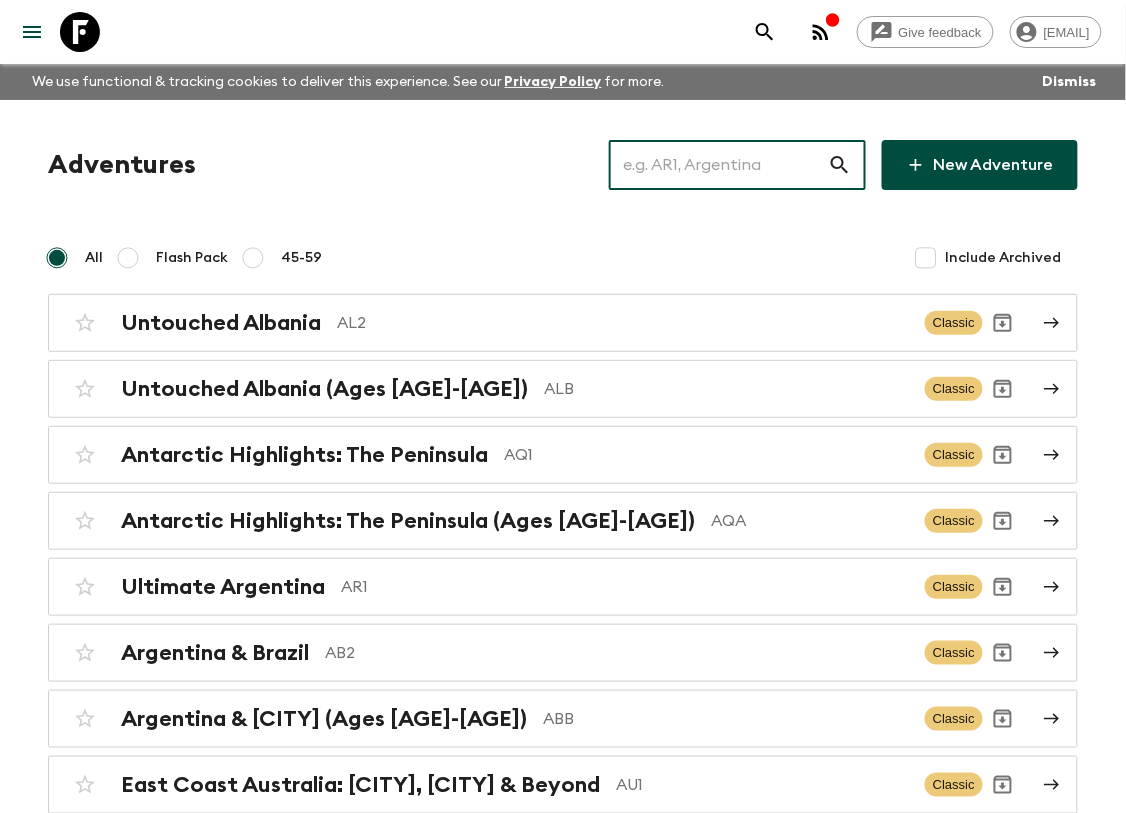 click at bounding box center (718, 165) 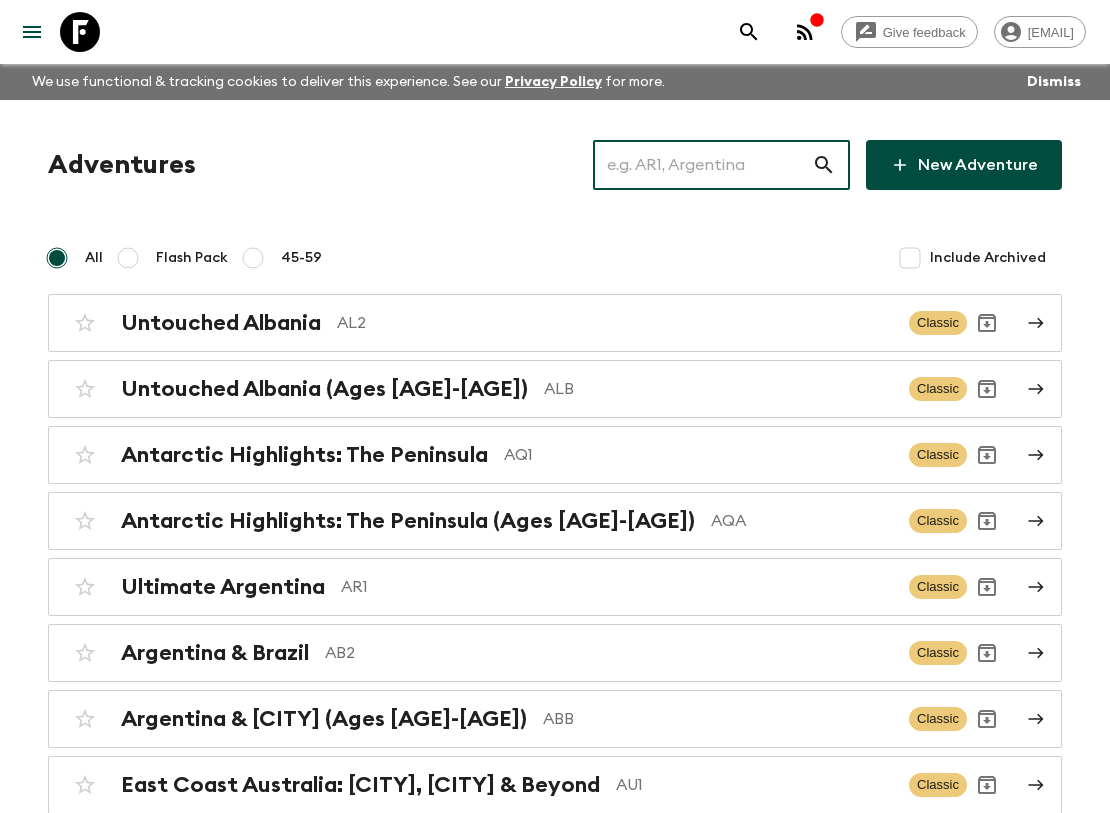 click at bounding box center (702, 165) 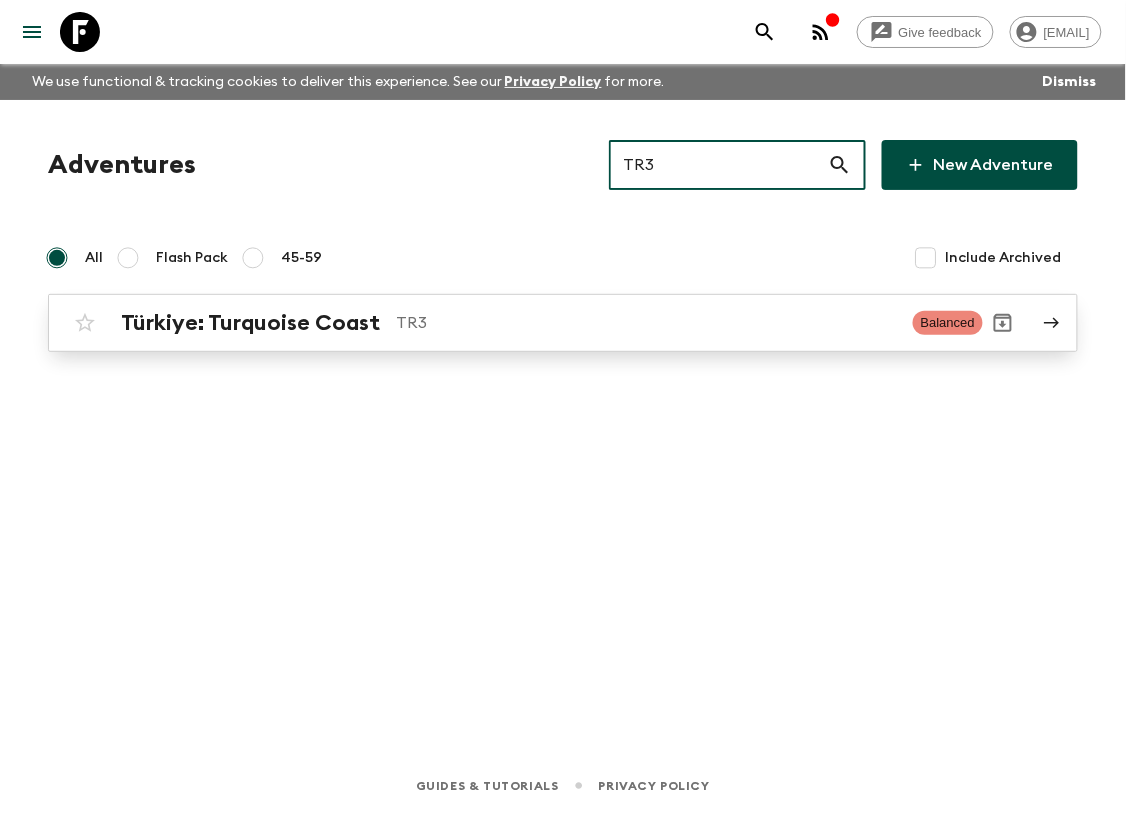 type on "tr3" 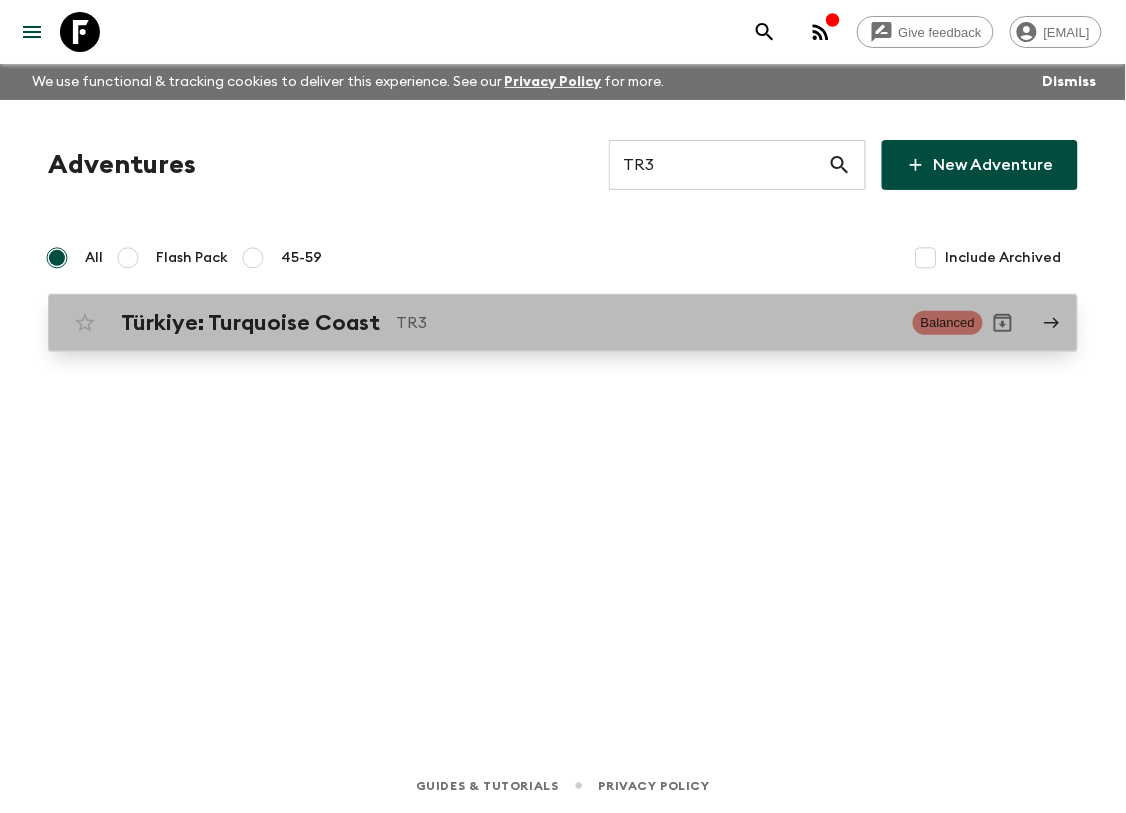 click on "TR3" at bounding box center [646, 323] 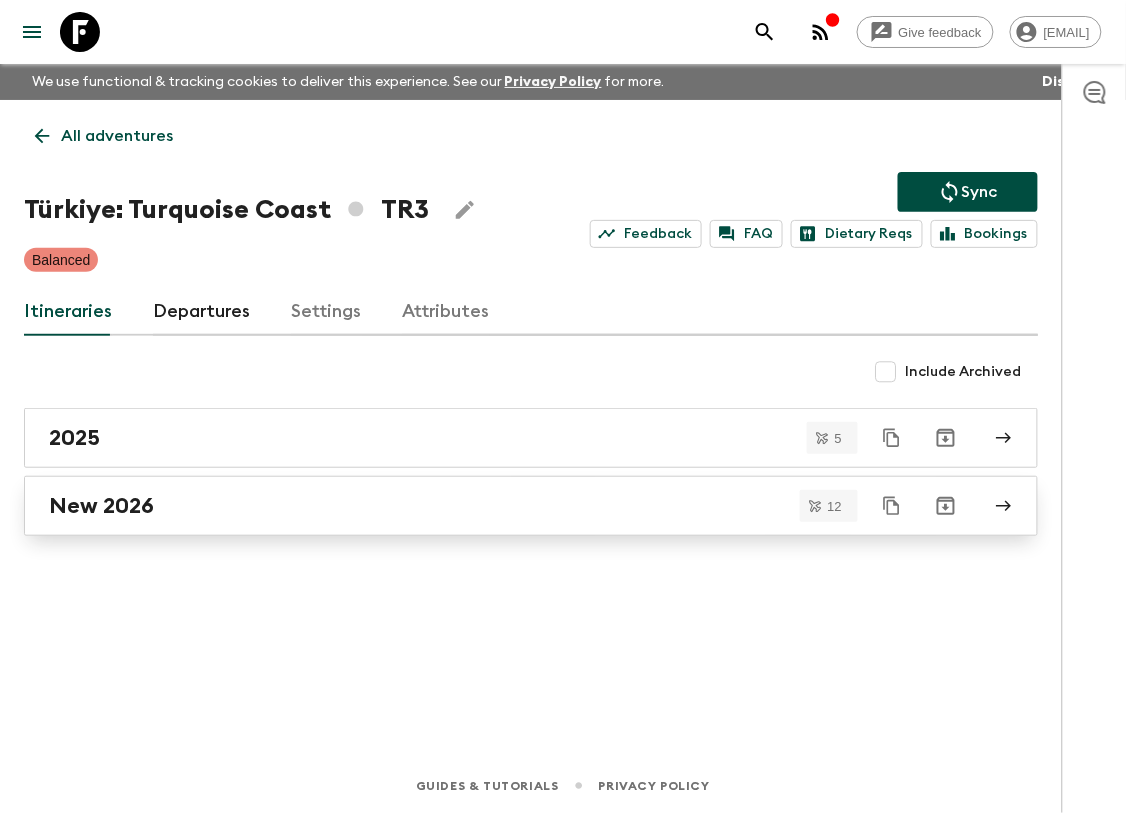 click on "New 2026" at bounding box center [512, 506] 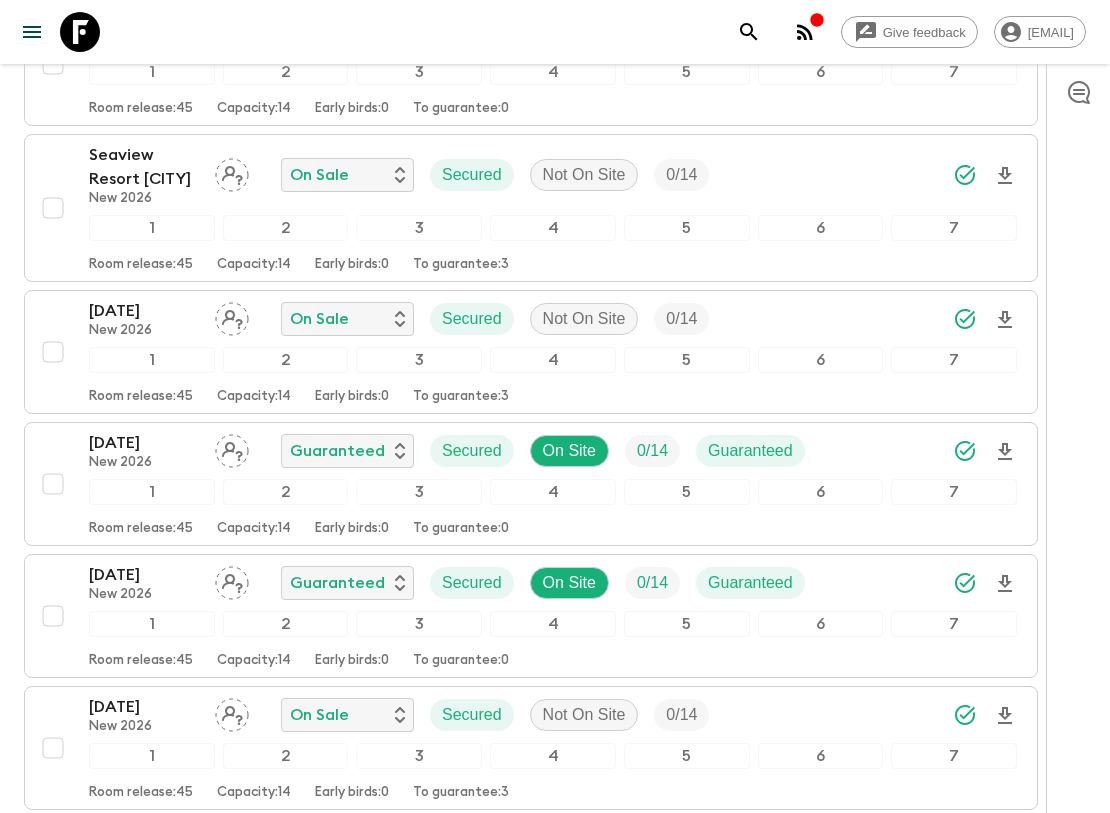 scroll, scrollTop: 303, scrollLeft: 0, axis: vertical 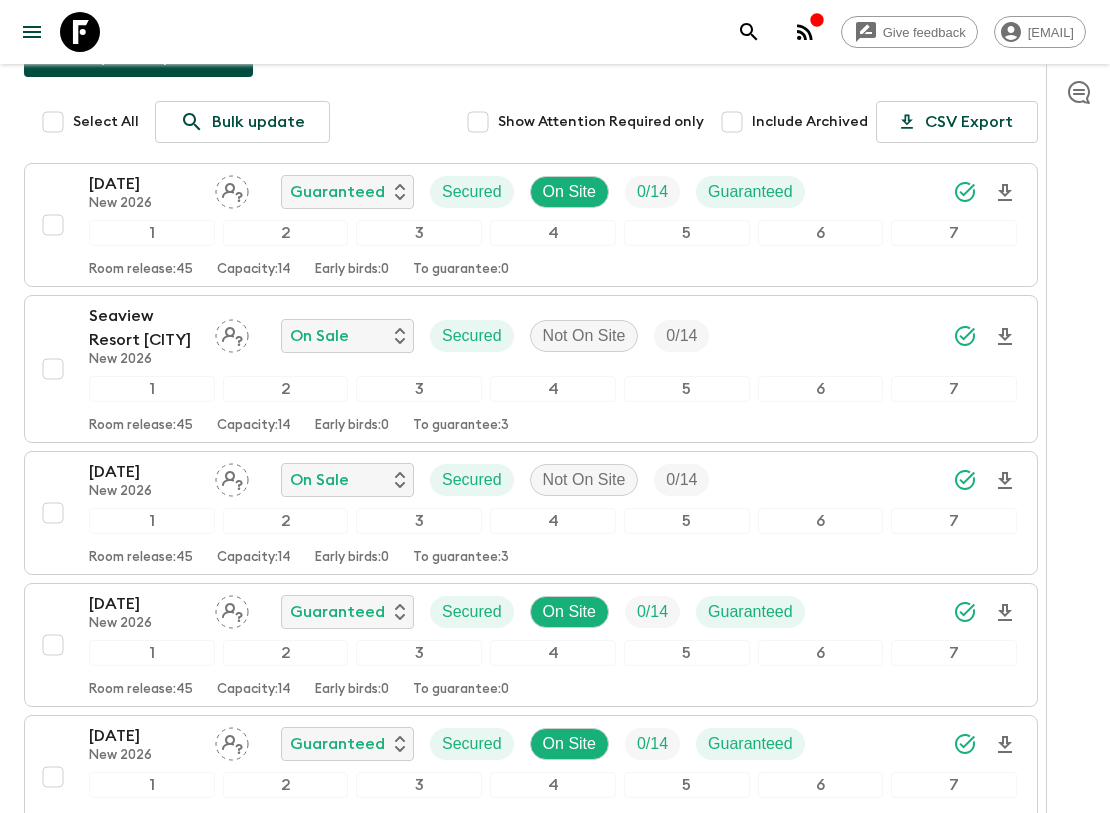 click 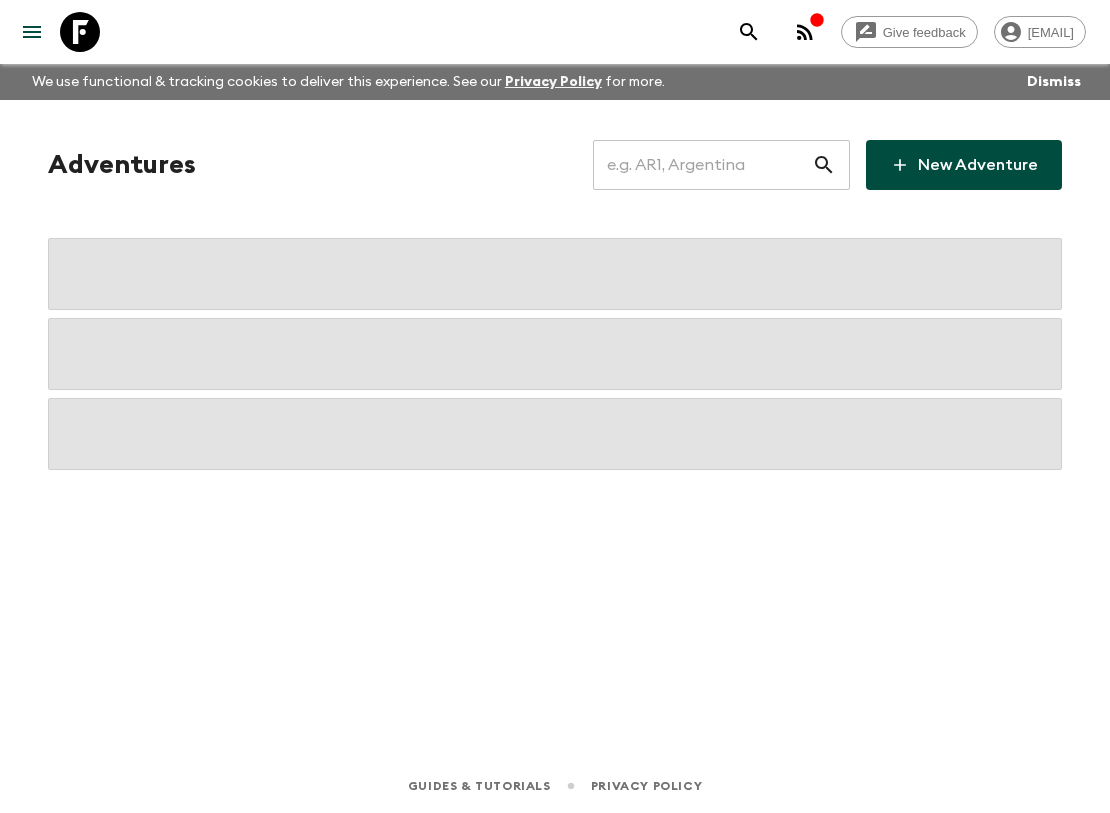 scroll, scrollTop: 0, scrollLeft: 0, axis: both 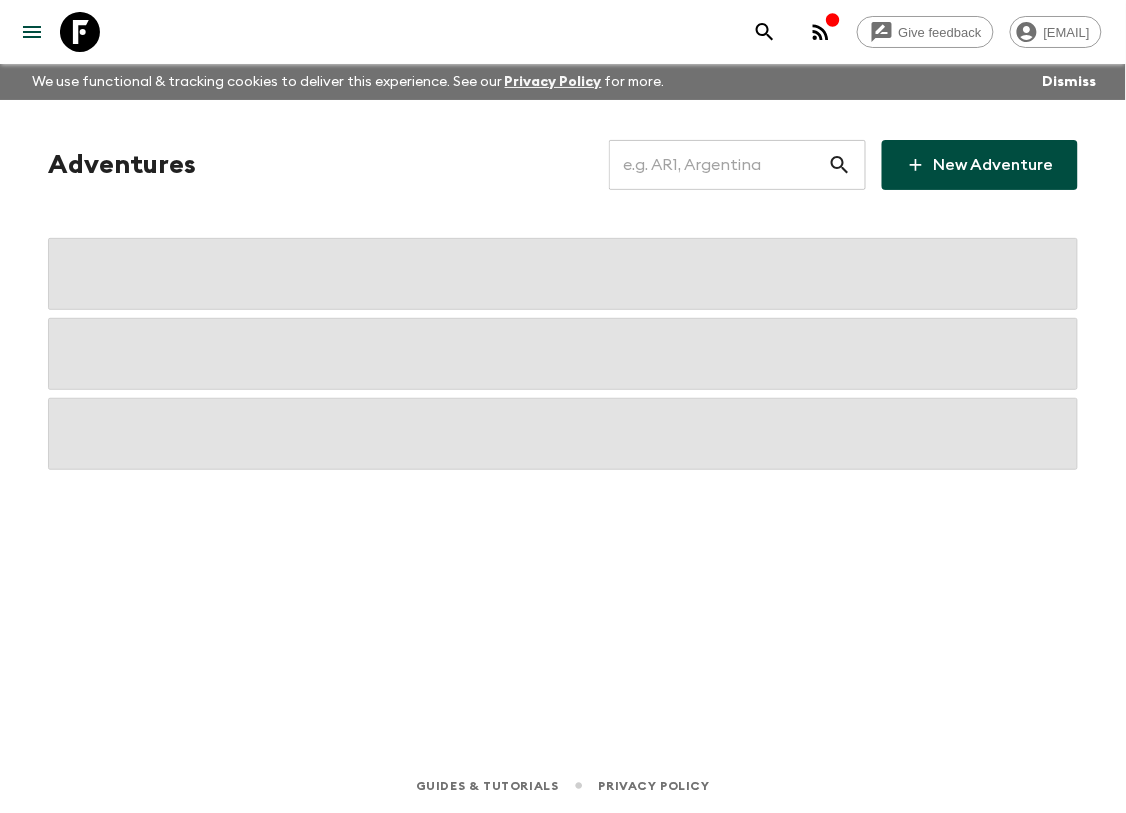 click at bounding box center (718, 165) 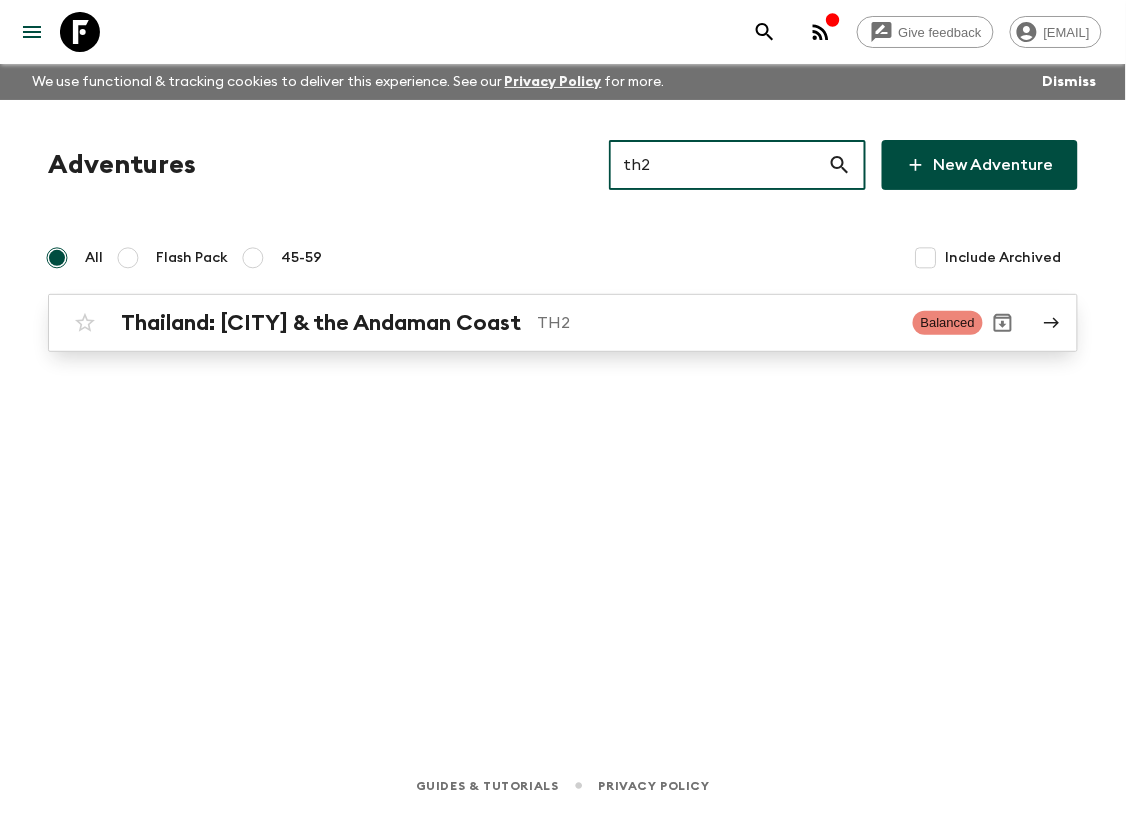 type on "th2" 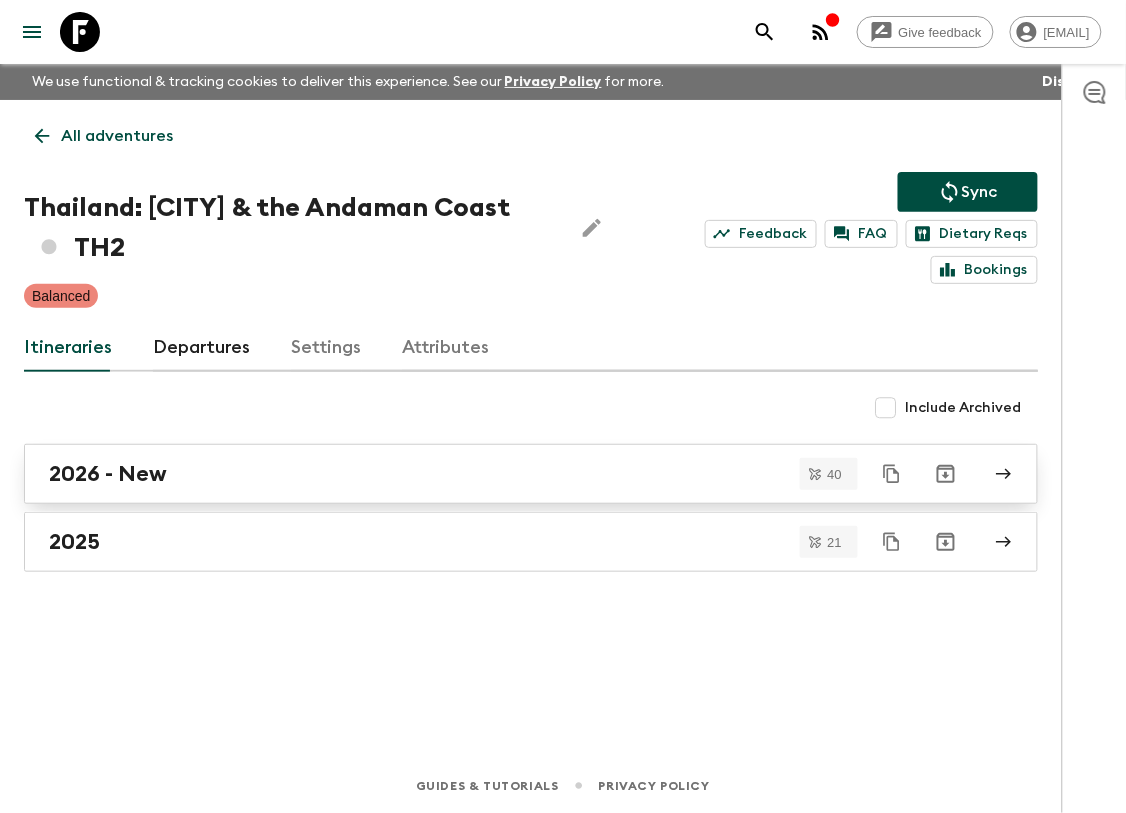 click on "2026 - New" at bounding box center [512, 474] 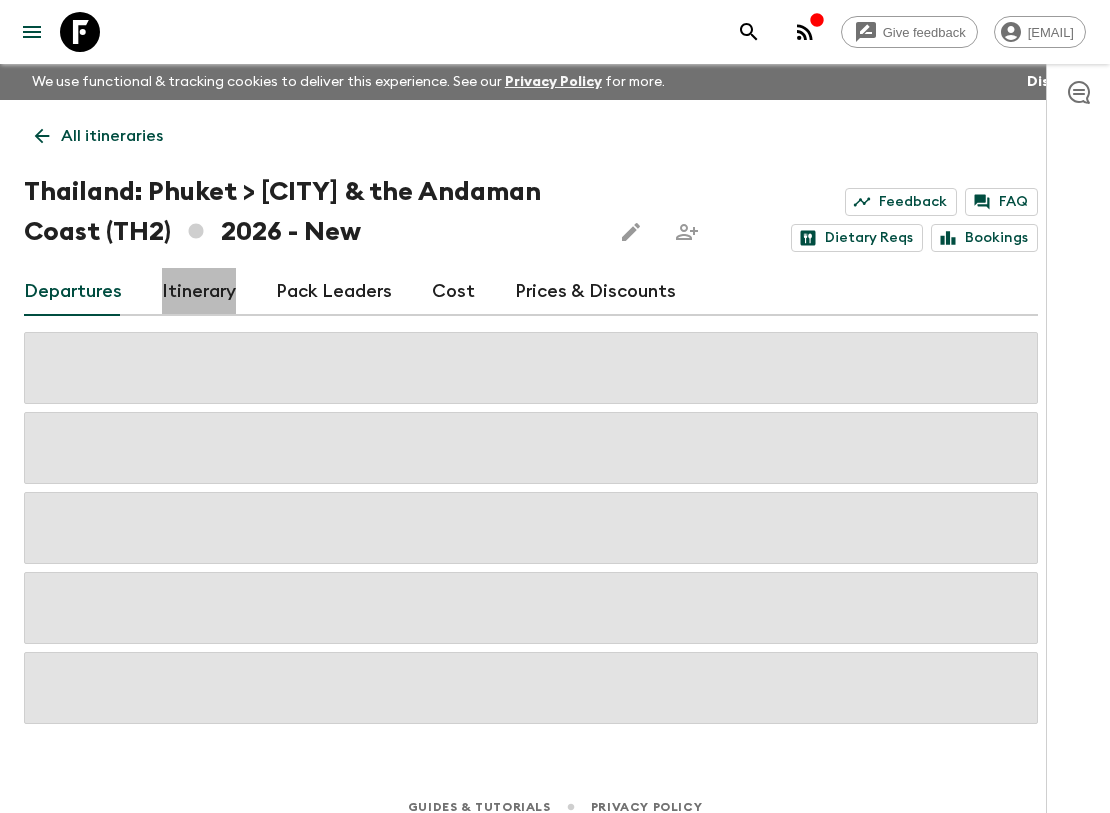 click on "Itinerary" at bounding box center [199, 292] 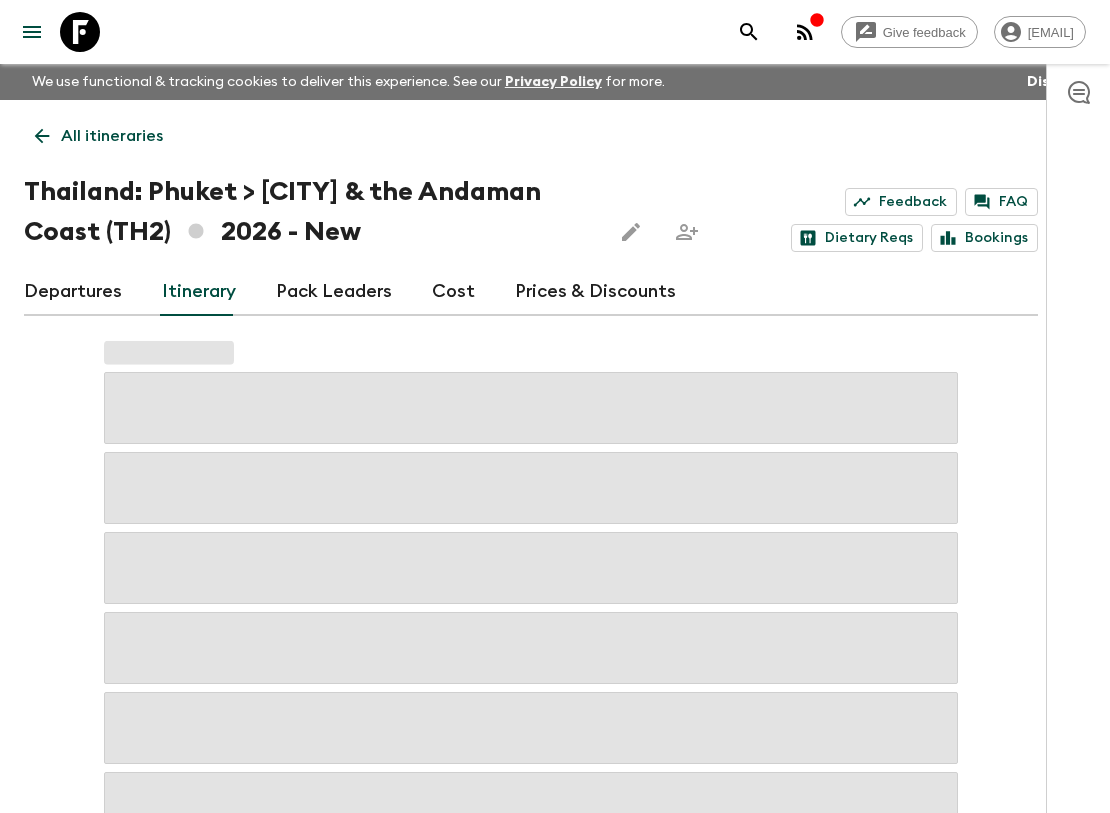 click on "Departures" at bounding box center [73, 292] 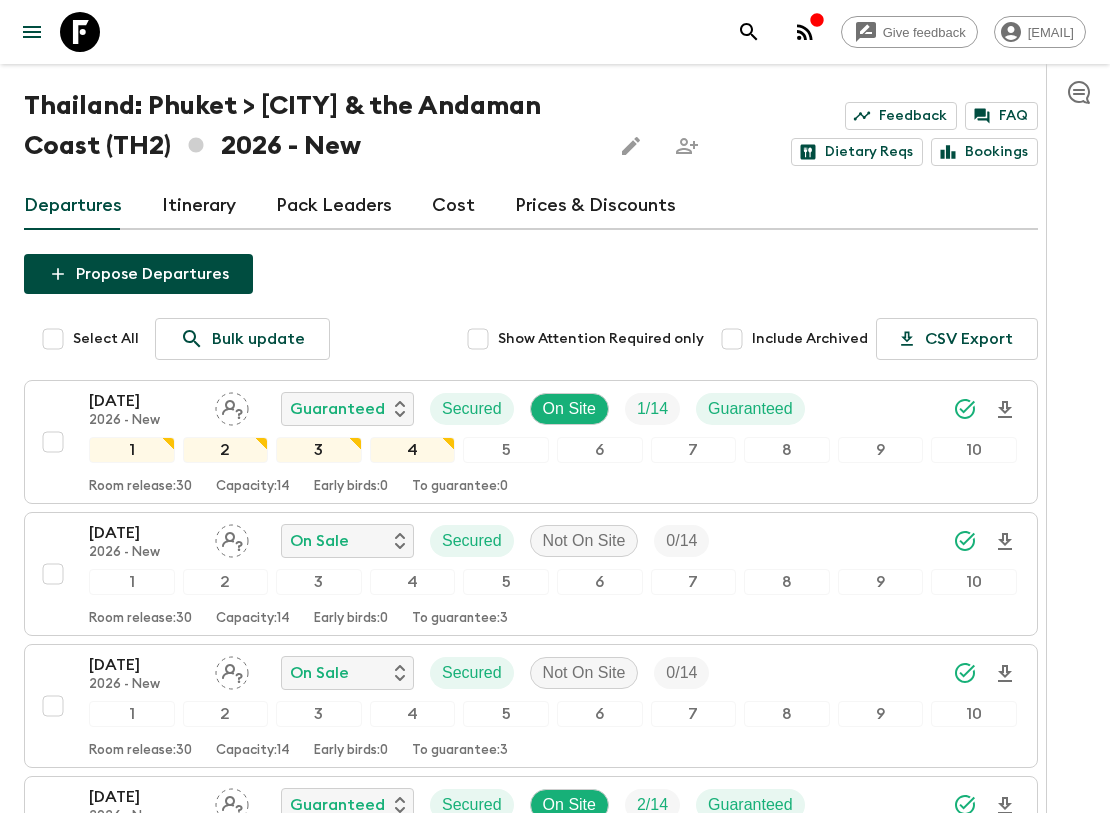 scroll, scrollTop: 0, scrollLeft: 0, axis: both 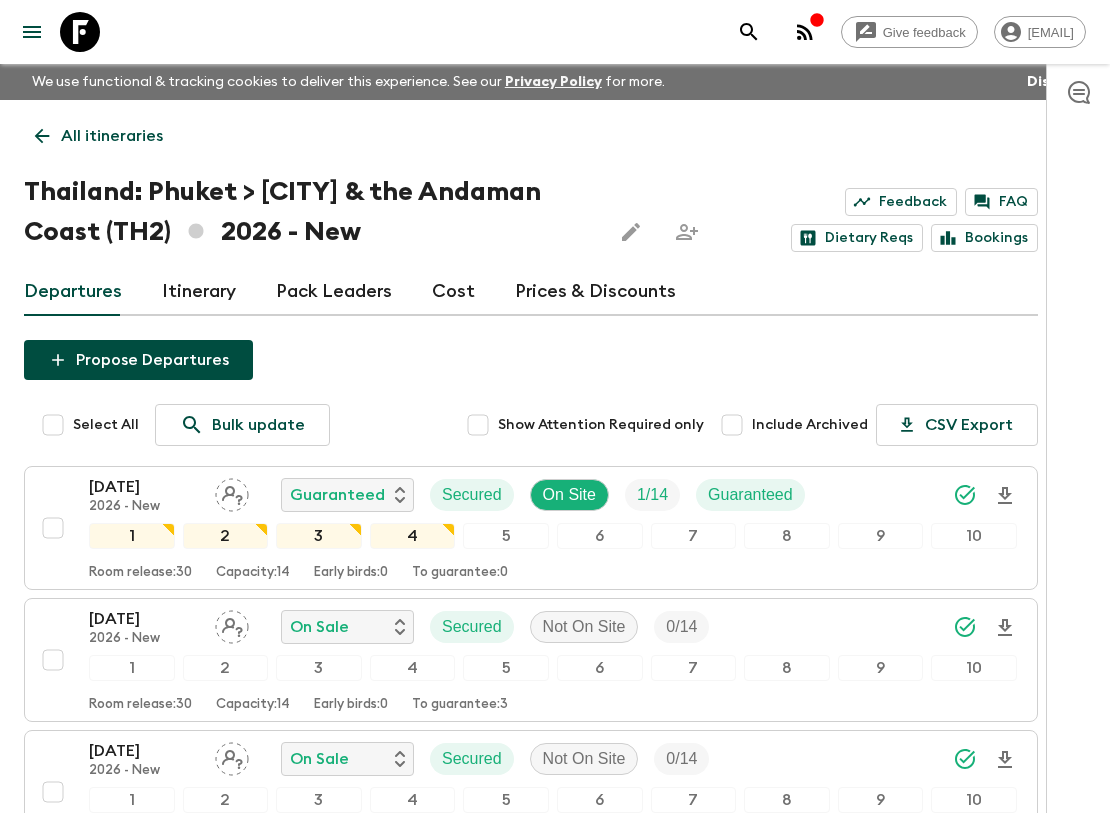 click 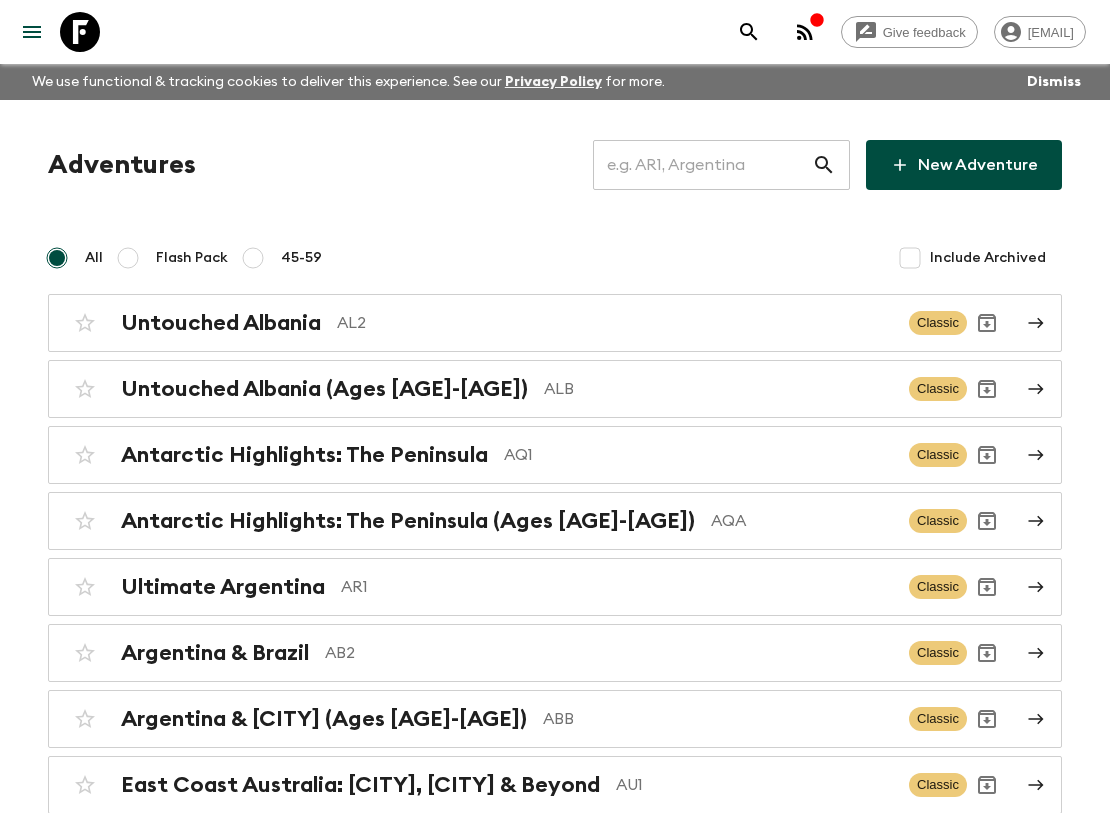 click at bounding box center (702, 165) 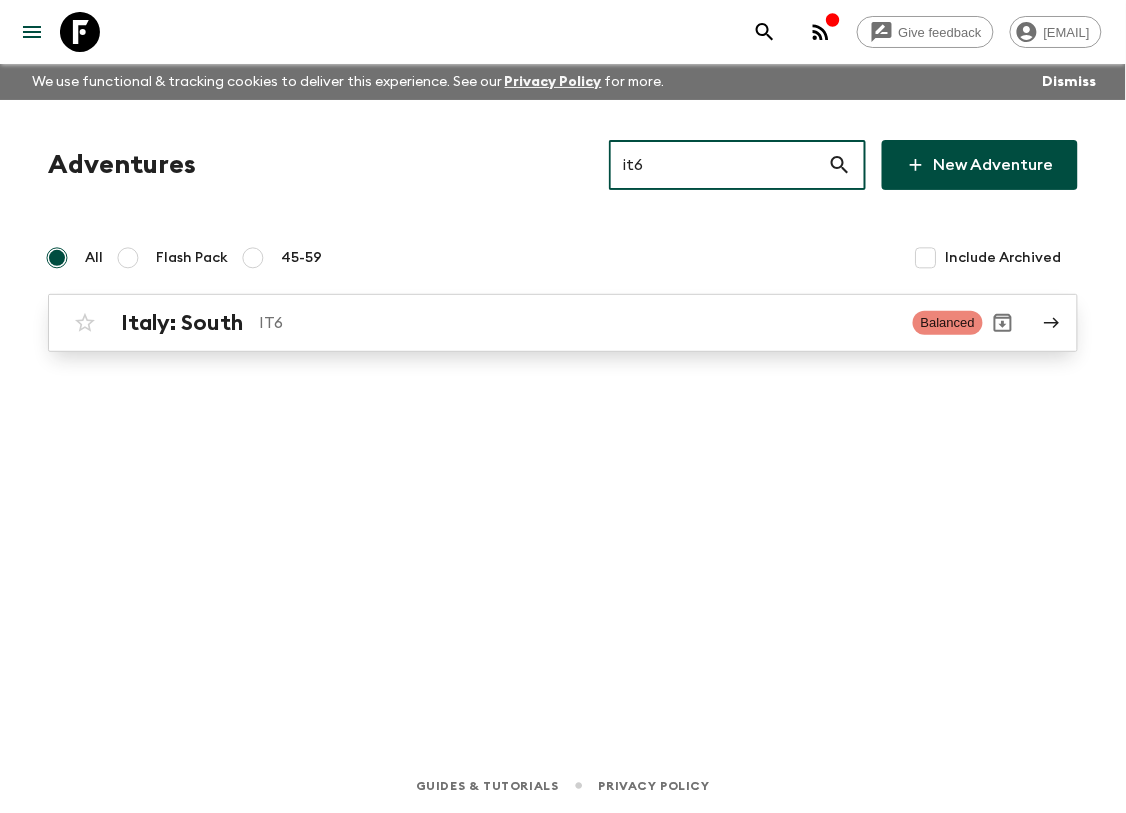type on "it6" 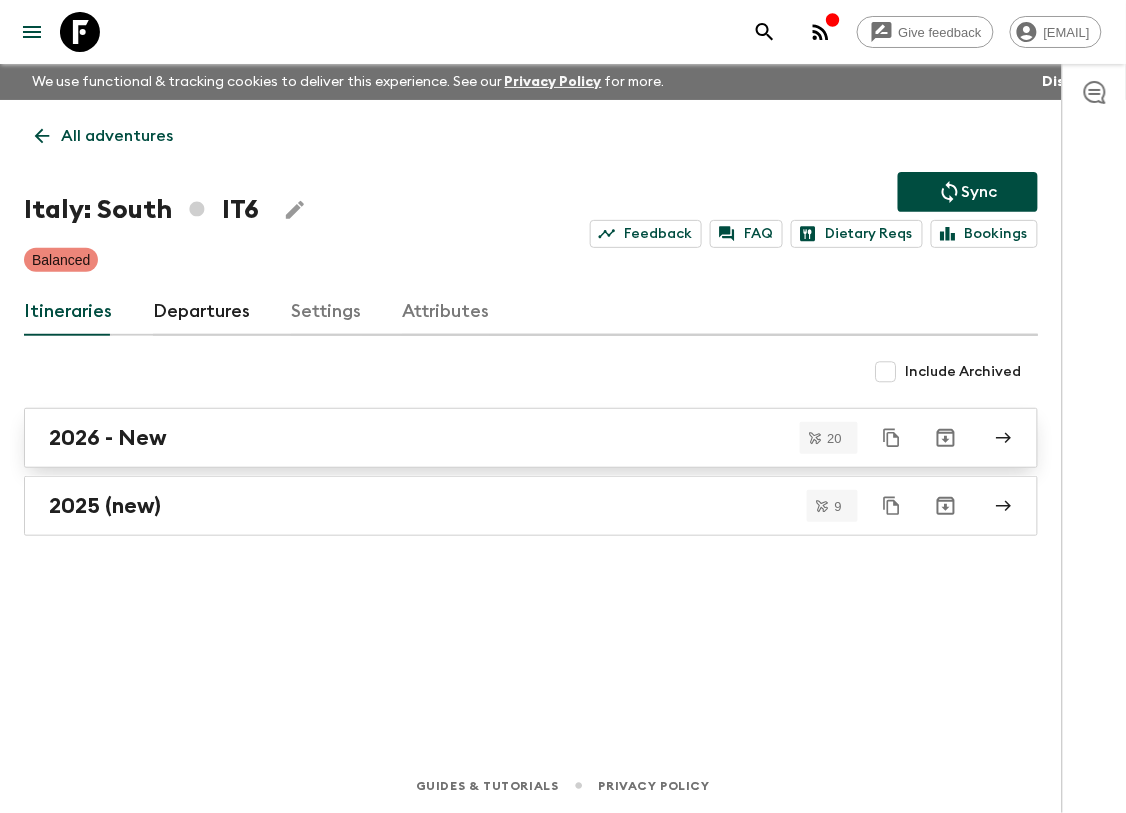 click on "2026 - New" at bounding box center (512, 438) 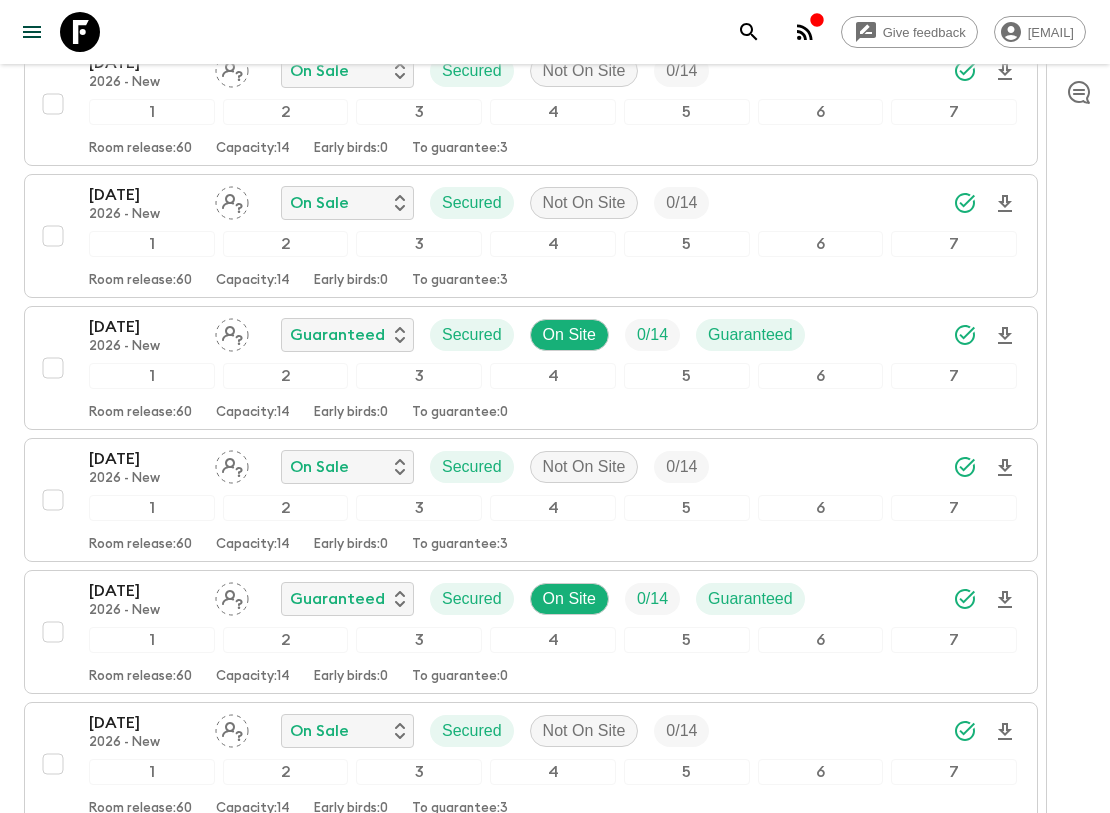 scroll, scrollTop: 2433, scrollLeft: 0, axis: vertical 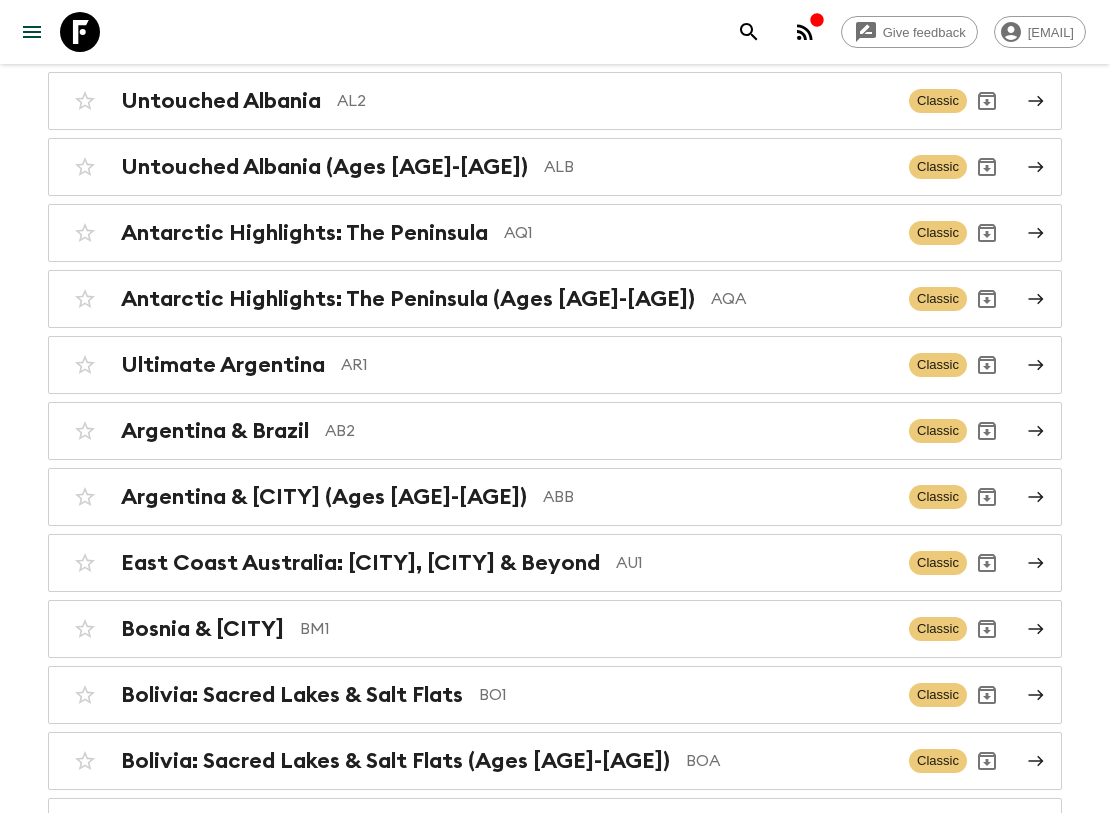drag, startPoint x: 90, startPoint y: 30, endPoint x: 212, endPoint y: 67, distance: 127.48725 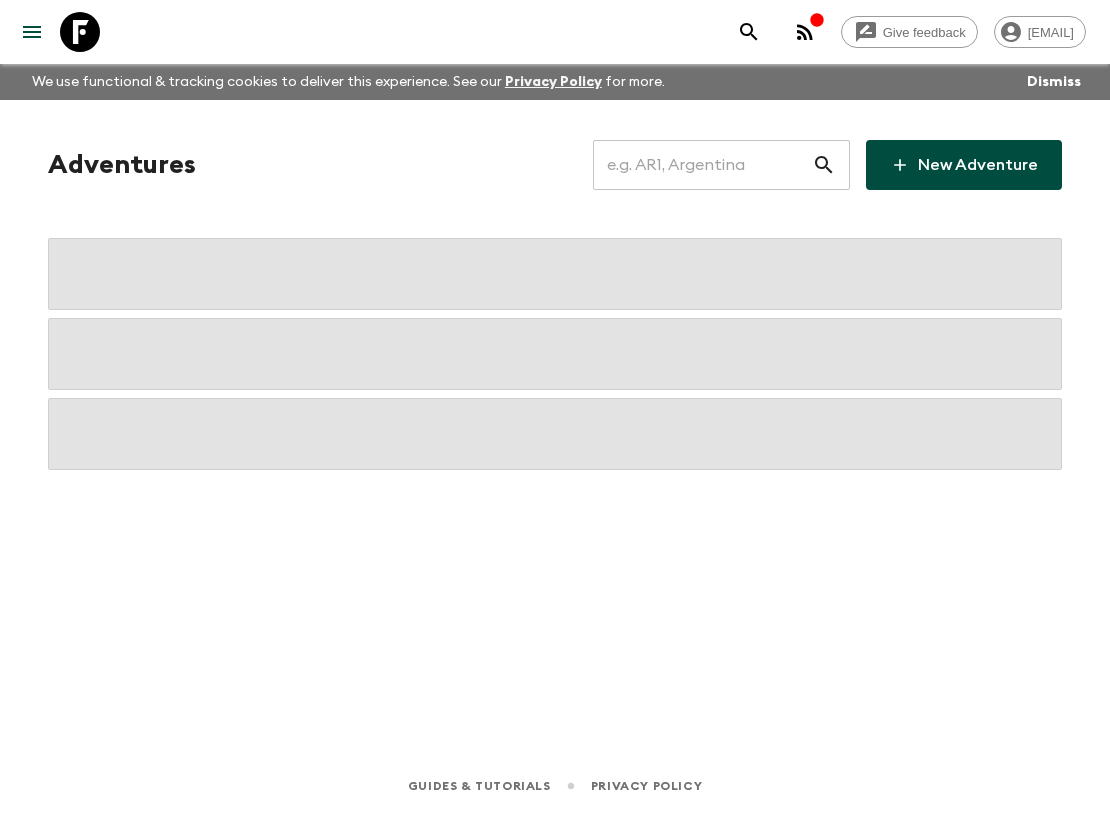 scroll, scrollTop: 0, scrollLeft: 0, axis: both 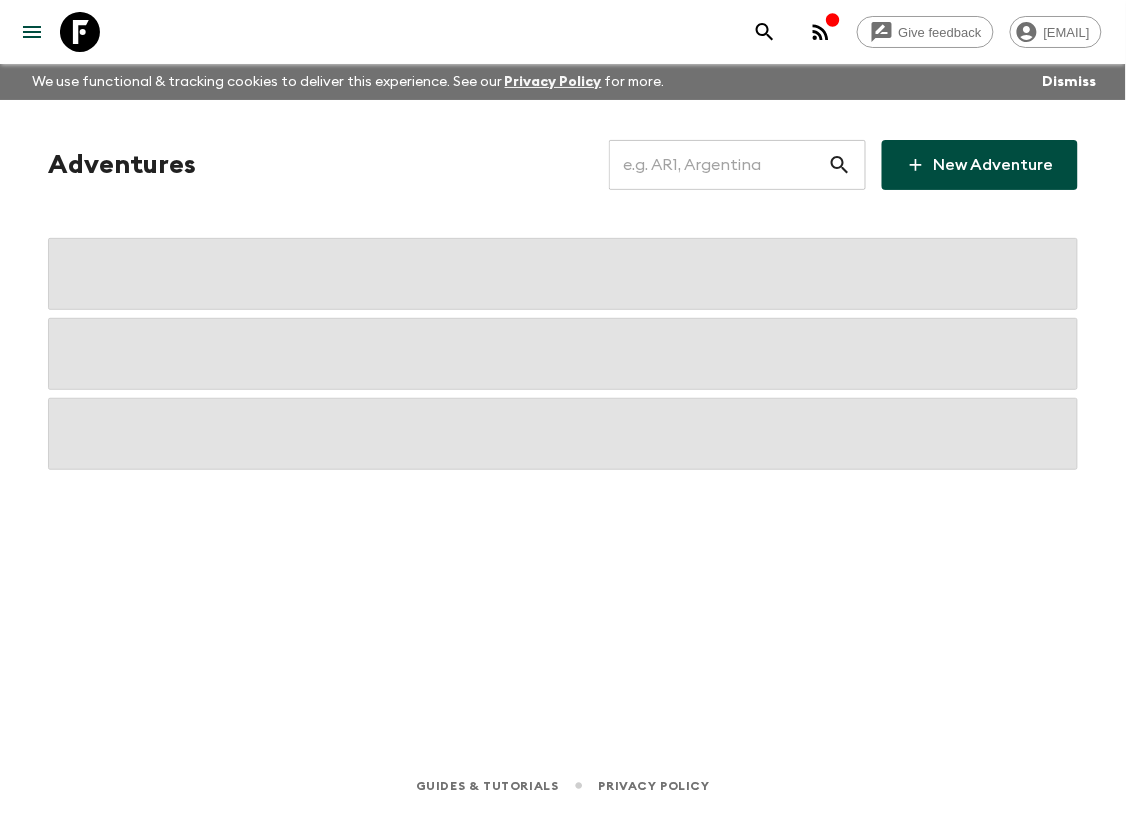 click at bounding box center (718, 165) 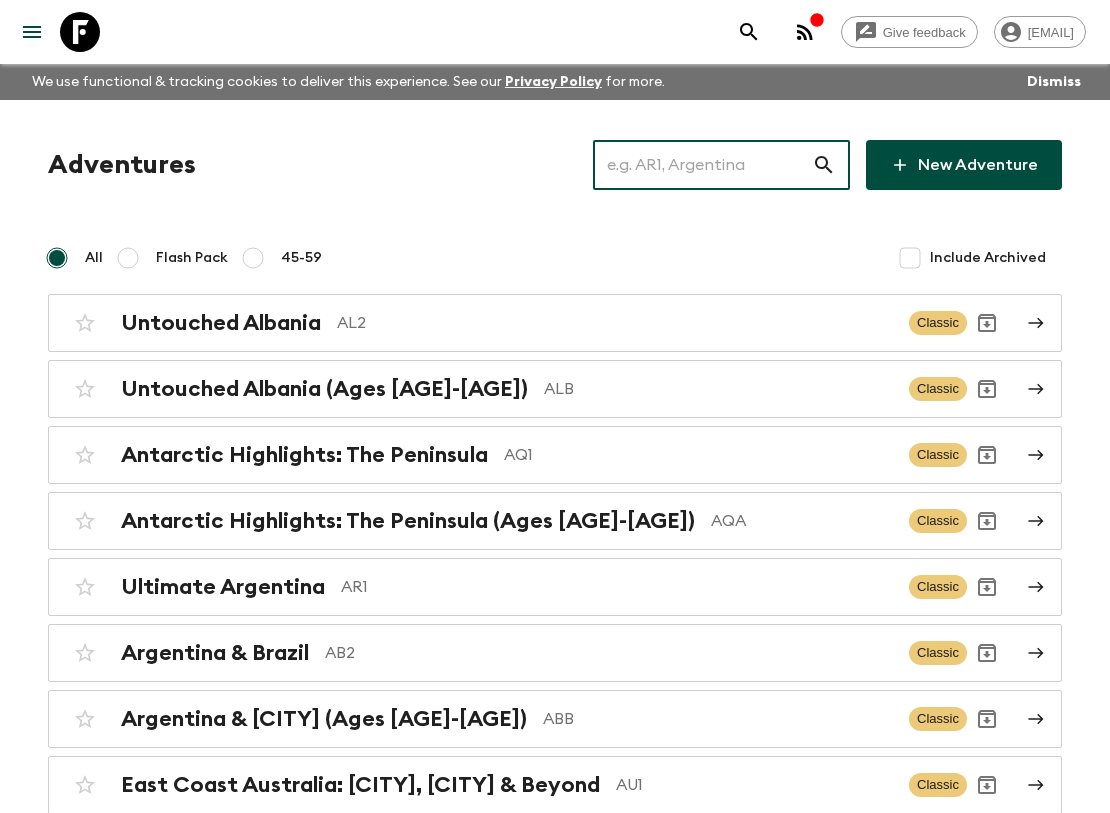 click at bounding box center [702, 165] 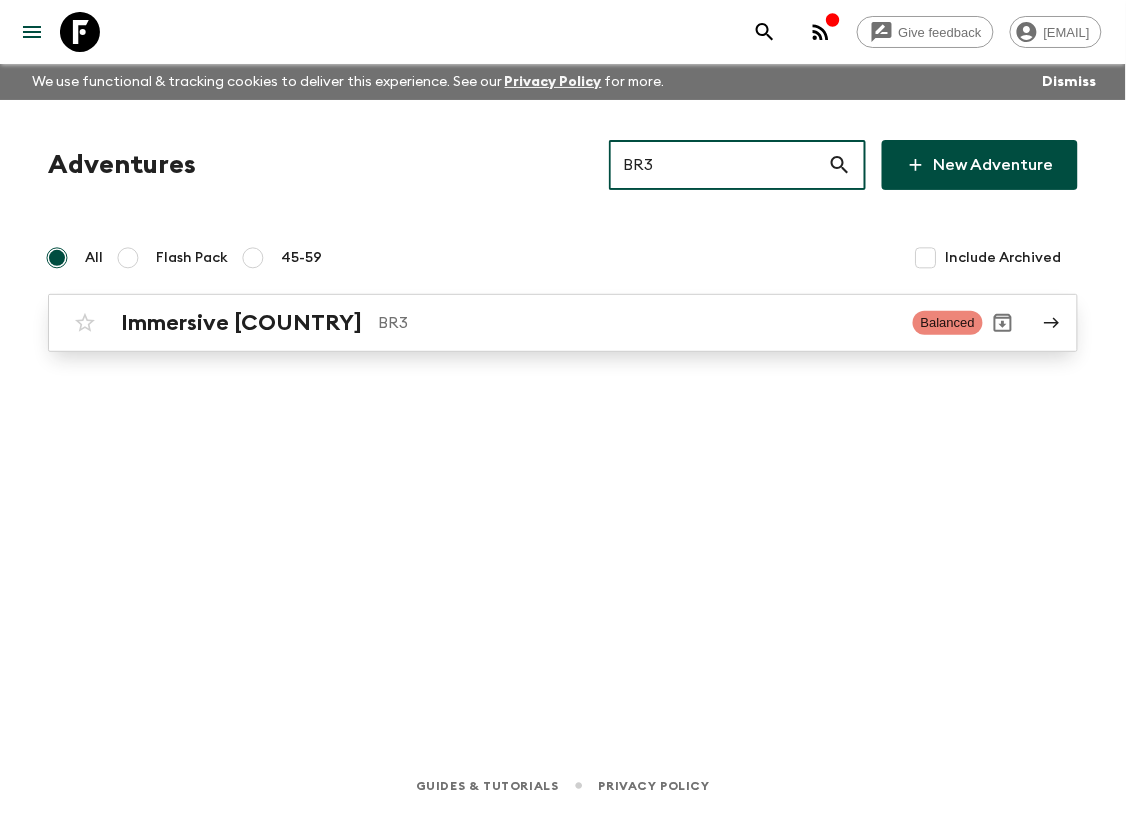 type on "br3" 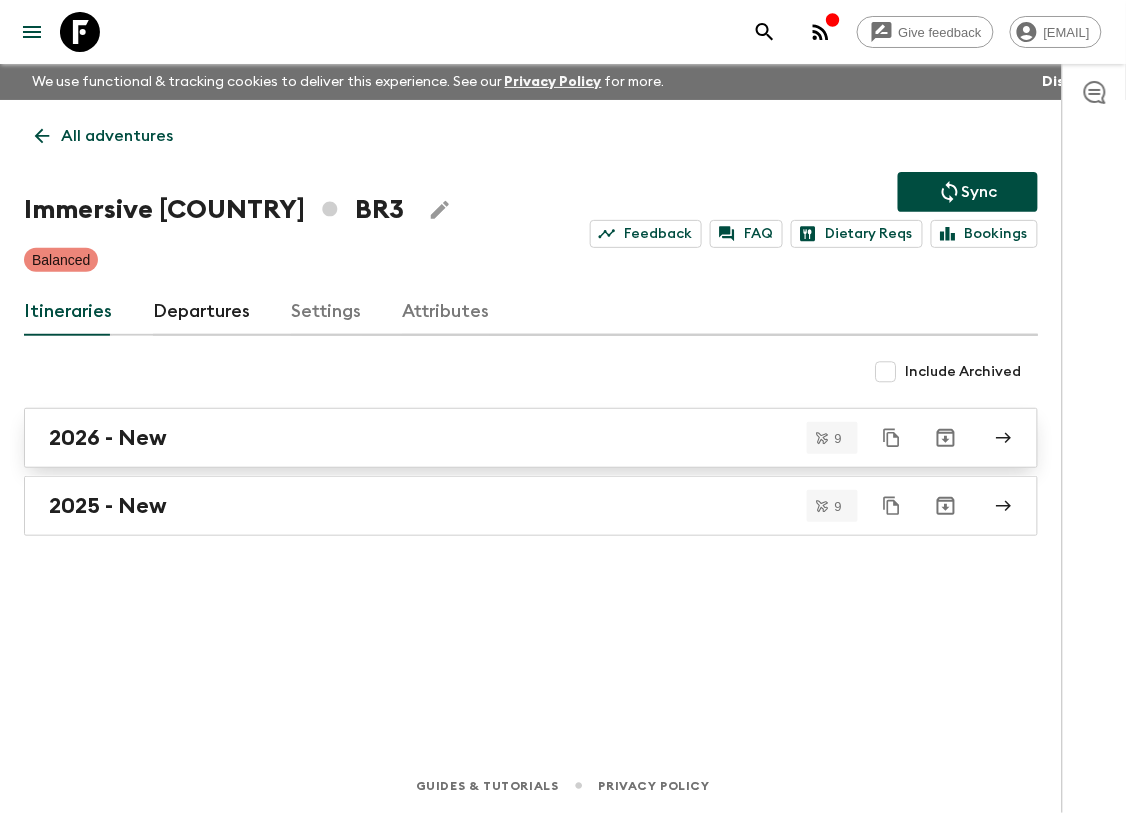 click on "2026 - New" at bounding box center [512, 438] 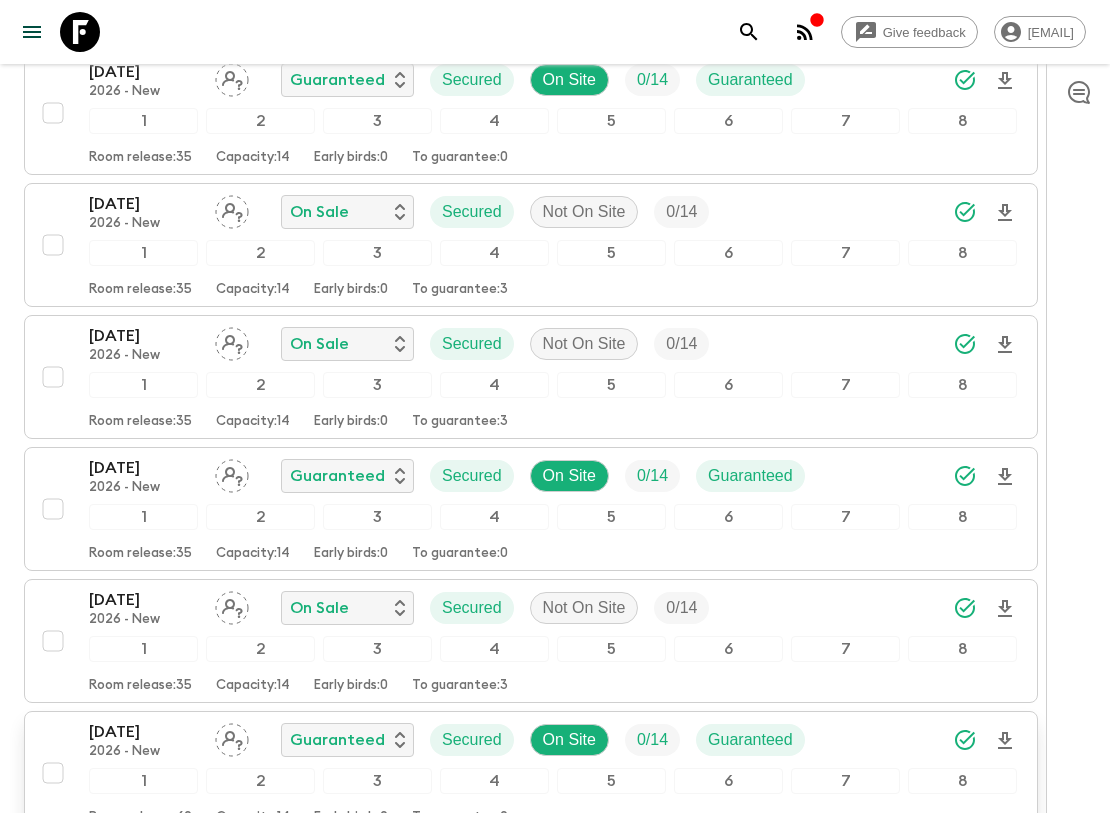 scroll, scrollTop: 1017, scrollLeft: 0, axis: vertical 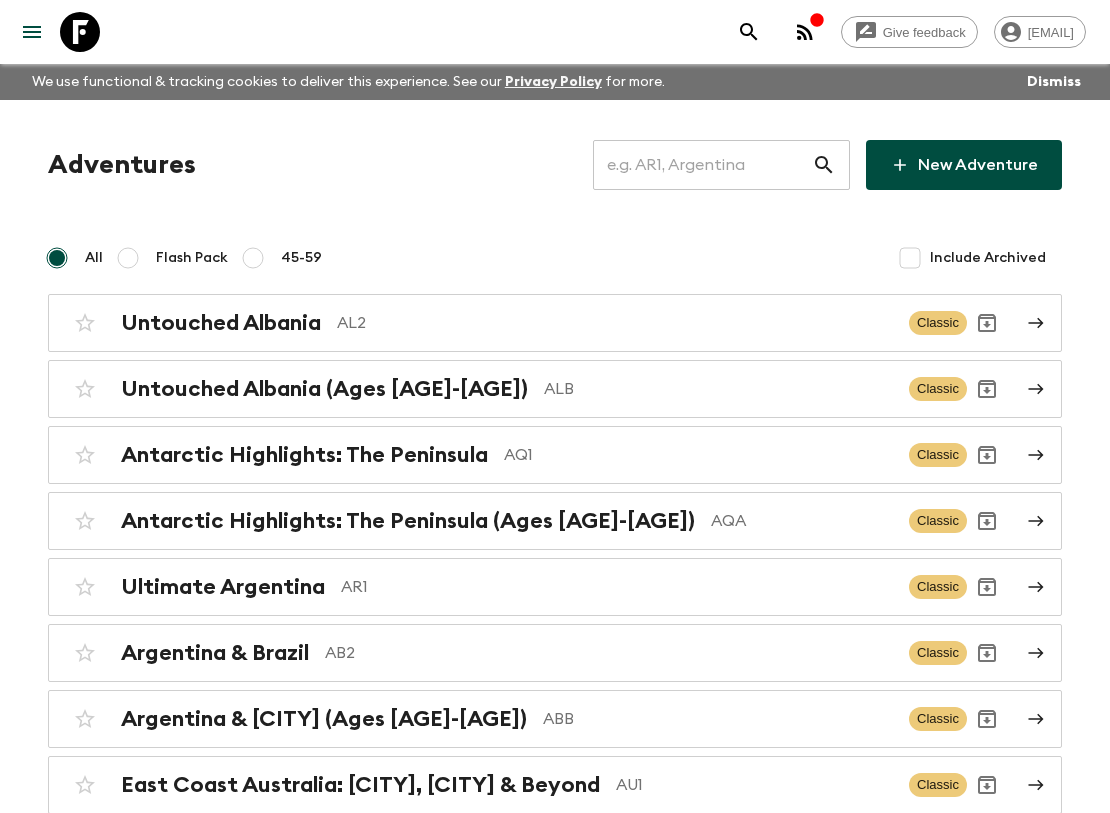 click on "Adventures ​ New Adventure All Flash Pack 45-59 Include Archived Untouched Albania AL2 Classic Untouched Albania (Ages 45-59) ALB Classic Antarctic Highlights: The Peninsula AQ1 Classic Antarctic Highlights: The Peninsula (Ages 45-59) AQA Classic Ultimate Argentina AR1 Classic Argentina & Brazil AB2 Classic Argentina & Brazil (Ages 45-59) ABB Classic East Coast Australia: Sydney, Byron & Beyond AU1 Classic Bosnia & Montenegro BM1 Classic Bolivia: Sacred Lakes & Salt Flats BO1 Classic Bolivia: Sacred Lakes & Salt Flats (Ages 45-59) BOA Classic Immersive Brazil BR3 Balanced TA1 TA1 Classic Belize: Jungles, Mayans & Manatees BZ1 Classic Belize: Jungles, Mayans & Manatees (Ages 45-59) BZA Classic Western Canada: Calgary to Vancouver CA1 Classic Chile: Santiago to Patagonia CL1 Classic Chile: Santiago to Patagonia (Ages 45-59) CLA Classic Vibrant Colombia CO1 Classic Colombia’s Caribbean Coast CO2 Balanced Colombia’s Caribbean Coast (Ages 45-59) COB Balanced Untamed Costa Rica CR1 Classic CR2 Balanced CRA" at bounding box center (555, 4450) 